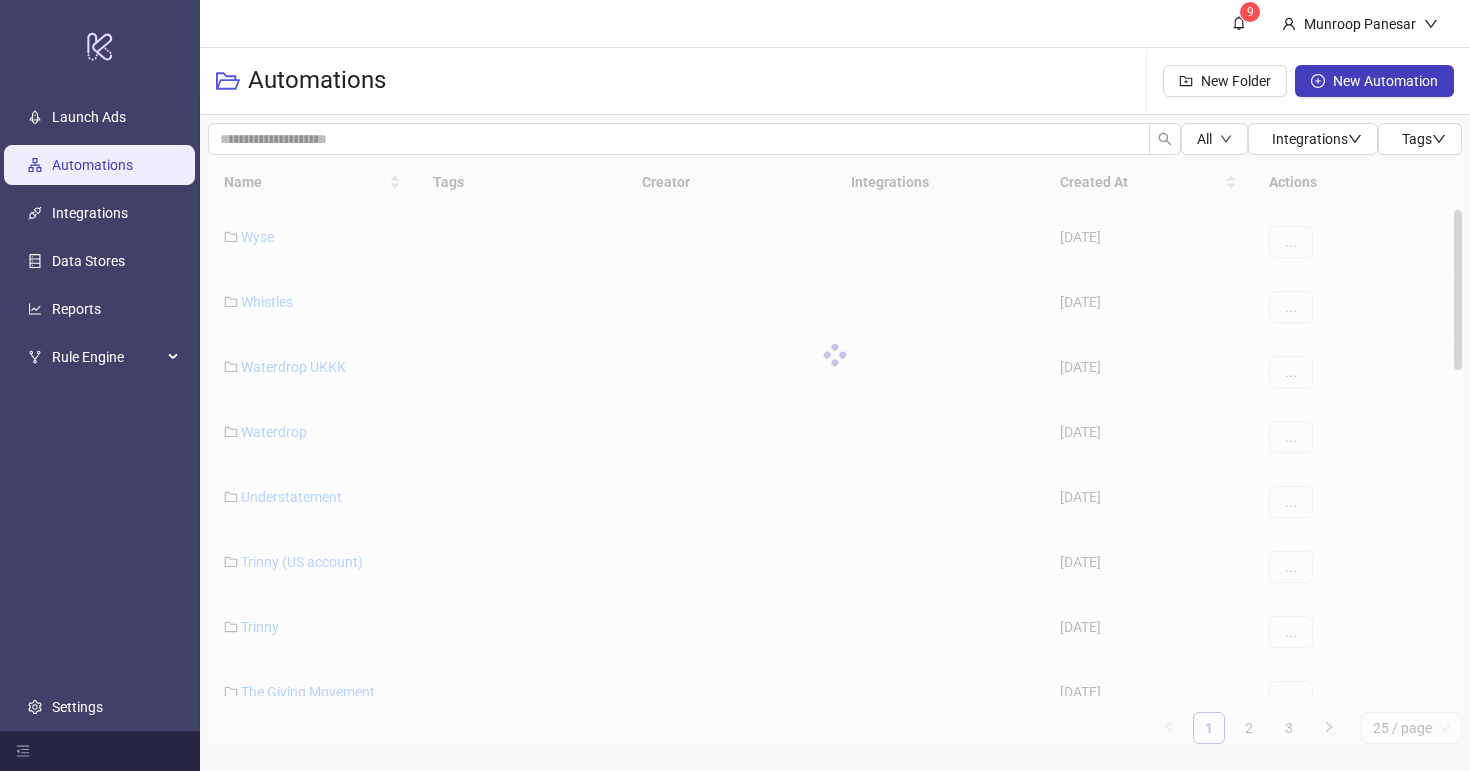 scroll, scrollTop: 0, scrollLeft: 0, axis: both 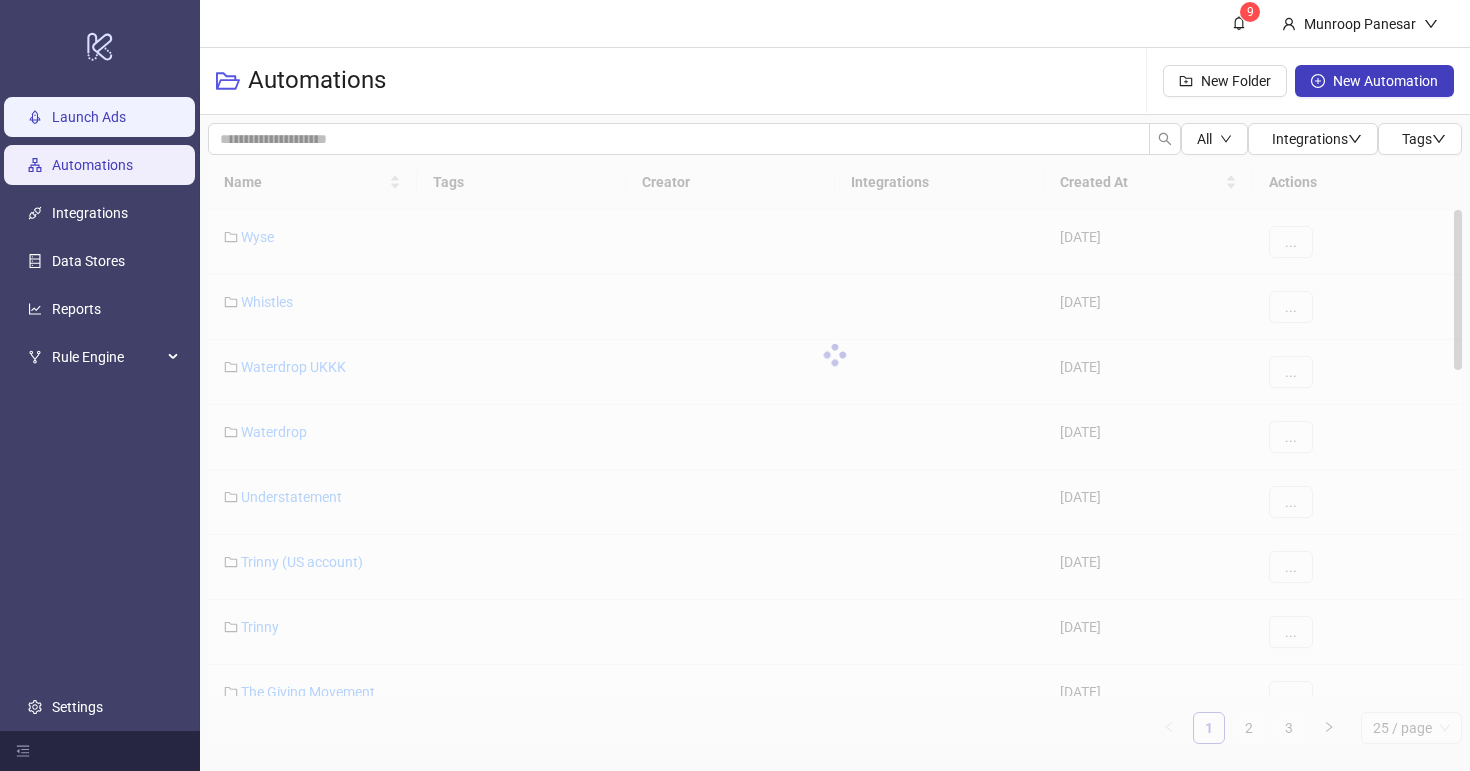click on "Launch Ads" at bounding box center [89, 117] 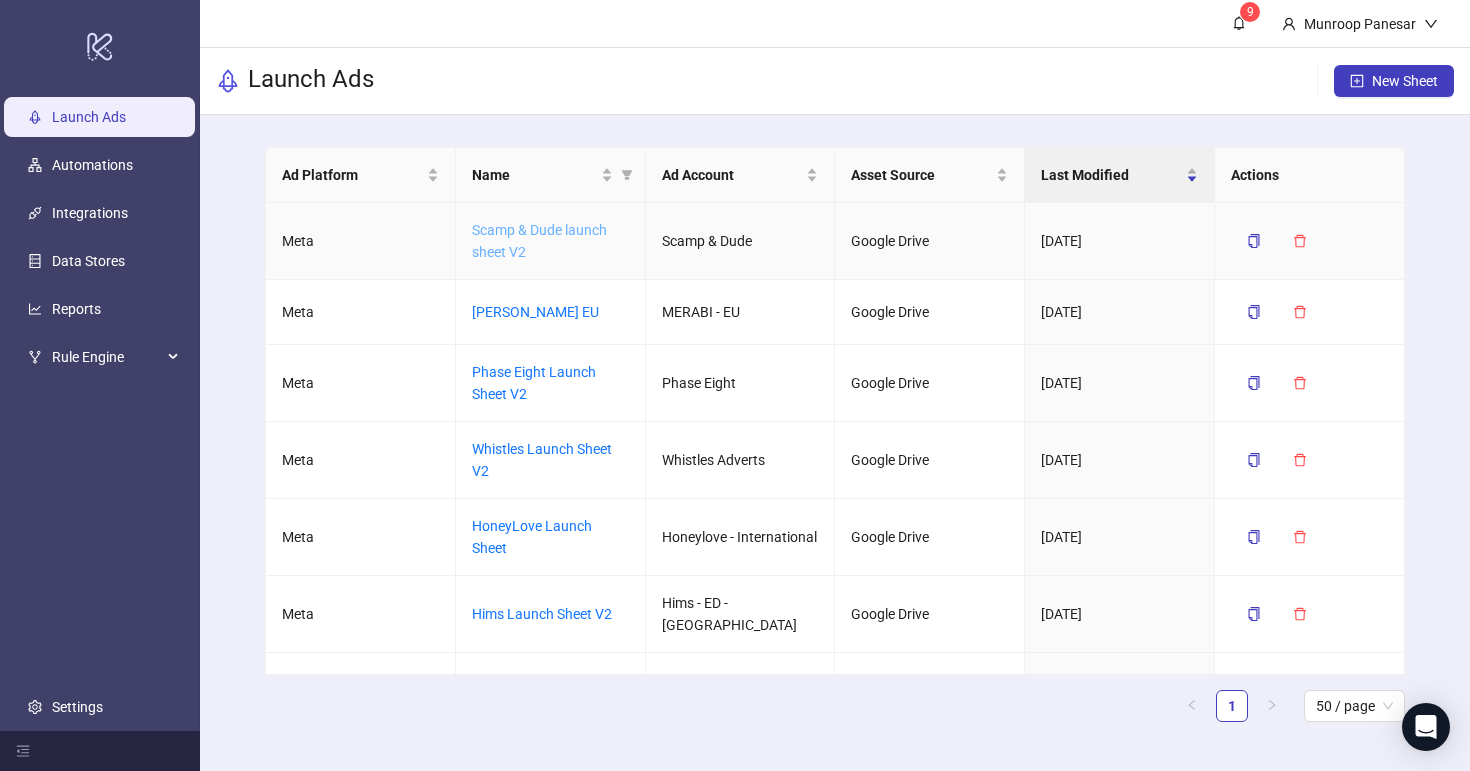 click on "Scamp & Dude launch sheet V2" at bounding box center (539, 241) 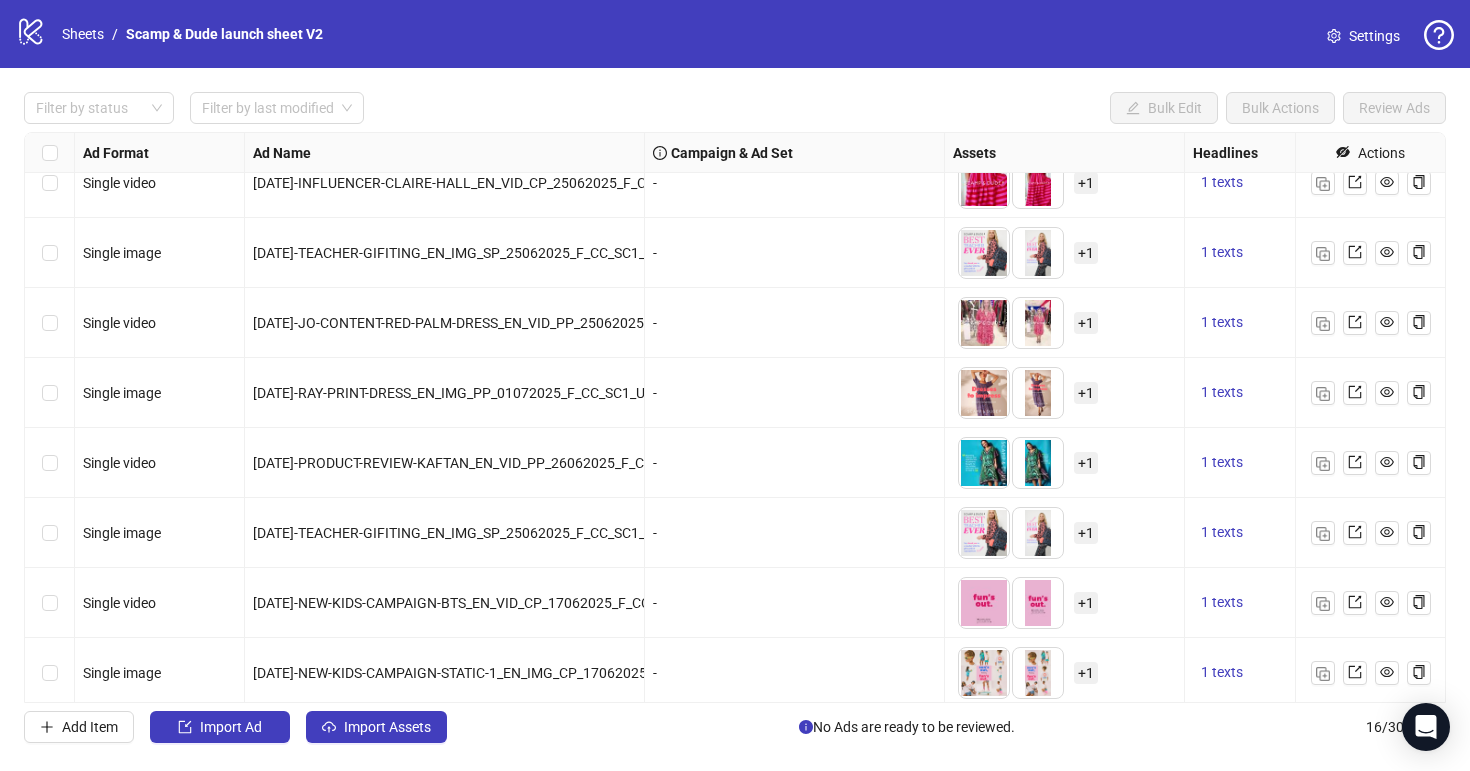 scroll, scrollTop: 591, scrollLeft: 0, axis: vertical 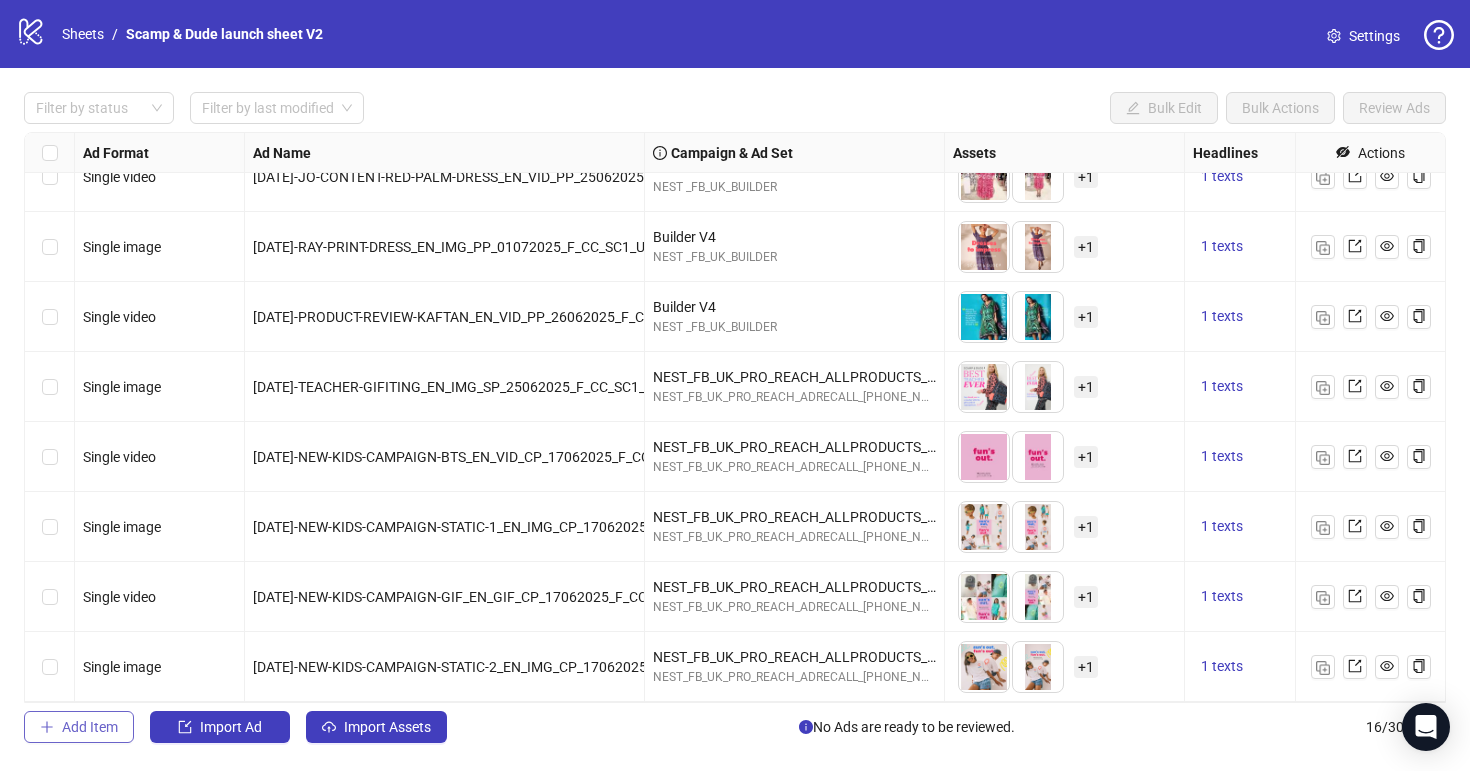 click on "Add Item" at bounding box center [79, 727] 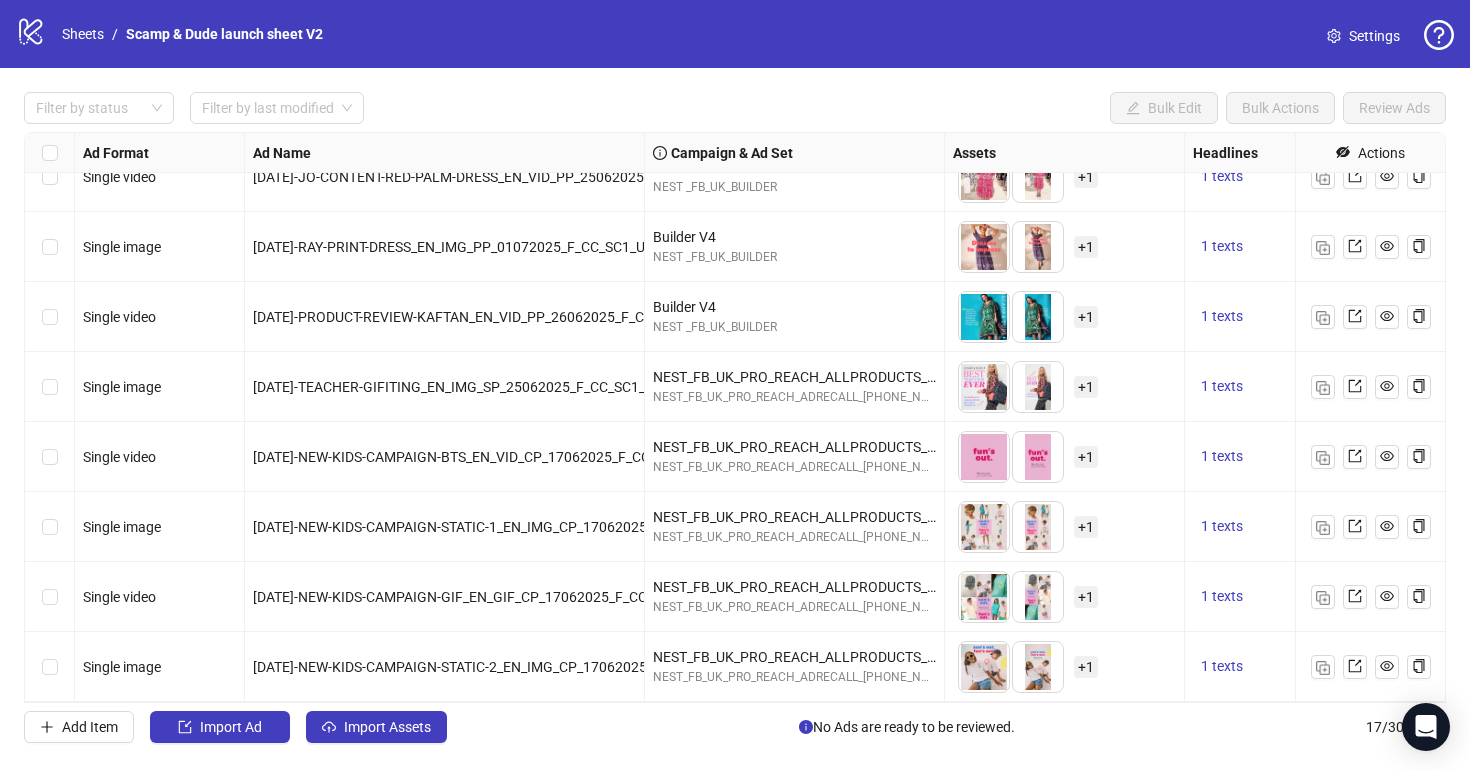 scroll, scrollTop: 661, scrollLeft: 0, axis: vertical 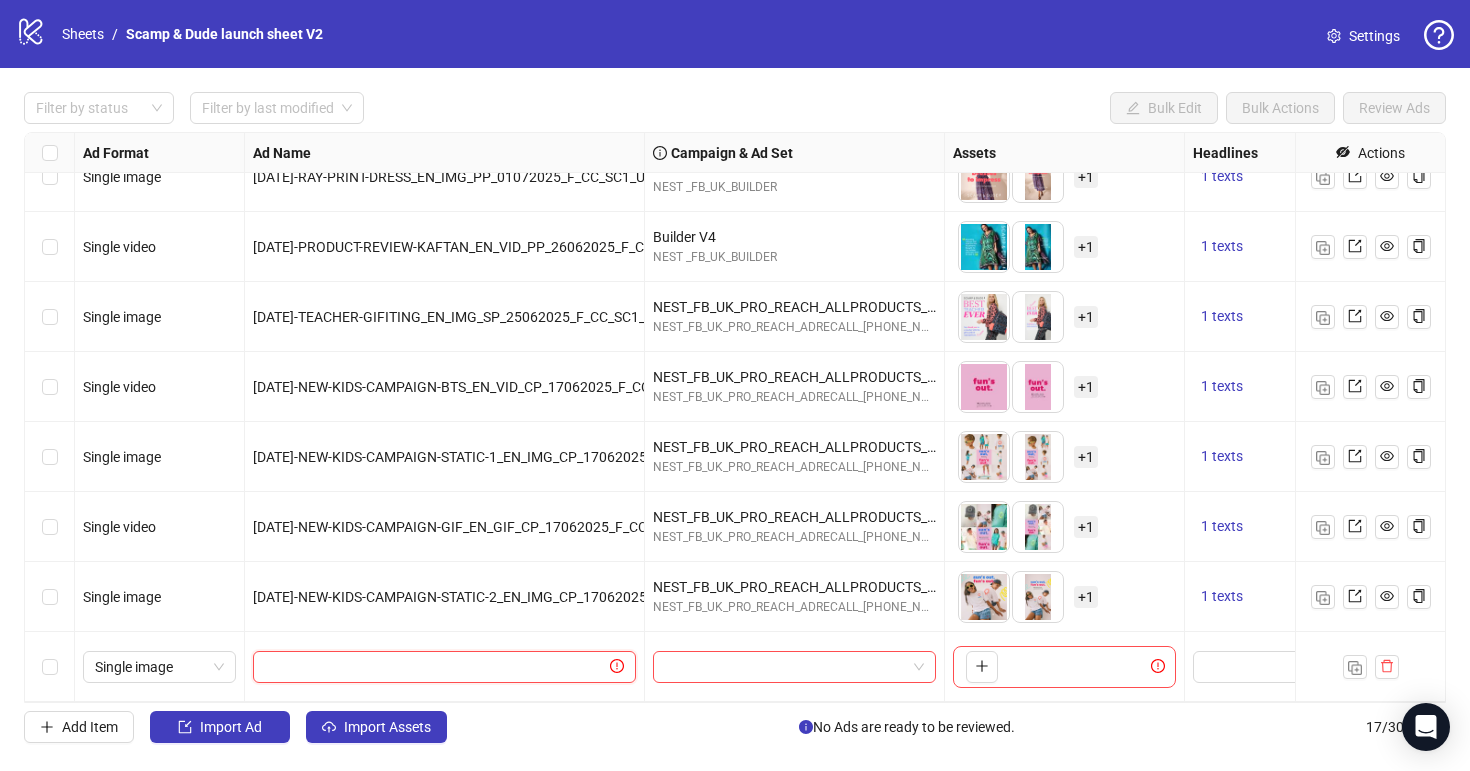 click at bounding box center [435, 667] 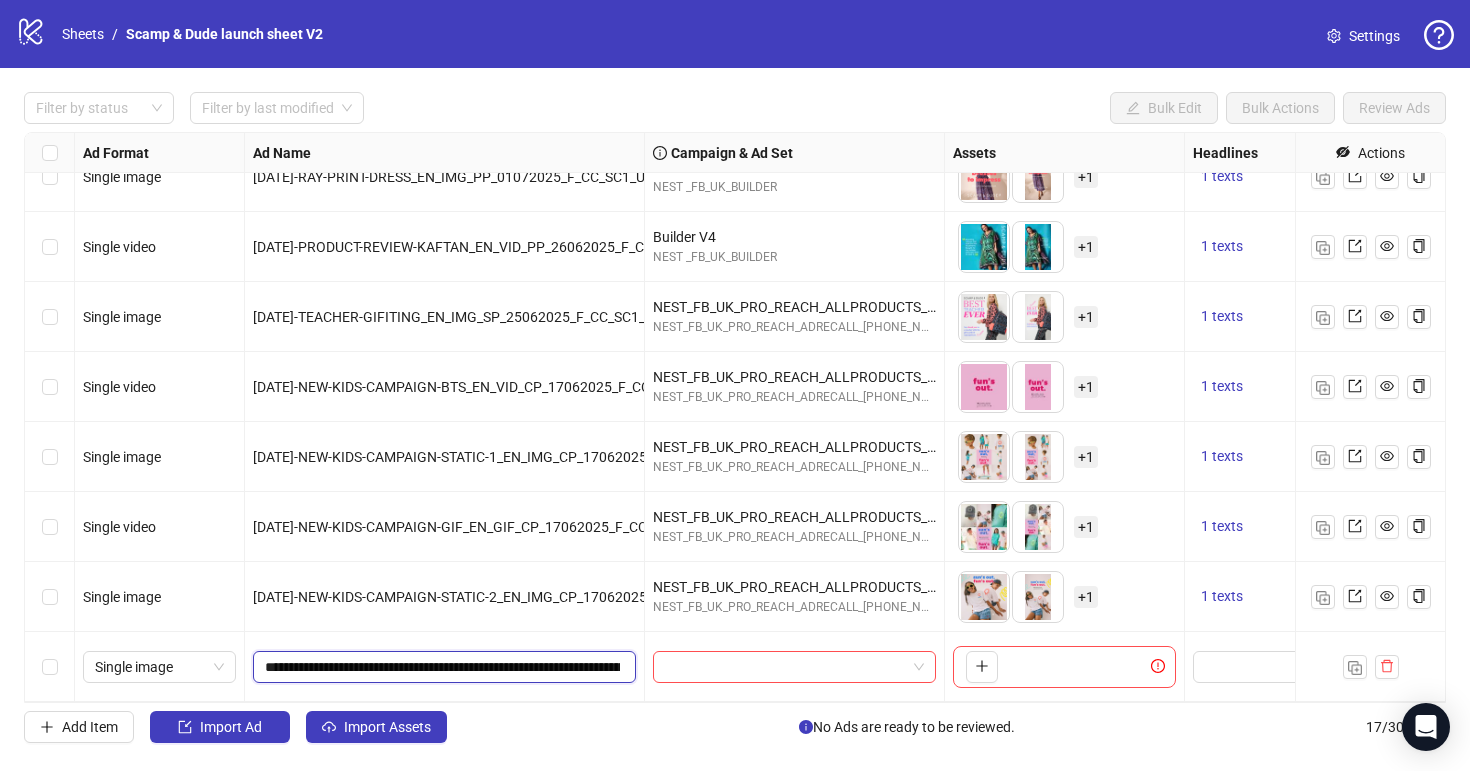 scroll, scrollTop: 0, scrollLeft: 240, axis: horizontal 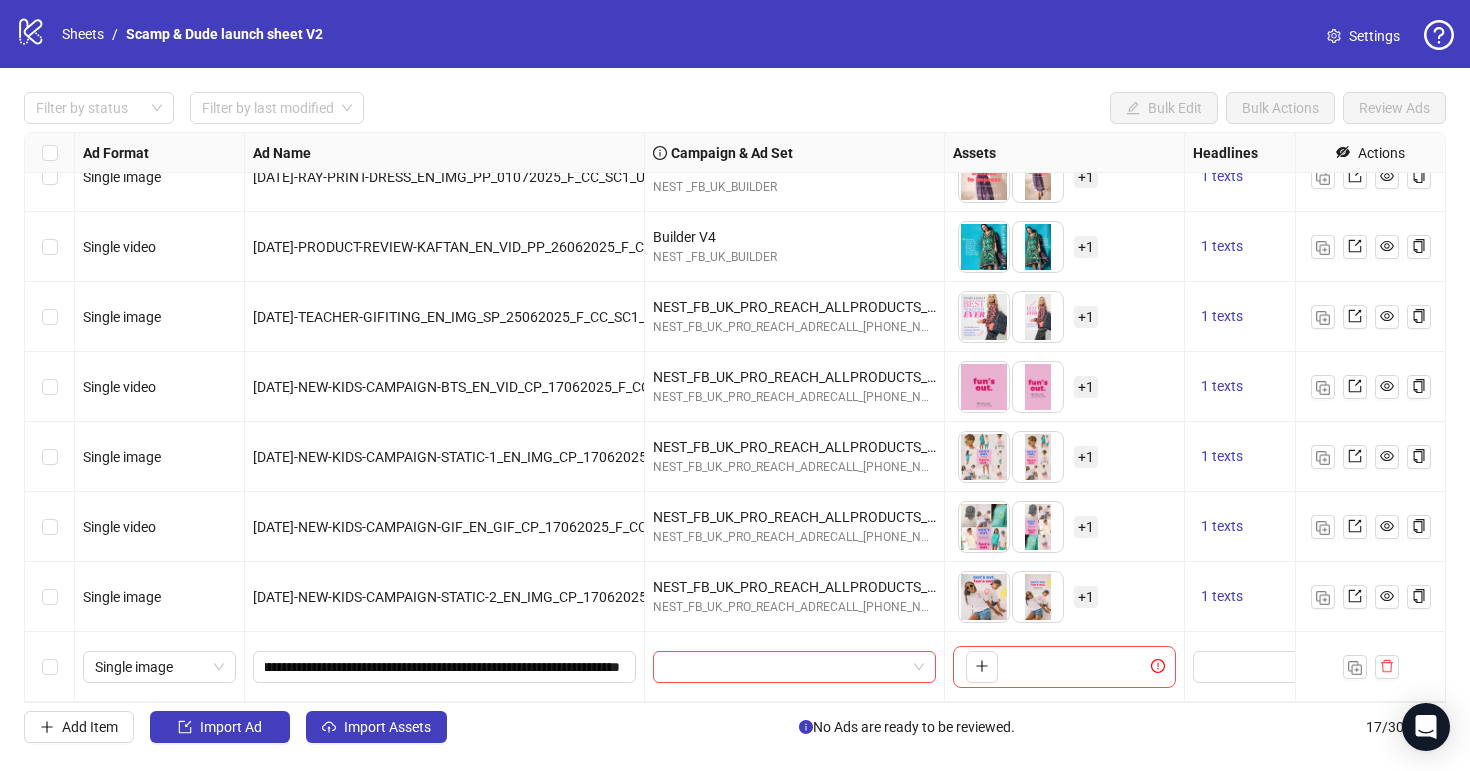drag, startPoint x: 480, startPoint y: 725, endPoint x: 182, endPoint y: 671, distance: 302.8531 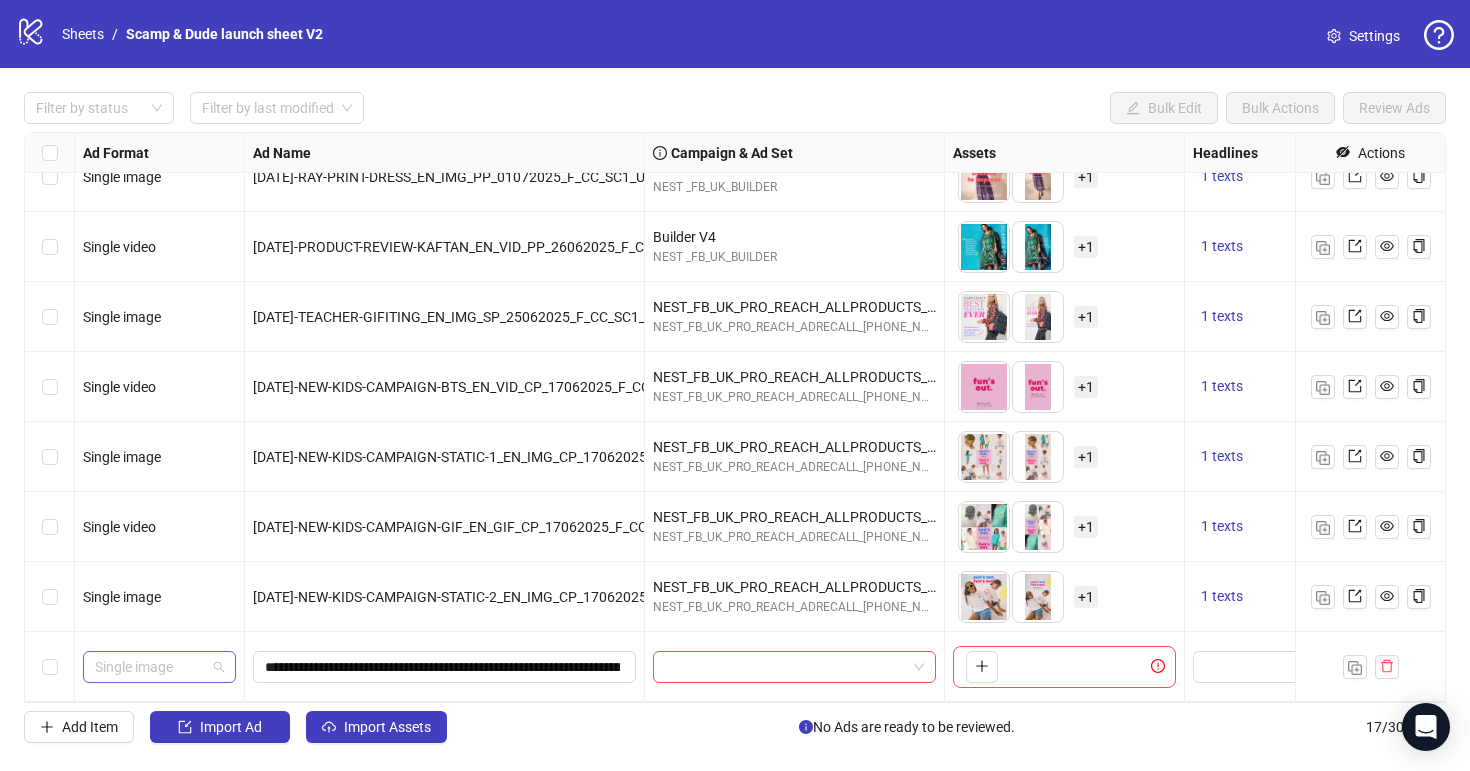 click on "Single image" at bounding box center [159, 667] 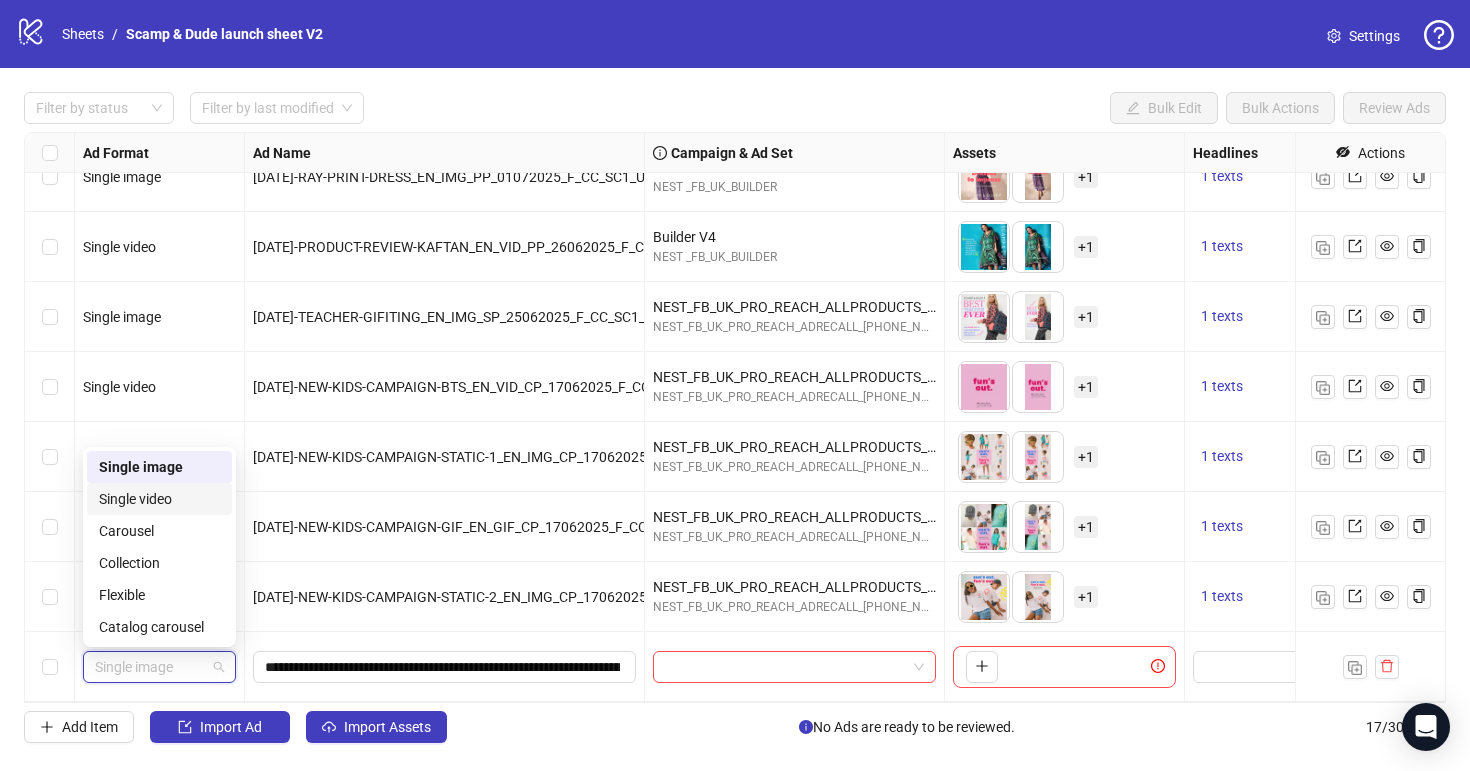 click on "Single video" at bounding box center (159, 499) 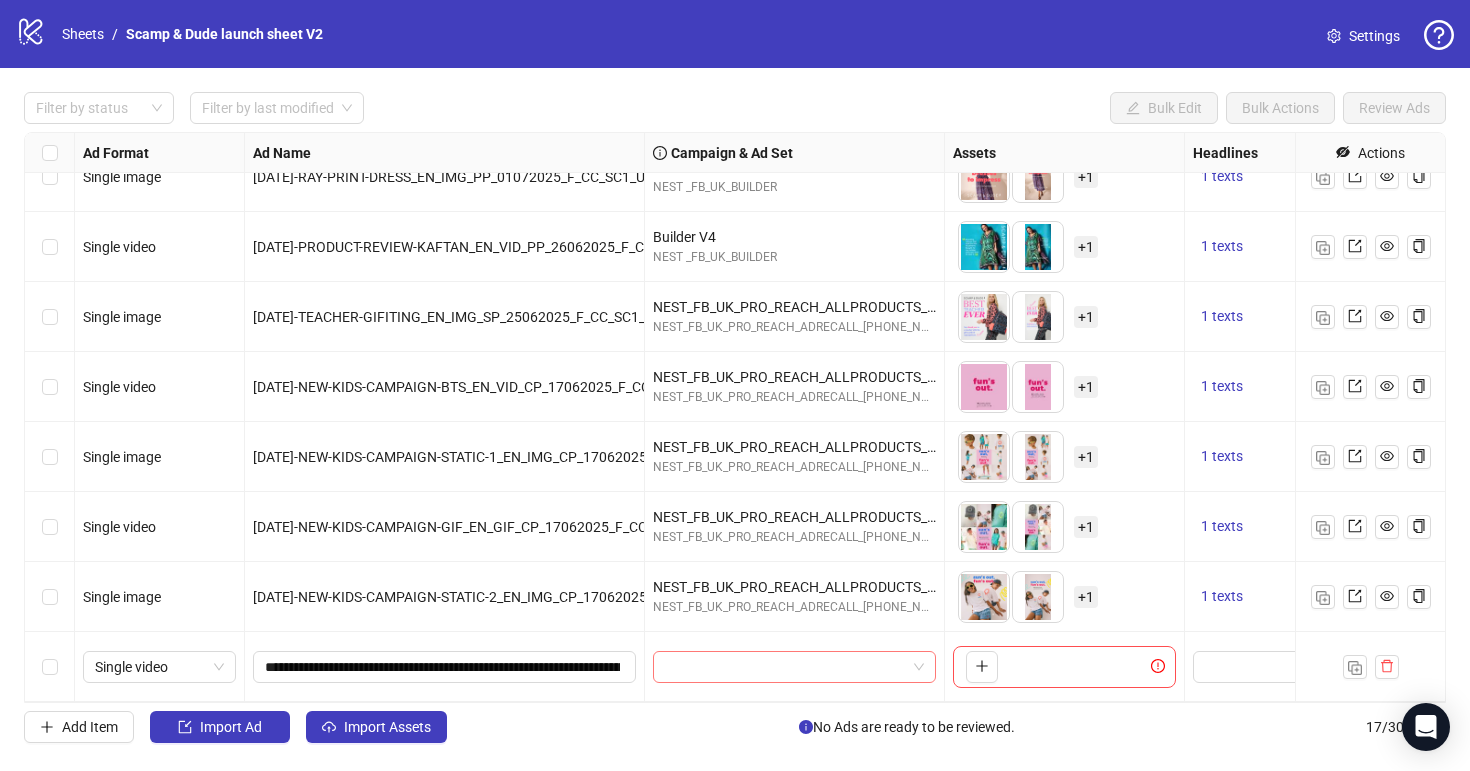 click at bounding box center (785, 667) 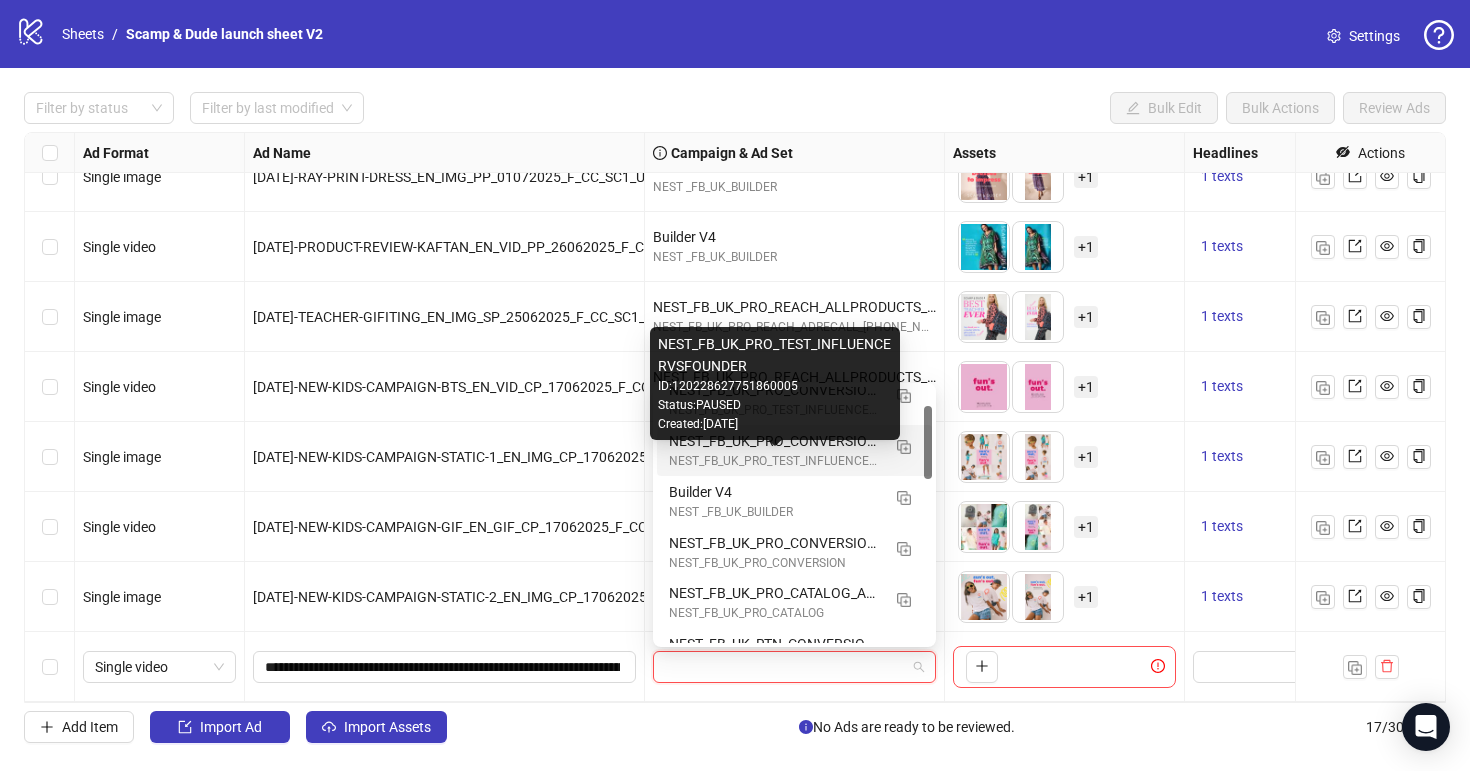 scroll, scrollTop: 64, scrollLeft: 0, axis: vertical 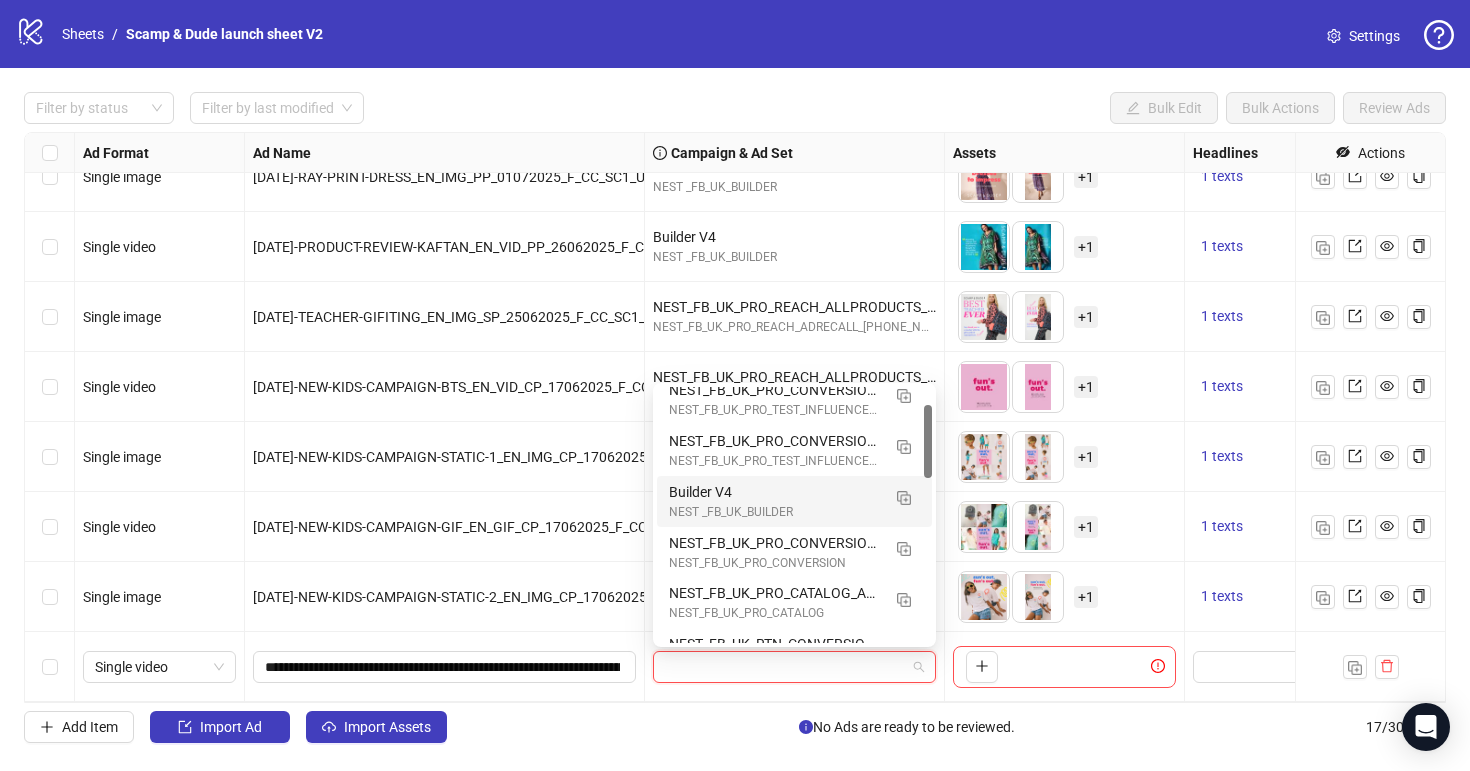 click on "Builder V4" at bounding box center (774, 492) 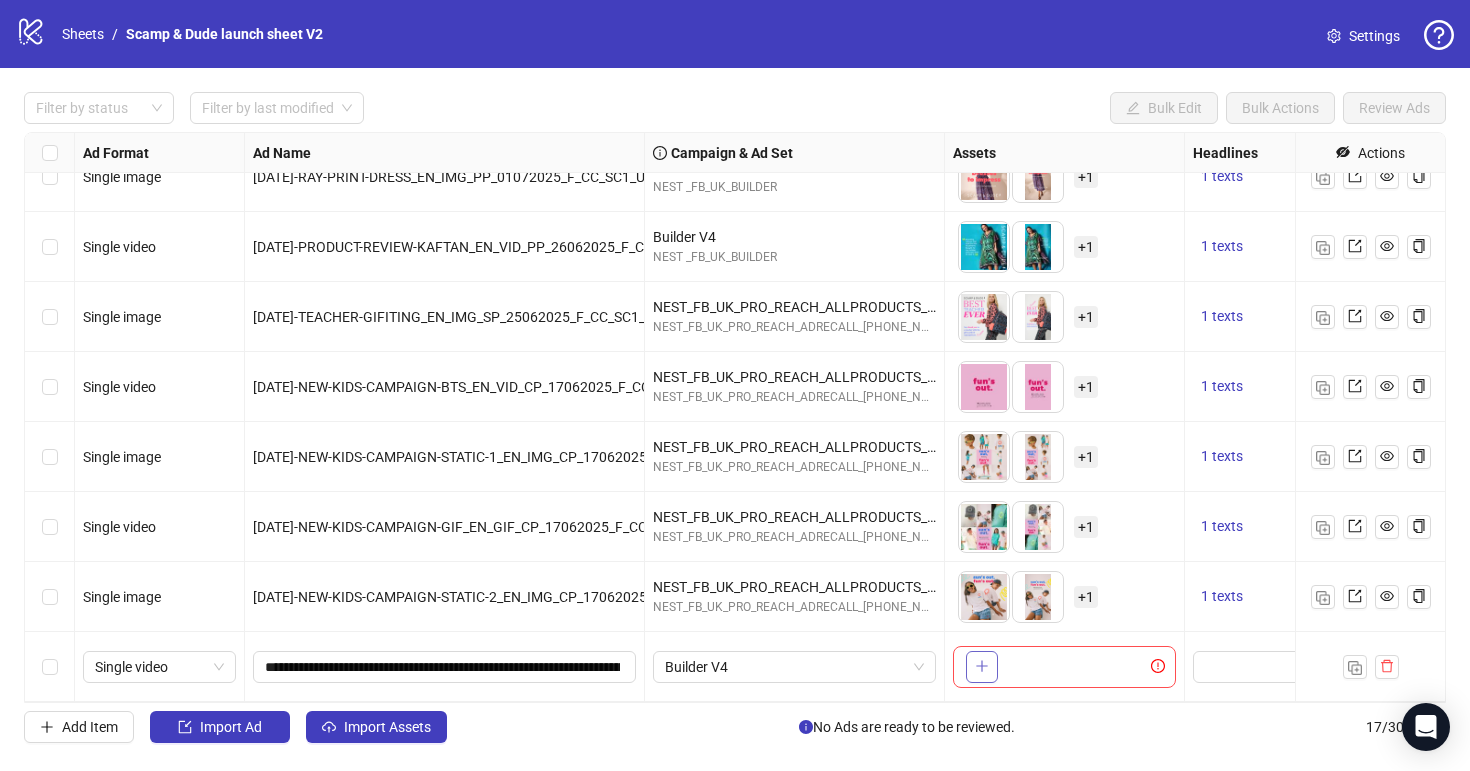 click at bounding box center [982, 667] 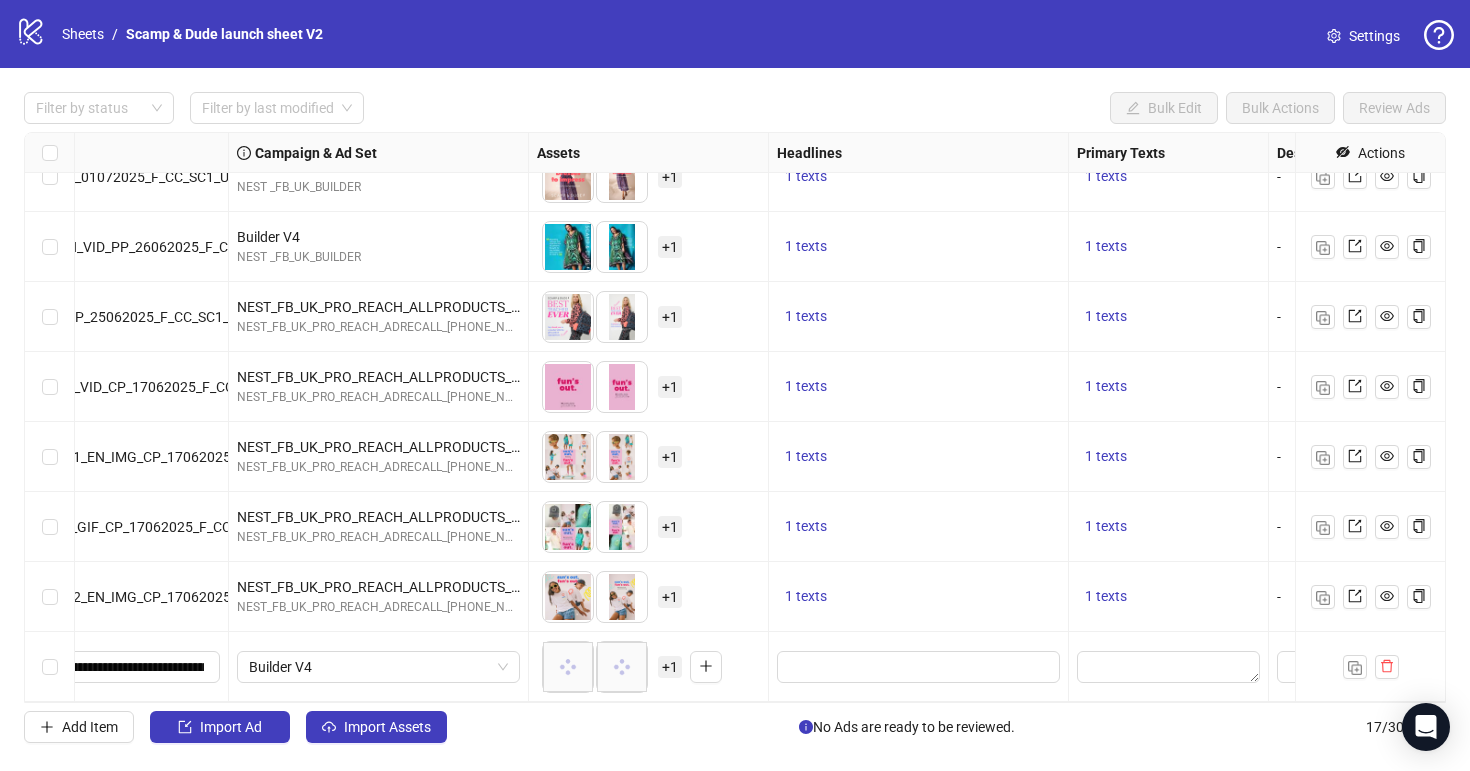 scroll, scrollTop: 661, scrollLeft: 686, axis: both 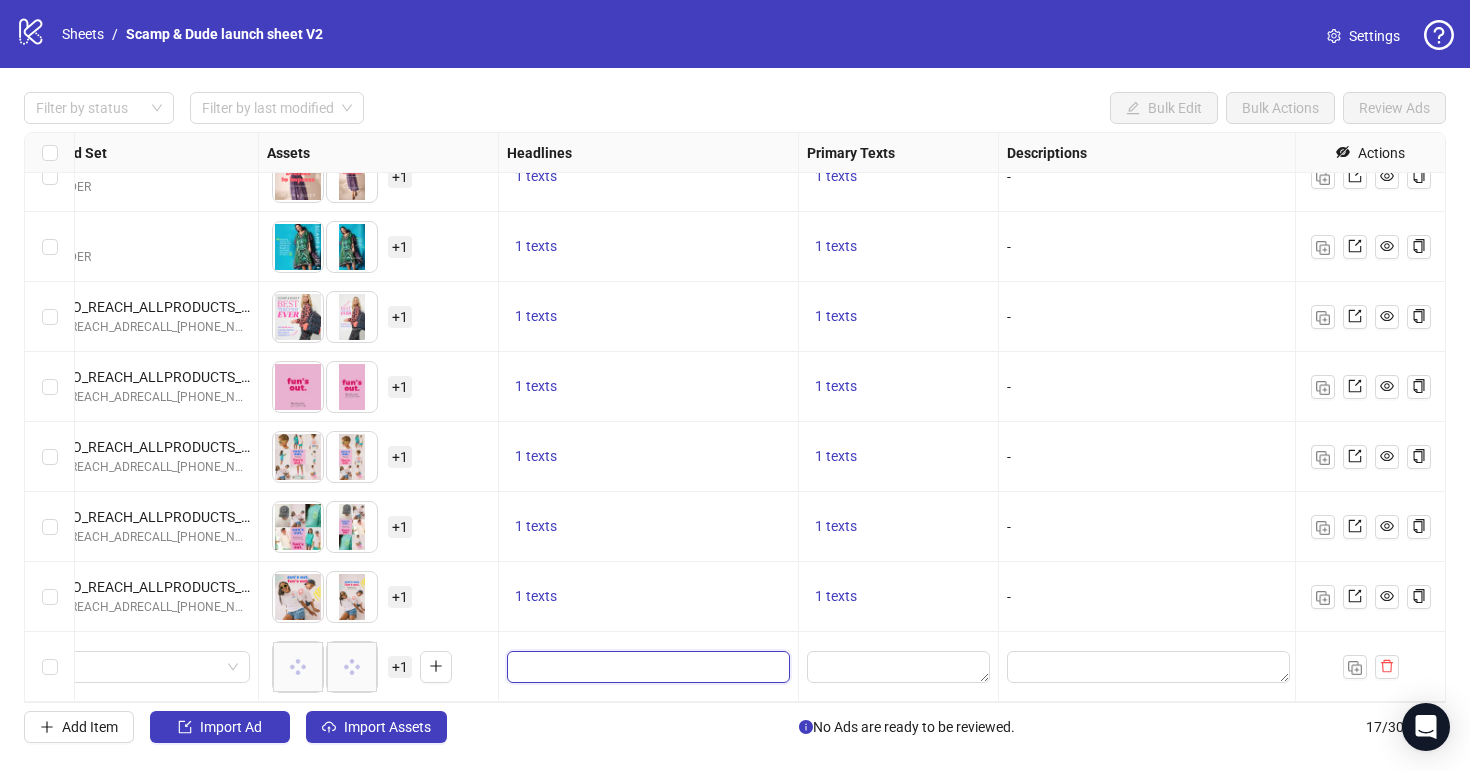 click at bounding box center (646, 667) 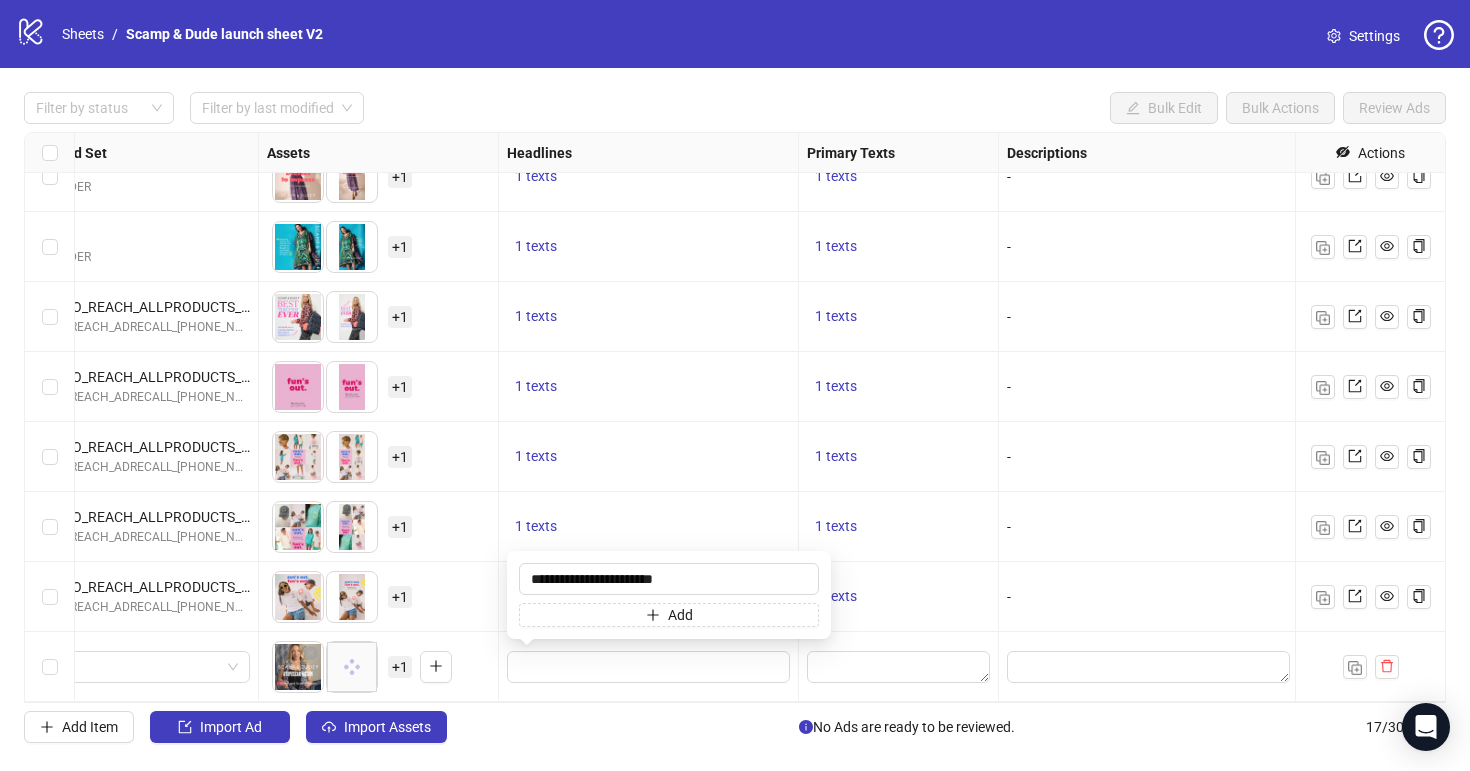 type on "**********" 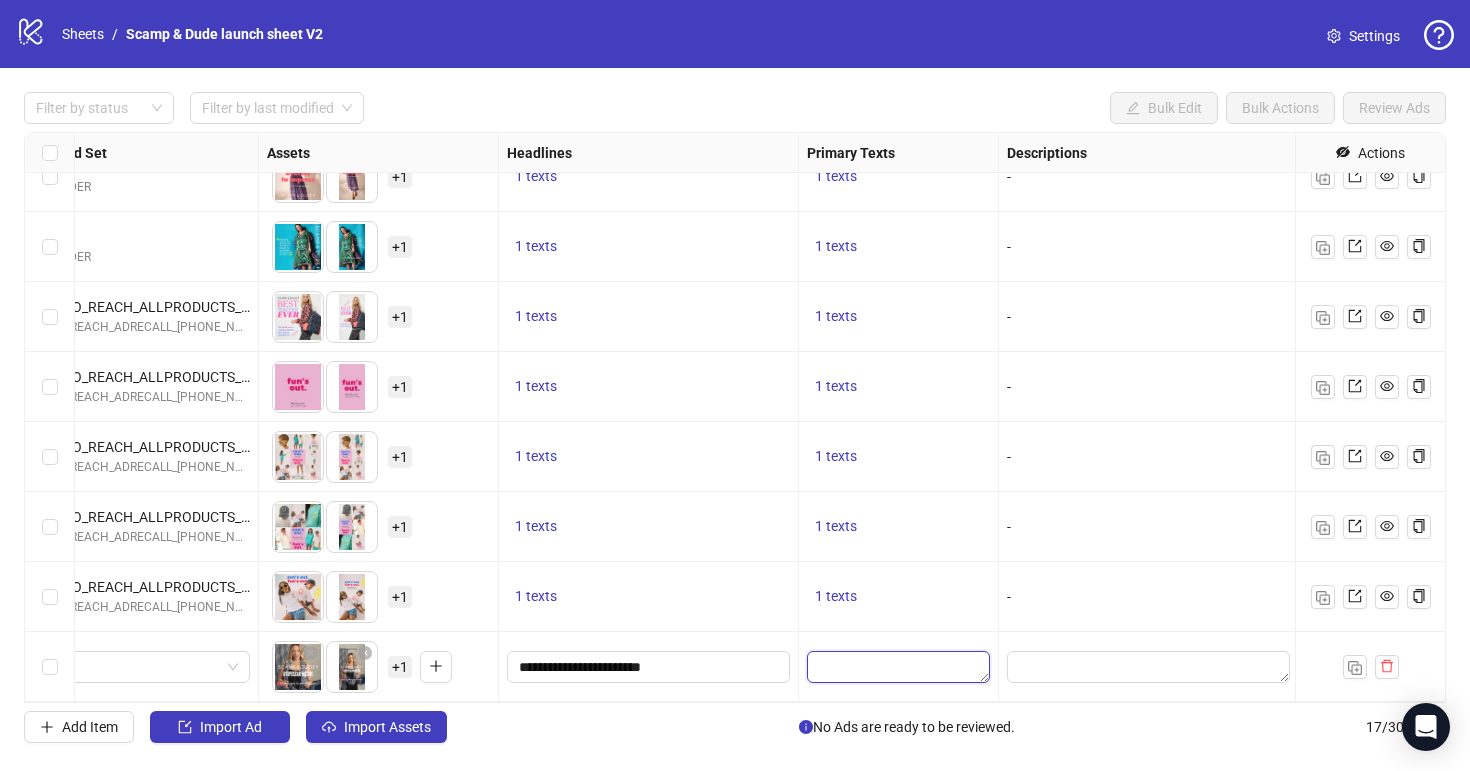 click at bounding box center (898, 667) 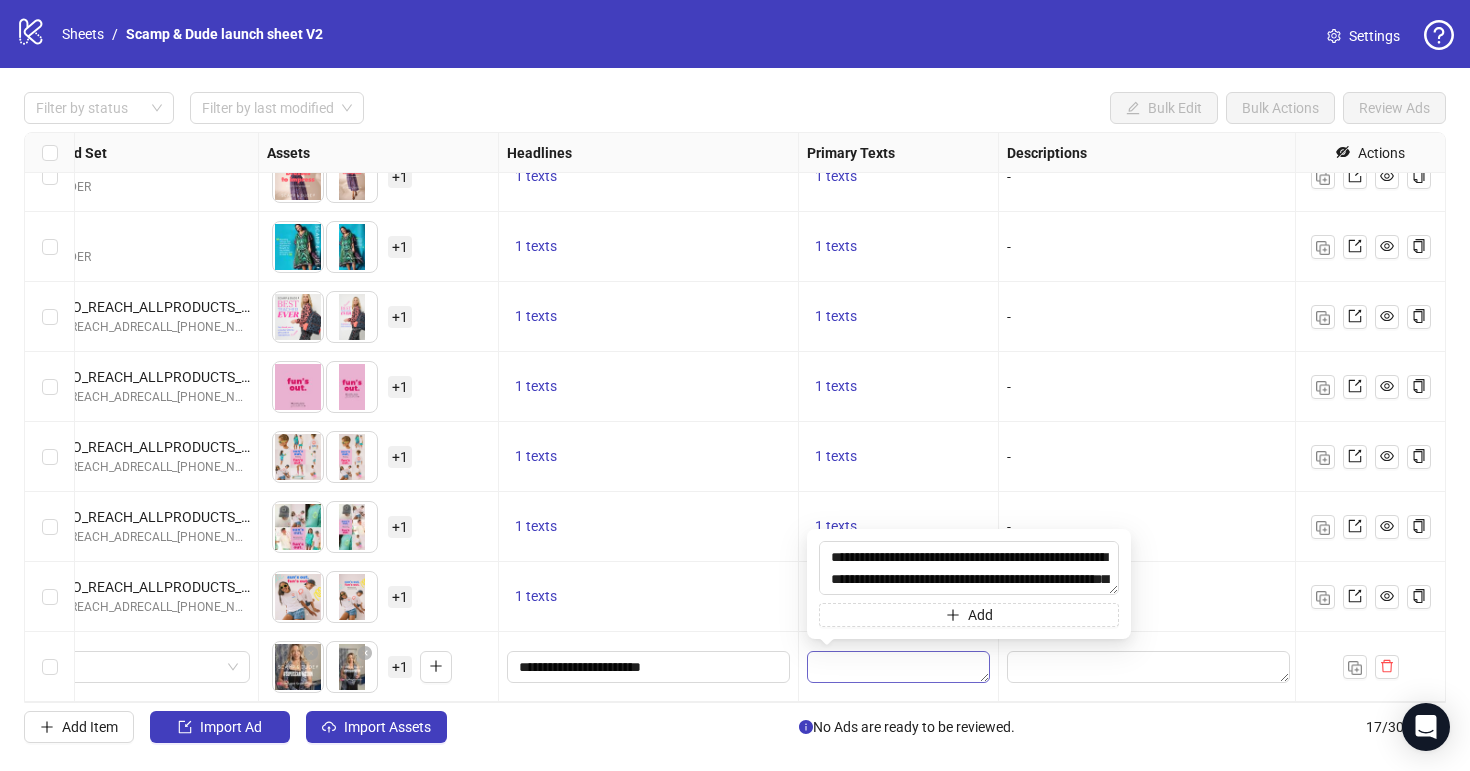 scroll, scrollTop: 15, scrollLeft: 0, axis: vertical 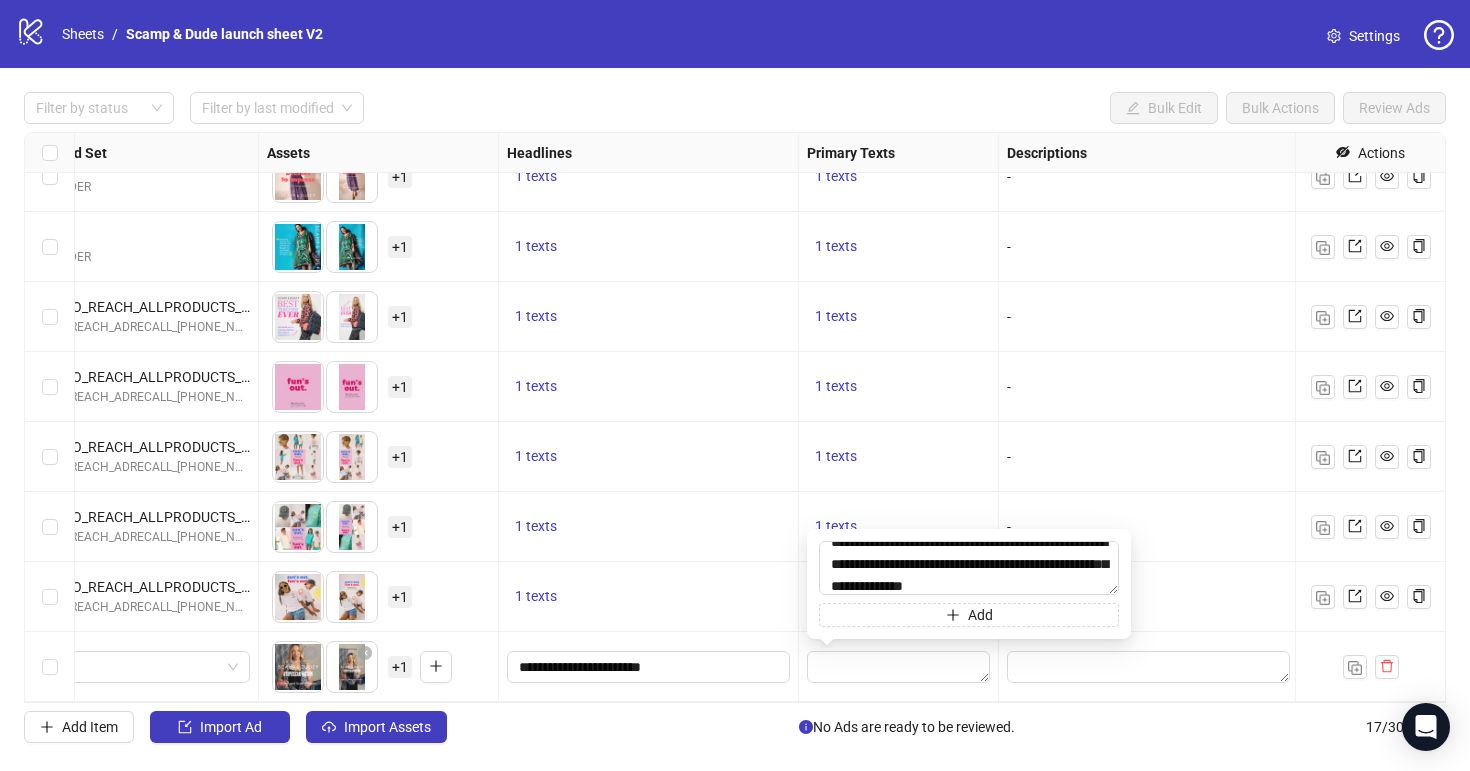 type on "**********" 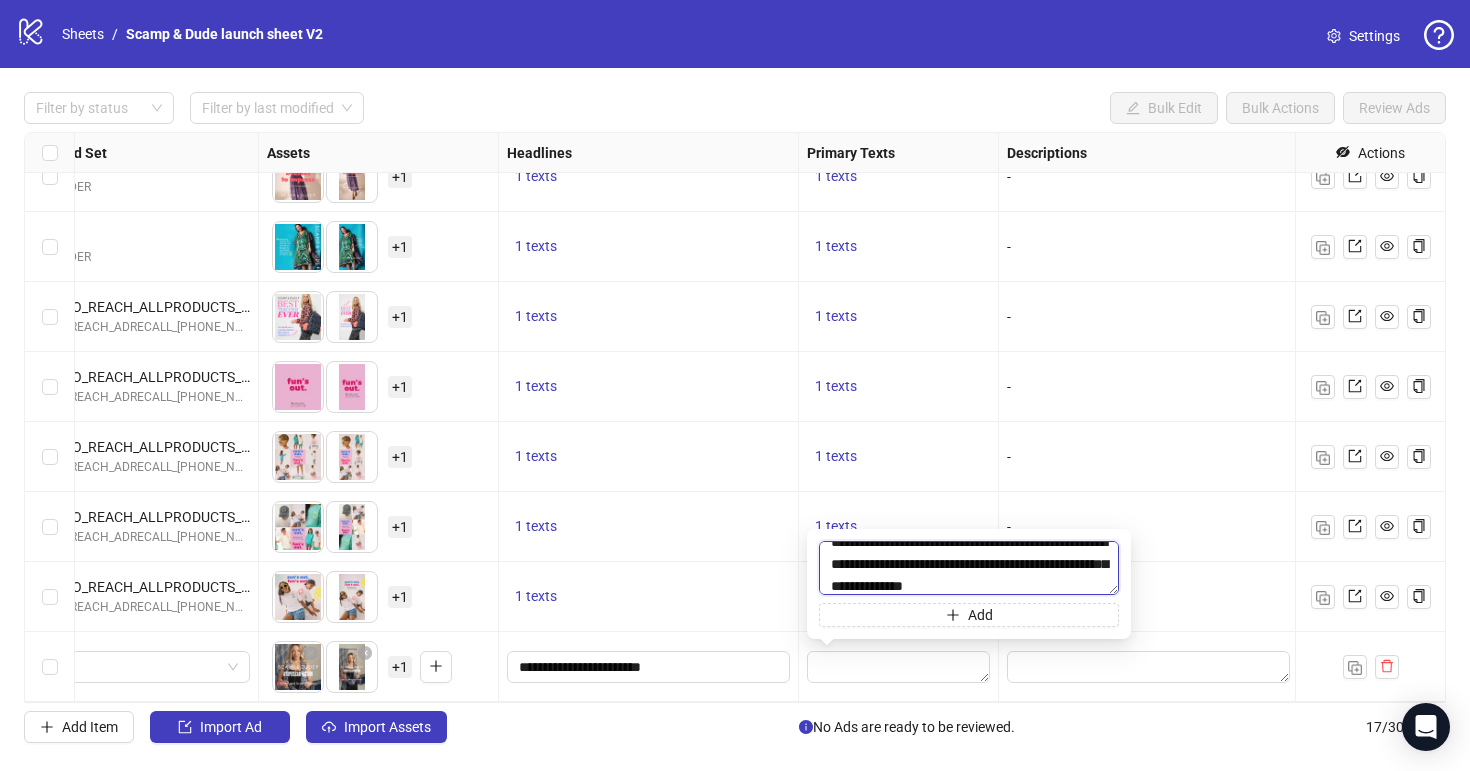 scroll, scrollTop: 661, scrollLeft: 1081, axis: both 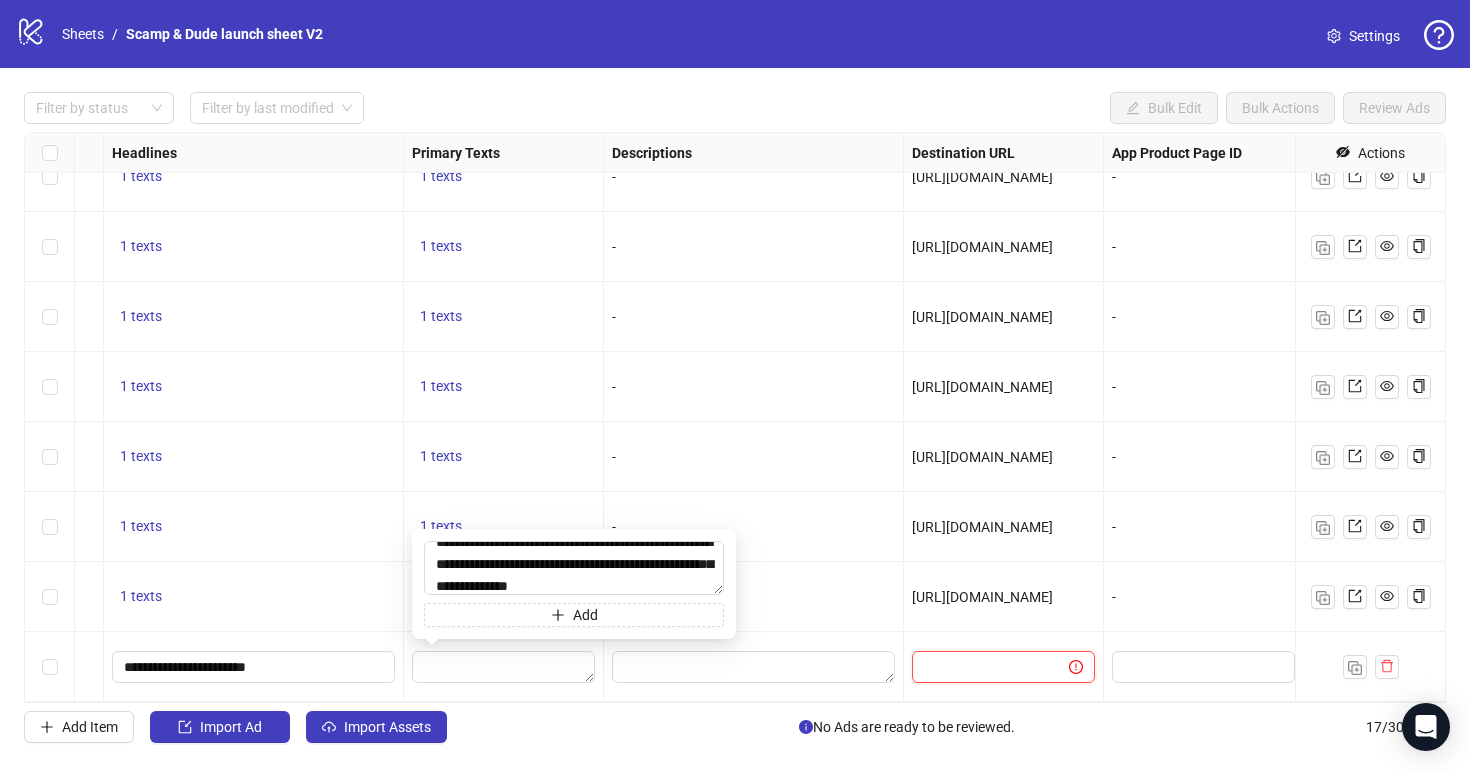 click at bounding box center (982, 667) 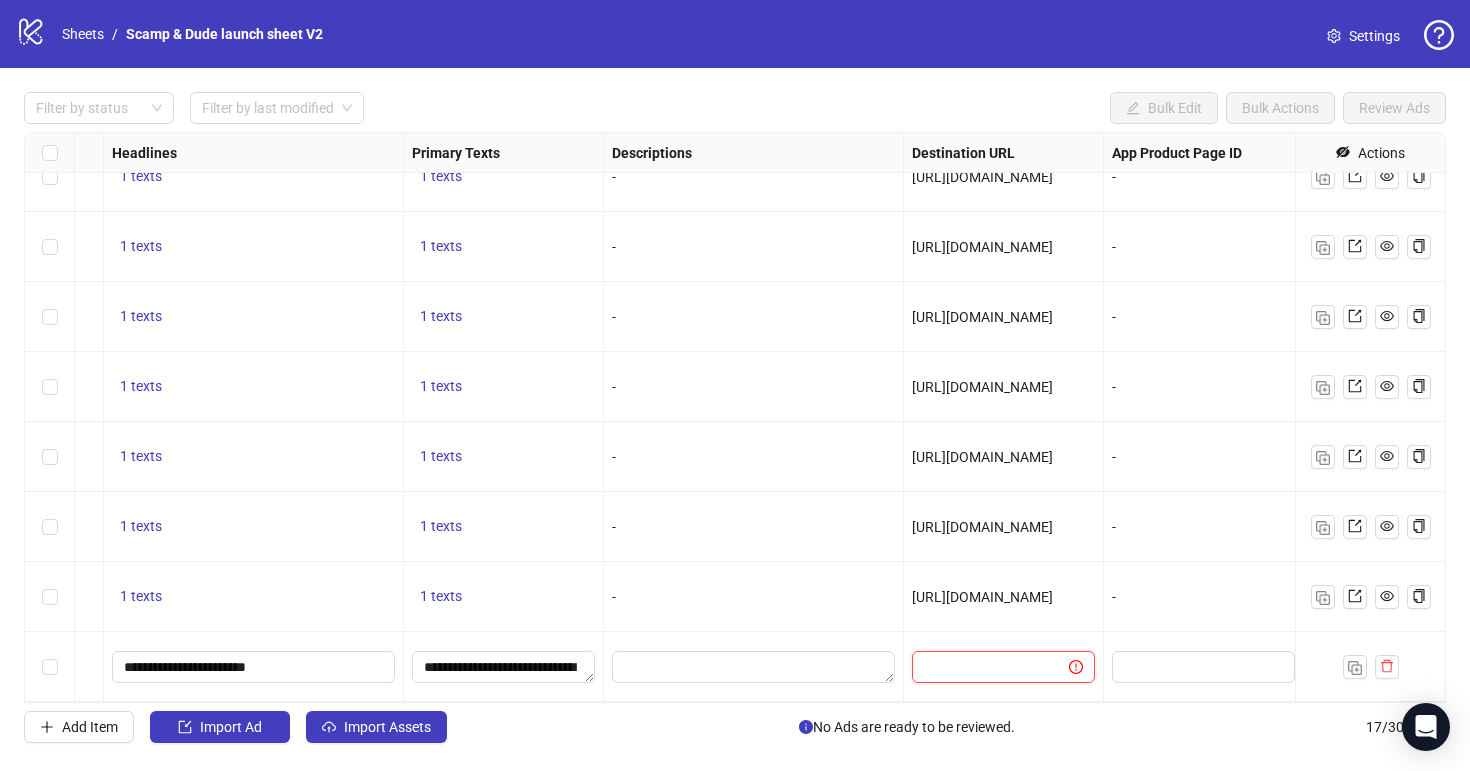 paste on "**********" 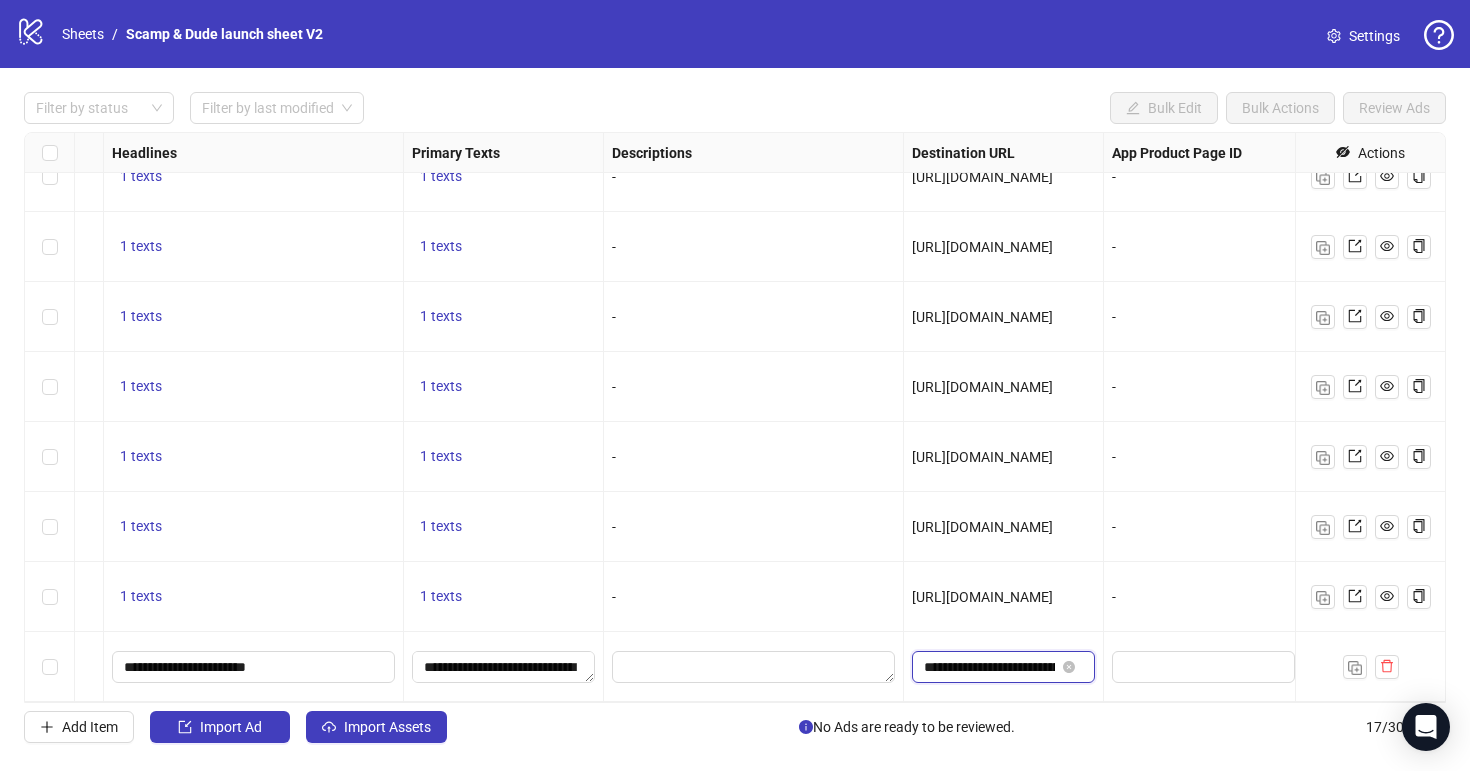 scroll, scrollTop: 0, scrollLeft: 169, axis: horizontal 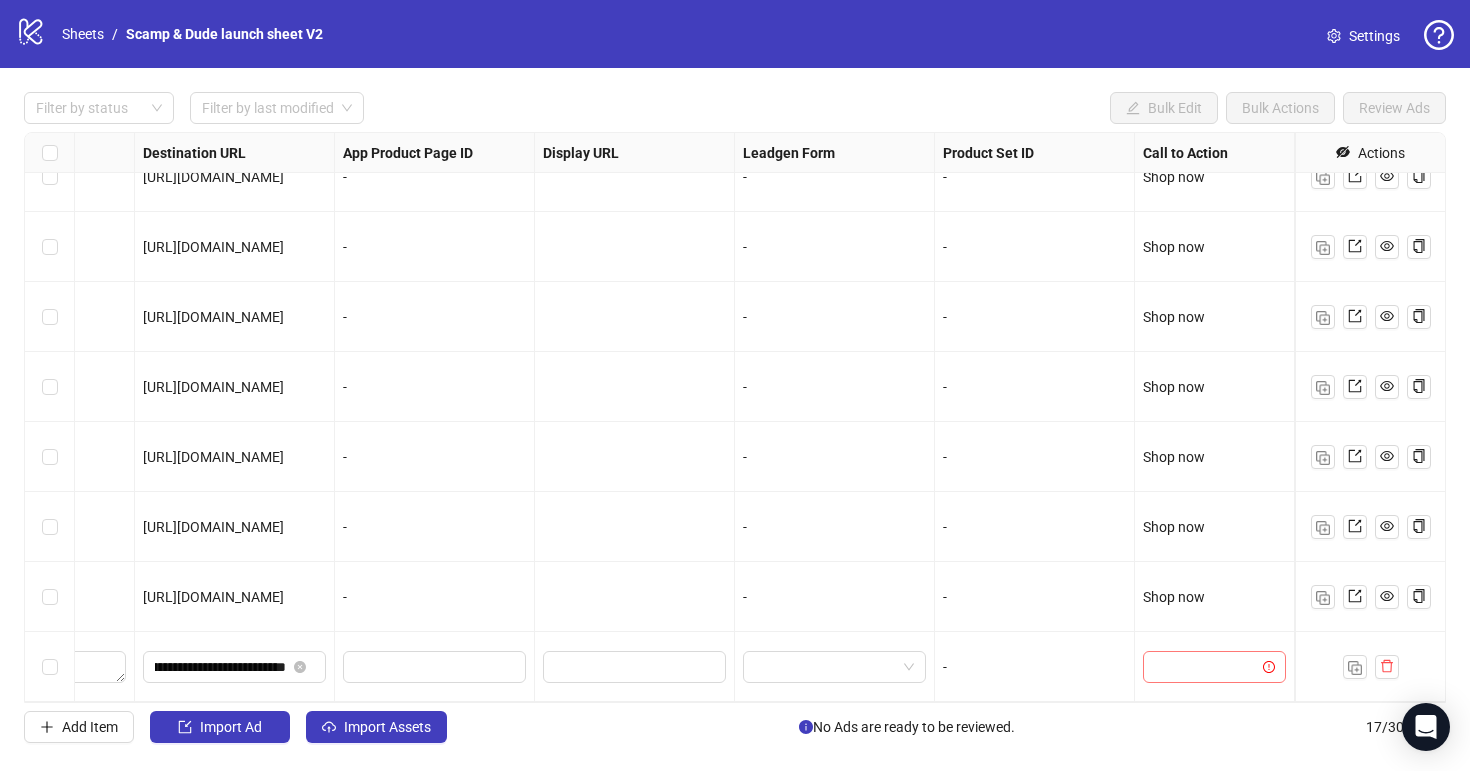 click at bounding box center (1205, 667) 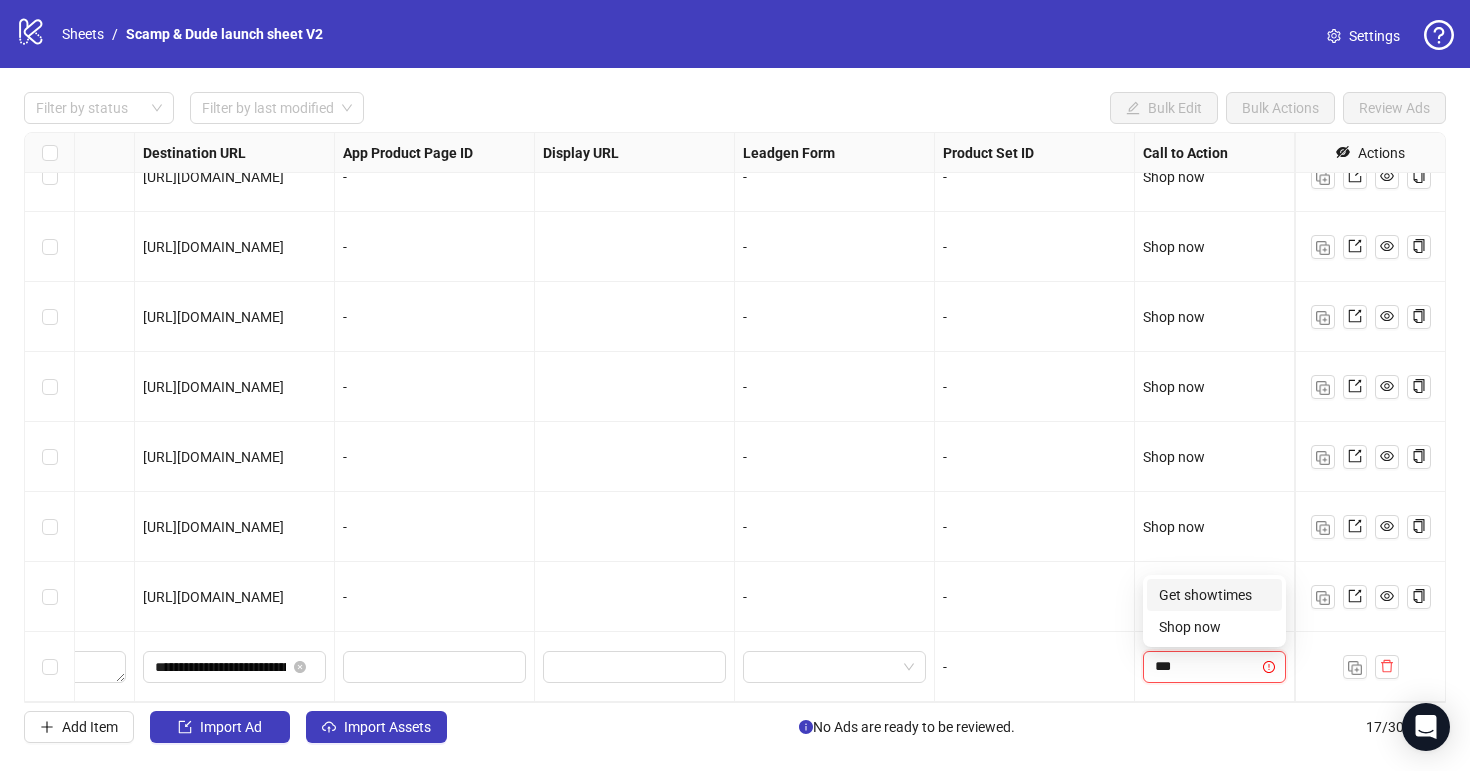type on "****" 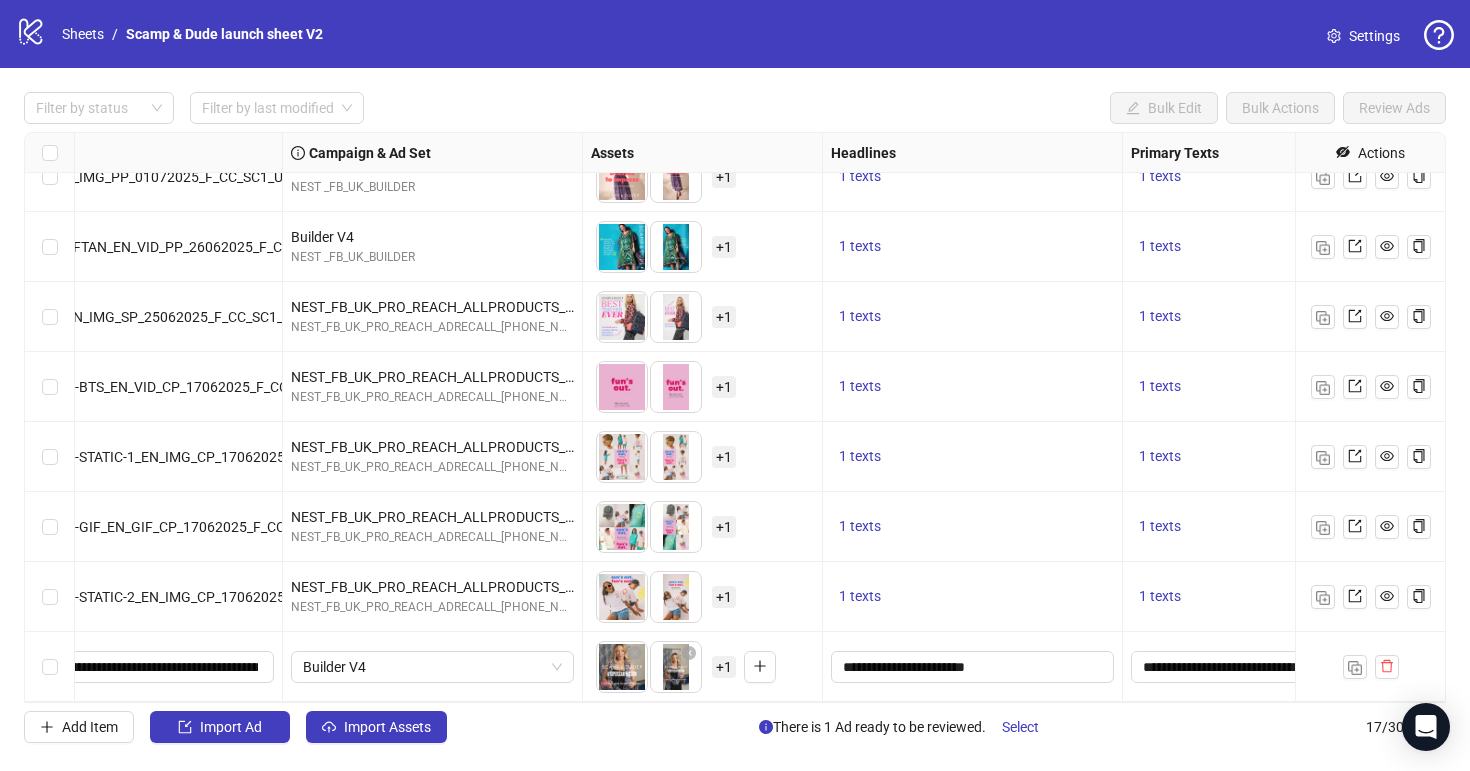 scroll, scrollTop: 661, scrollLeft: 117, axis: both 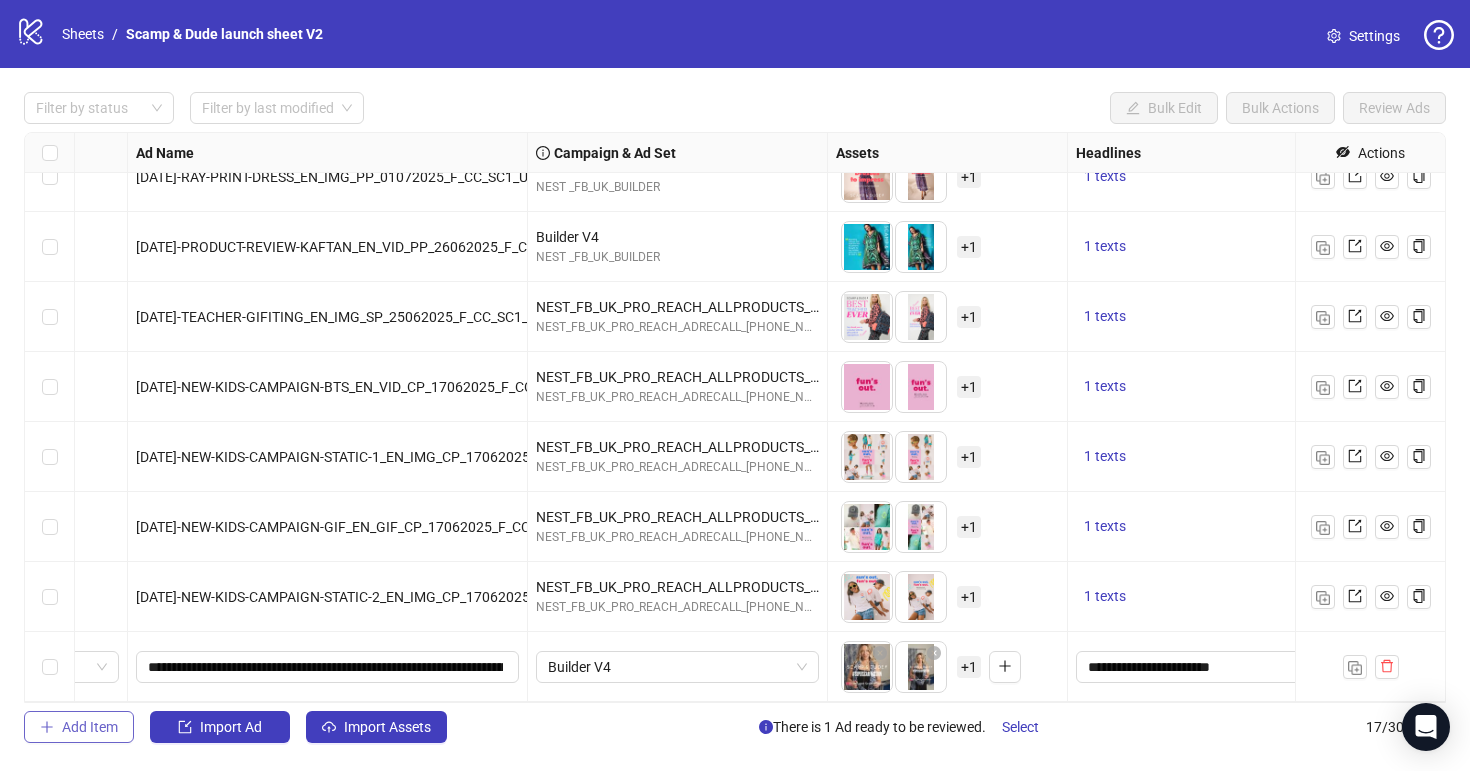 click on "Add Item" at bounding box center (90, 727) 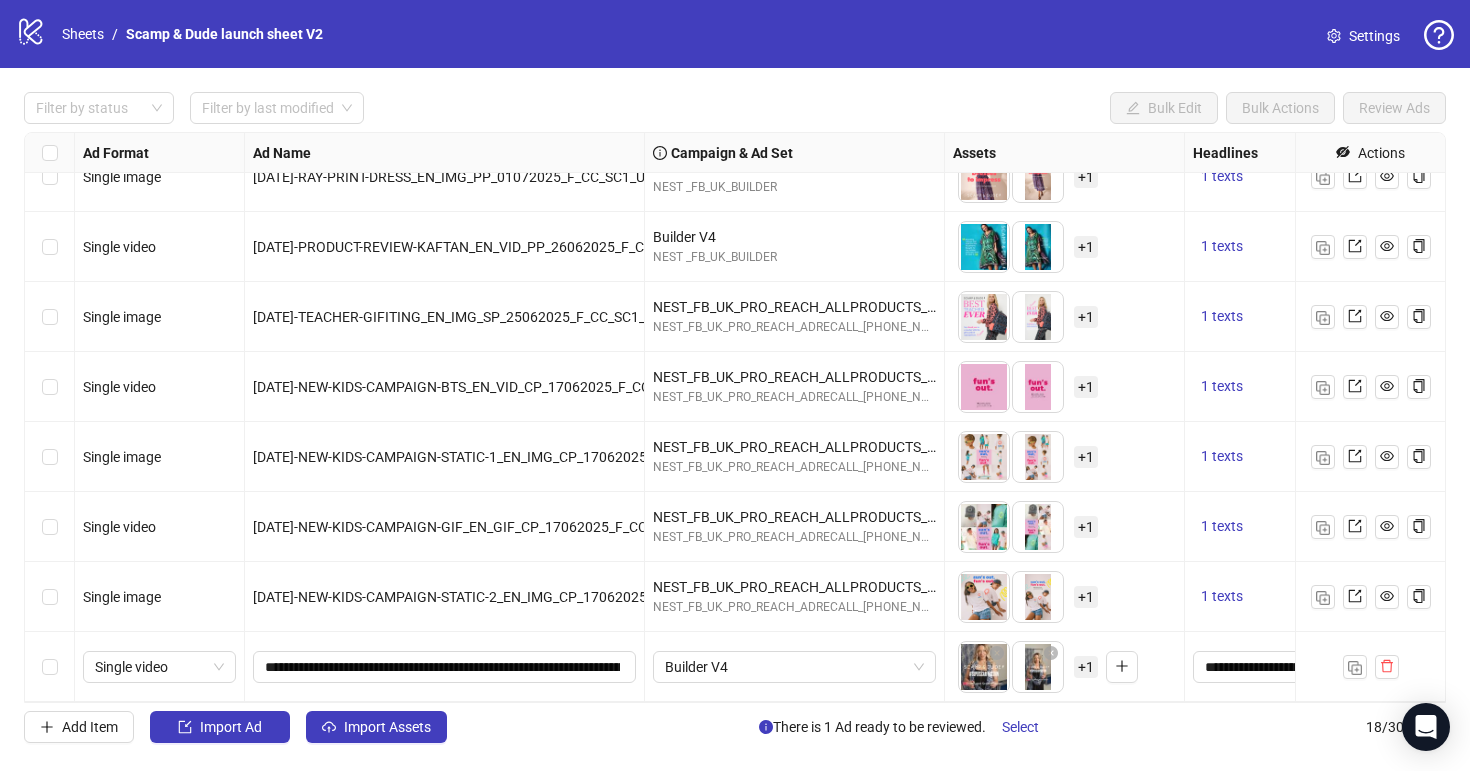 scroll, scrollTop: 731, scrollLeft: 0, axis: vertical 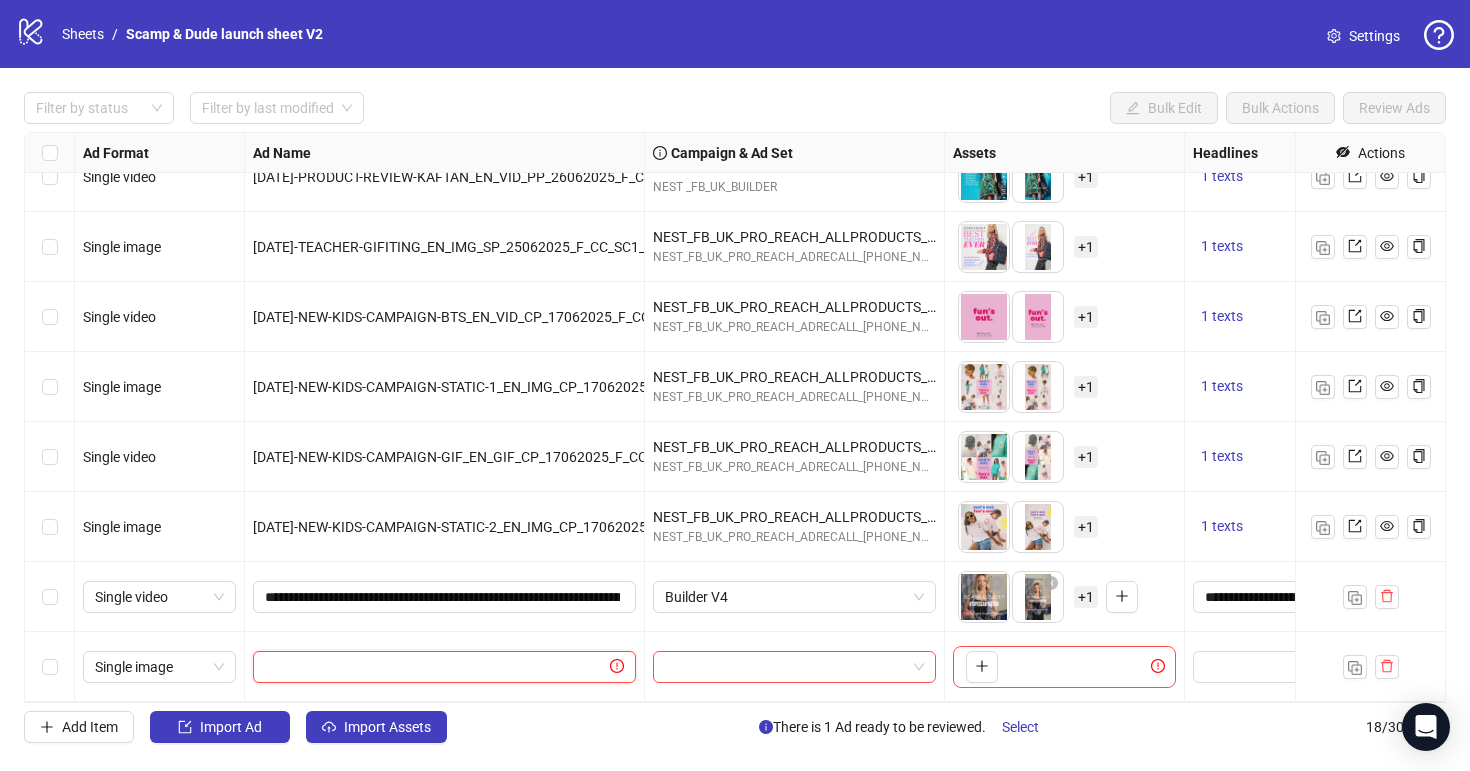 click at bounding box center [435, 667] 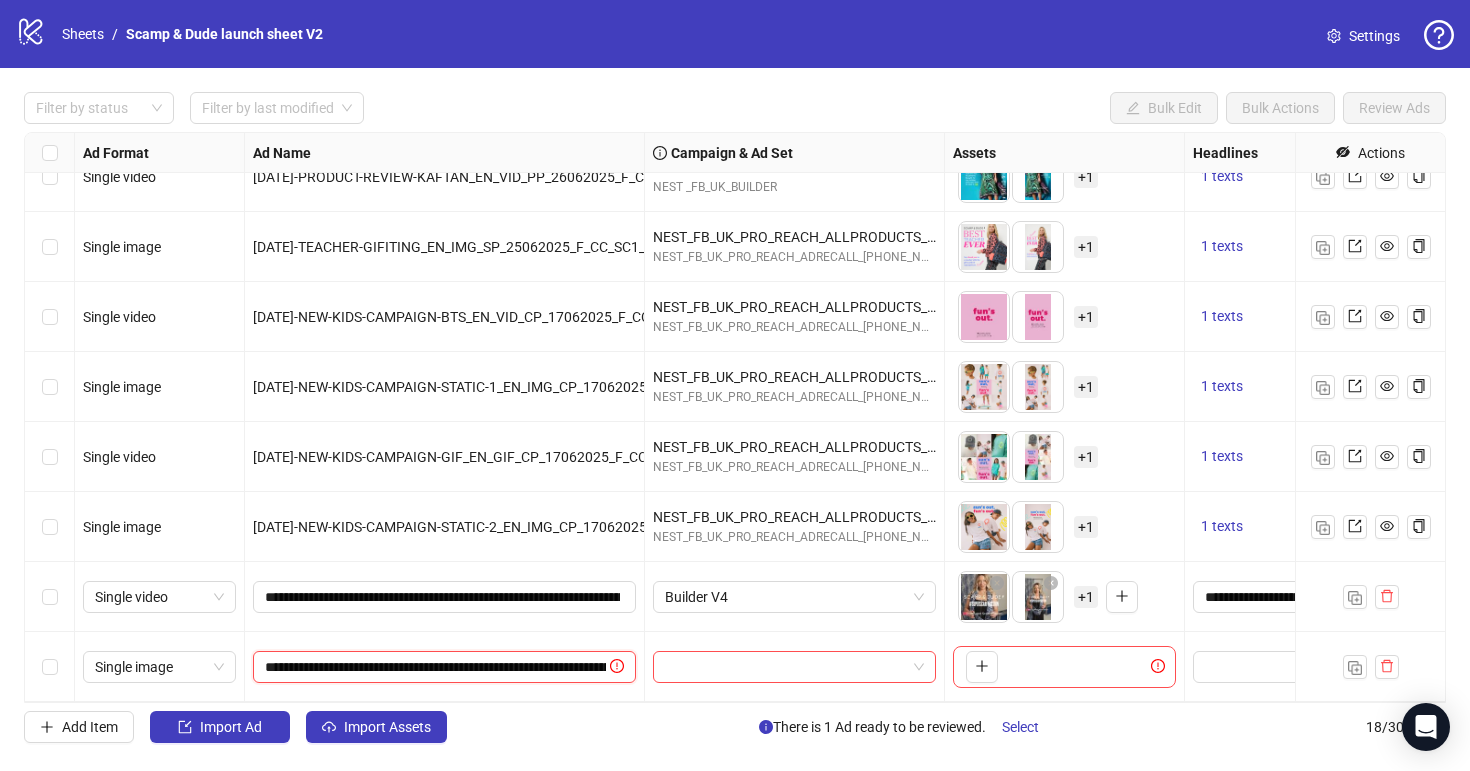 scroll, scrollTop: 0, scrollLeft: 271, axis: horizontal 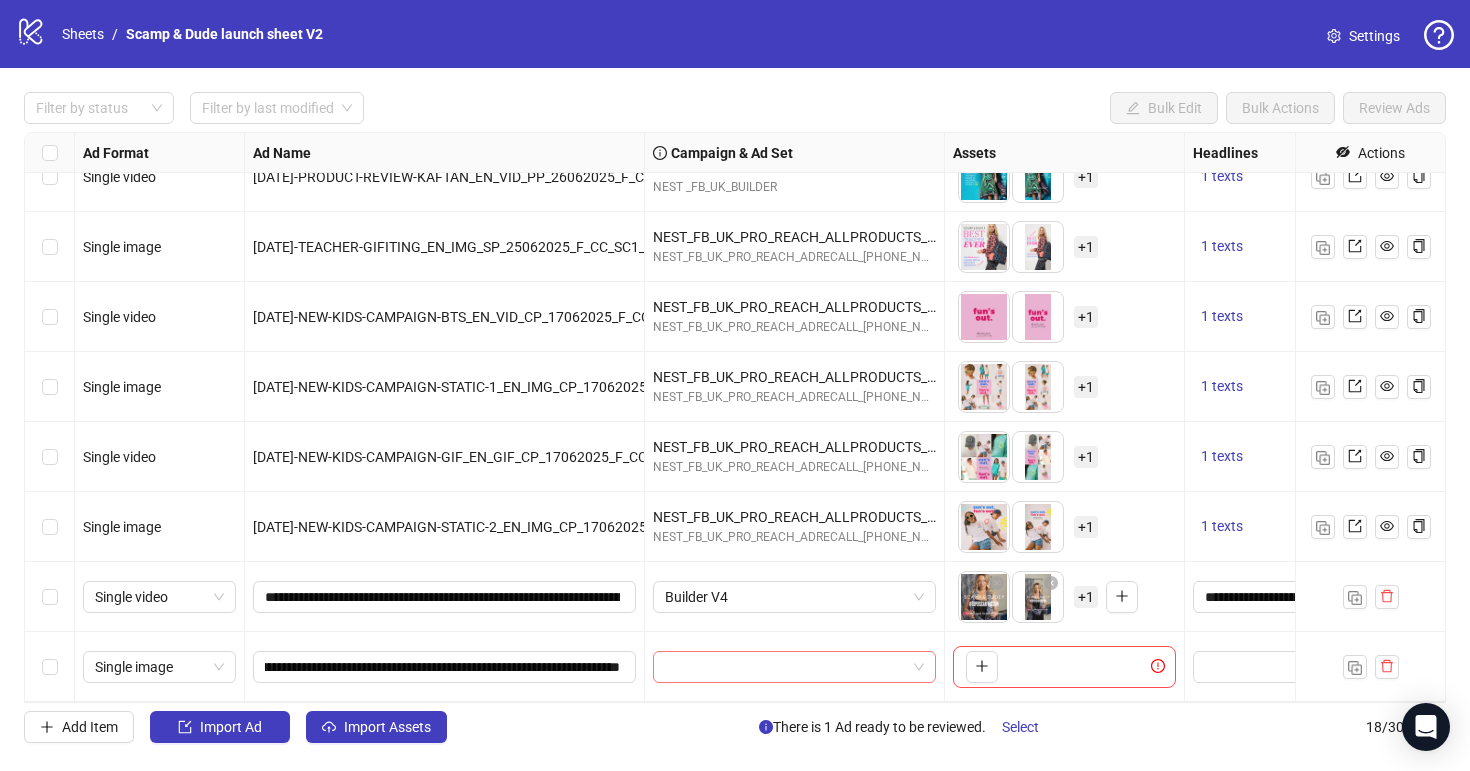click at bounding box center (785, 667) 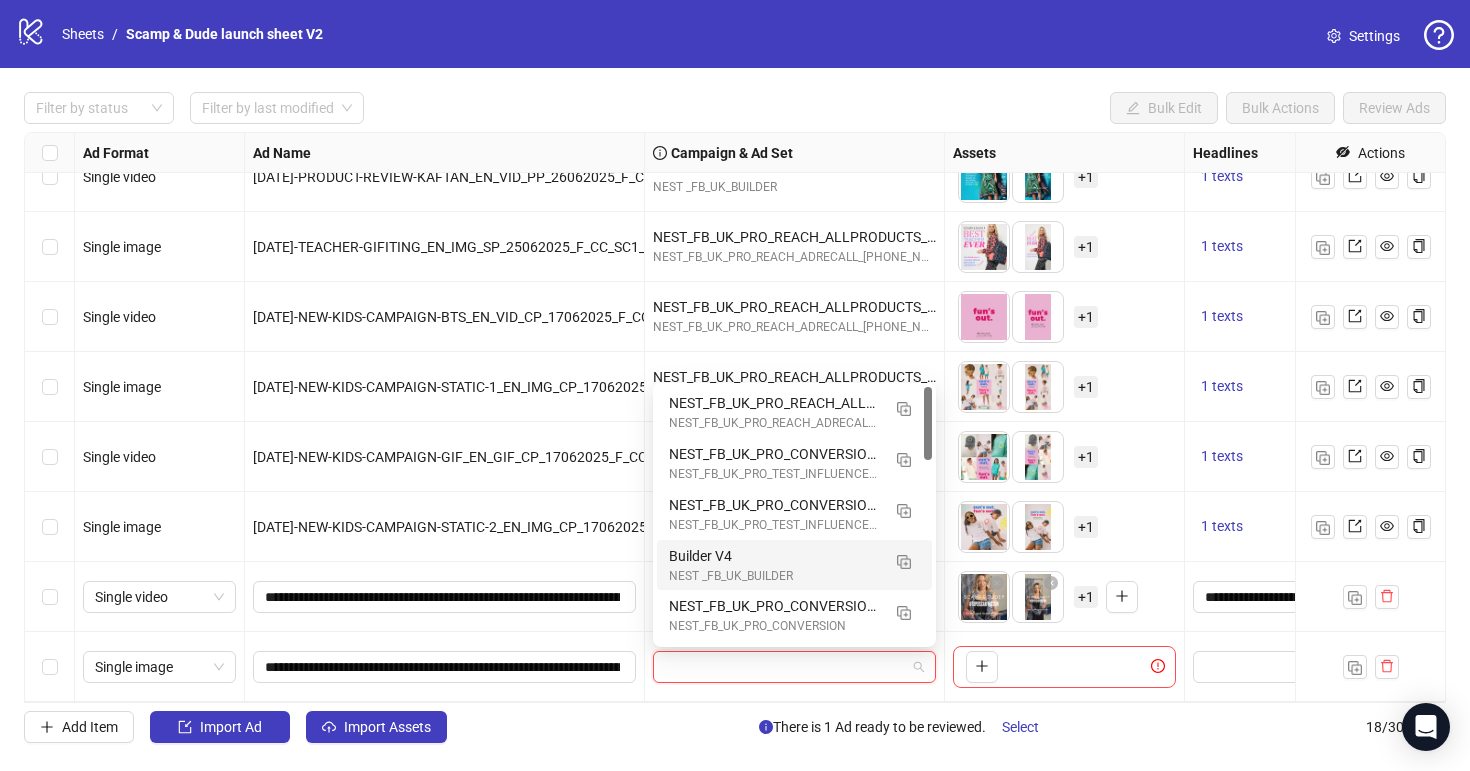 click on "Builder V4" at bounding box center (774, 556) 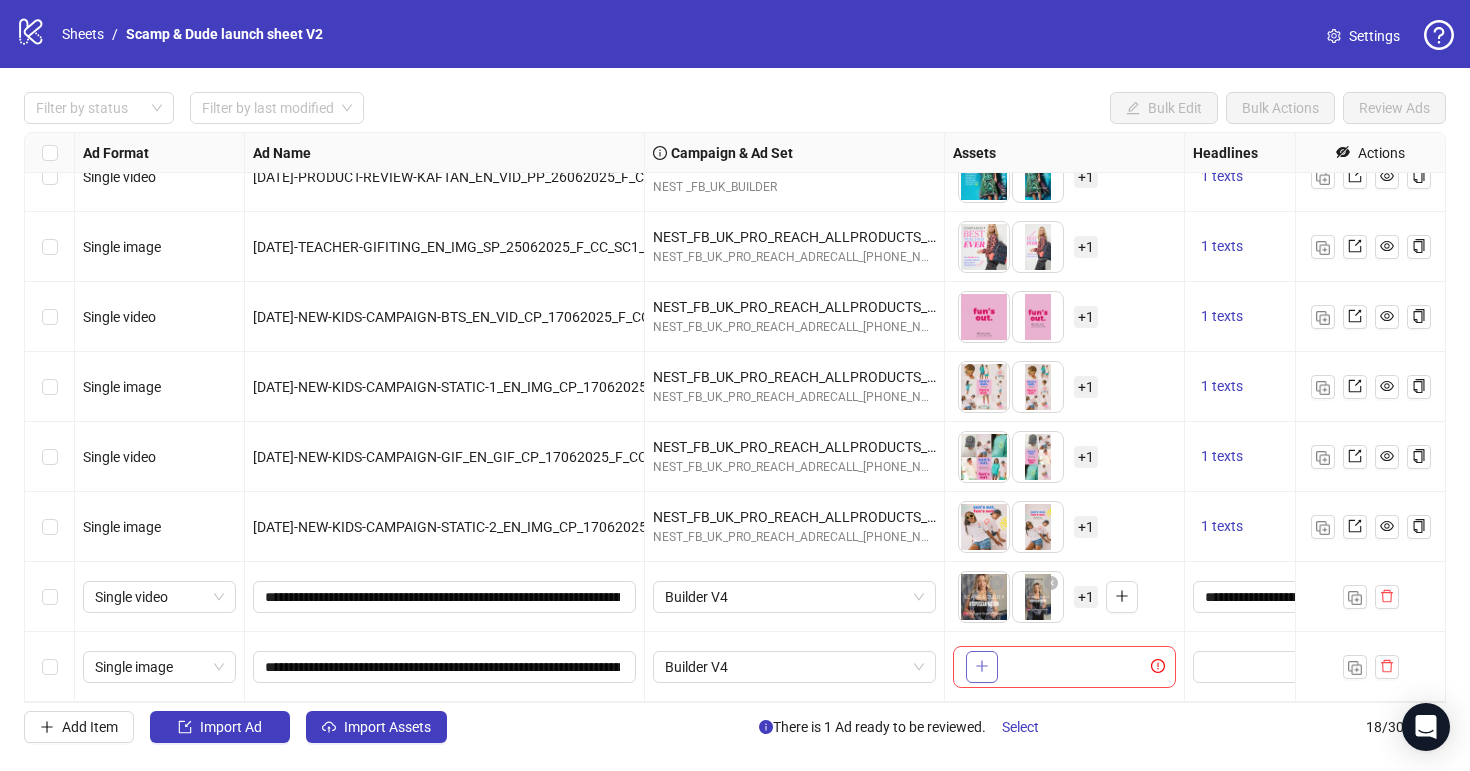 click 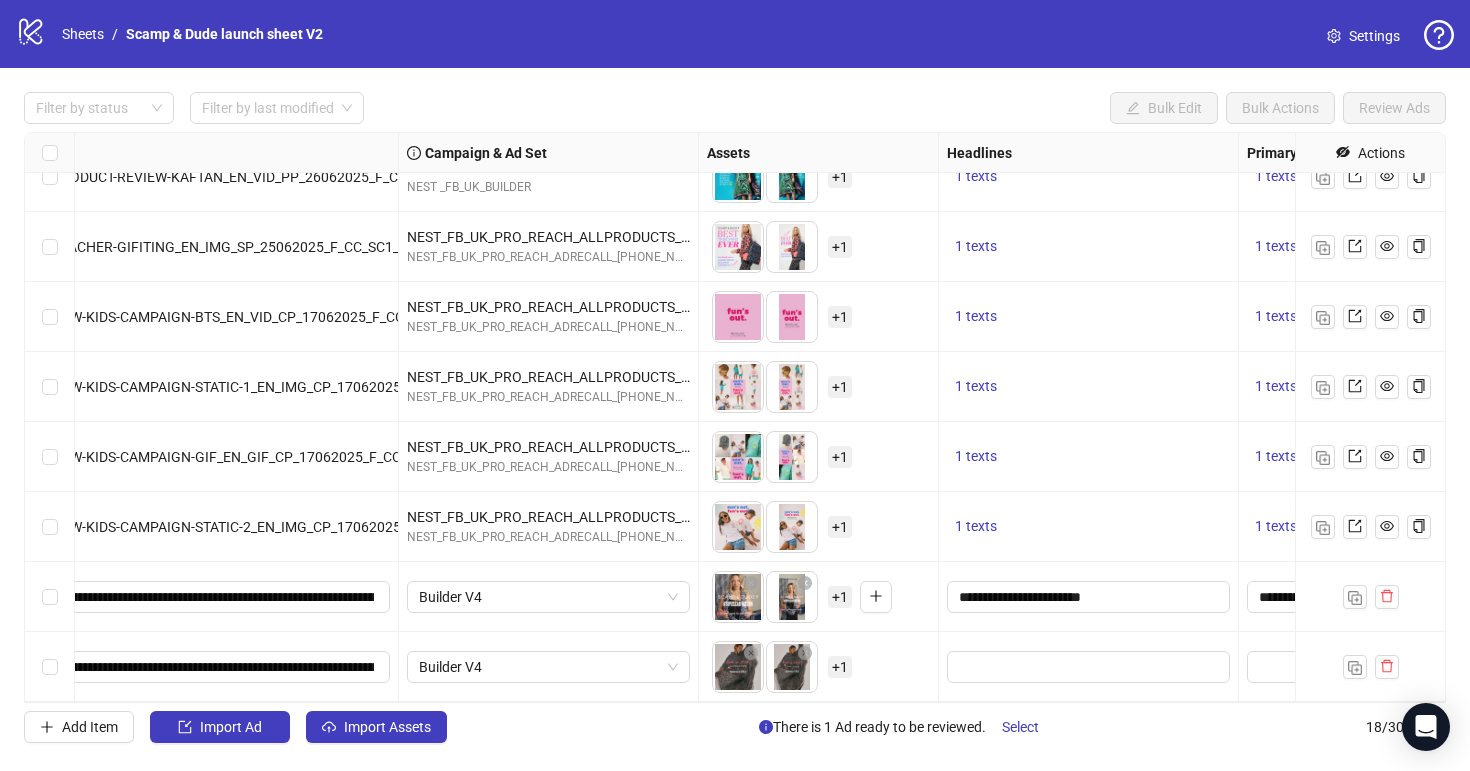 scroll, scrollTop: 731, scrollLeft: 332, axis: both 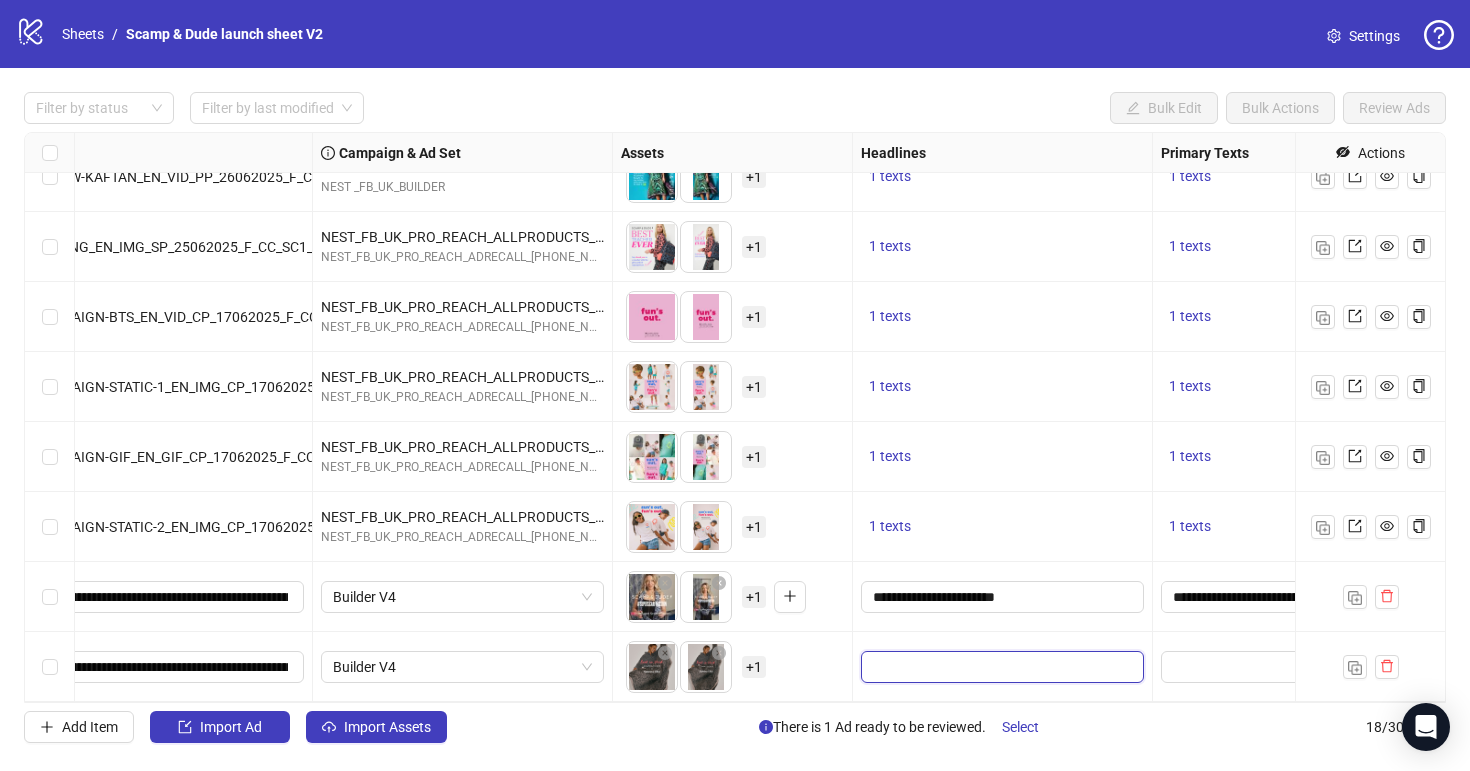 click at bounding box center (1000, 667) 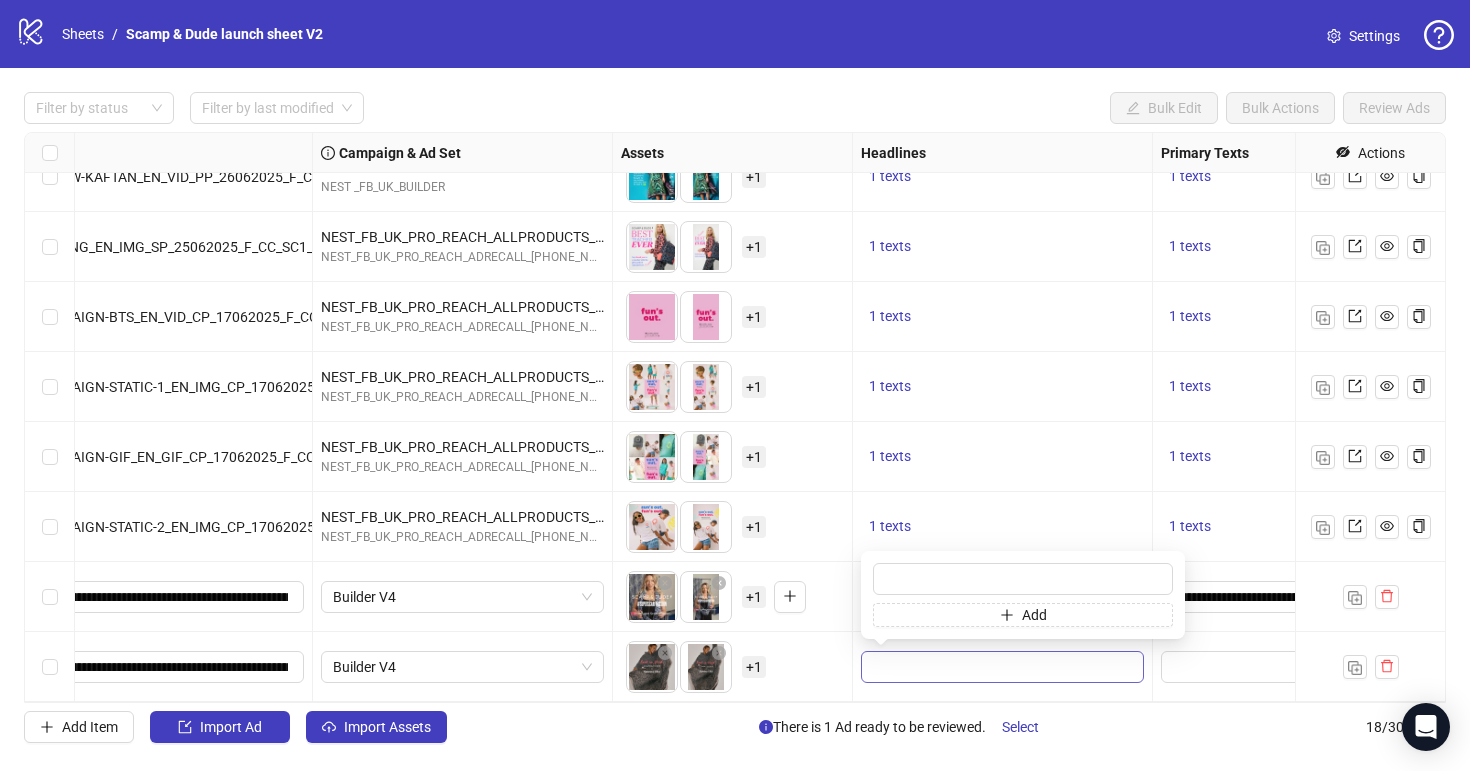type on "**********" 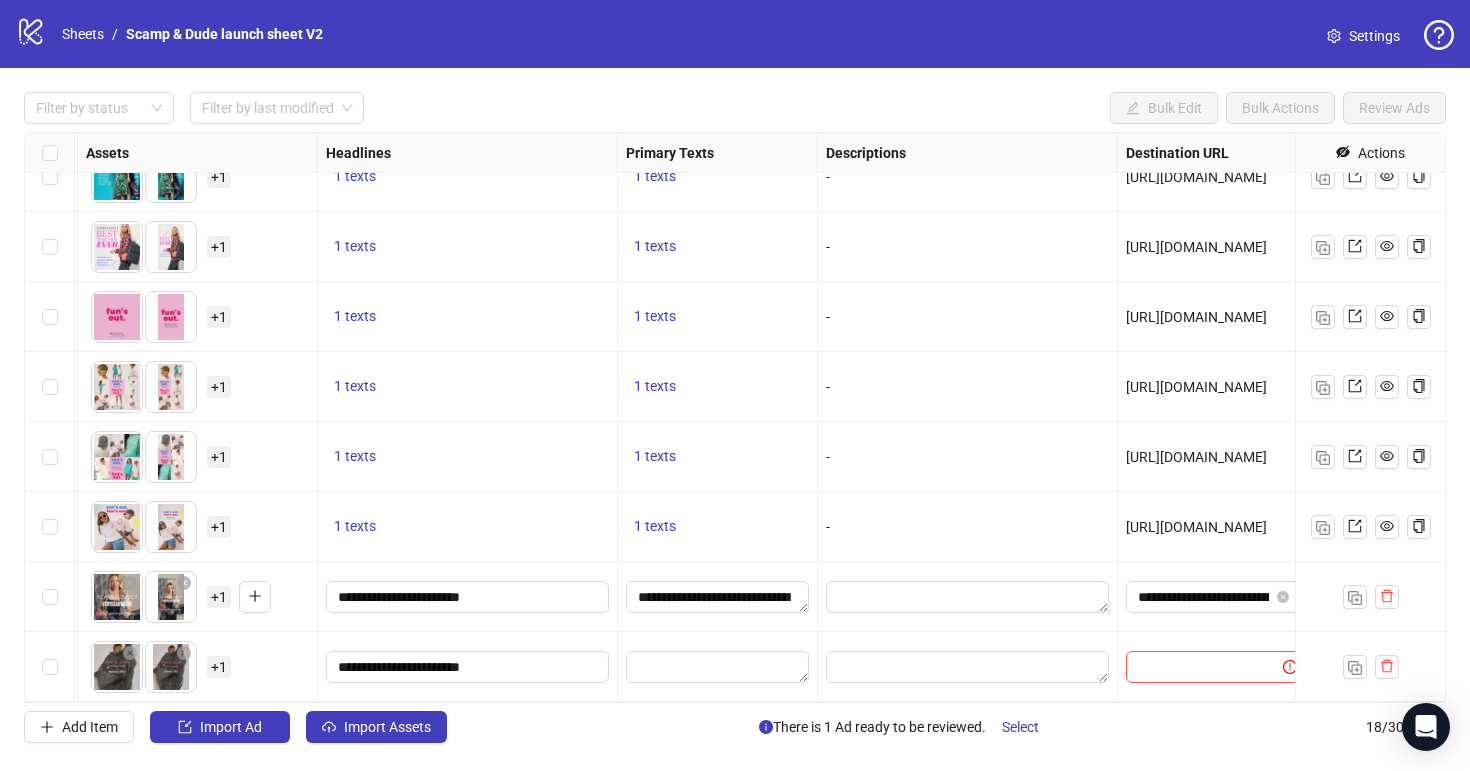 scroll, scrollTop: 731, scrollLeft: 1026, axis: both 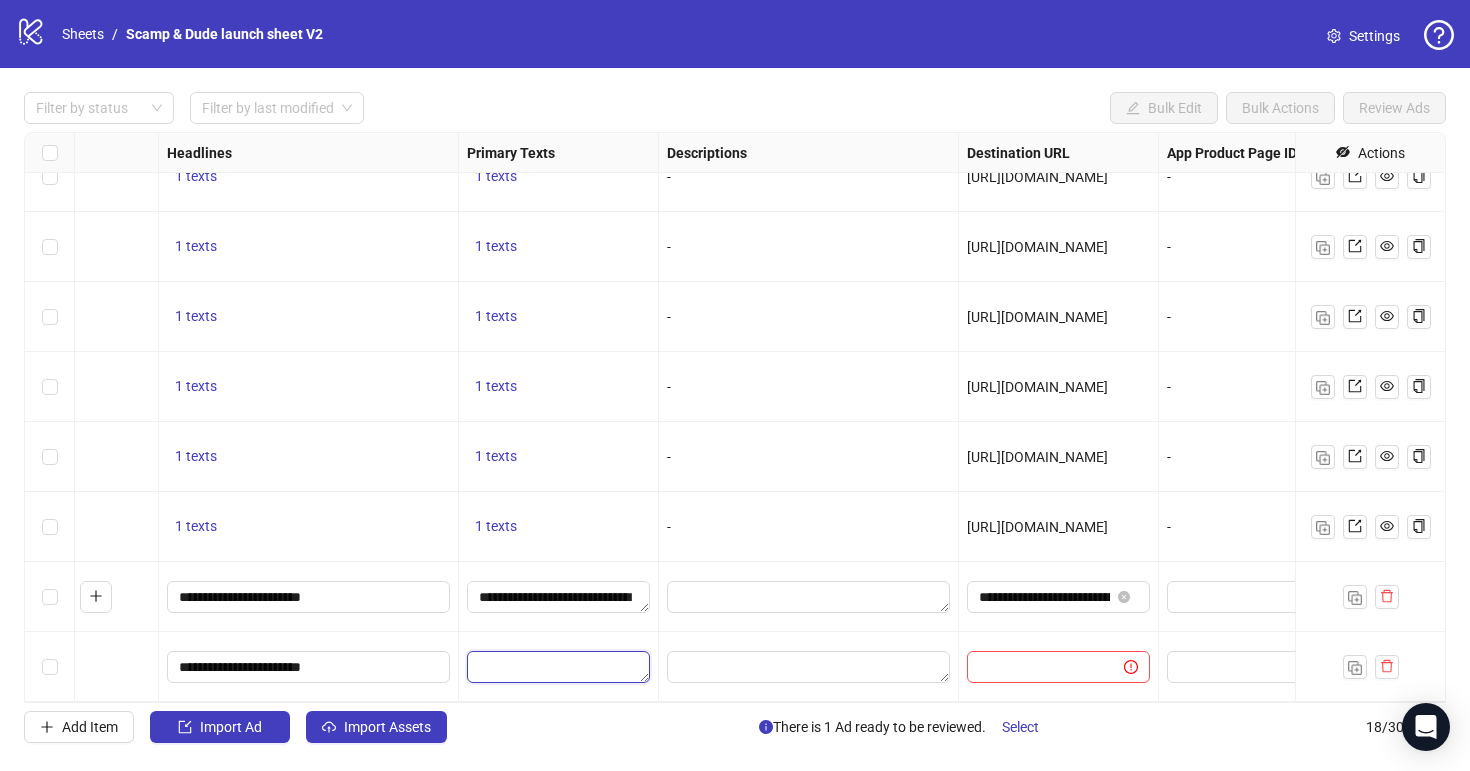 click at bounding box center [558, 667] 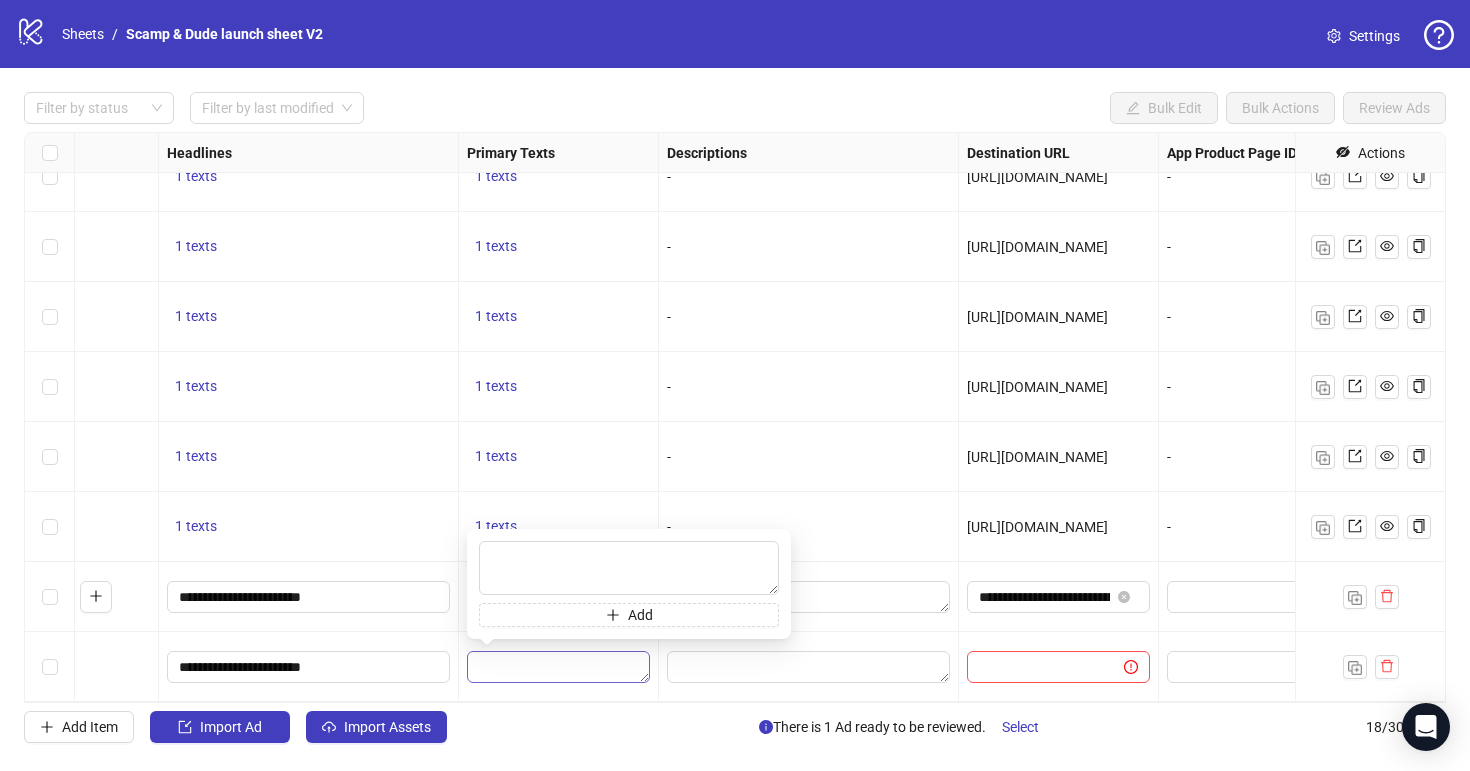 type on "**********" 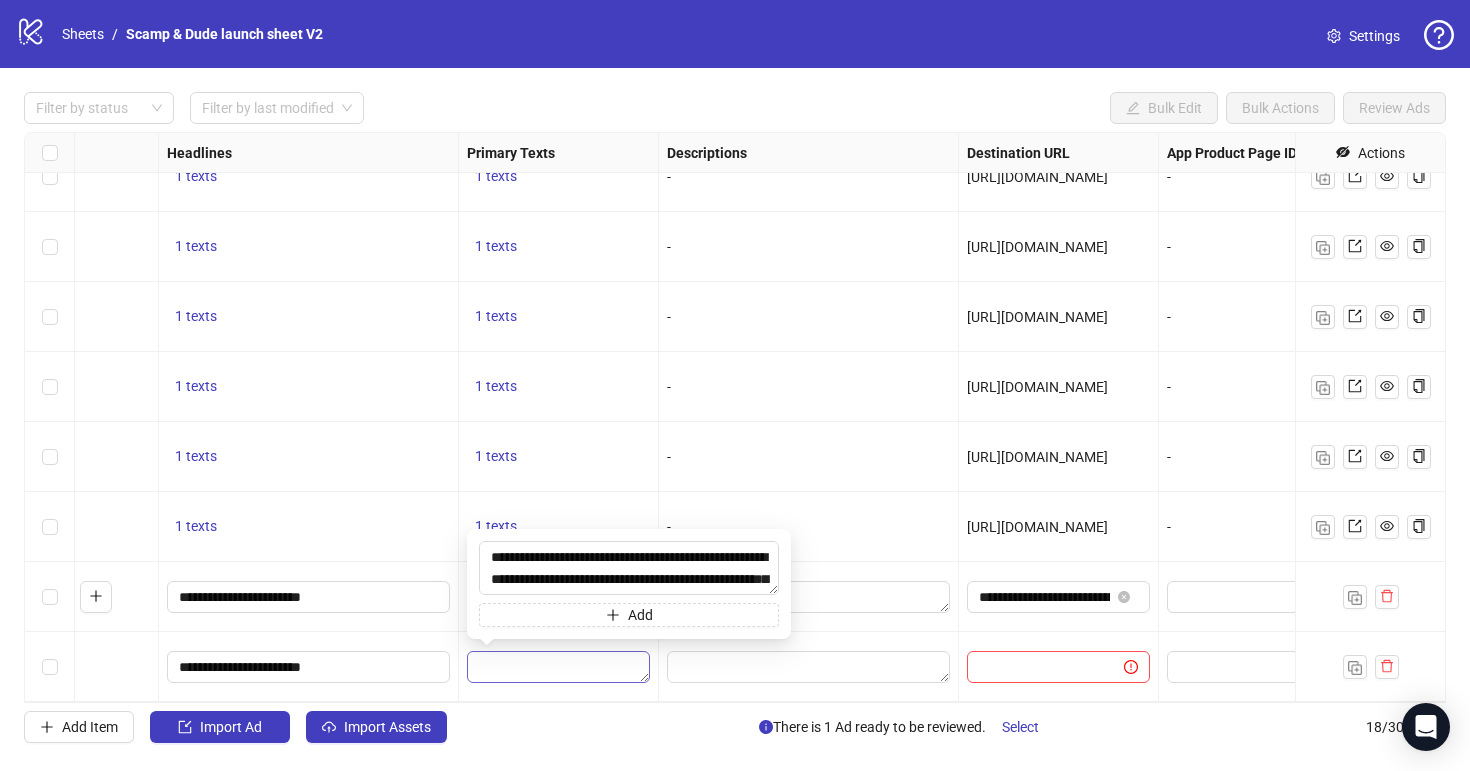 scroll, scrollTop: 15, scrollLeft: 0, axis: vertical 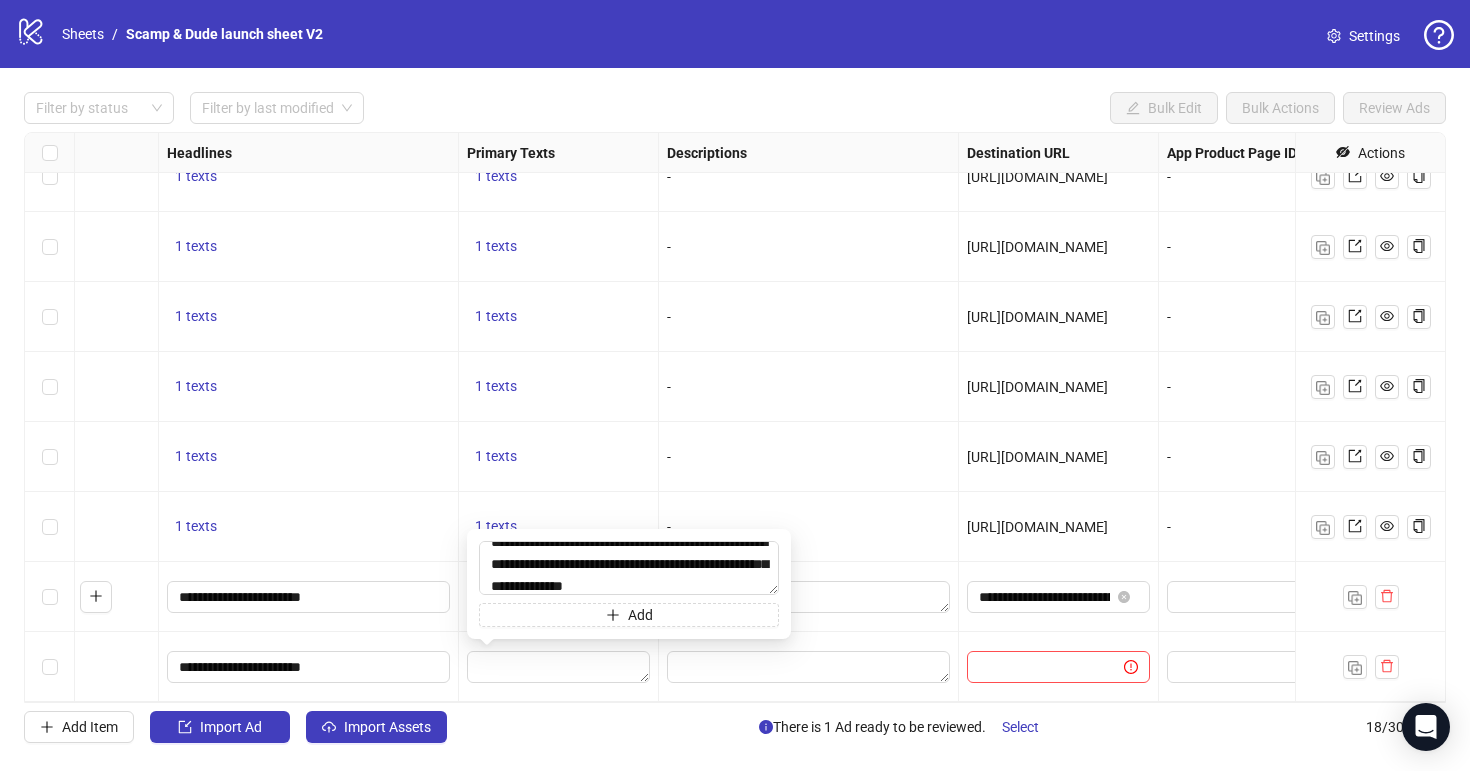 click at bounding box center [809, 667] 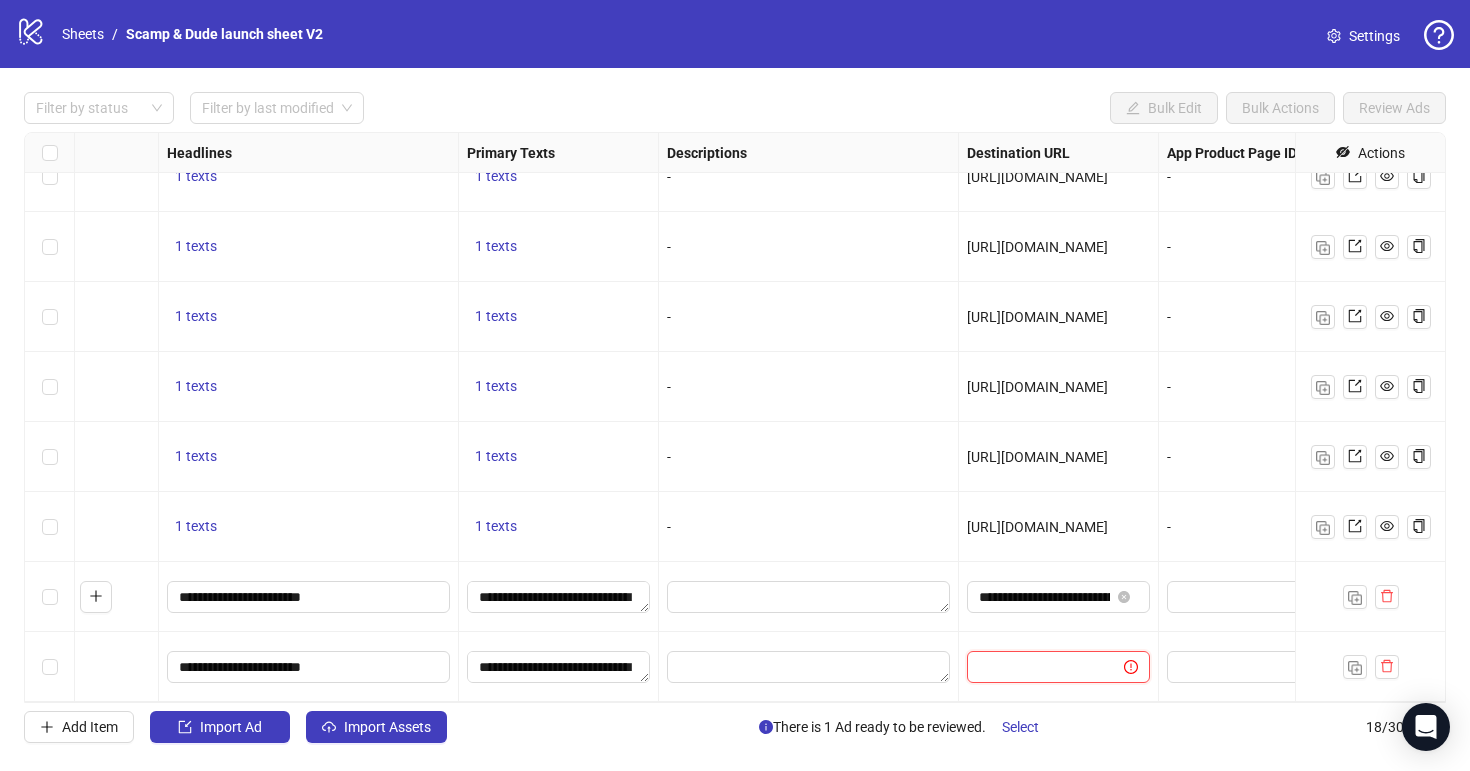 click at bounding box center [1037, 667] 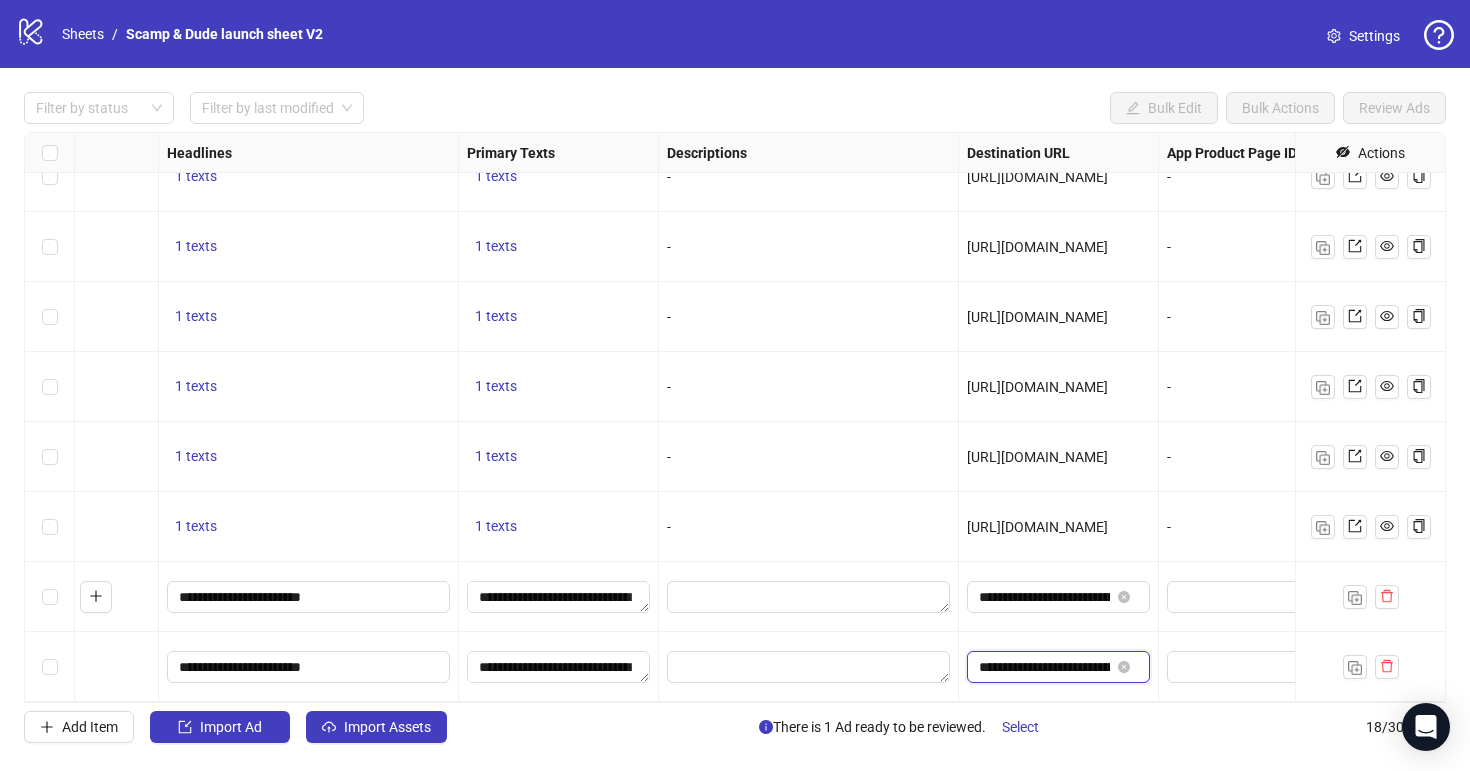 scroll, scrollTop: 0, scrollLeft: 768, axis: horizontal 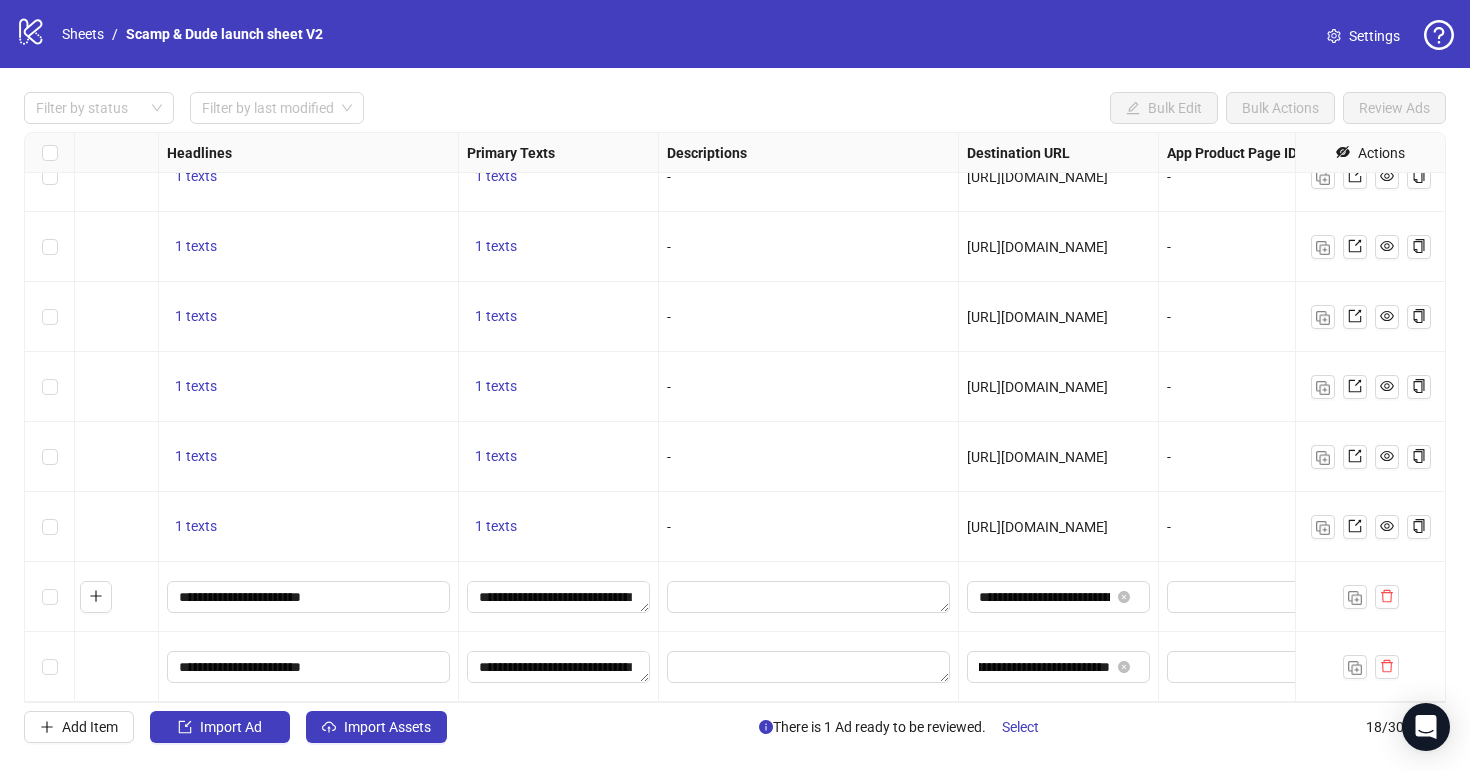 click on "**********" at bounding box center (1059, 597) 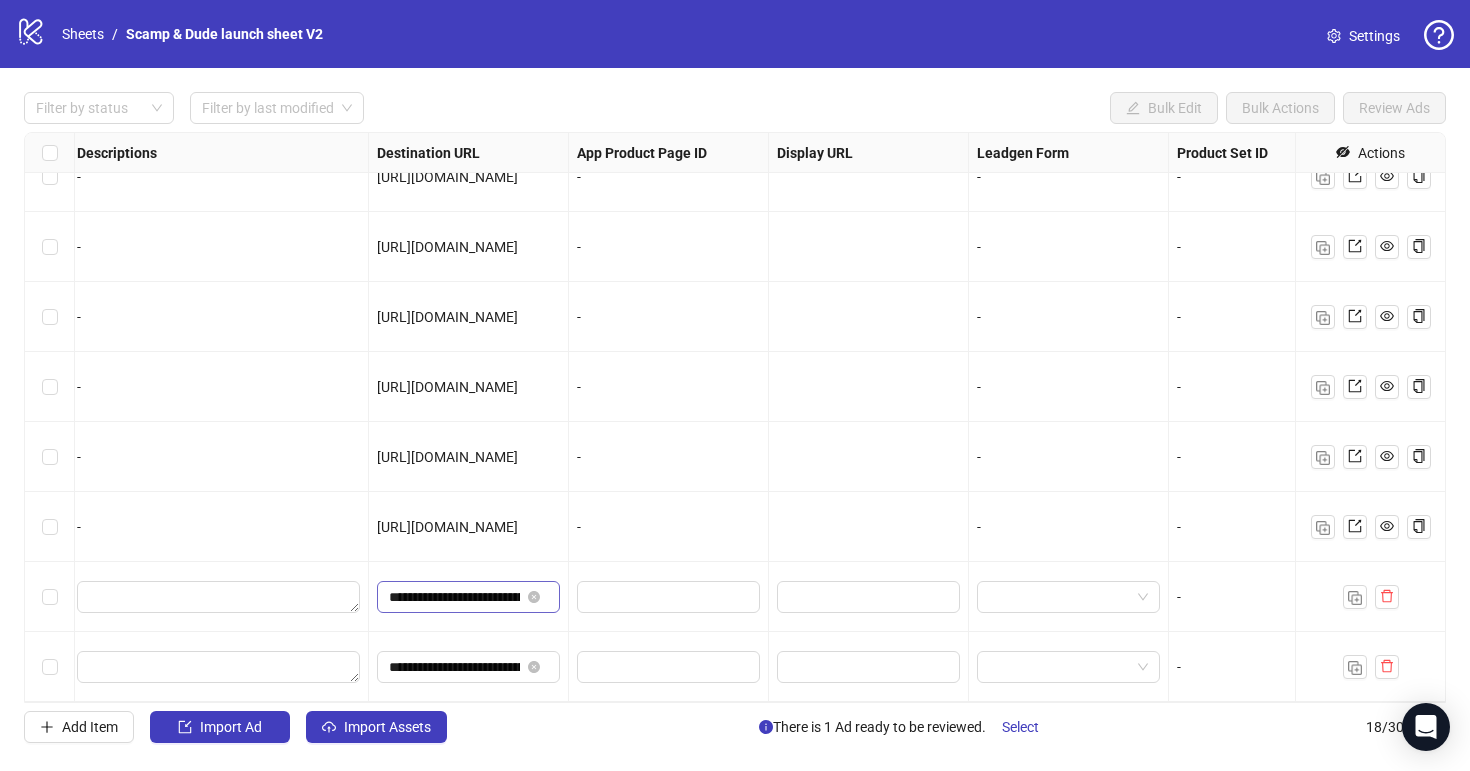 scroll, scrollTop: 731, scrollLeft: 1850, axis: both 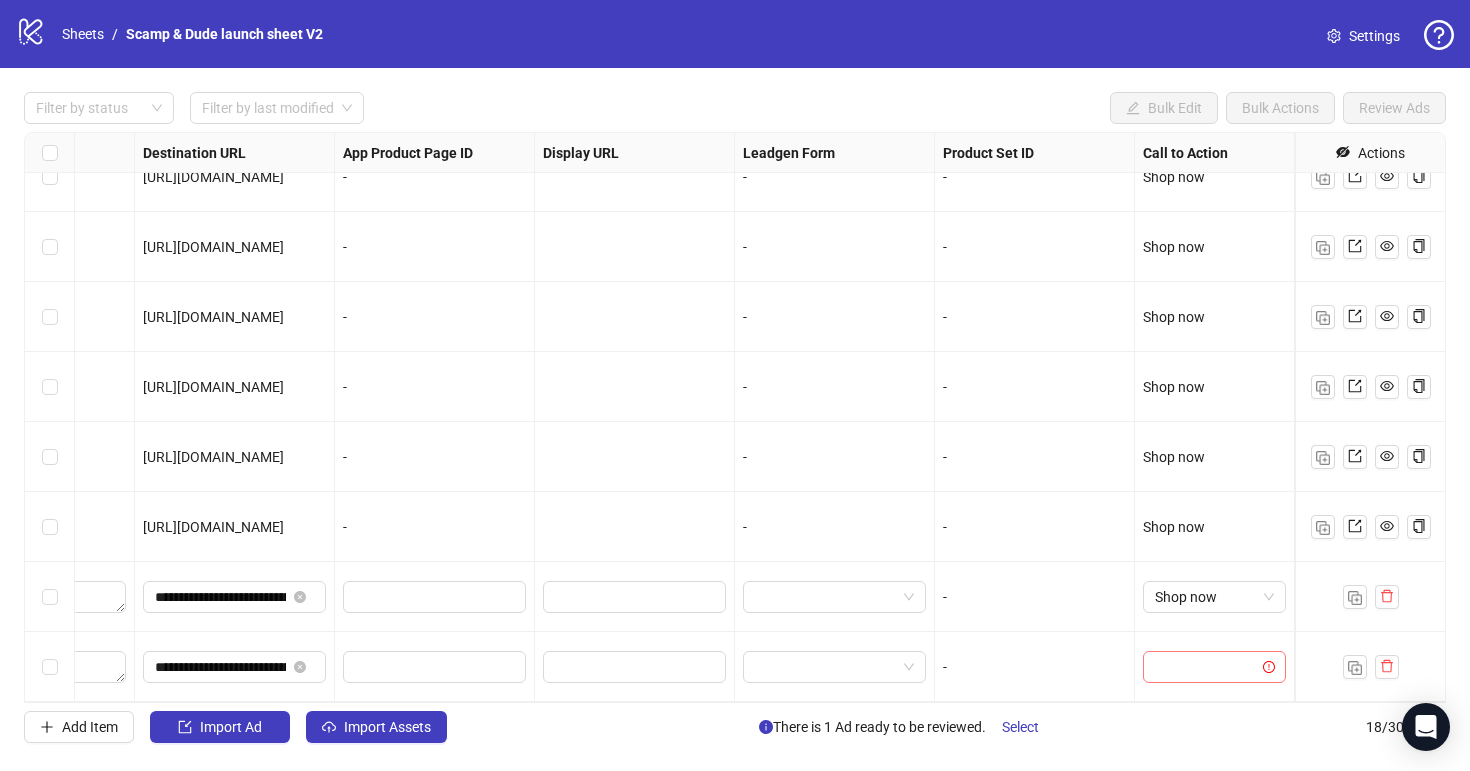 click at bounding box center (1205, 667) 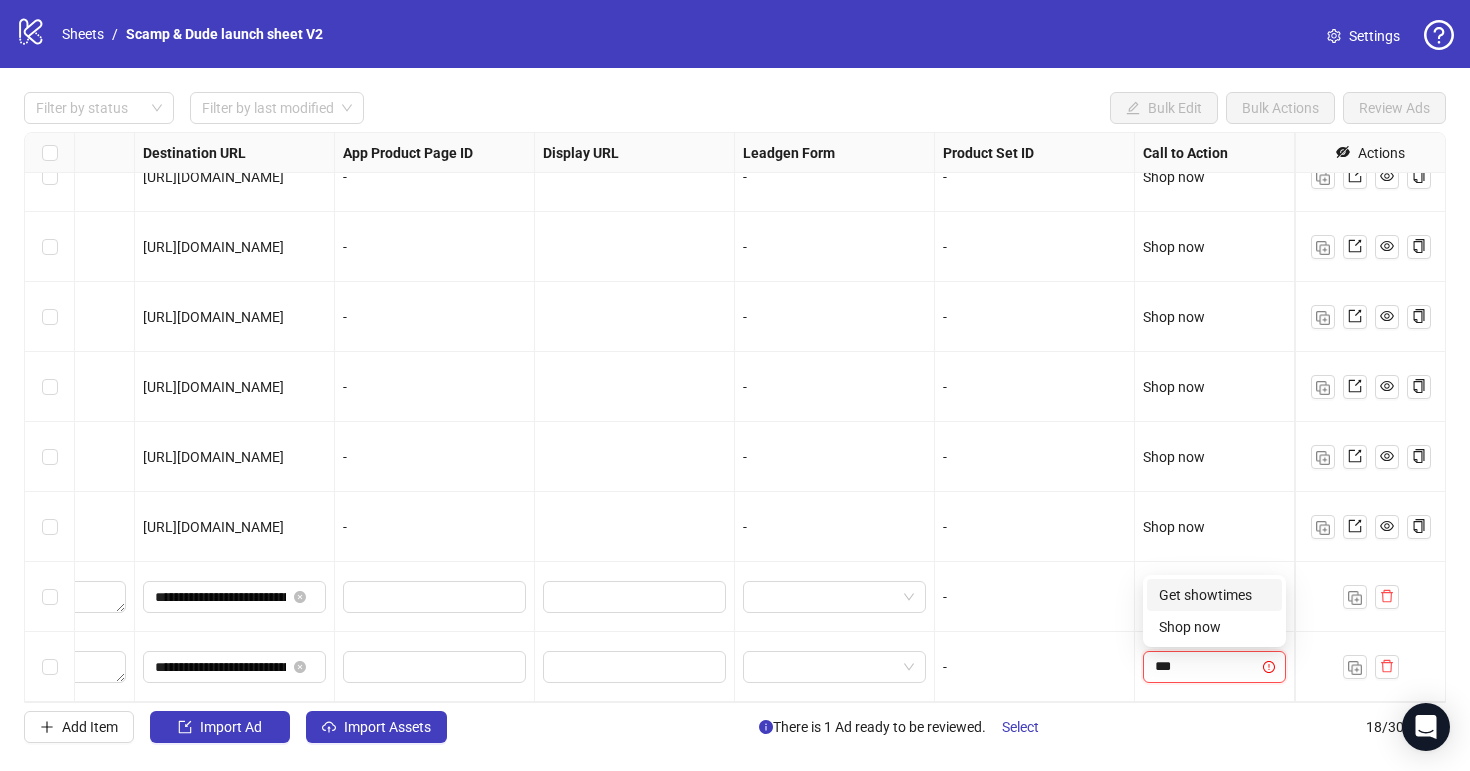 type on "****" 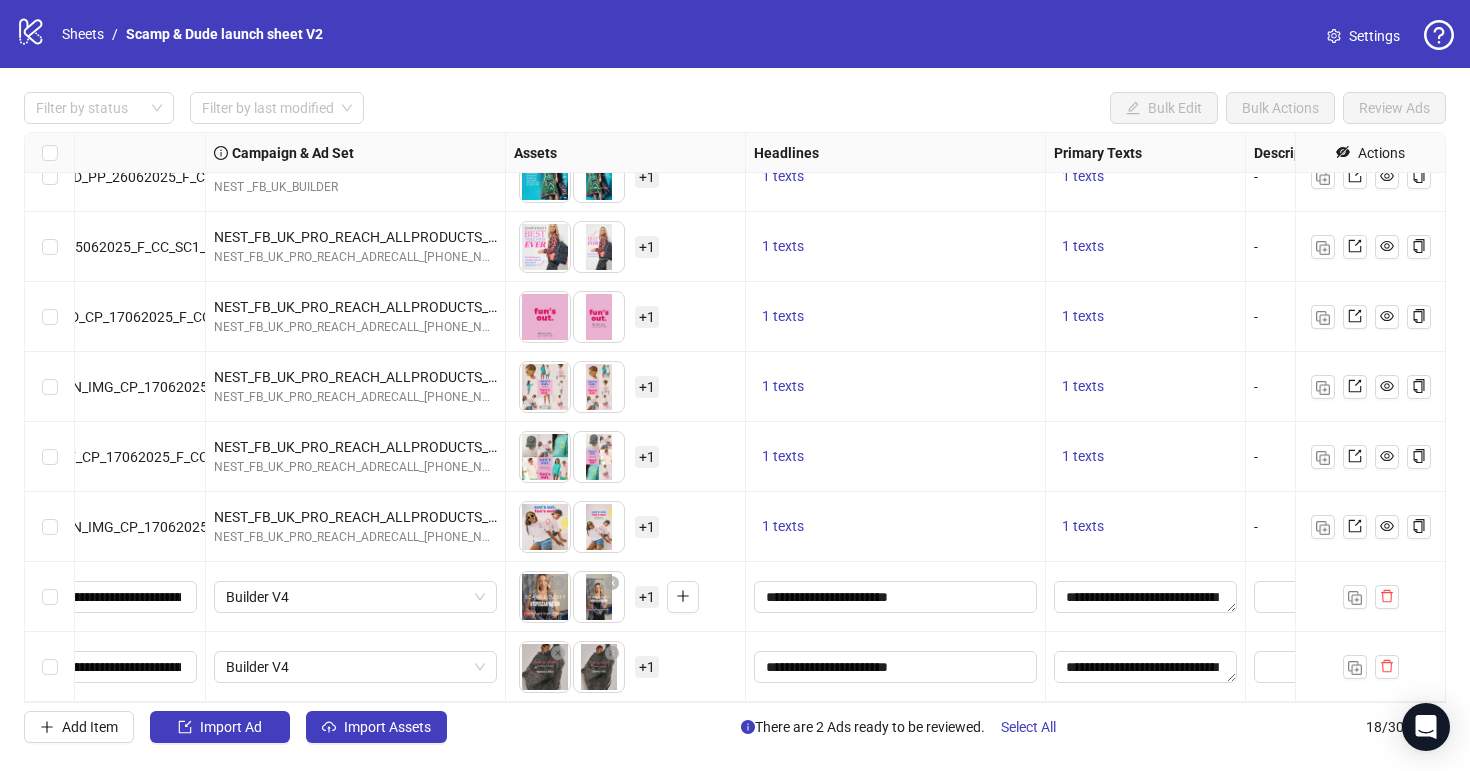 scroll, scrollTop: 731, scrollLeft: 101, axis: both 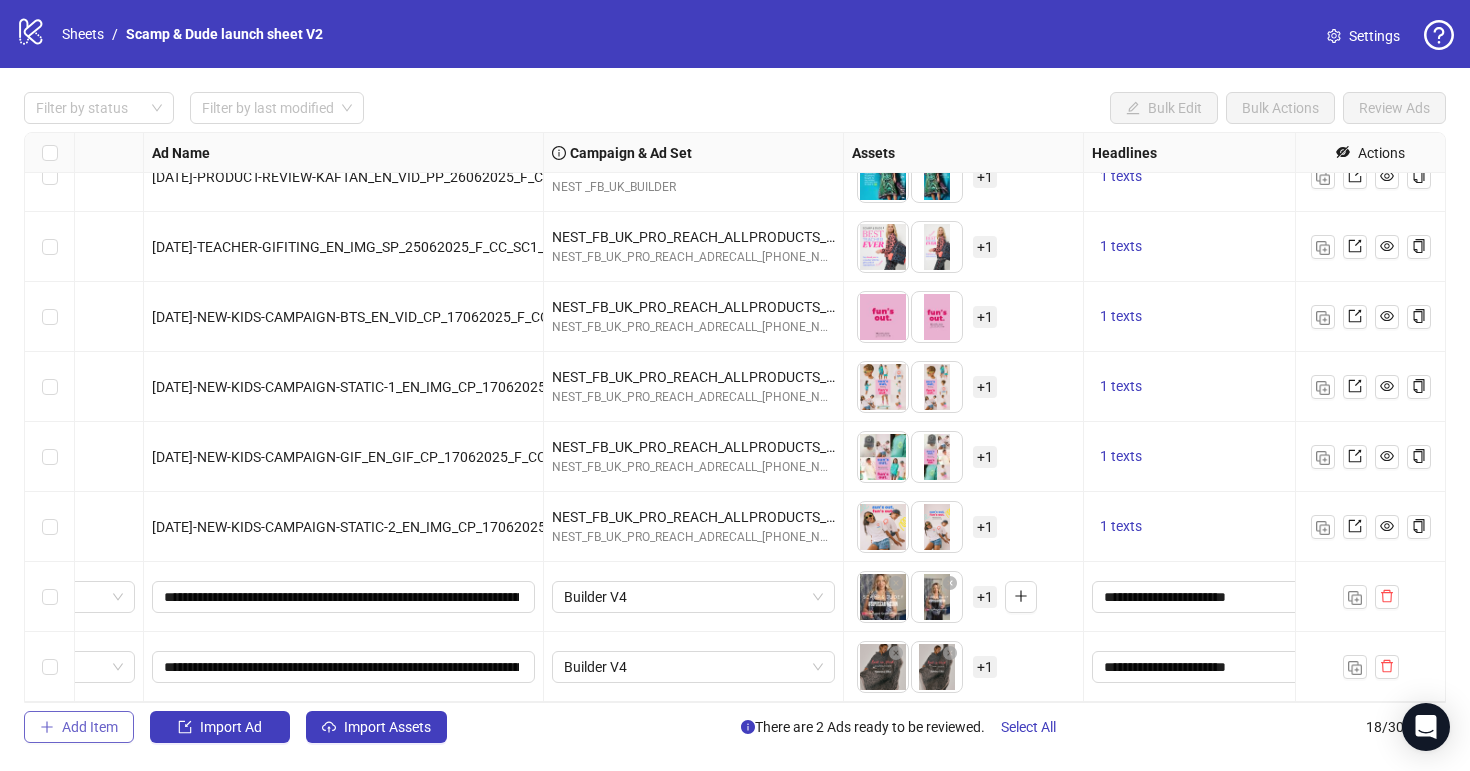 click on "Add Item" at bounding box center [90, 727] 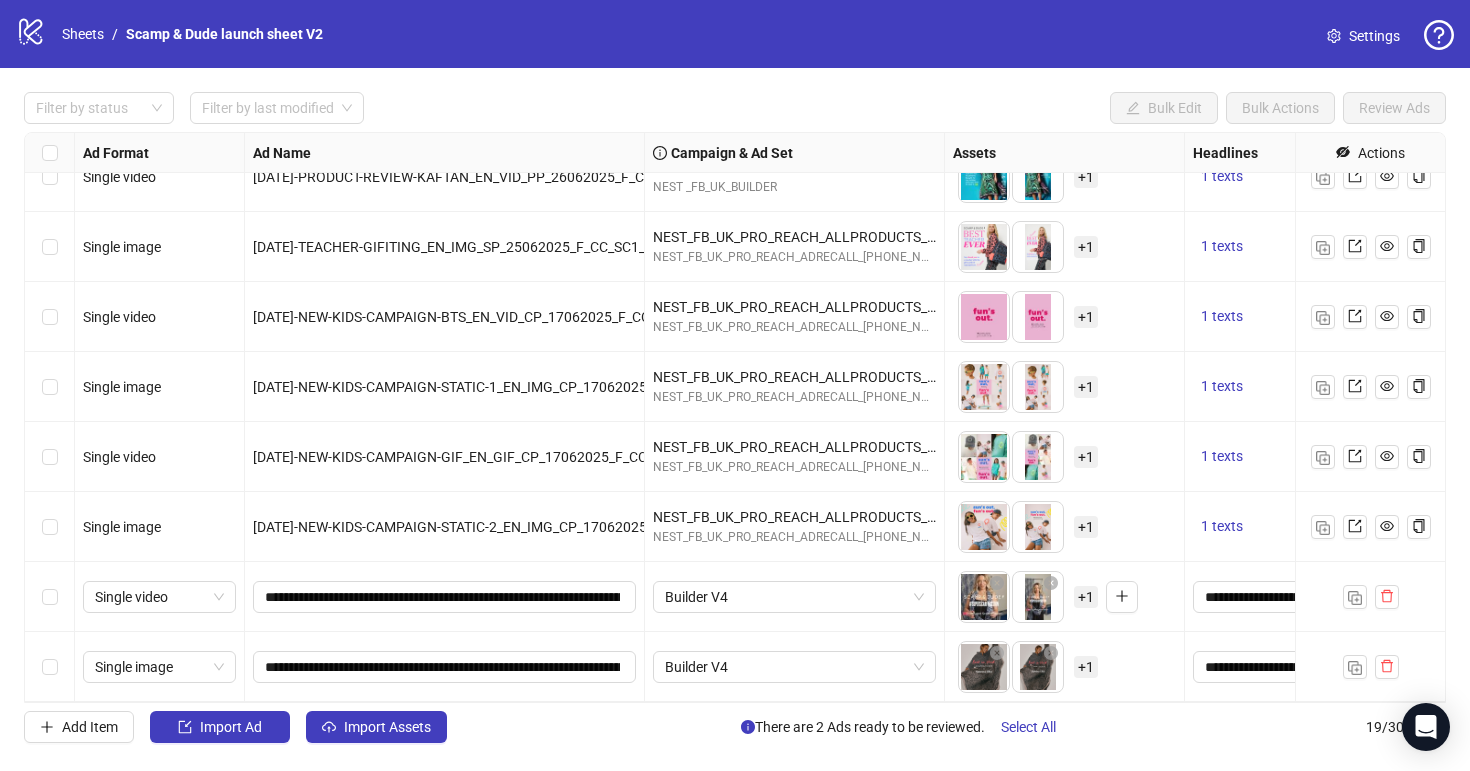 scroll, scrollTop: 801, scrollLeft: 0, axis: vertical 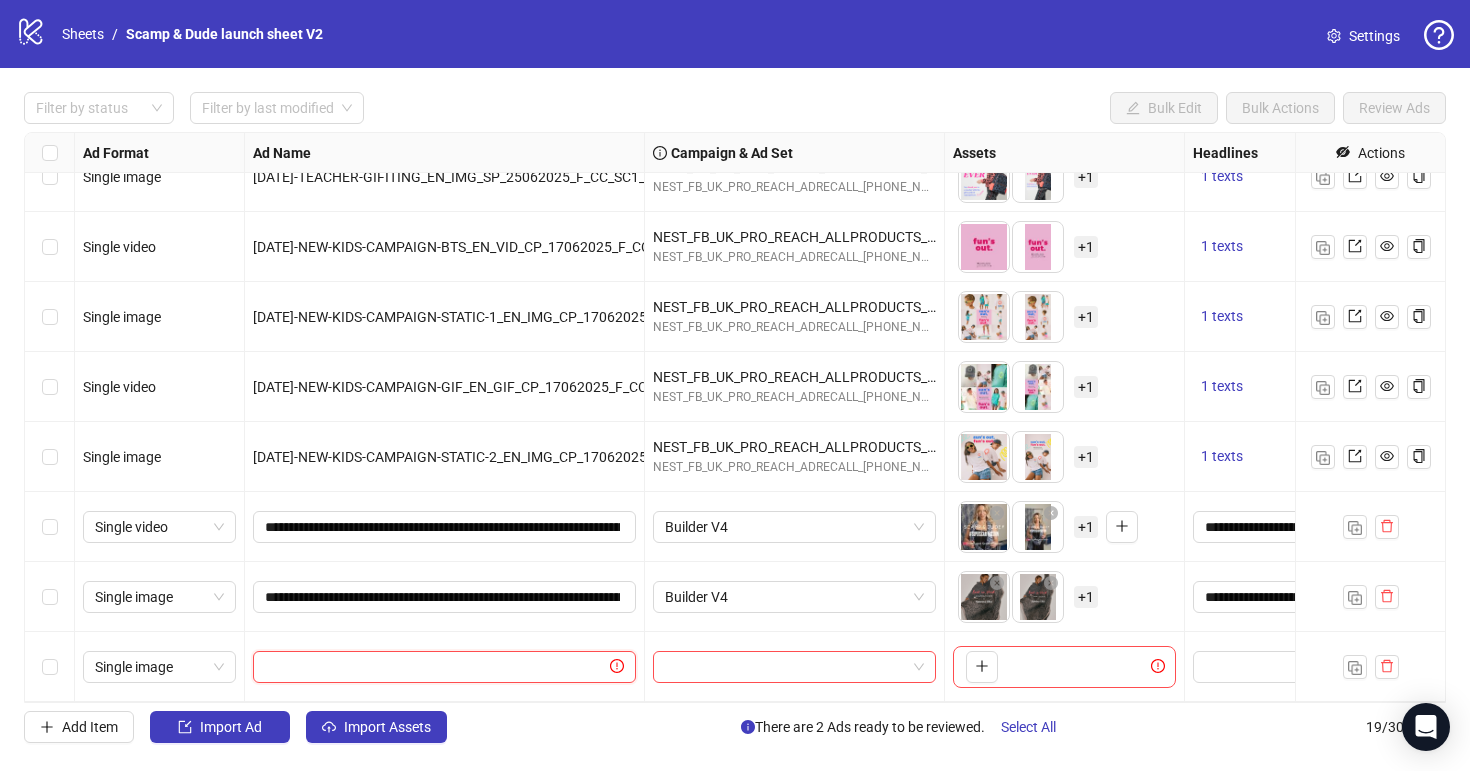 click at bounding box center [435, 667] 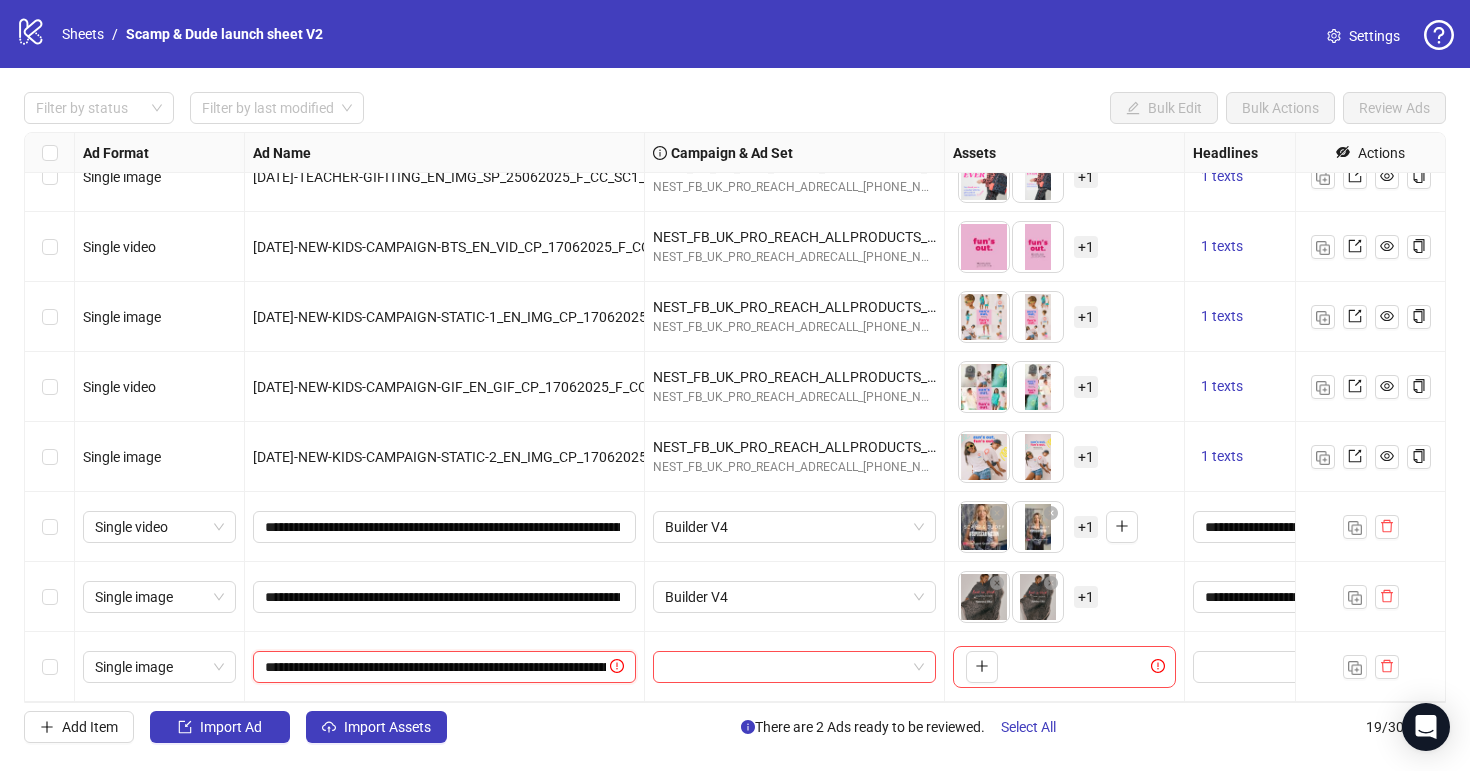 scroll, scrollTop: 0, scrollLeft: 216, axis: horizontal 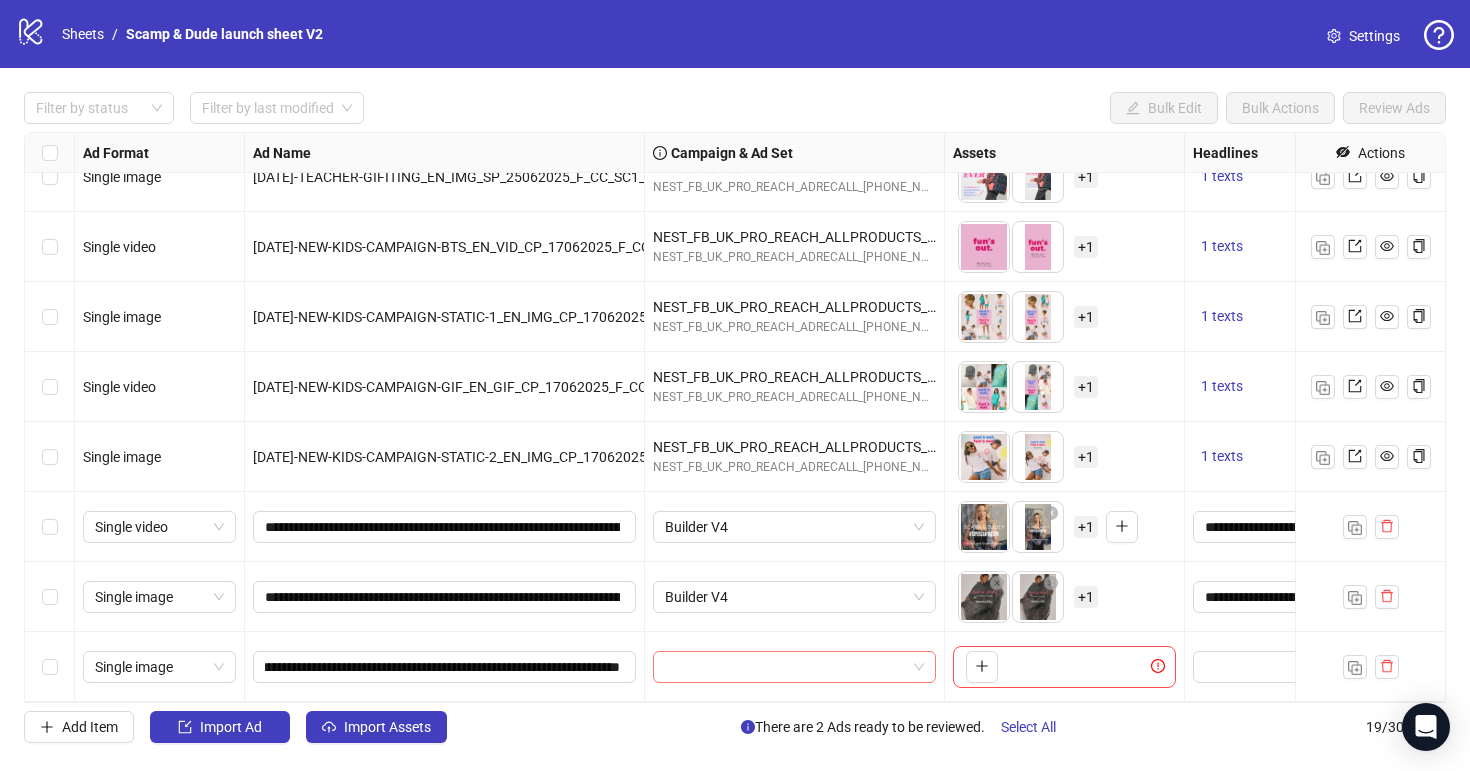 click at bounding box center (785, 667) 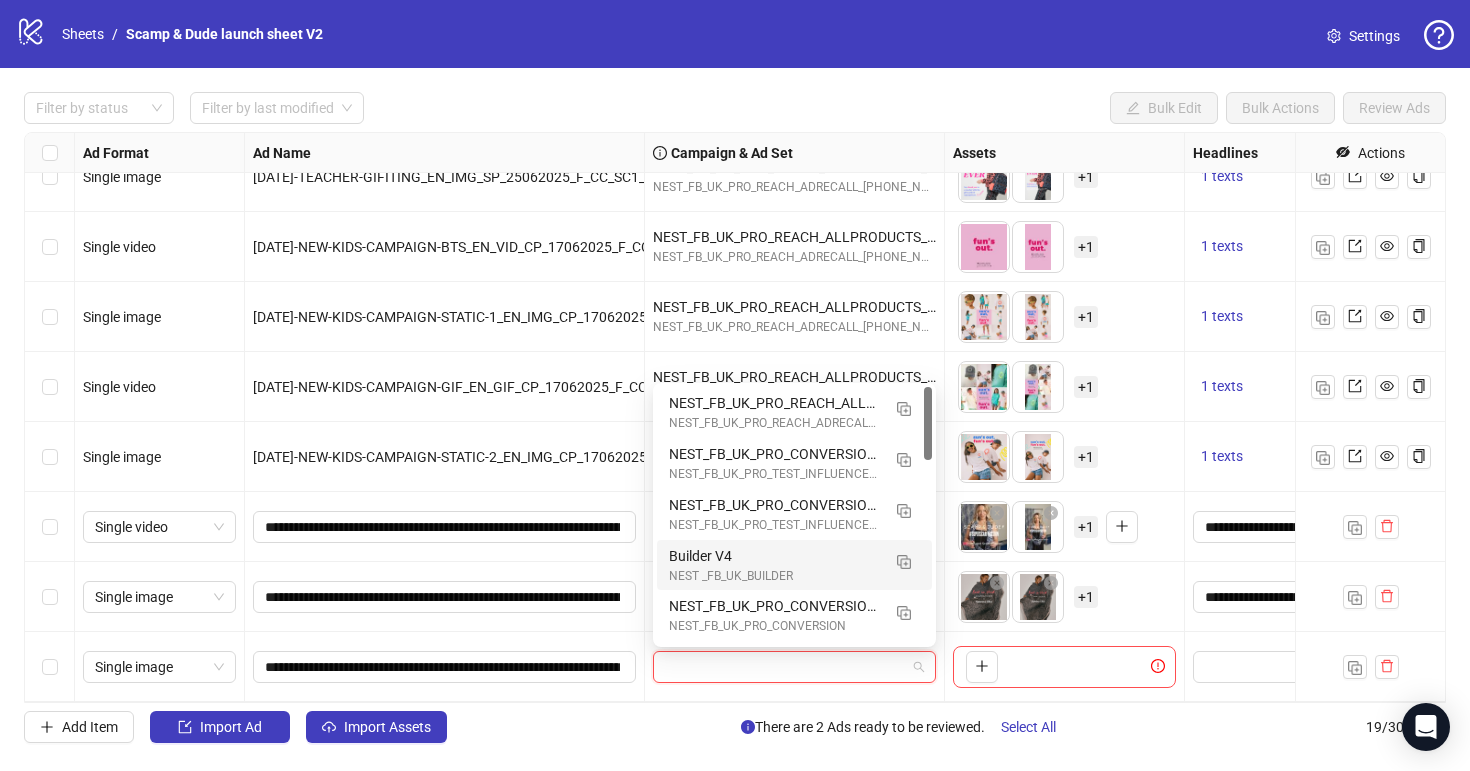 click on "Builder V4" at bounding box center [774, 556] 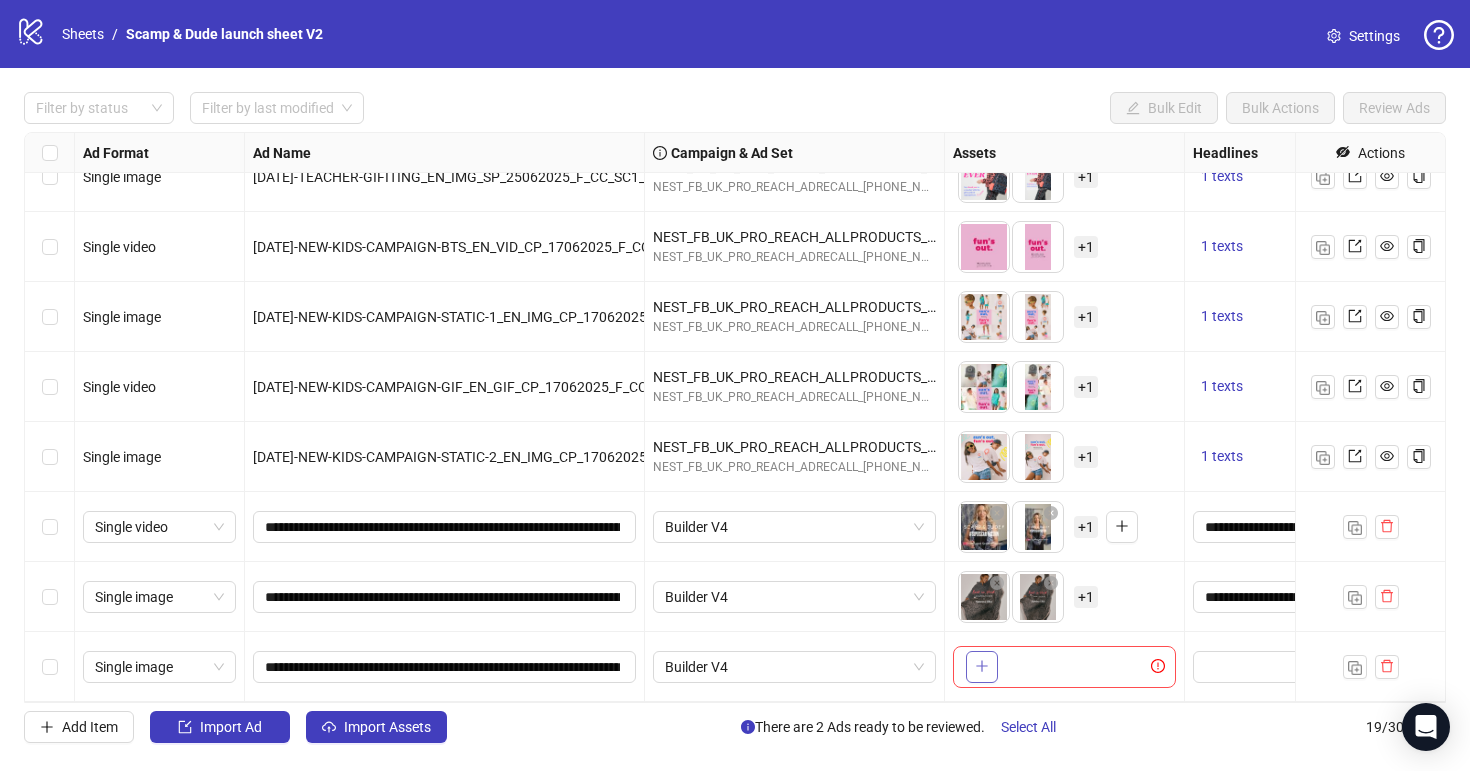 click 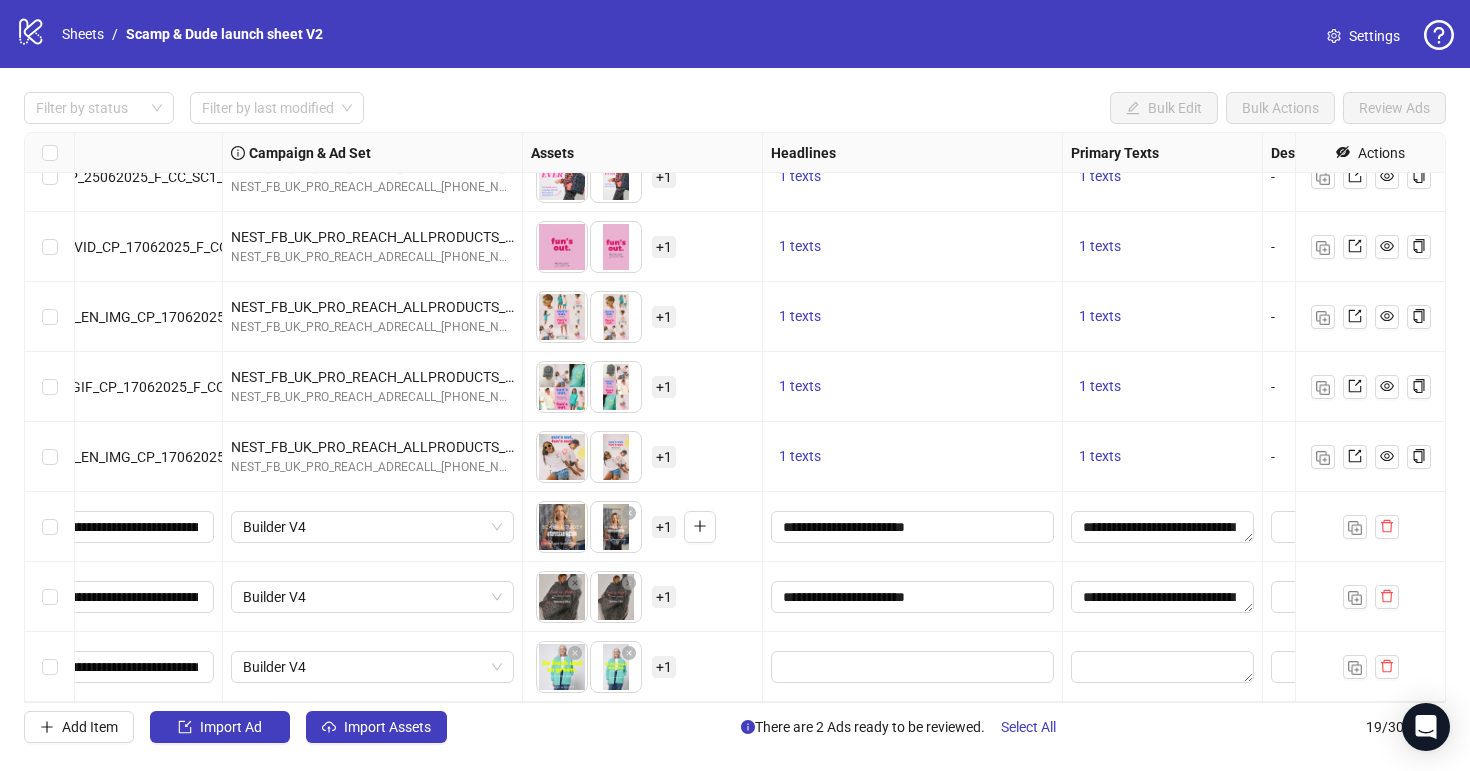 scroll, scrollTop: 801, scrollLeft: 428, axis: both 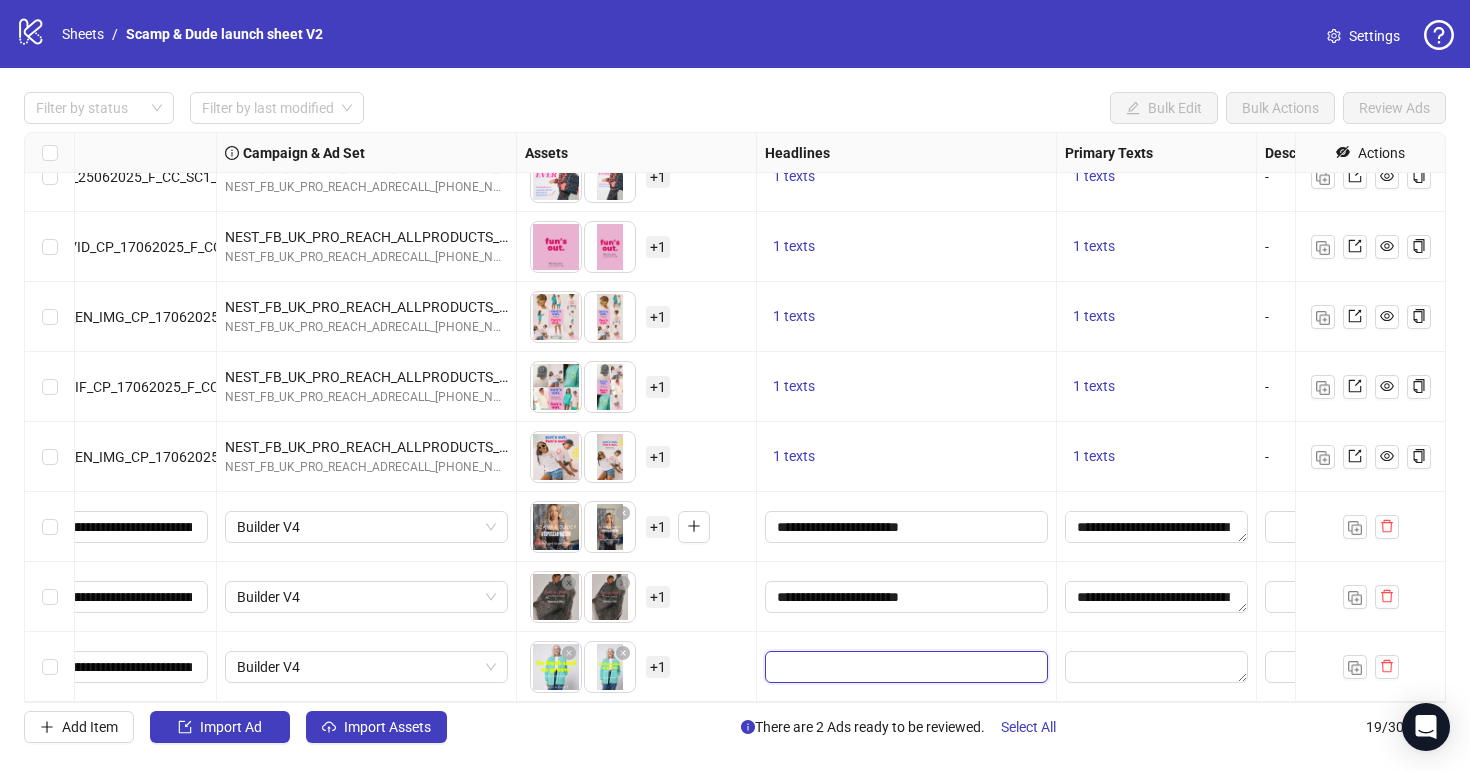 click at bounding box center [904, 667] 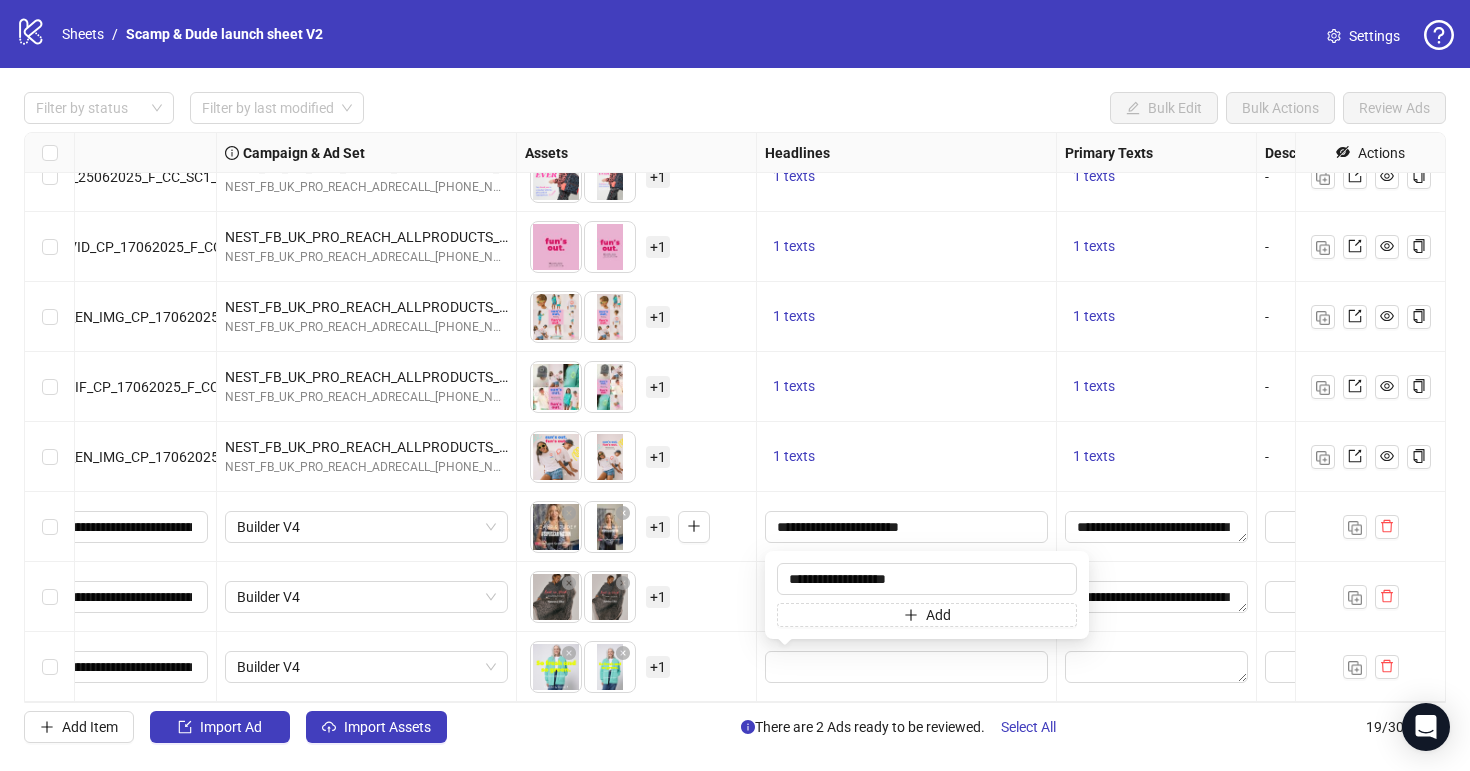 type on "**********" 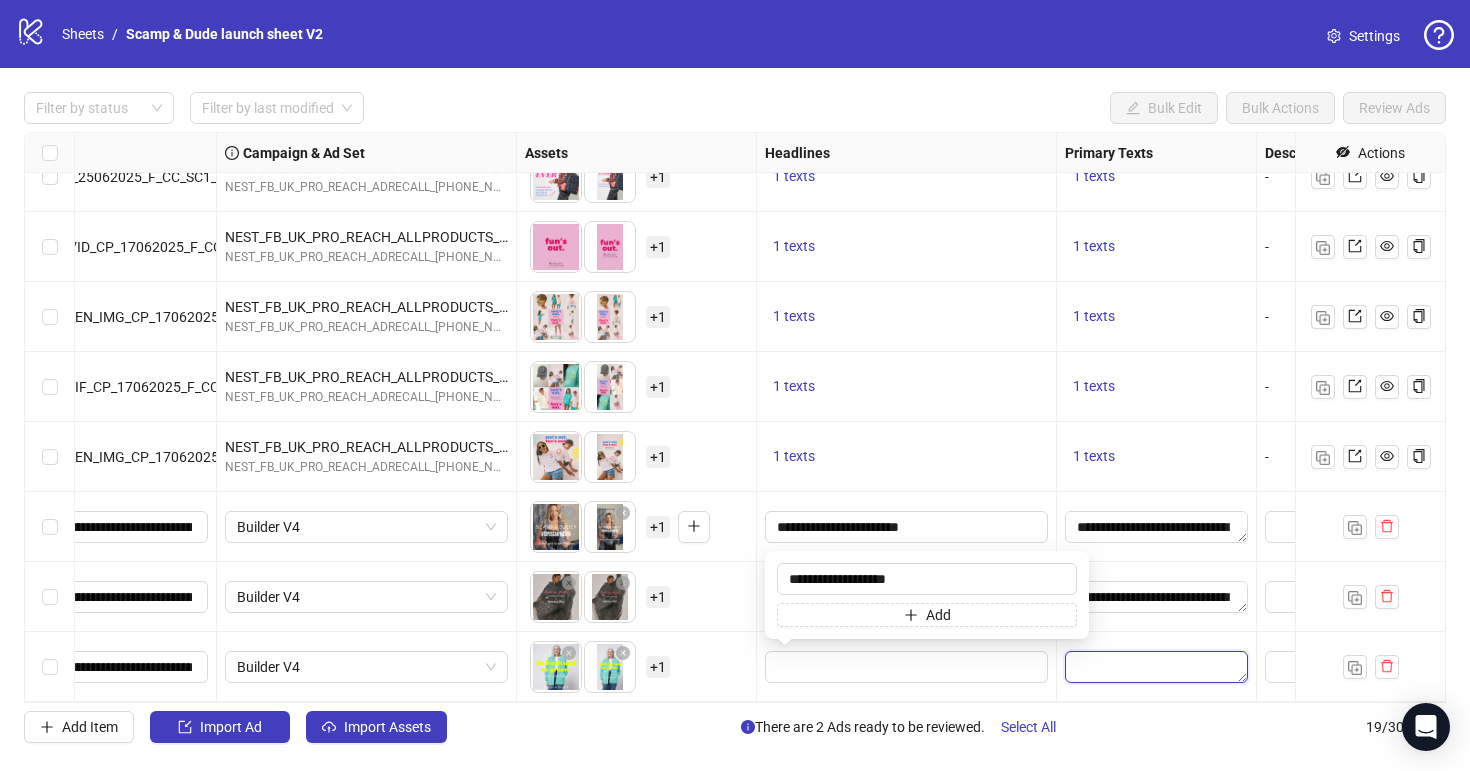 click at bounding box center [1156, 667] 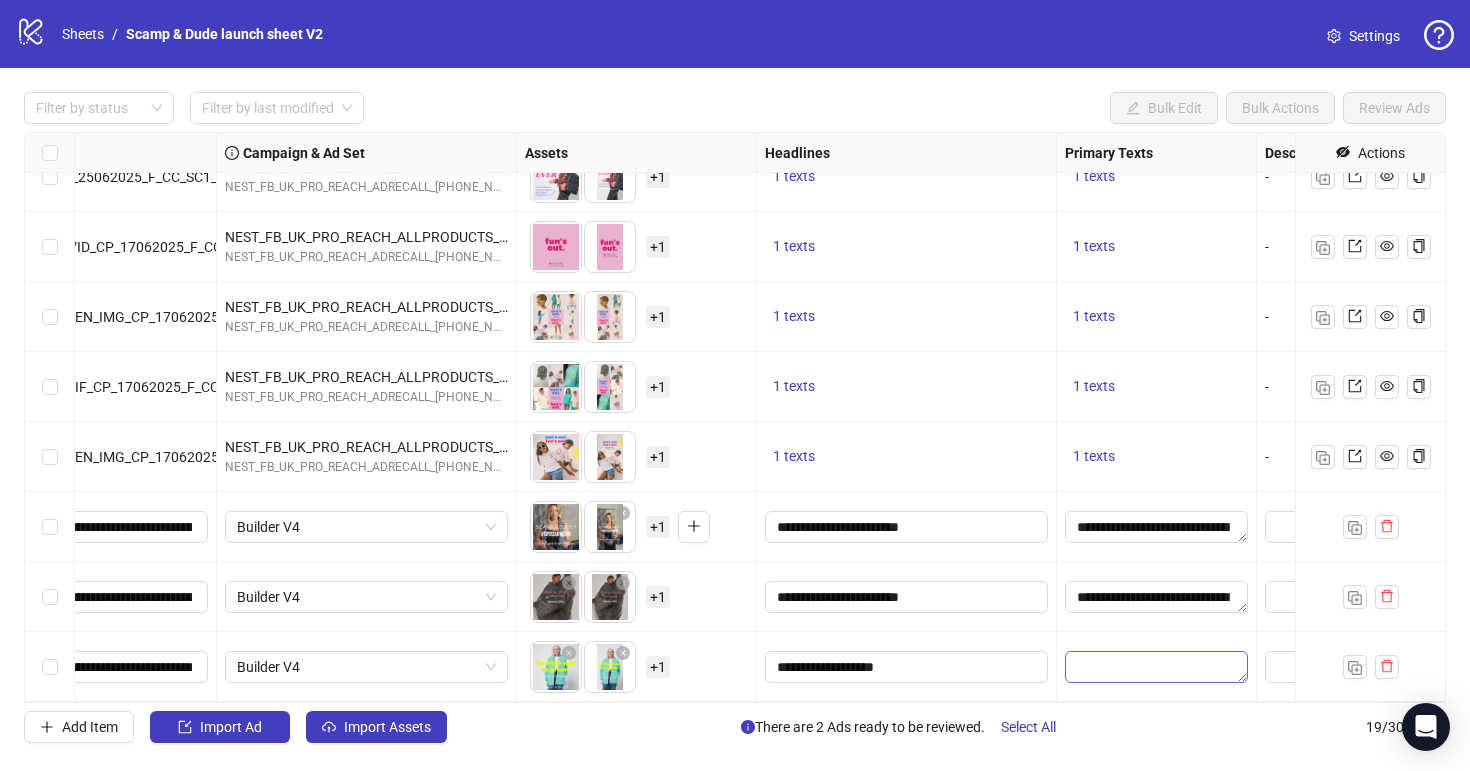 type on "**********" 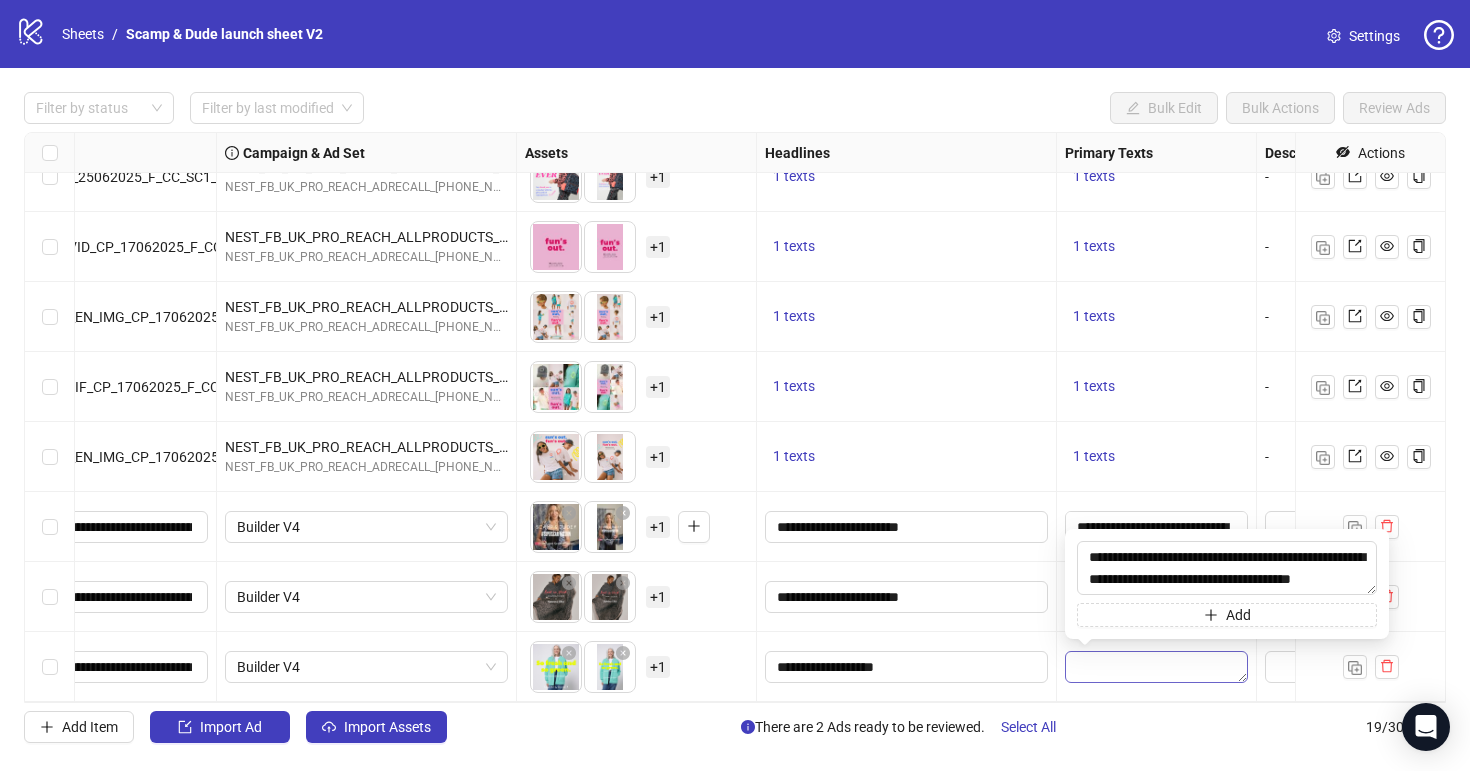 scroll, scrollTop: 15, scrollLeft: 0, axis: vertical 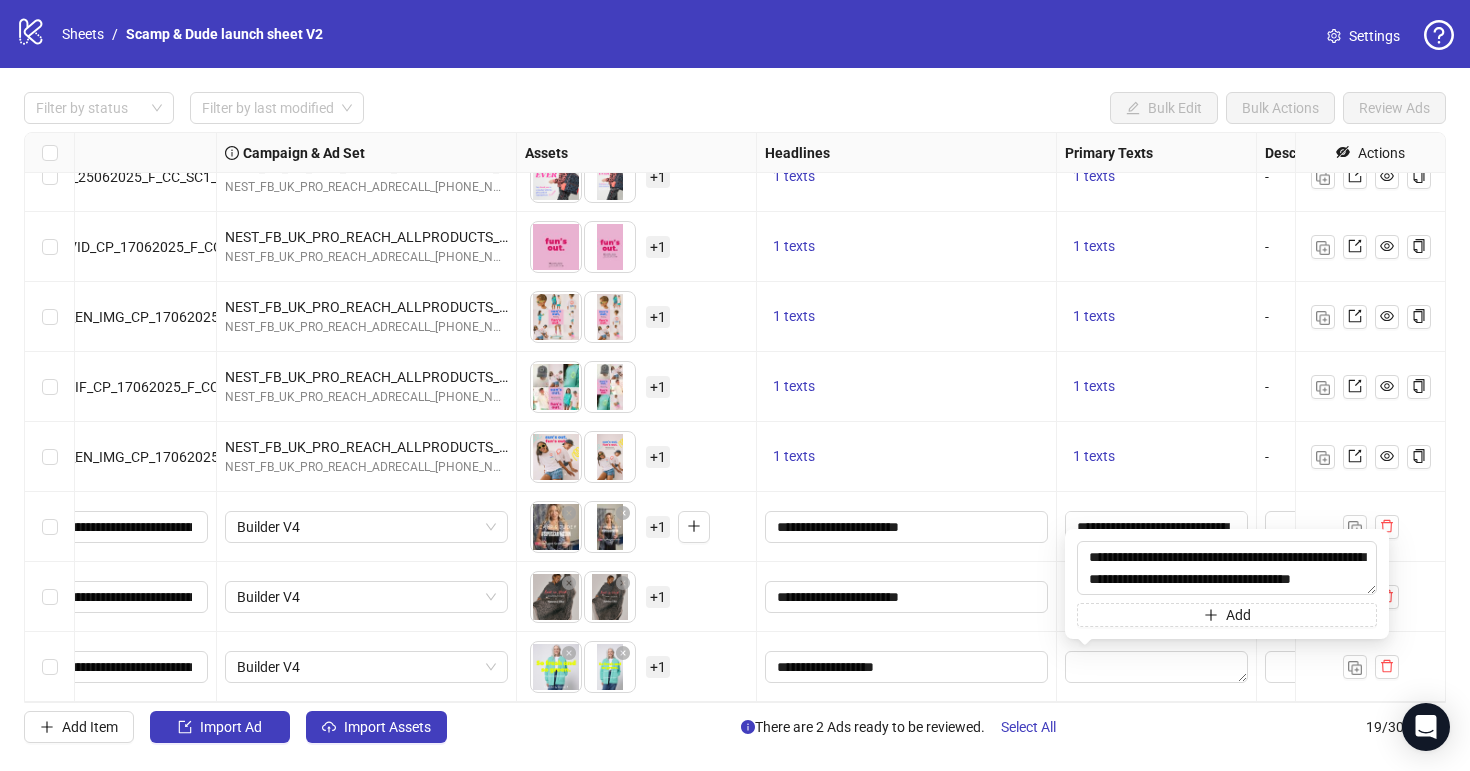click on "1 texts" at bounding box center [1157, 457] 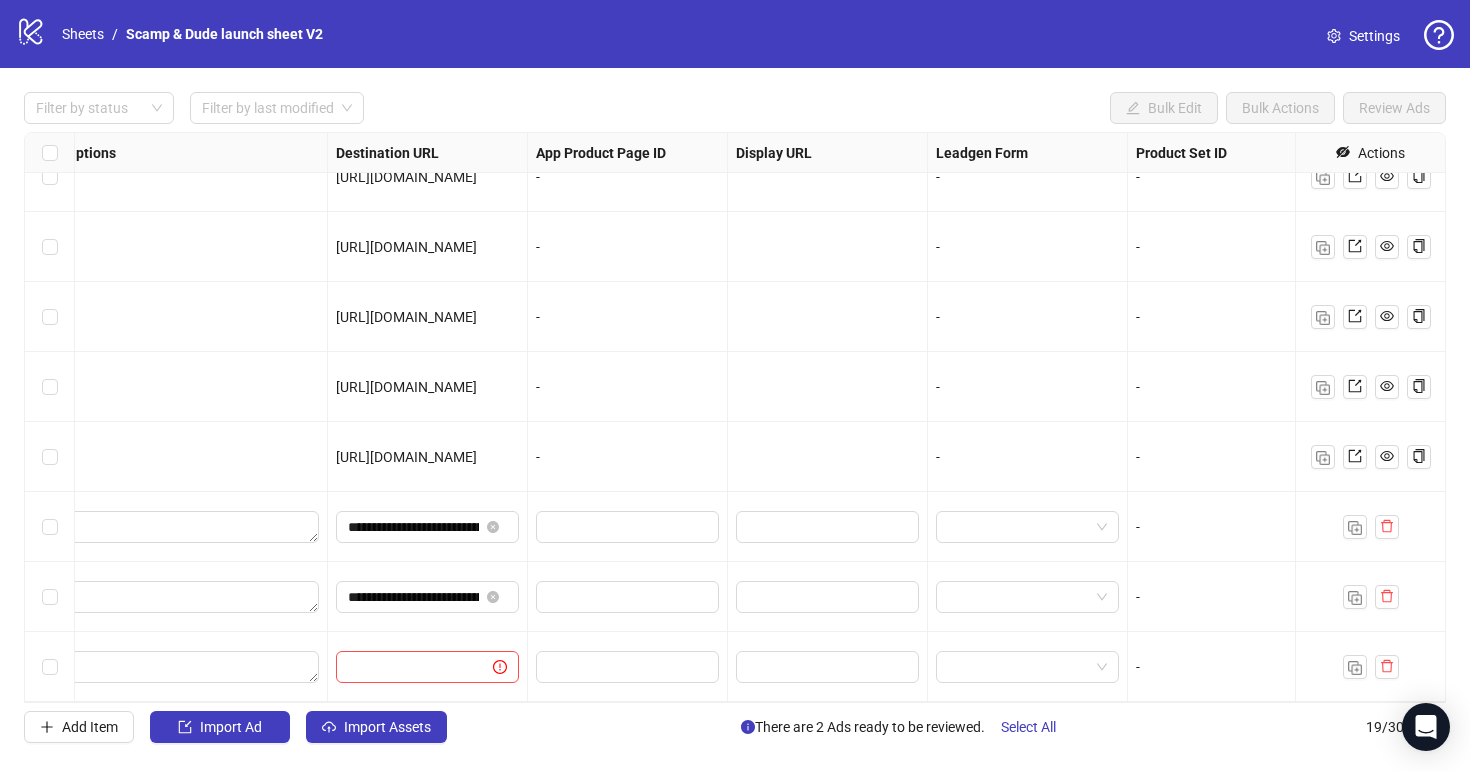 scroll, scrollTop: 801, scrollLeft: 1674, axis: both 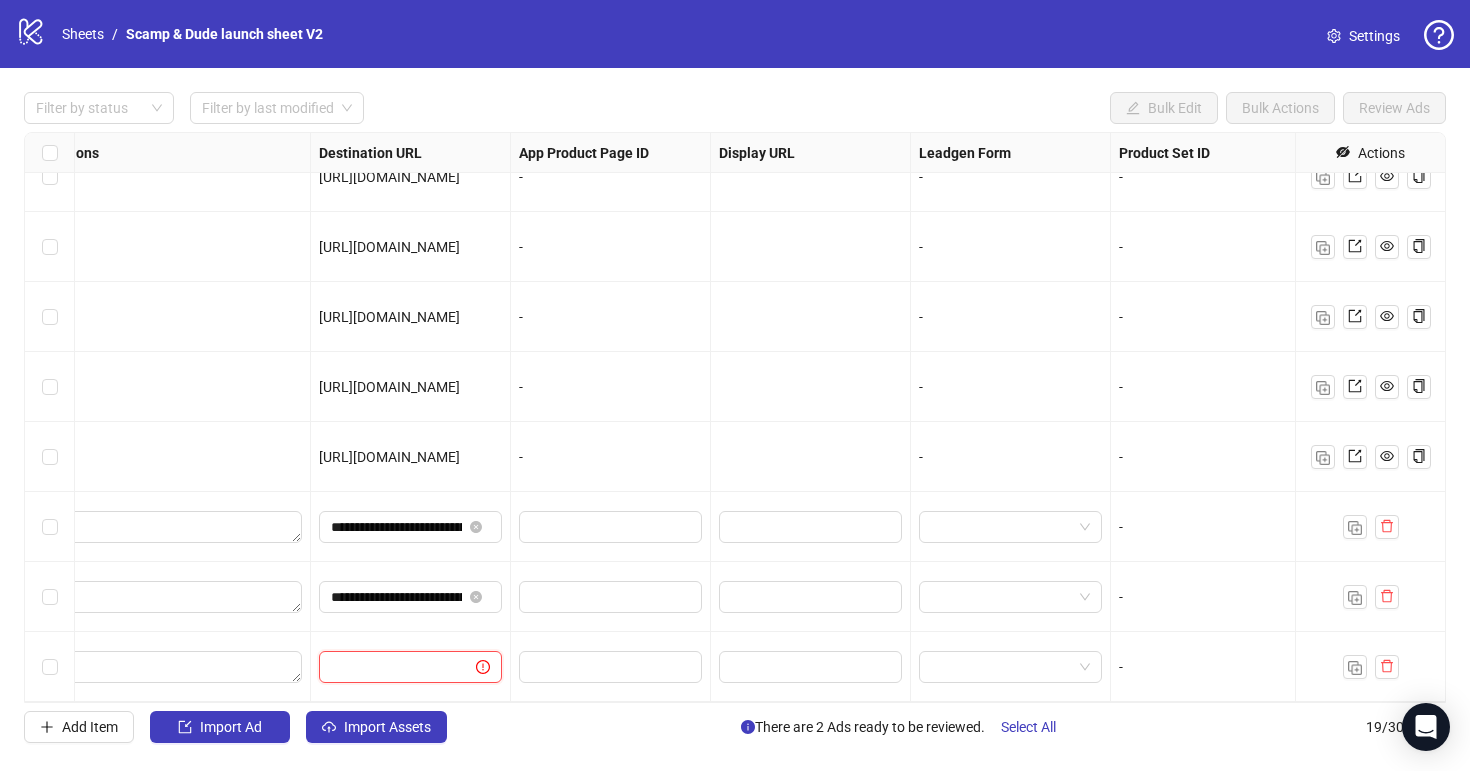 click at bounding box center [389, 667] 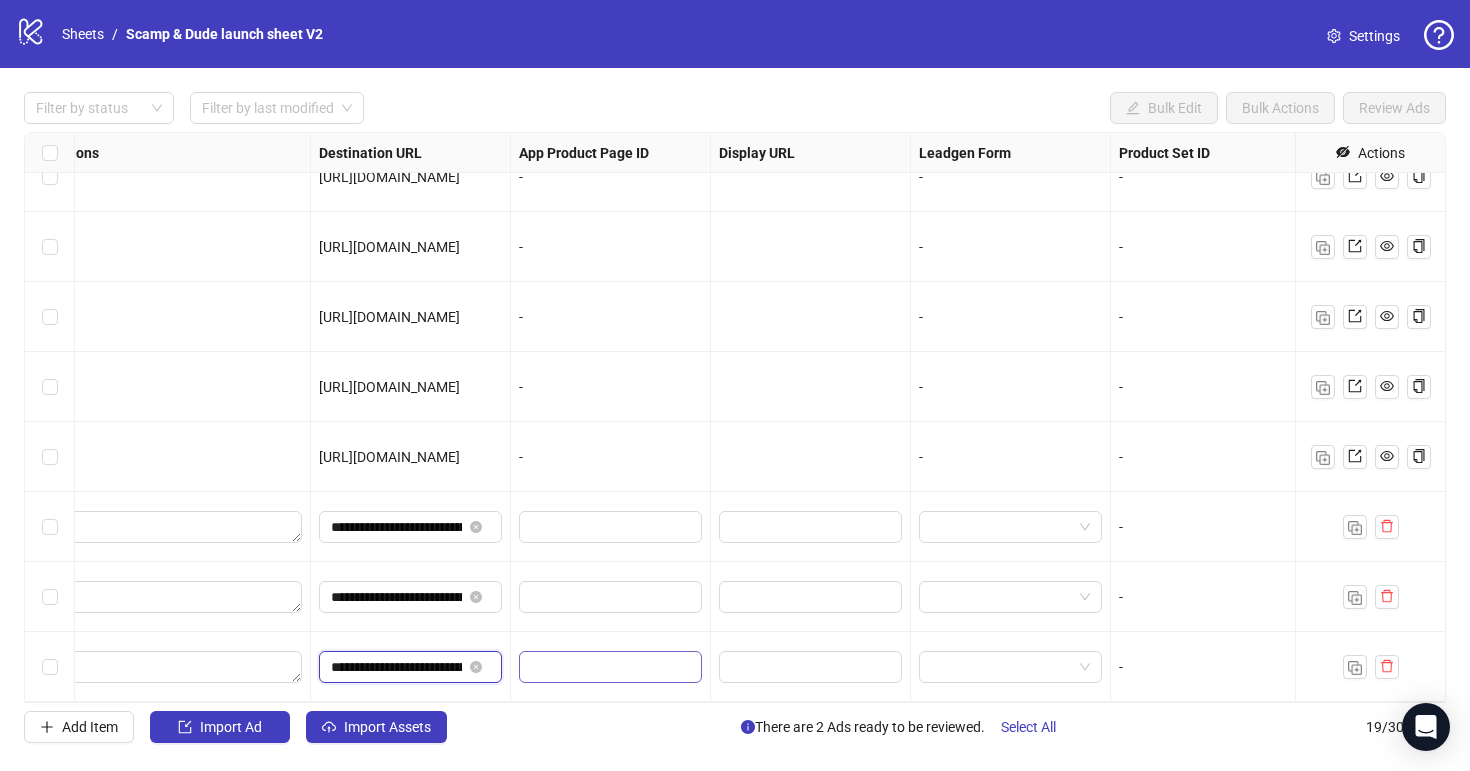 scroll, scrollTop: 0, scrollLeft: 710, axis: horizontal 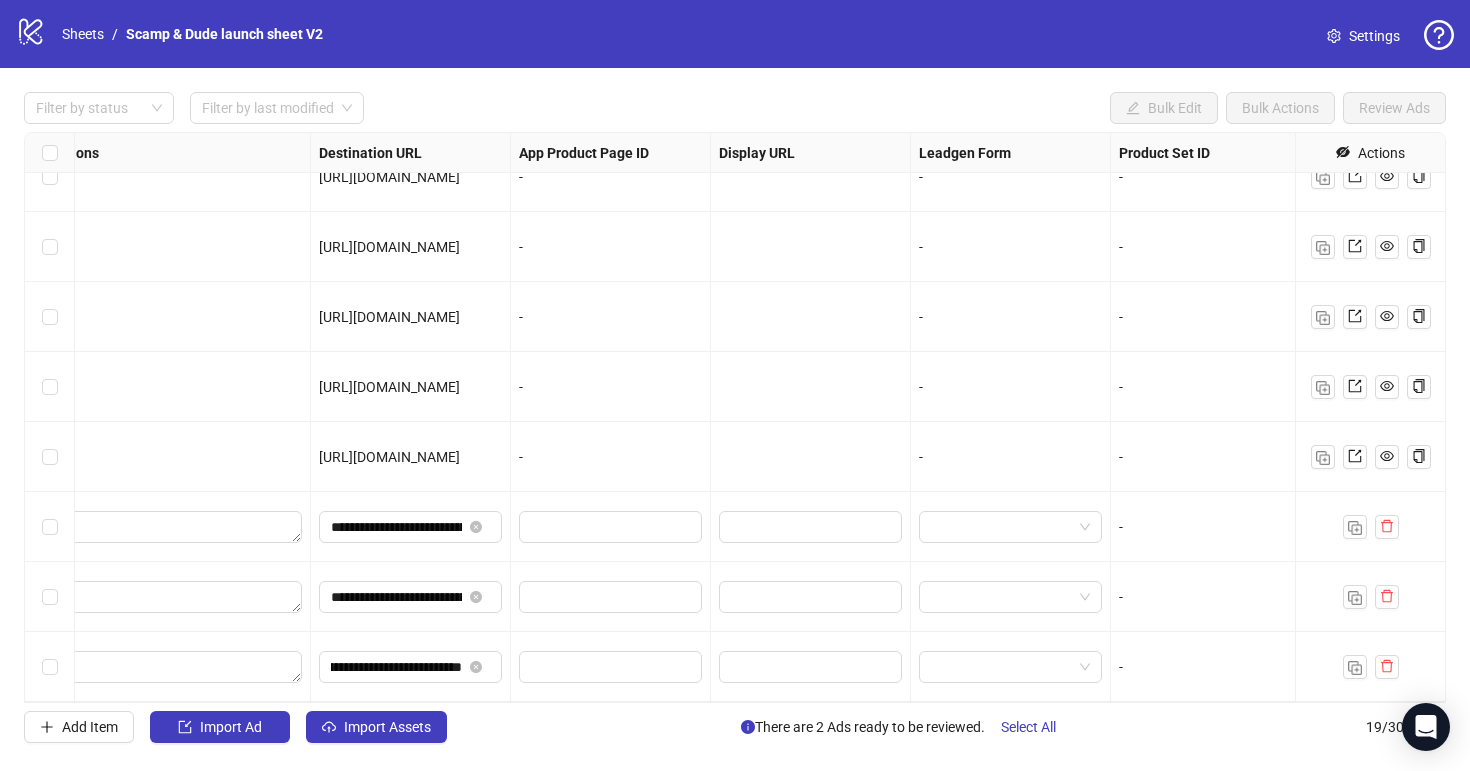 click on "Add Item Import Ad Import Assets  There are 2 Ads ready to be reviewed.  Select All 19 / 300  items" at bounding box center (735, 727) 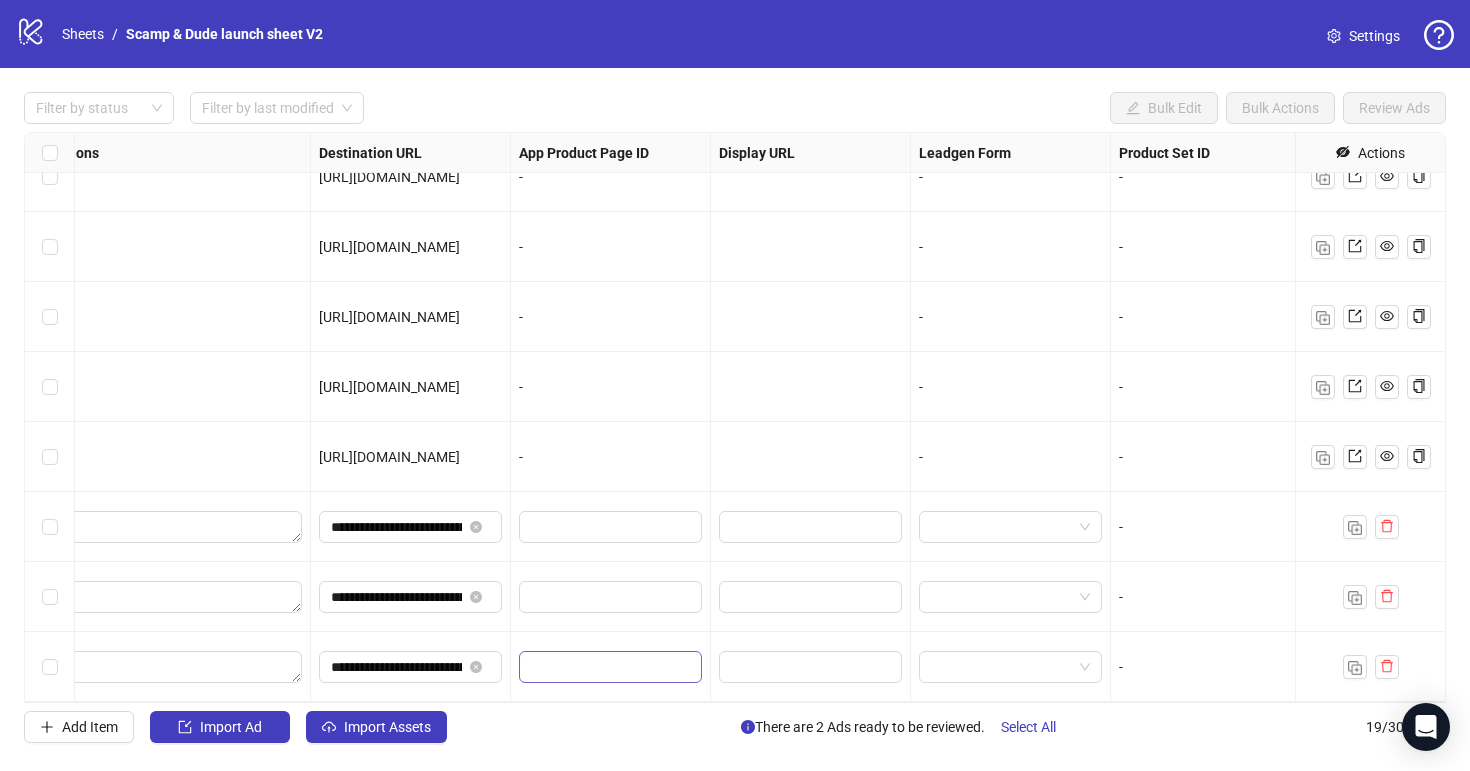 scroll, scrollTop: 801, scrollLeft: 1850, axis: both 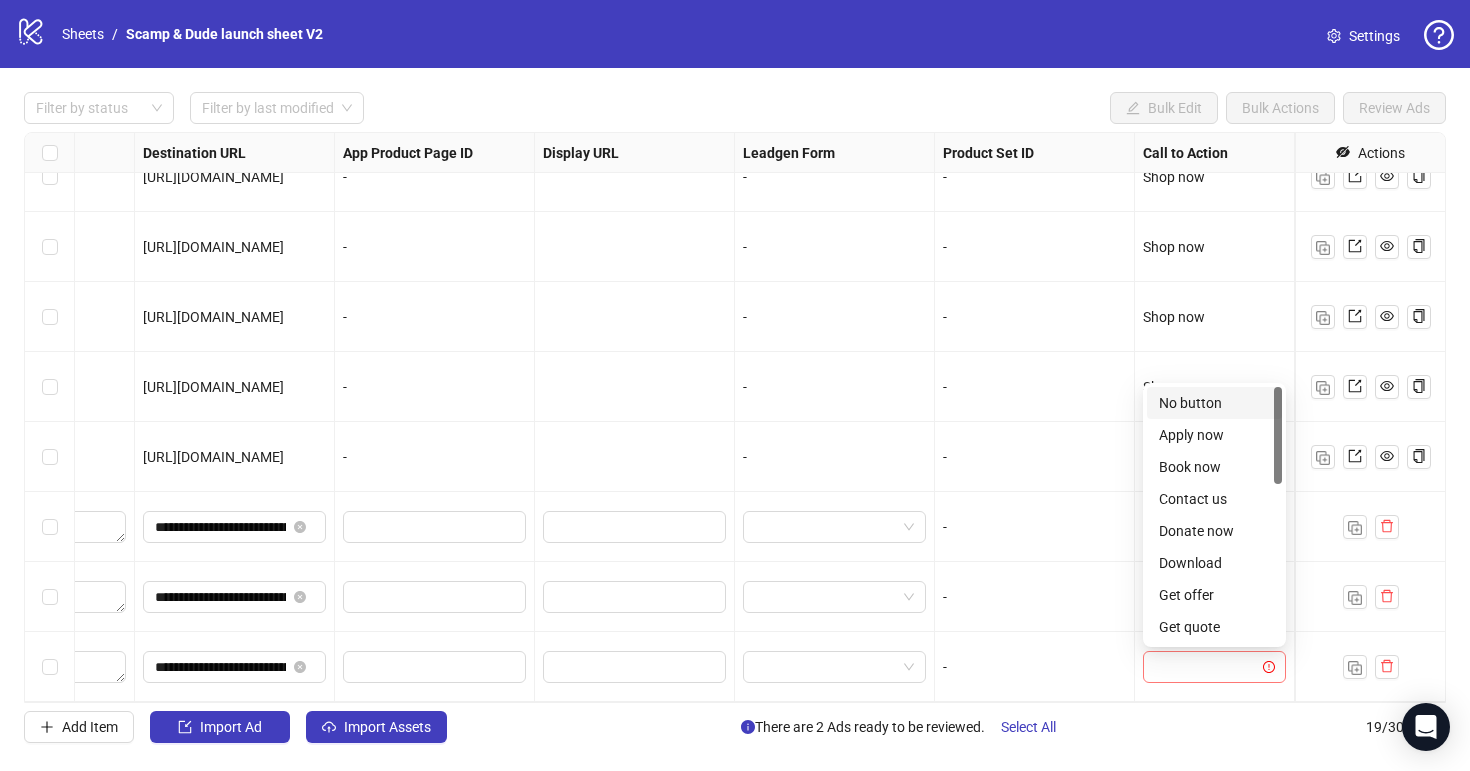 click at bounding box center [1214, 667] 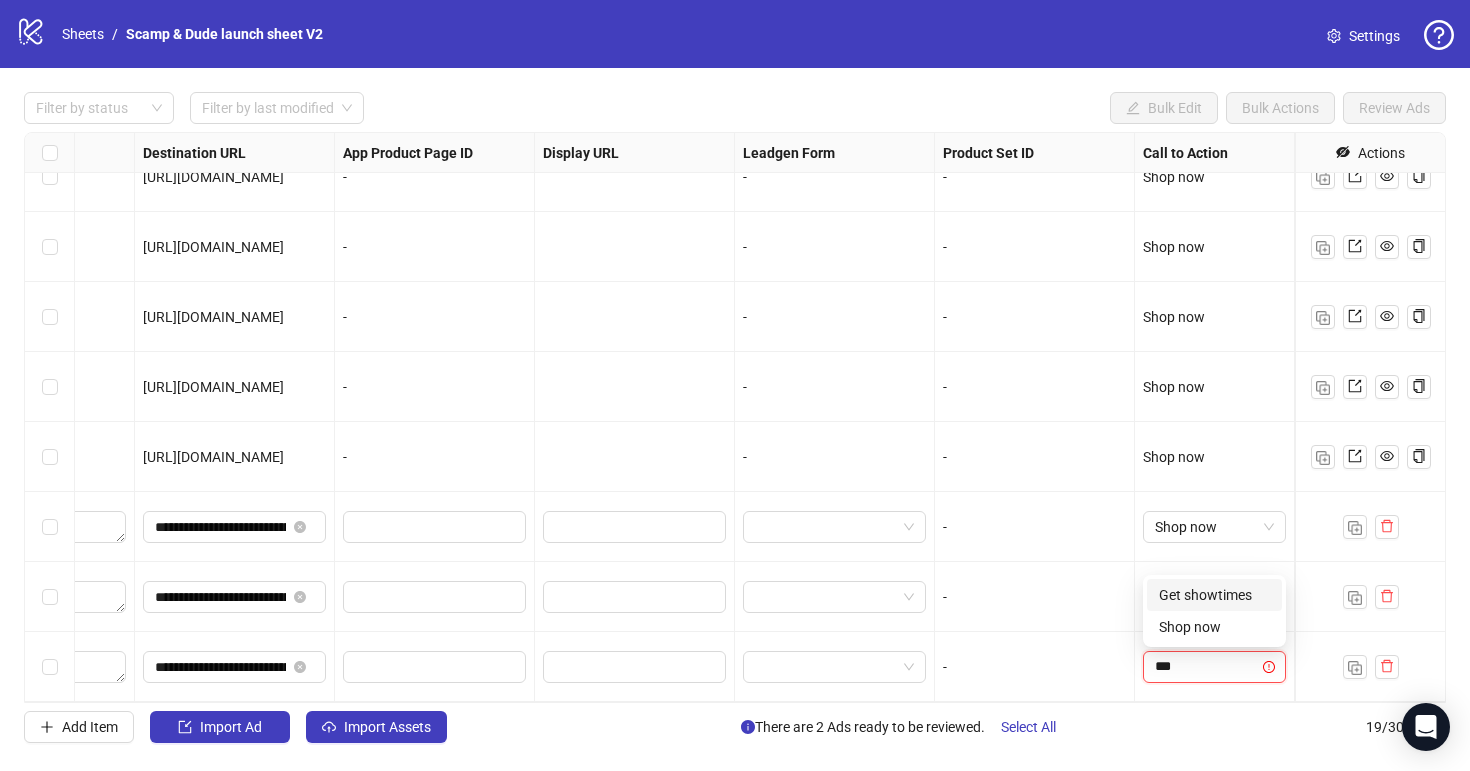 type on "****" 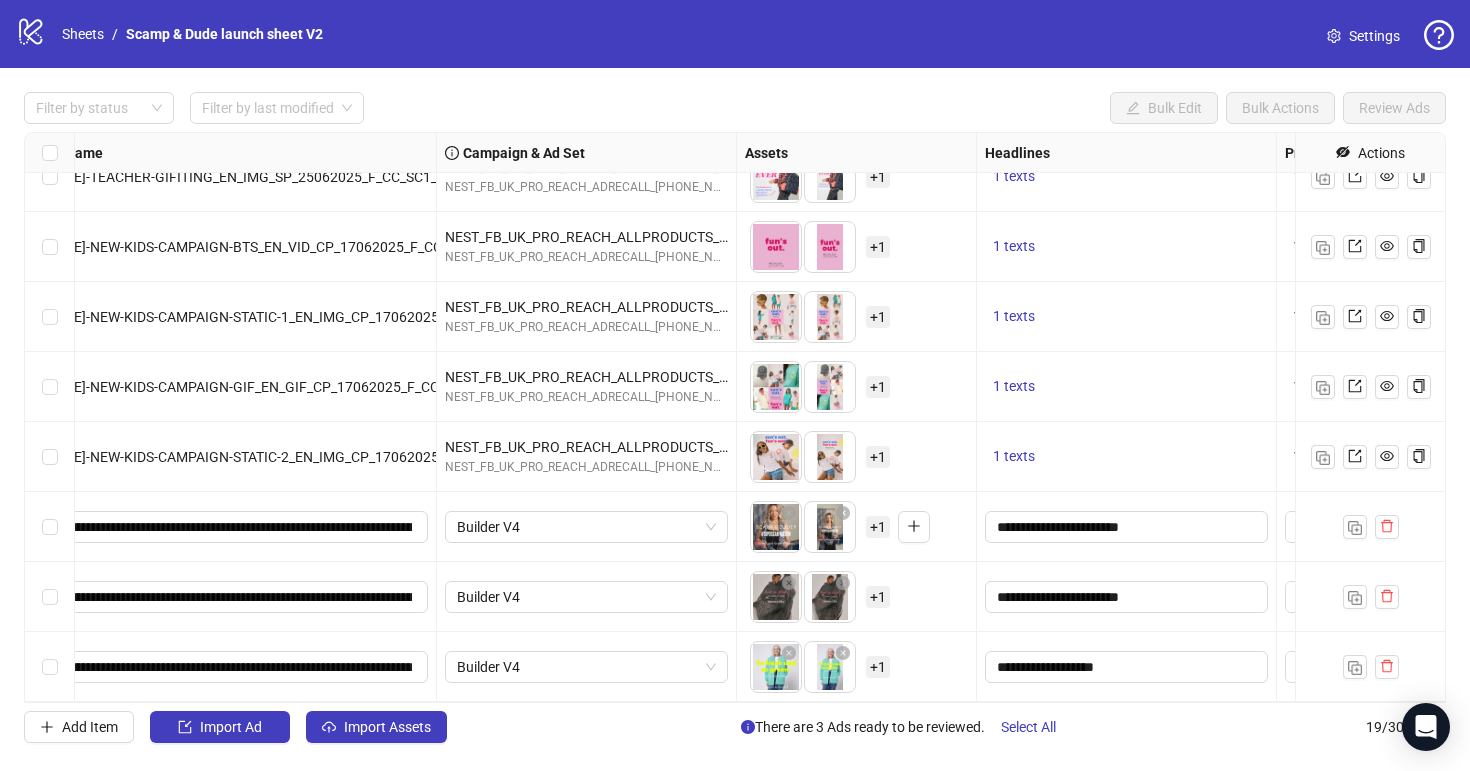 scroll, scrollTop: 801, scrollLeft: 0, axis: vertical 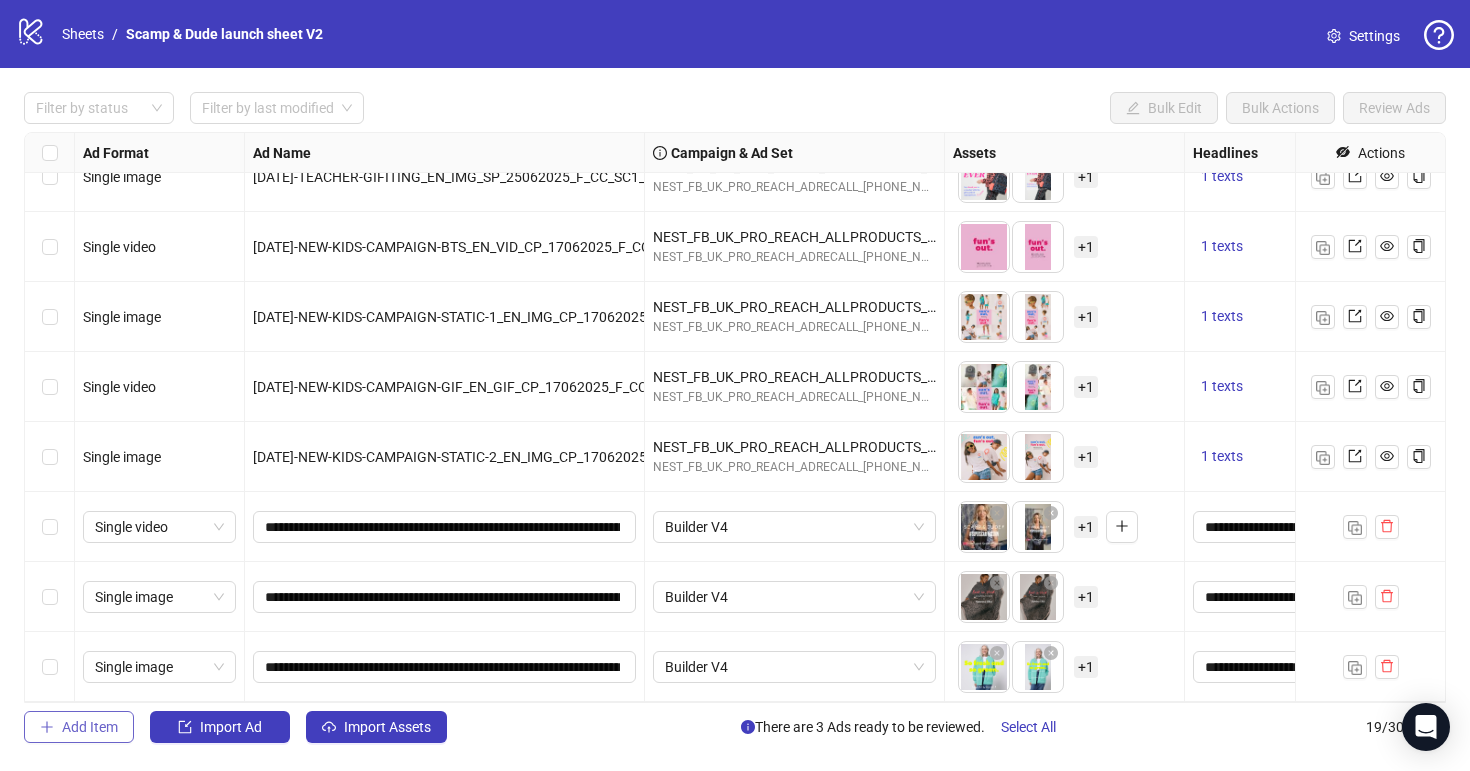 click on "Add Item" at bounding box center [90, 727] 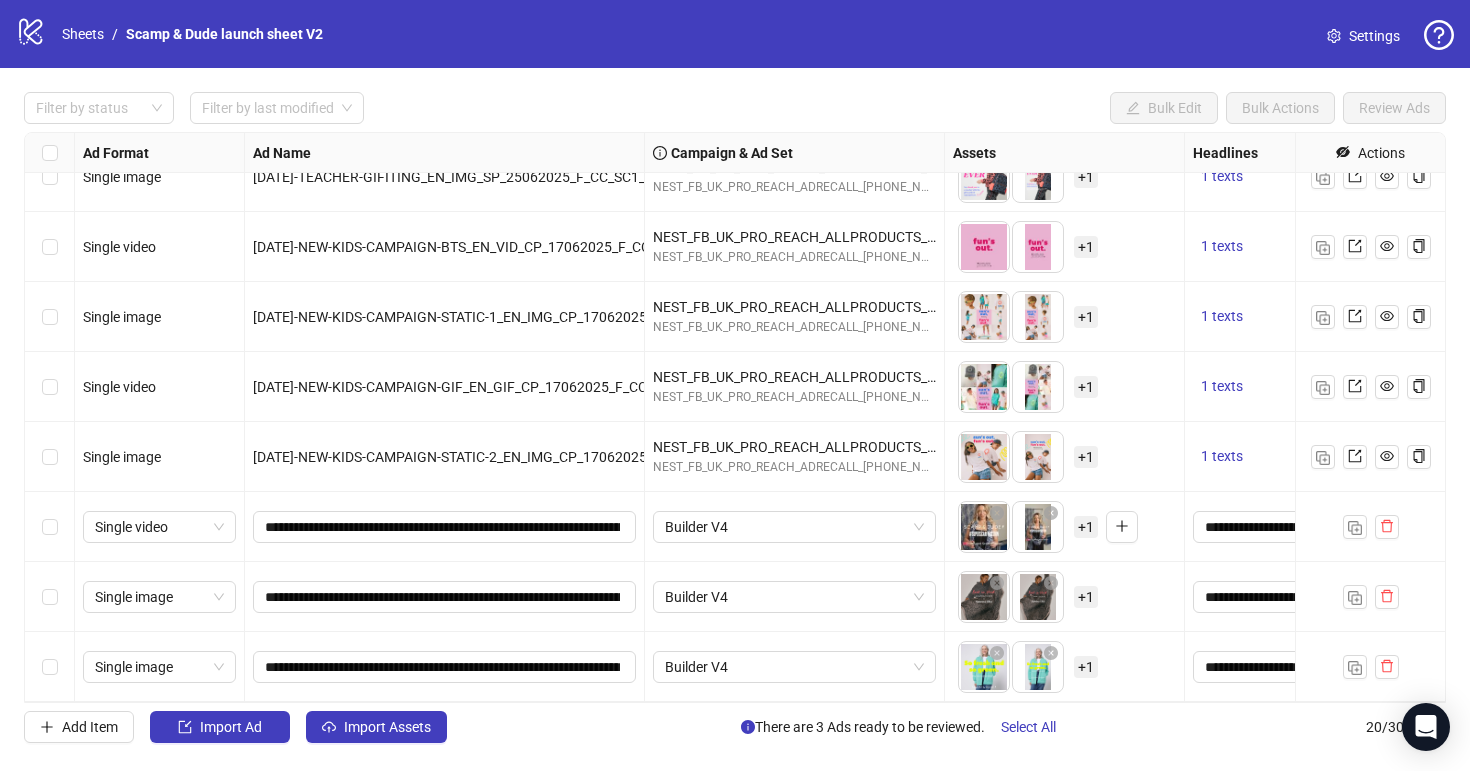scroll, scrollTop: 871, scrollLeft: 0, axis: vertical 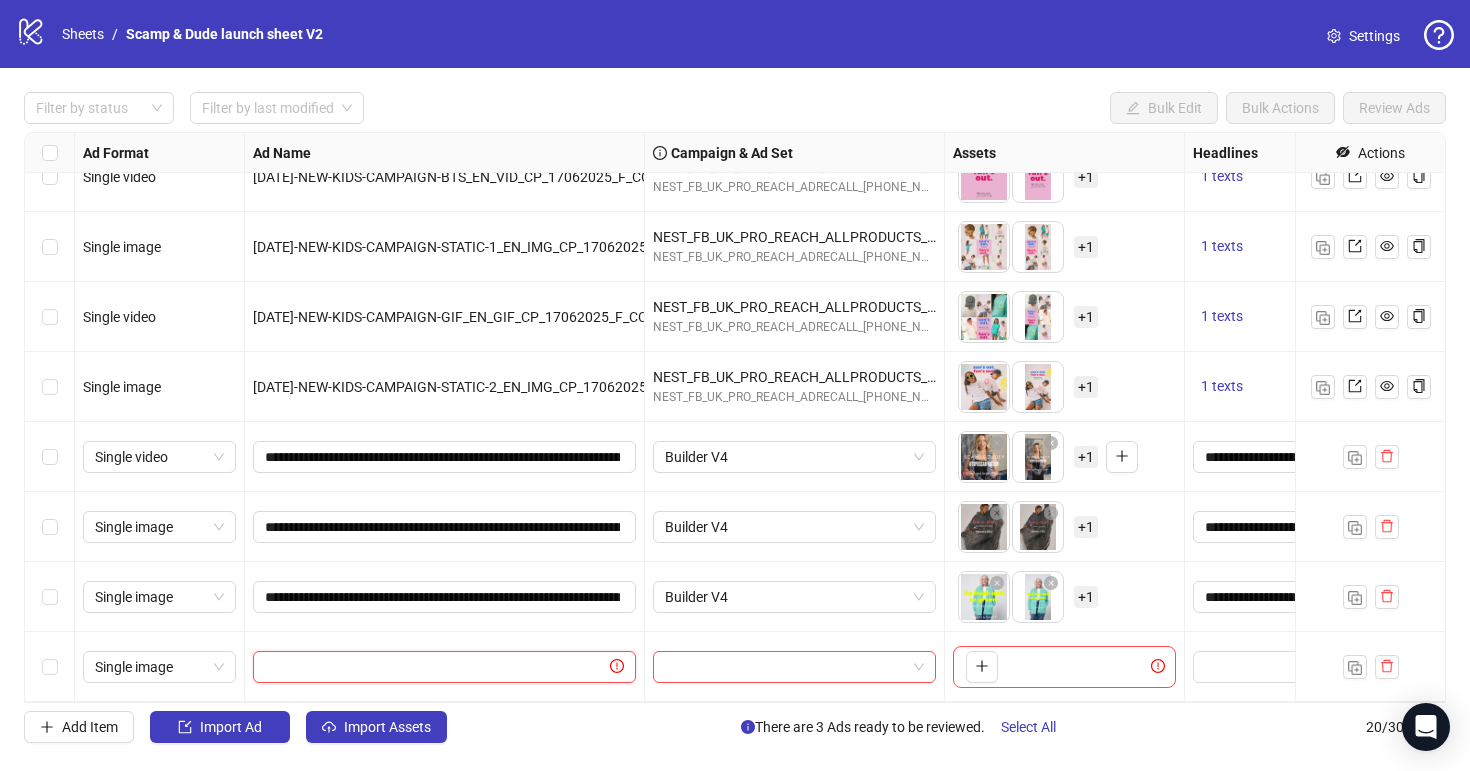 click at bounding box center (435, 667) 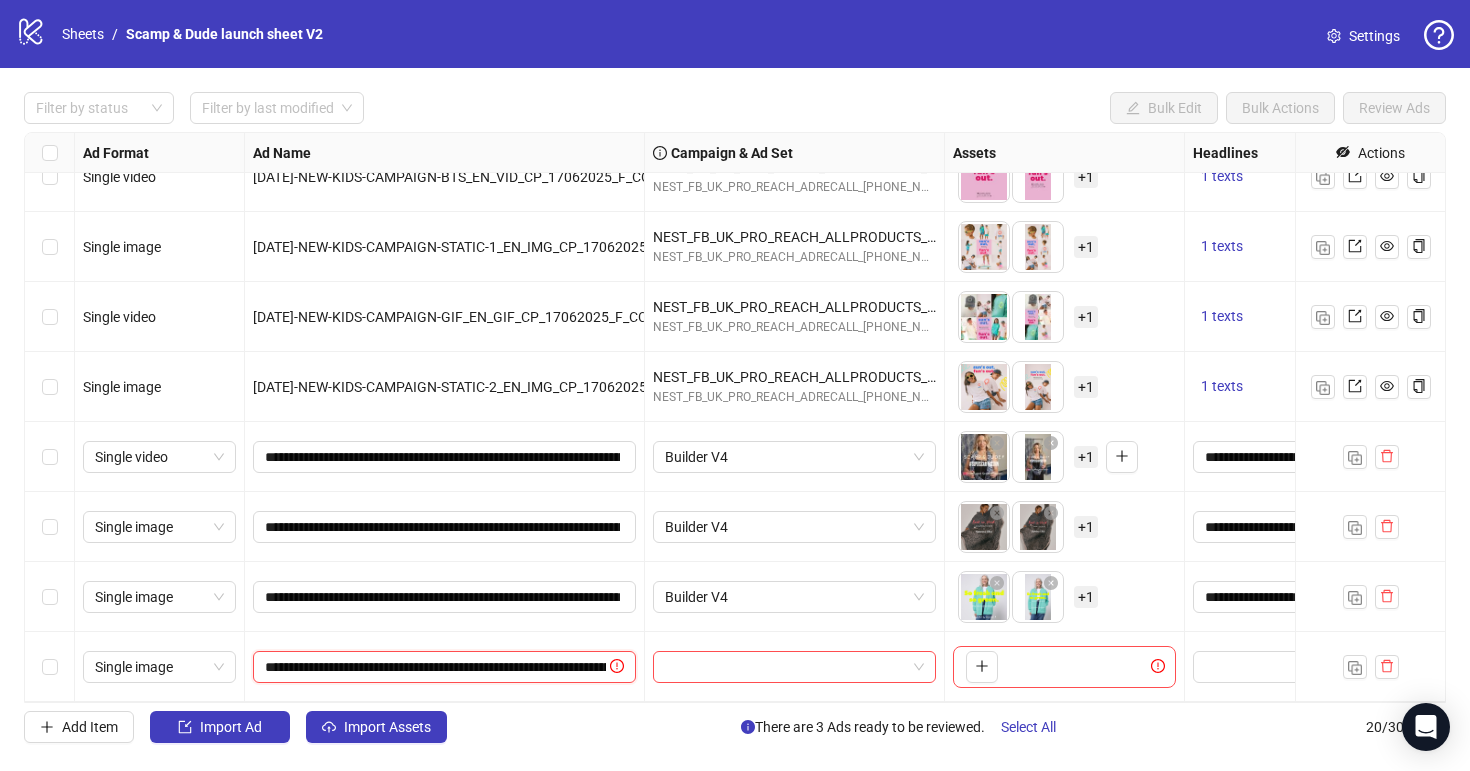scroll, scrollTop: 0, scrollLeft: 303, axis: horizontal 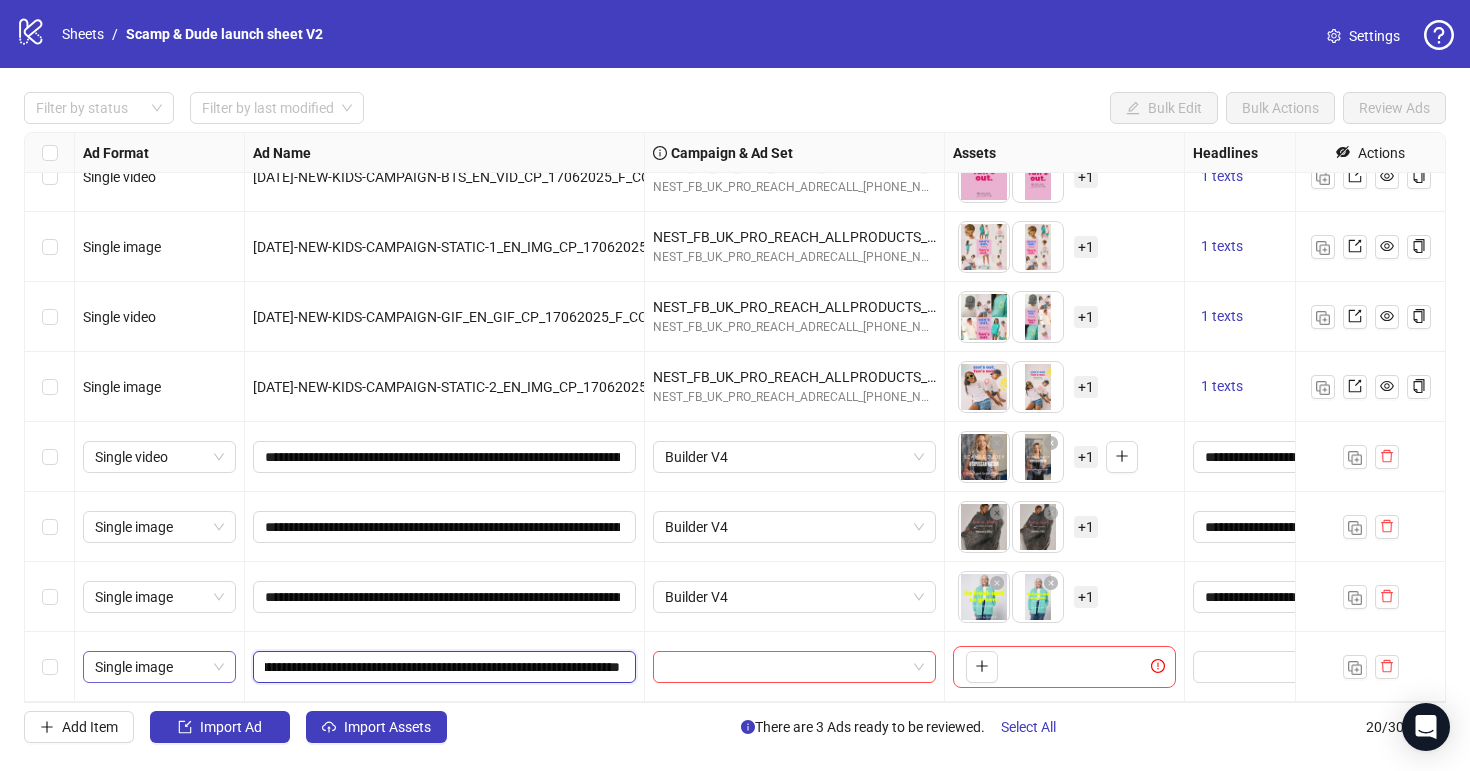 click on "Single image" at bounding box center (159, 667) 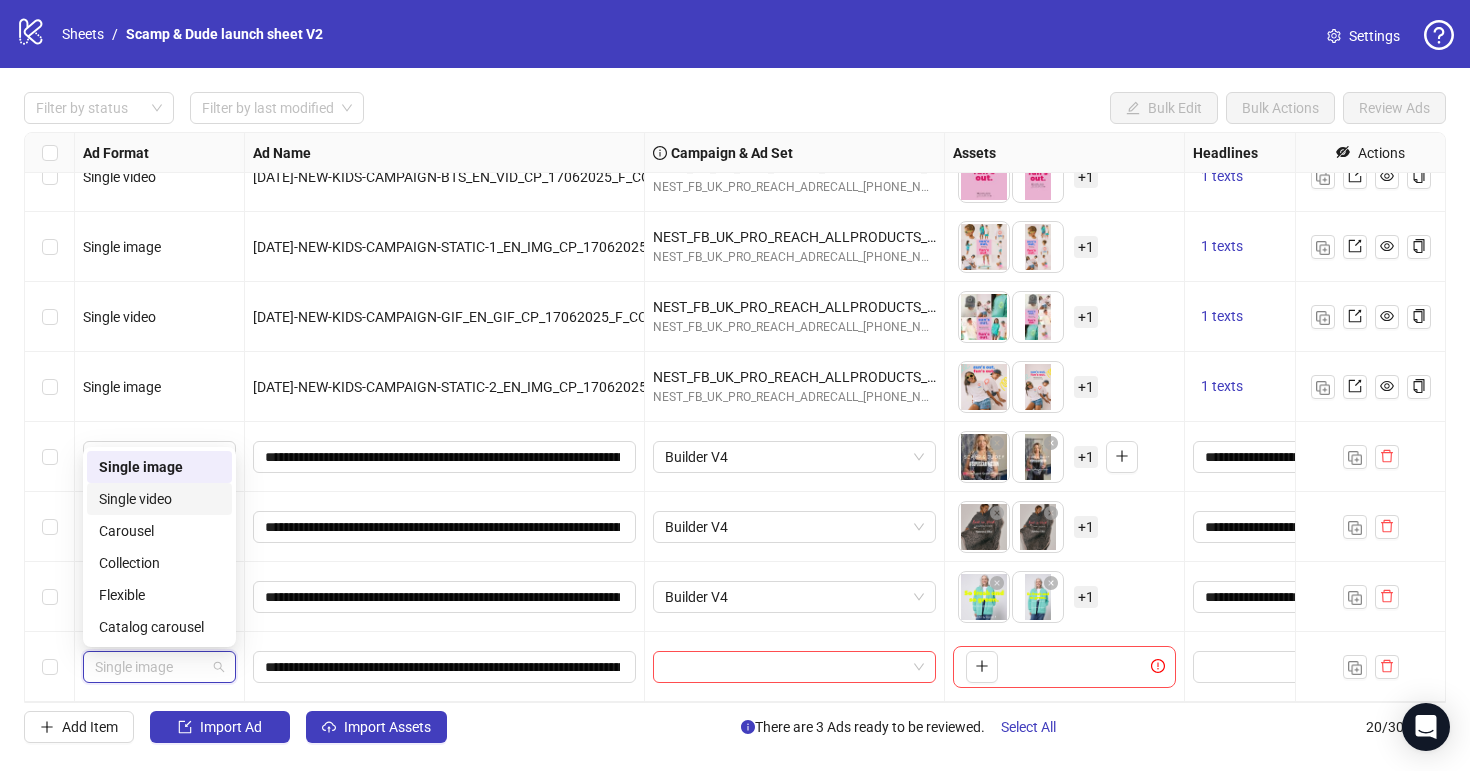 click on "Single video" at bounding box center (159, 499) 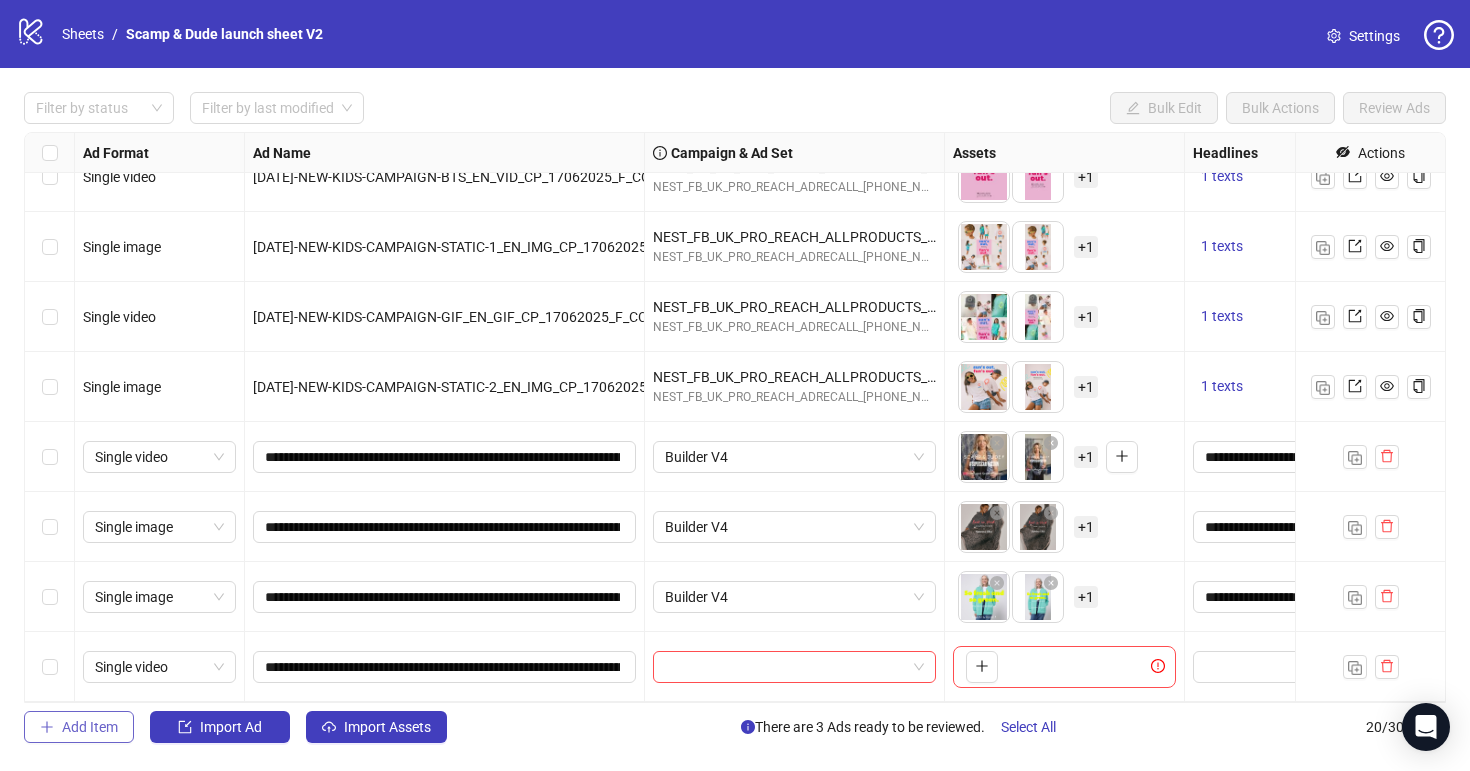click on "Add Item" at bounding box center (90, 727) 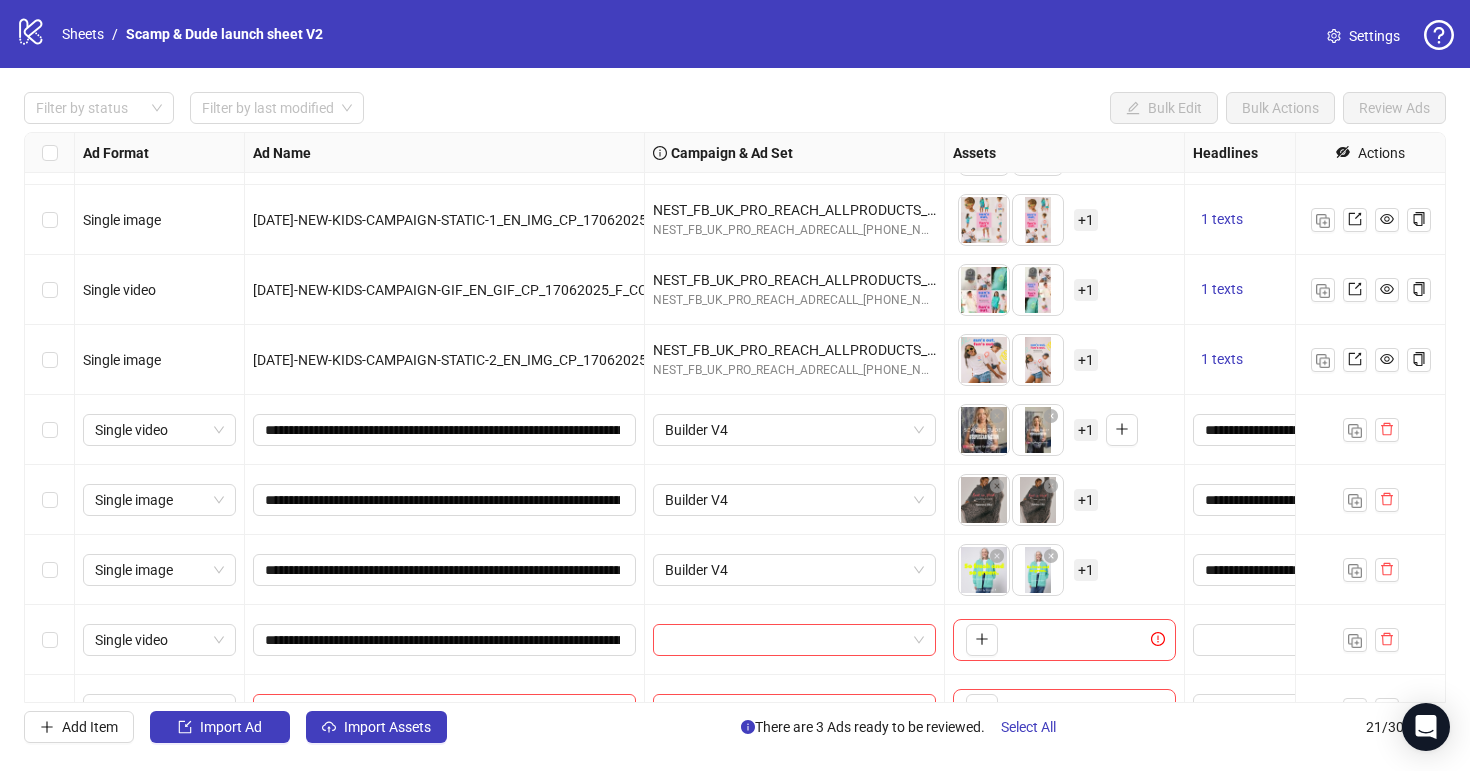 scroll, scrollTop: 941, scrollLeft: 0, axis: vertical 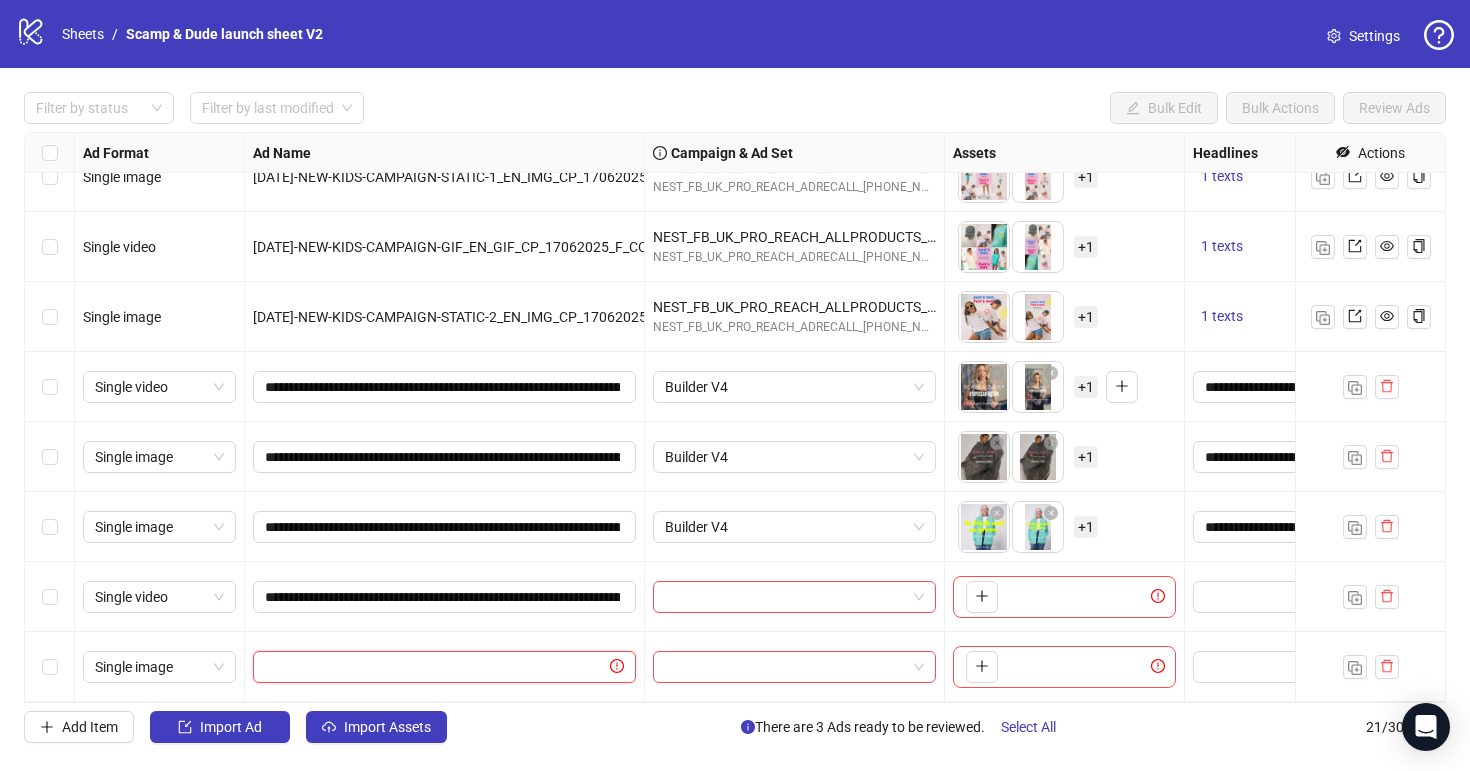 click at bounding box center (435, 667) 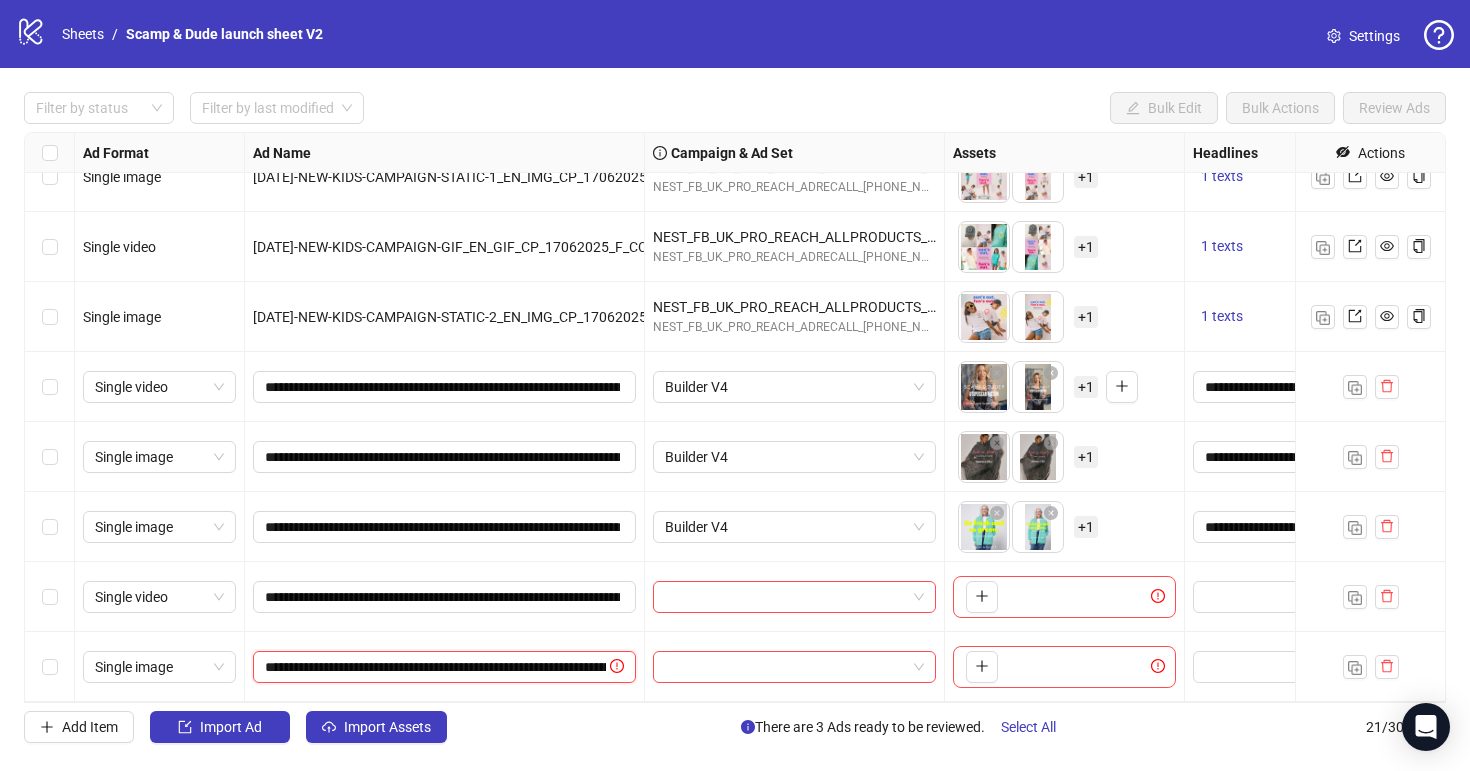 scroll, scrollTop: 0, scrollLeft: 236, axis: horizontal 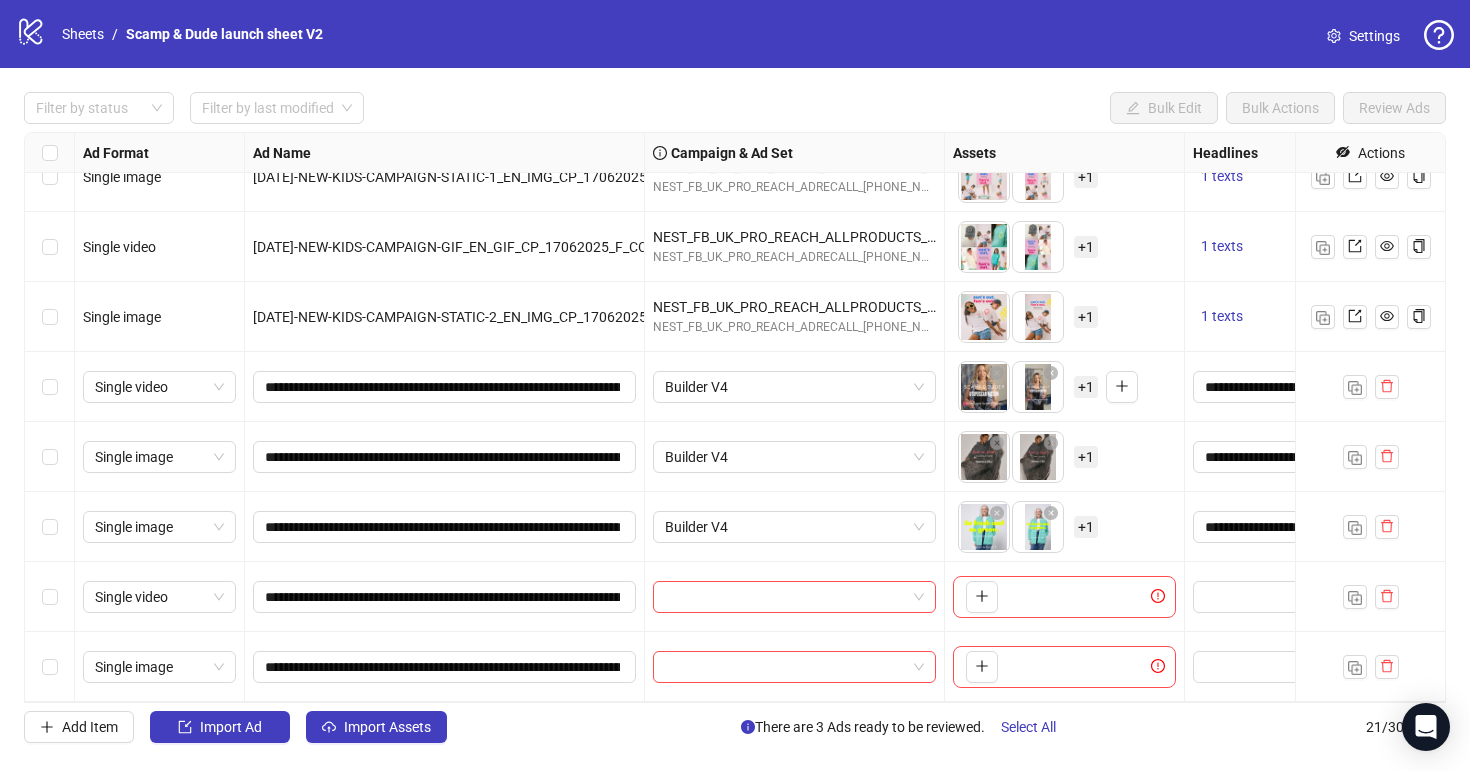 click at bounding box center [795, 597] 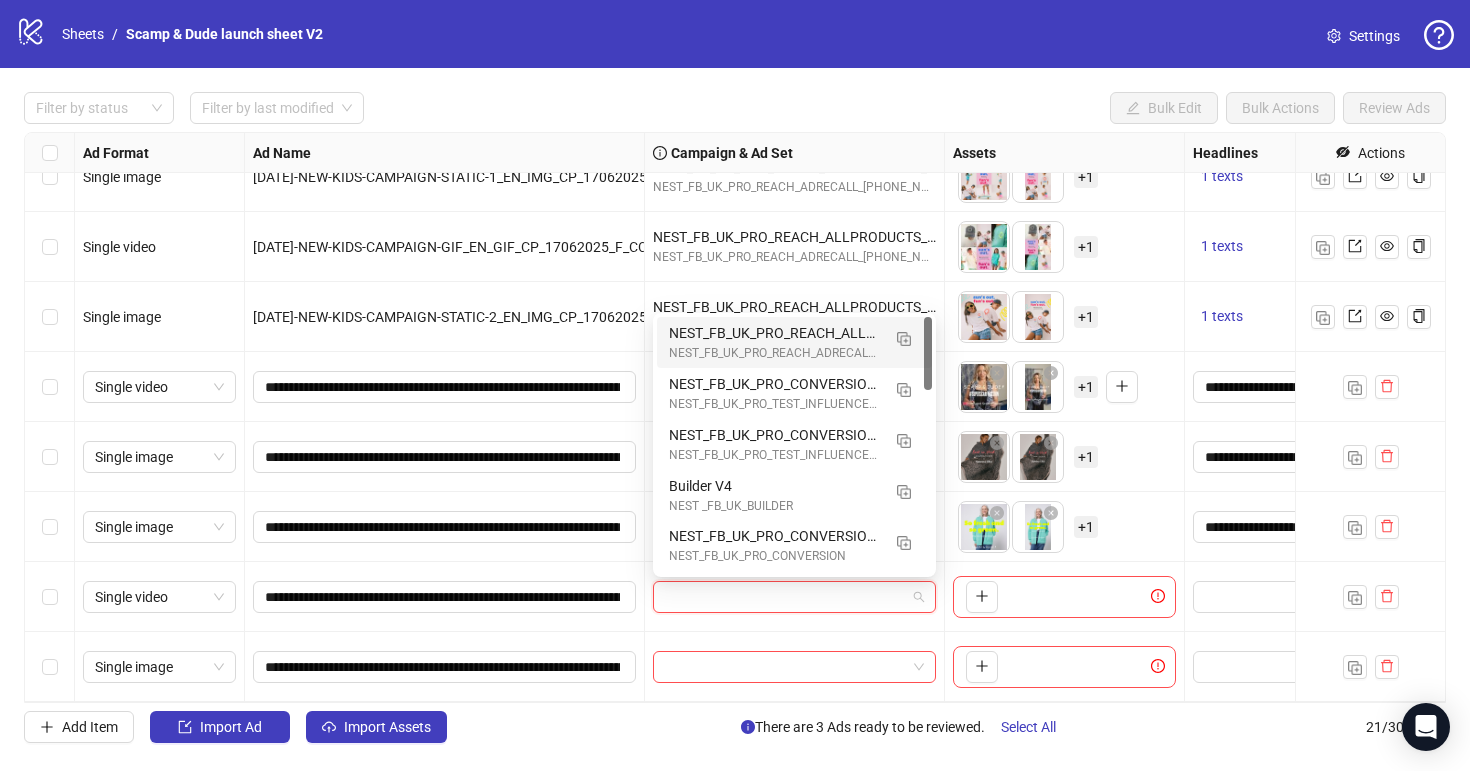 click at bounding box center (785, 597) 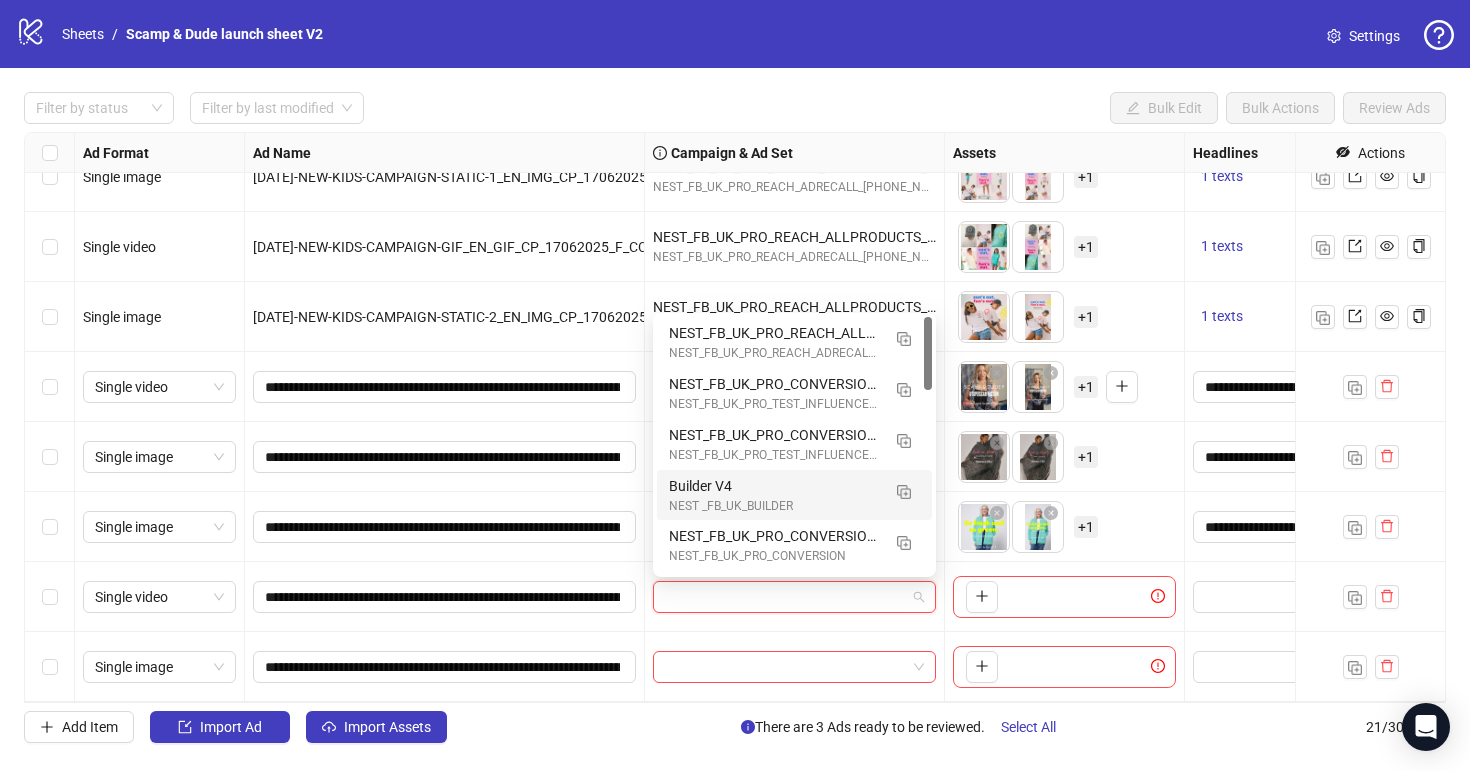 click on "NEST _FB_UK_BUILDER" at bounding box center (774, 506) 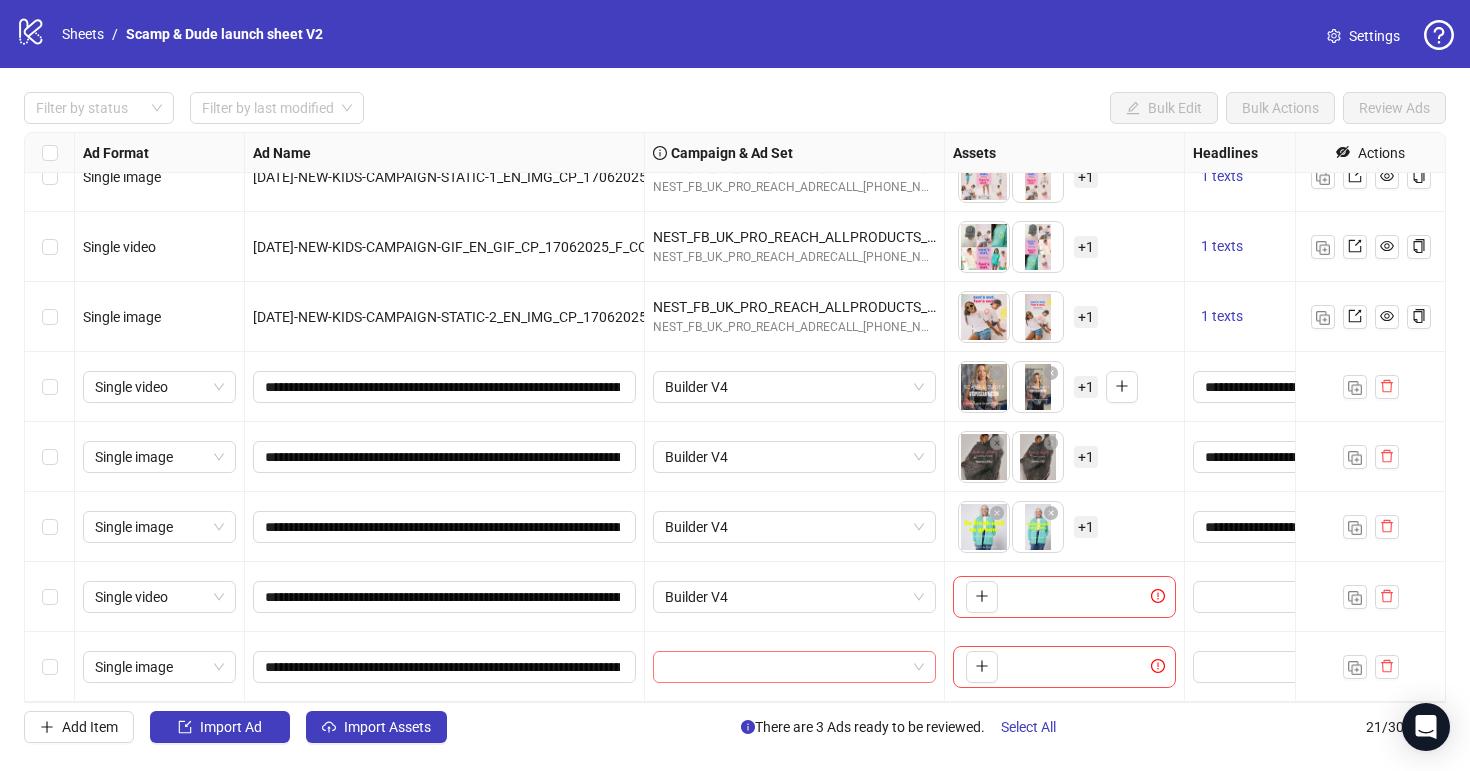 click at bounding box center [785, 667] 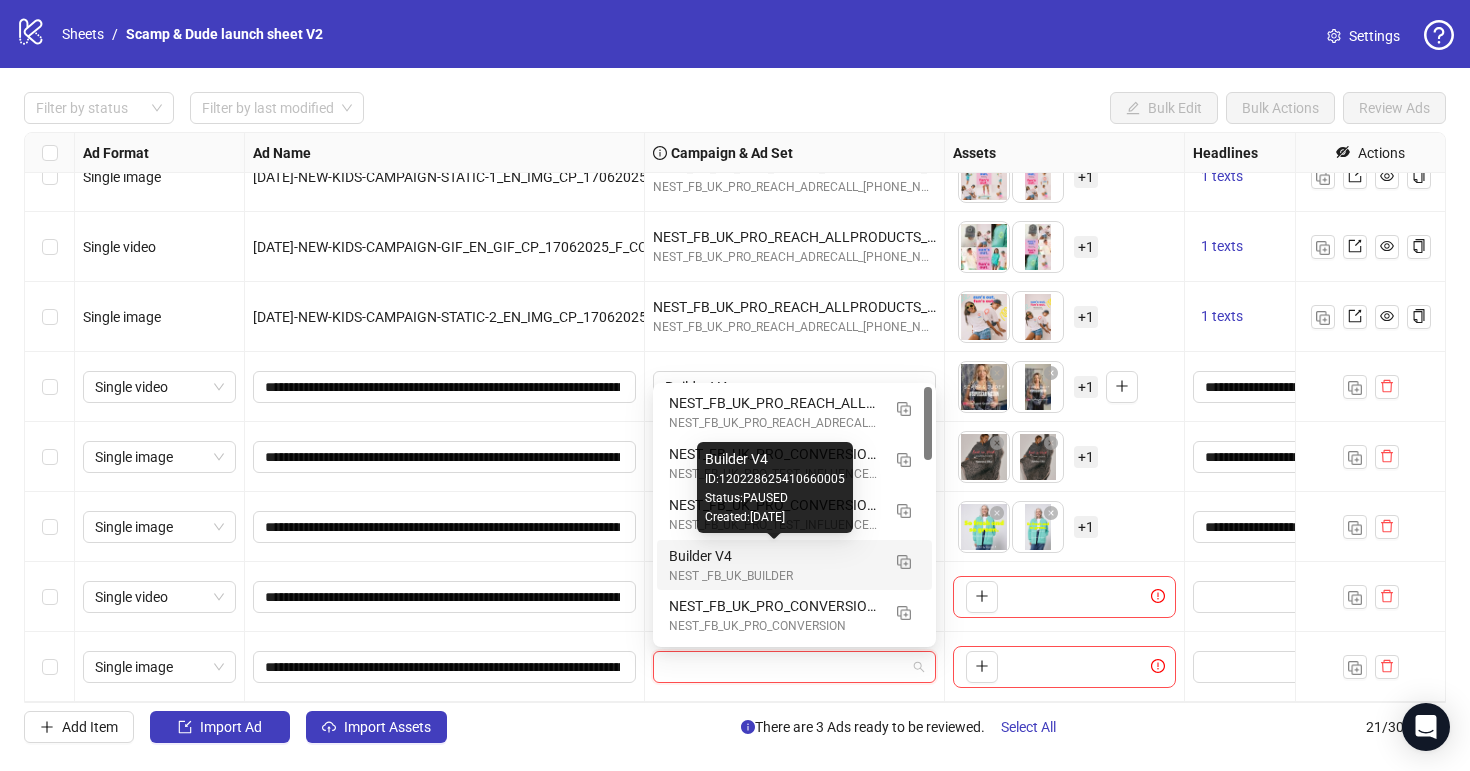 click on "Builder V4" at bounding box center [774, 556] 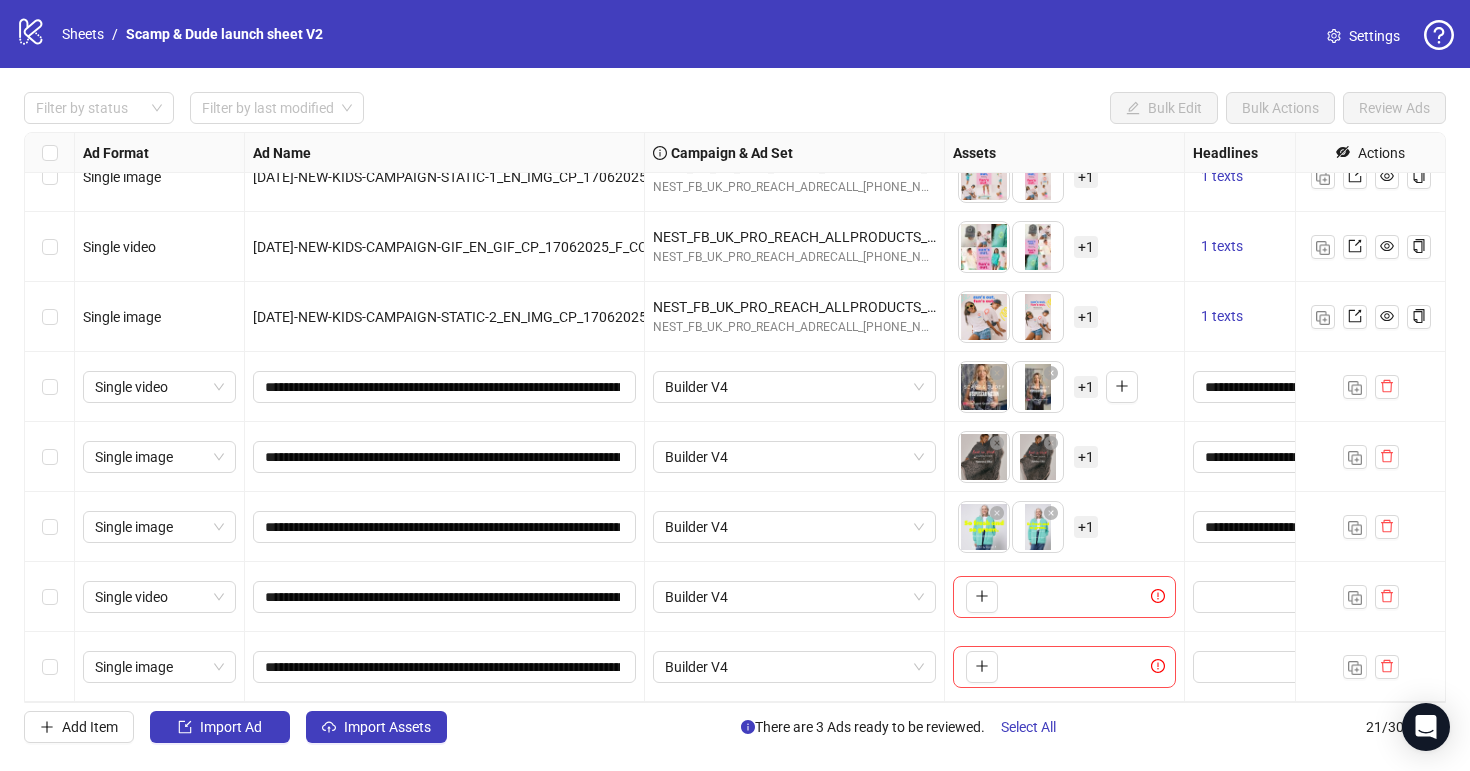 click on "Single image" at bounding box center [160, 667] 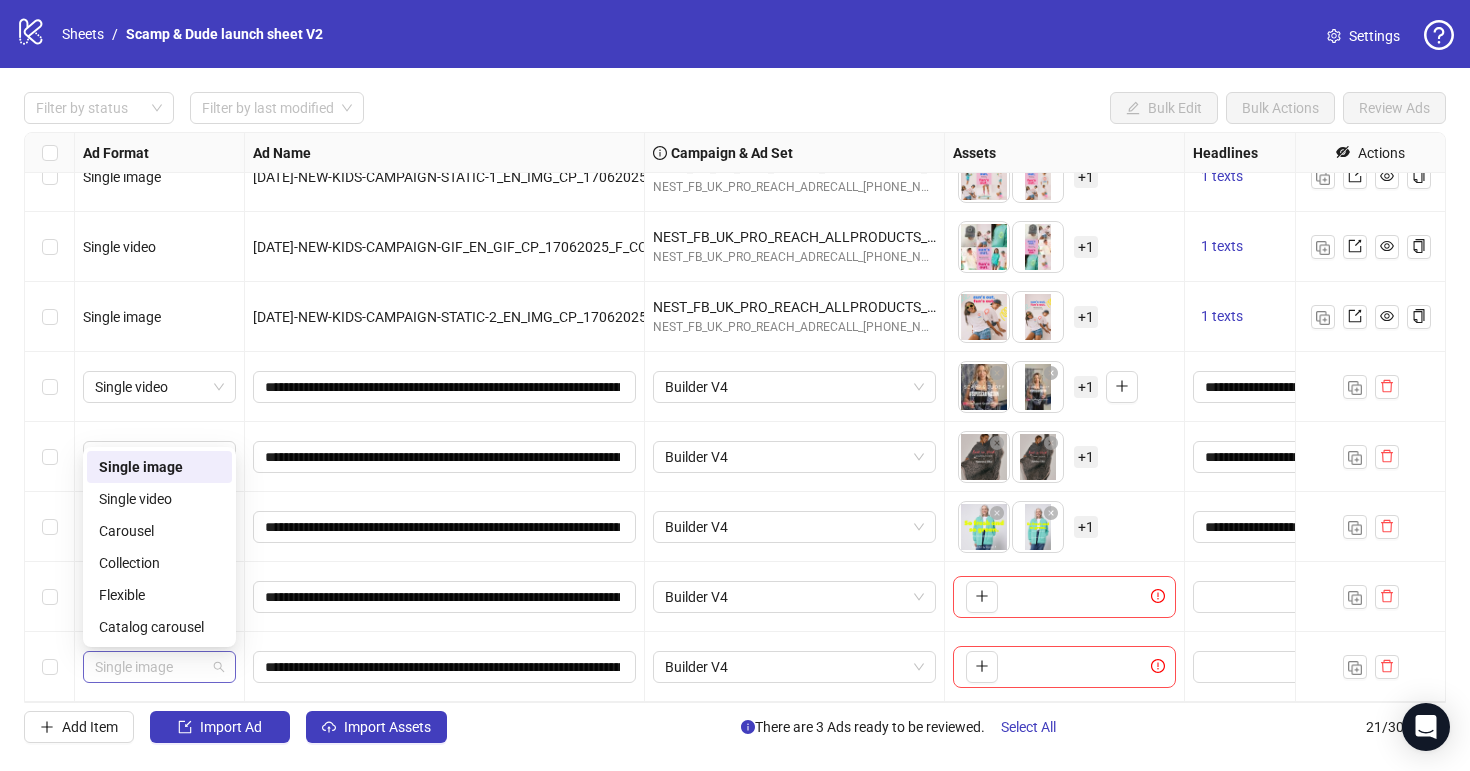click on "Single image" at bounding box center [159, 667] 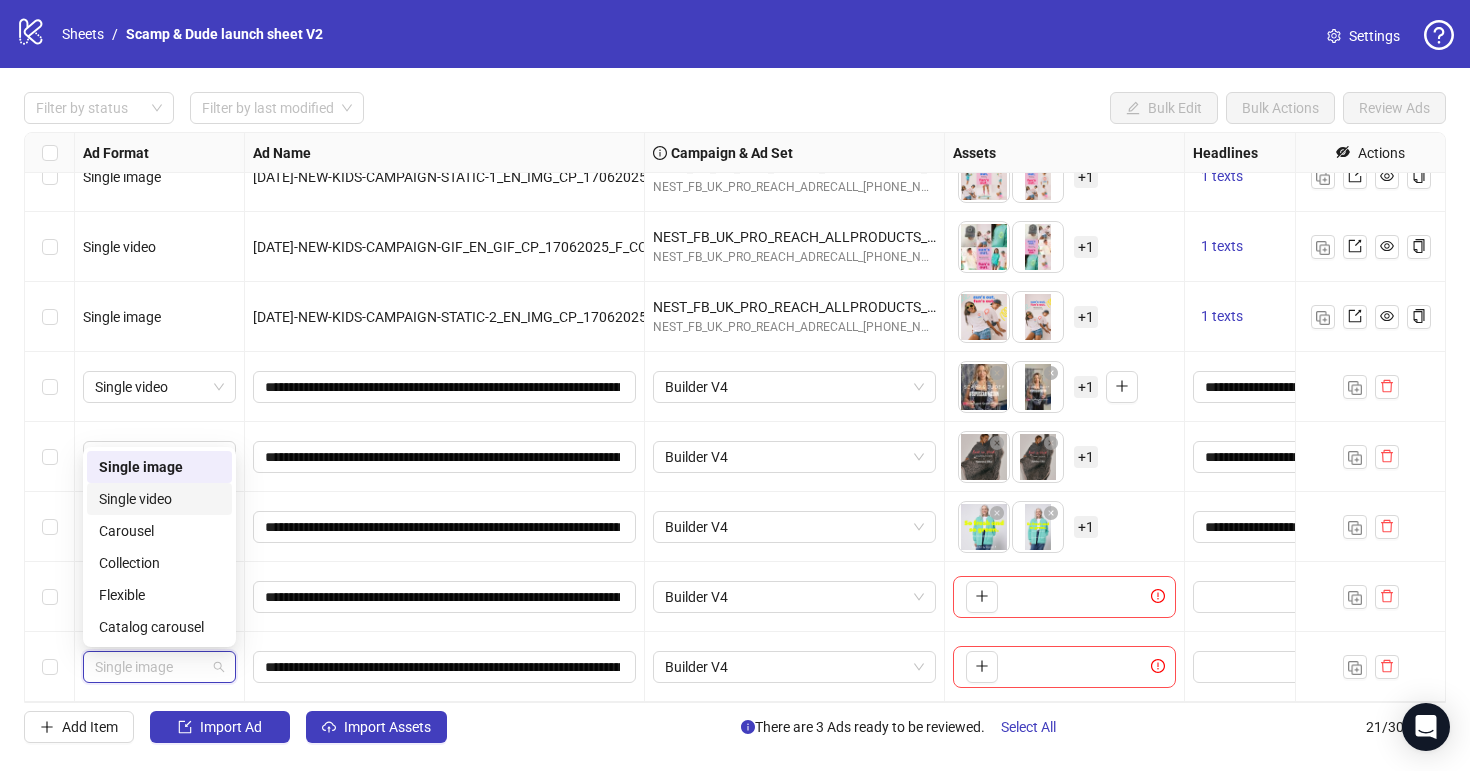 click on "Single video" at bounding box center (159, 499) 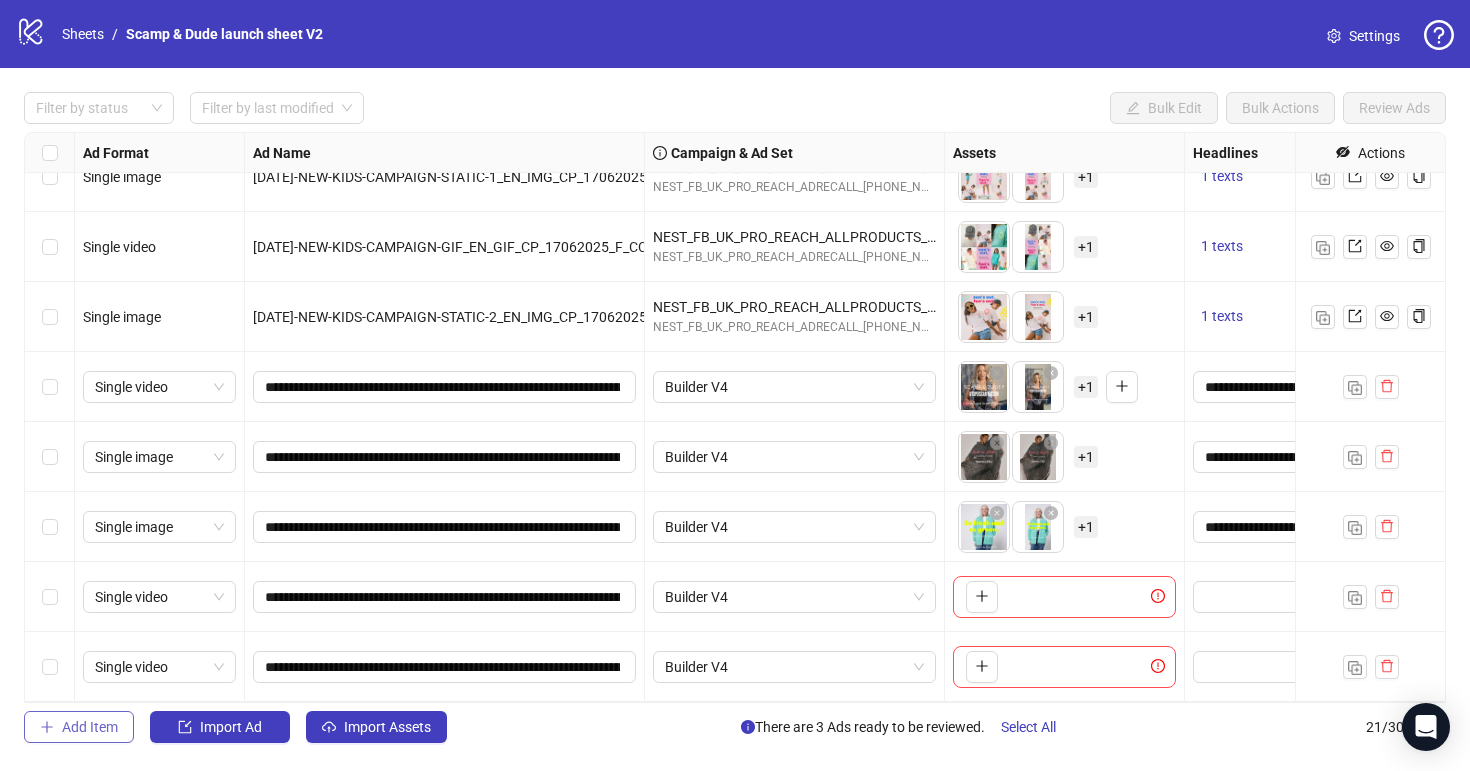 click on "Add Item" at bounding box center [90, 727] 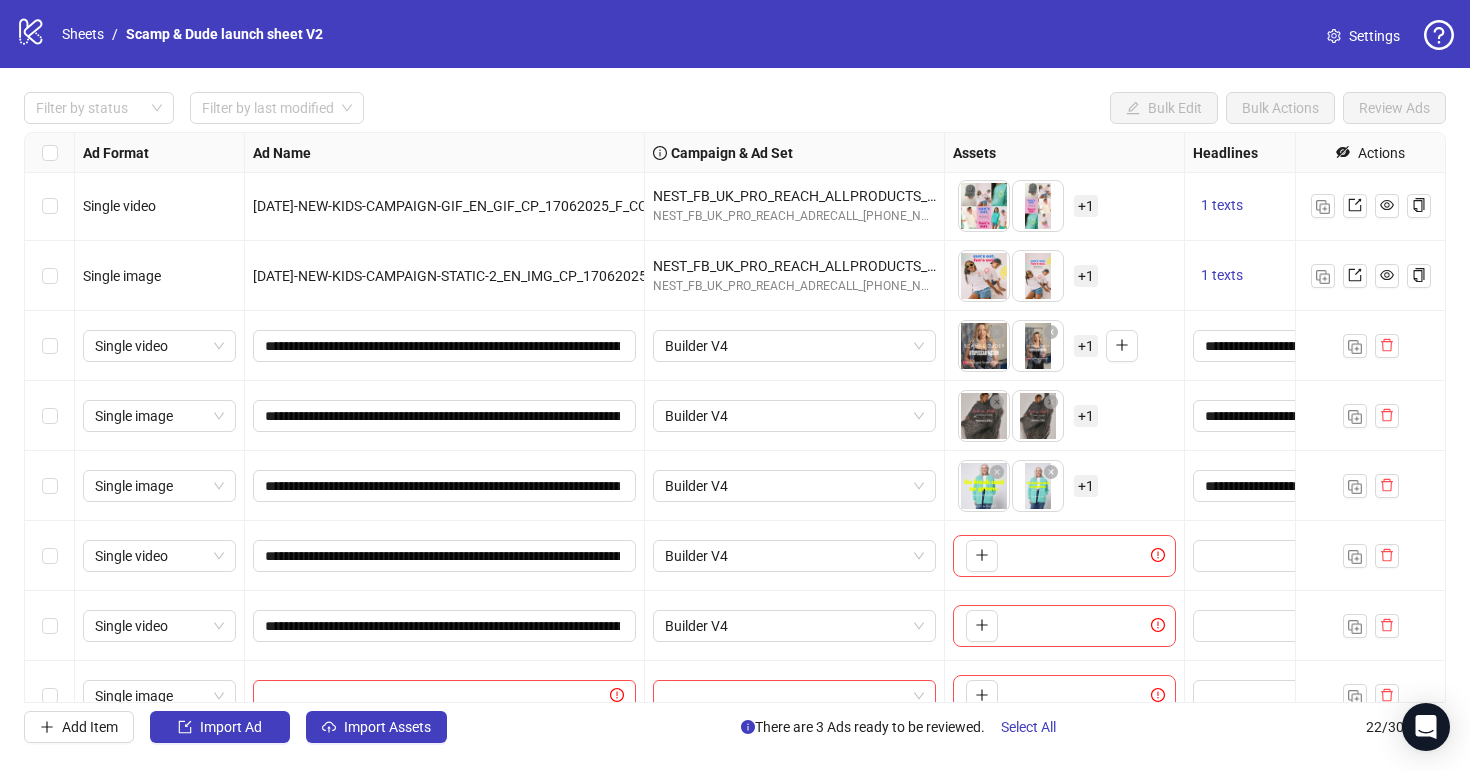scroll, scrollTop: 1011, scrollLeft: 0, axis: vertical 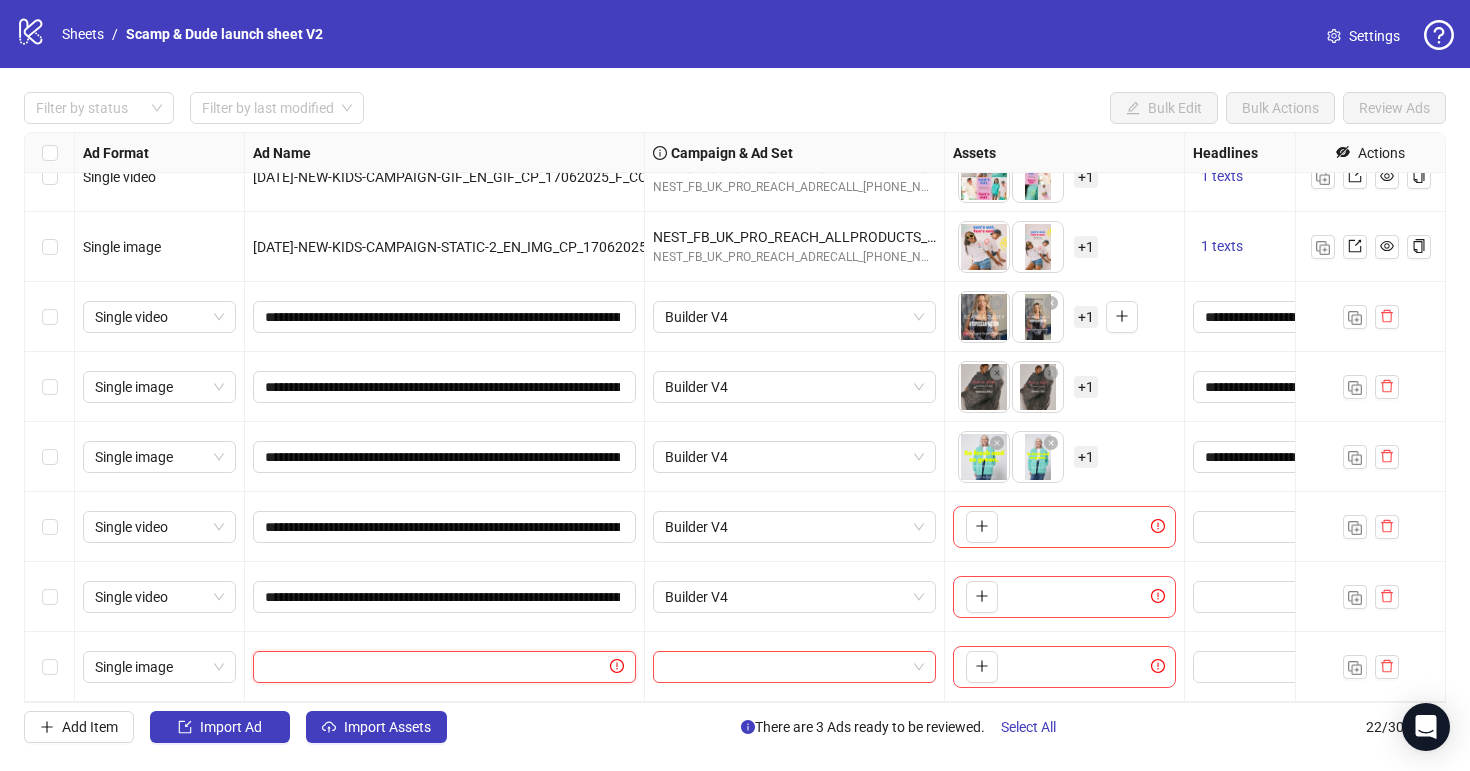 click at bounding box center (435, 667) 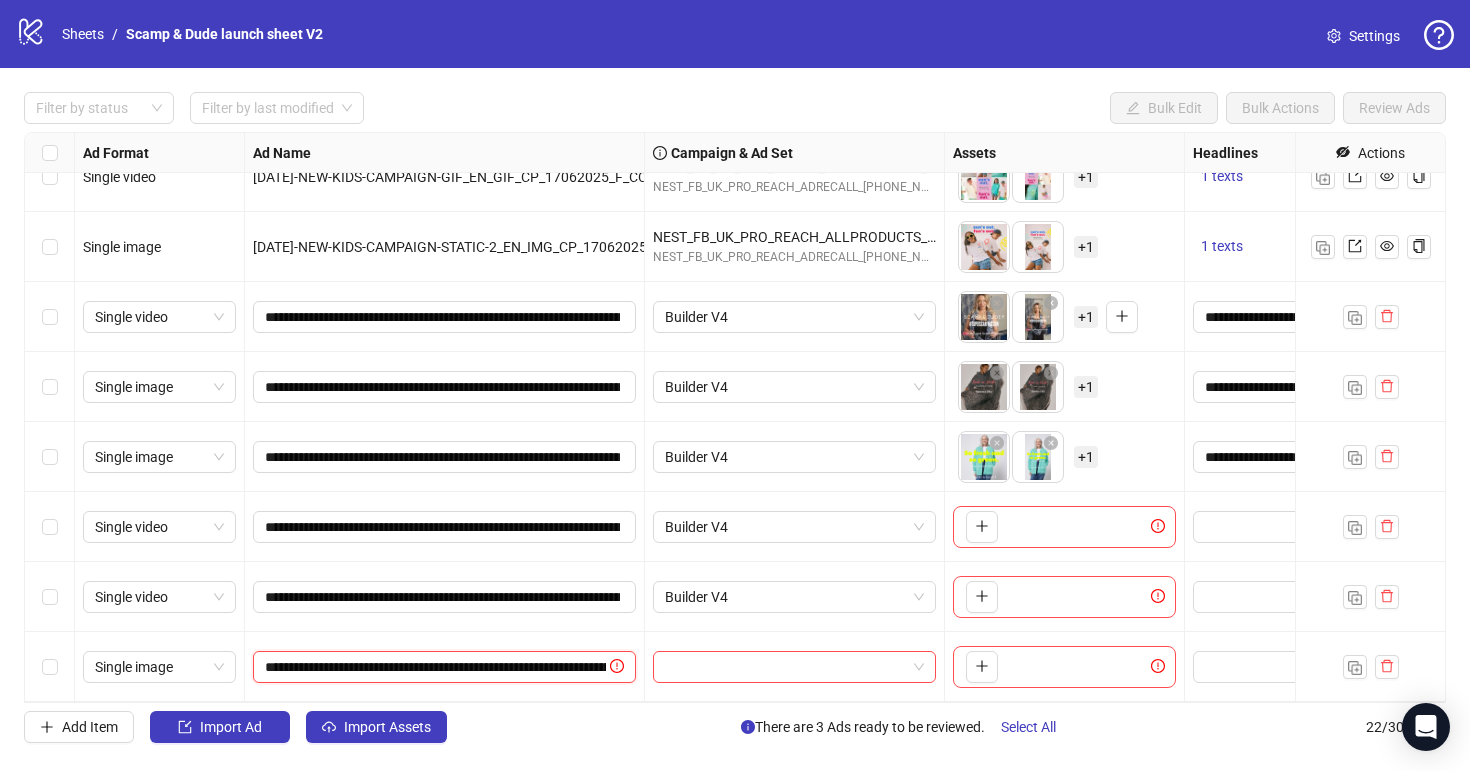 scroll, scrollTop: 0, scrollLeft: 423, axis: horizontal 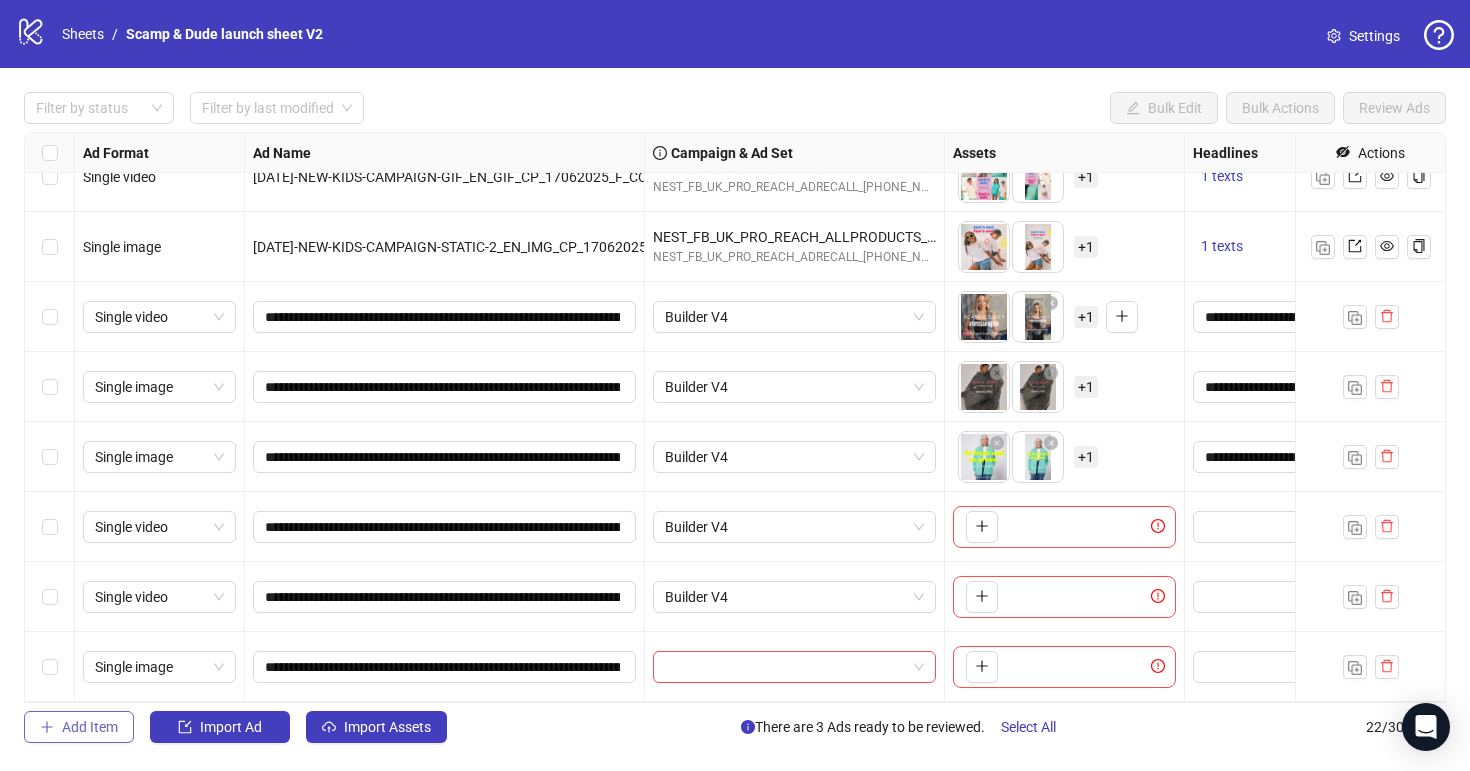 click on "Add Item" at bounding box center (79, 727) 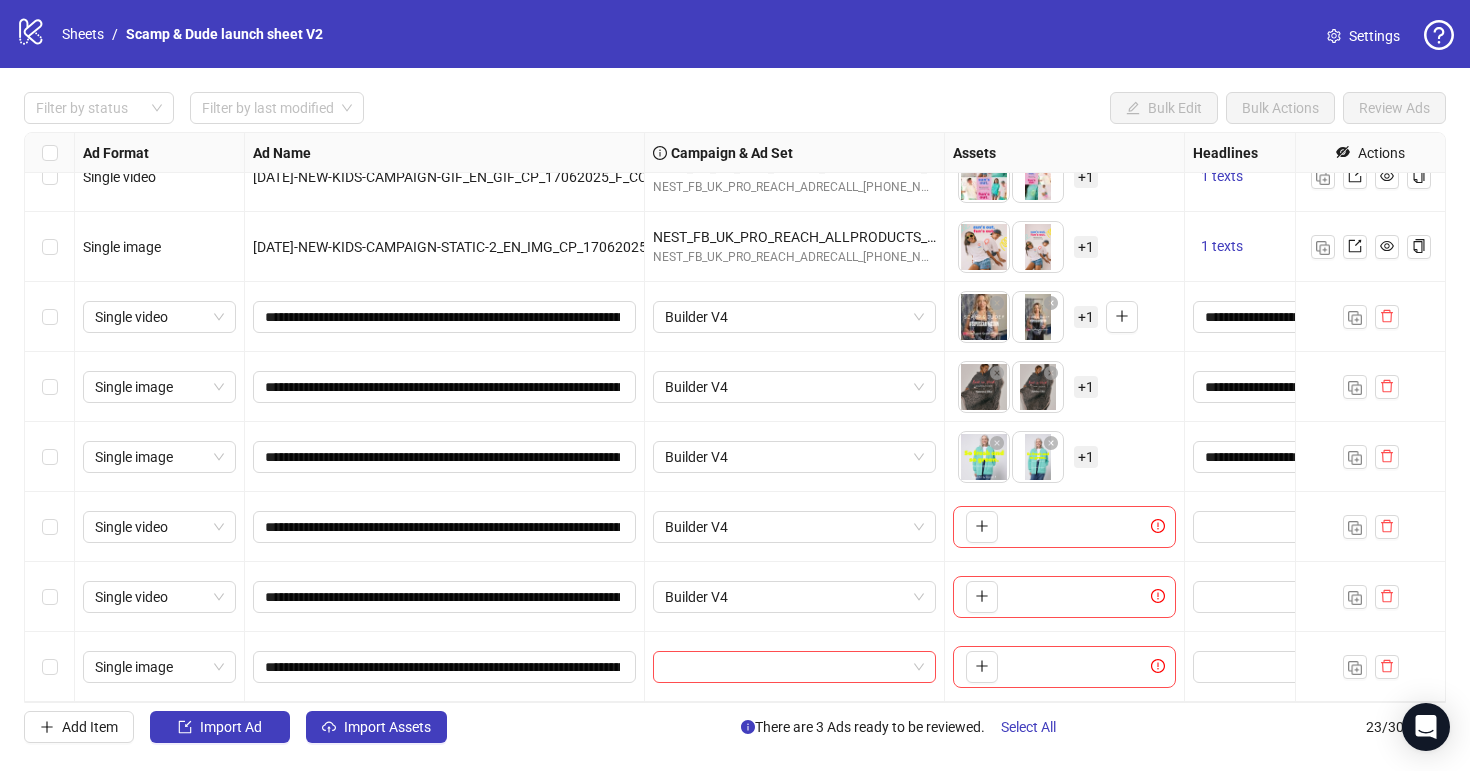 scroll, scrollTop: 1081, scrollLeft: 0, axis: vertical 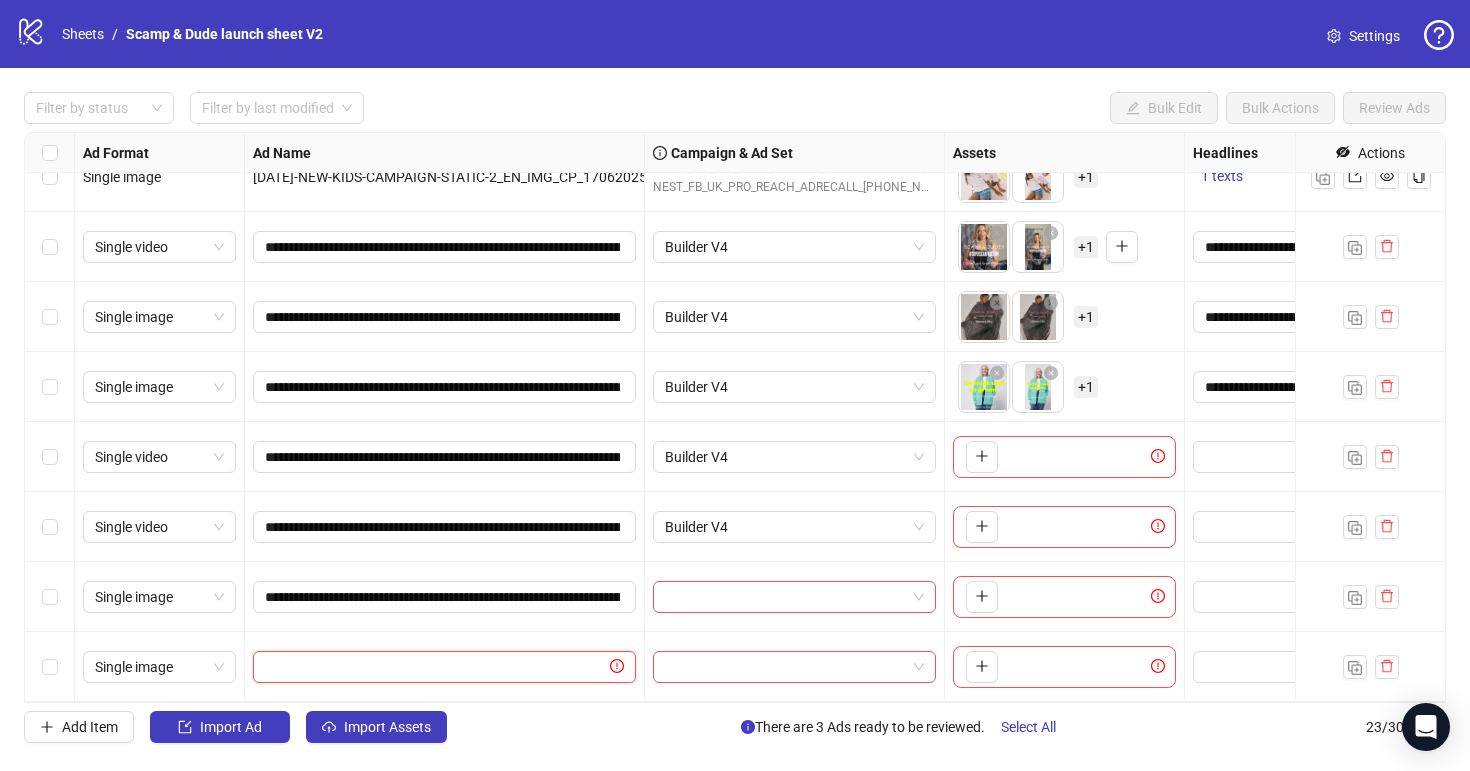 click at bounding box center [435, 667] 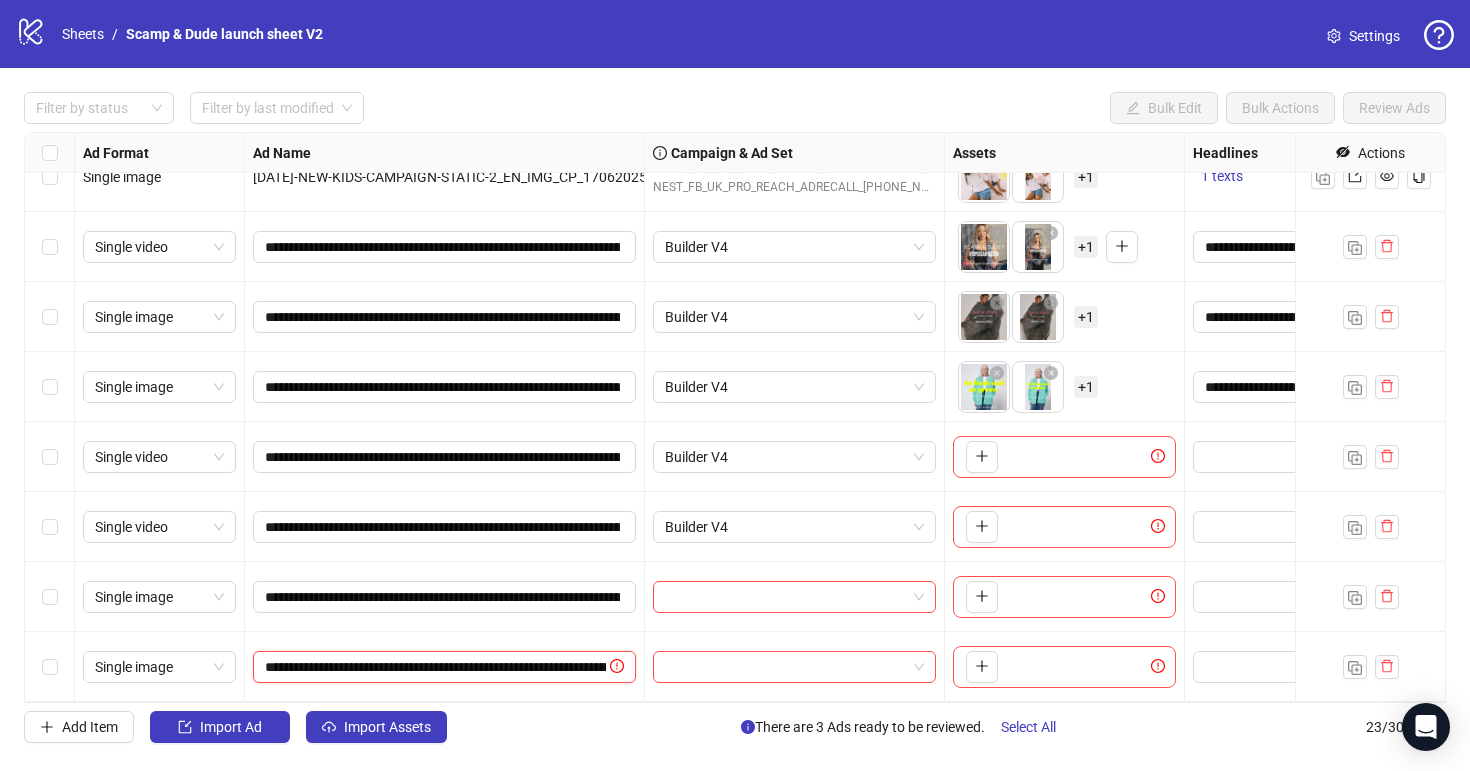 scroll, scrollTop: 0, scrollLeft: 403, axis: horizontal 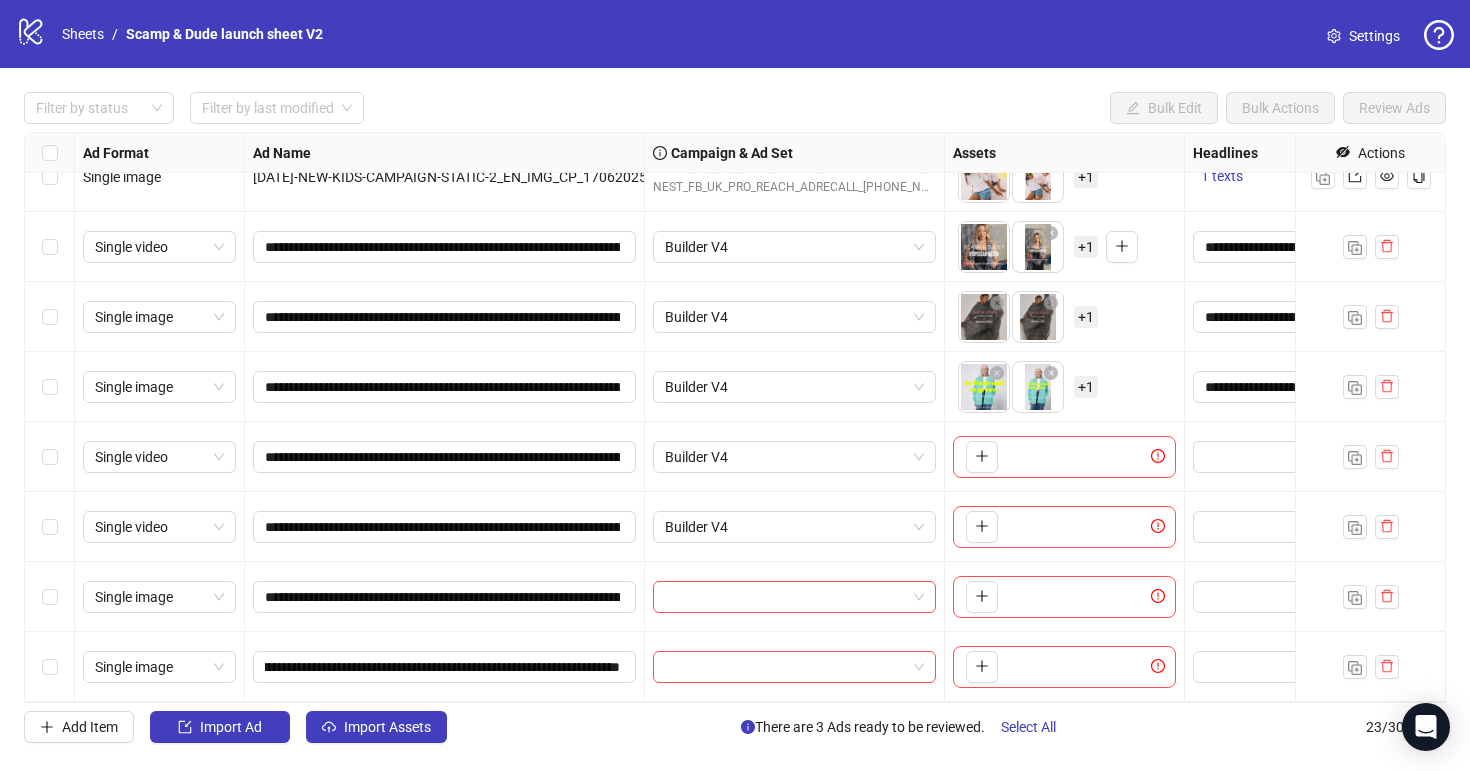 click on "Add Item Import Ad Import Assets  There are 3 Ads ready to be reviewed.  Select All 23 / 300  items" at bounding box center [735, 727] 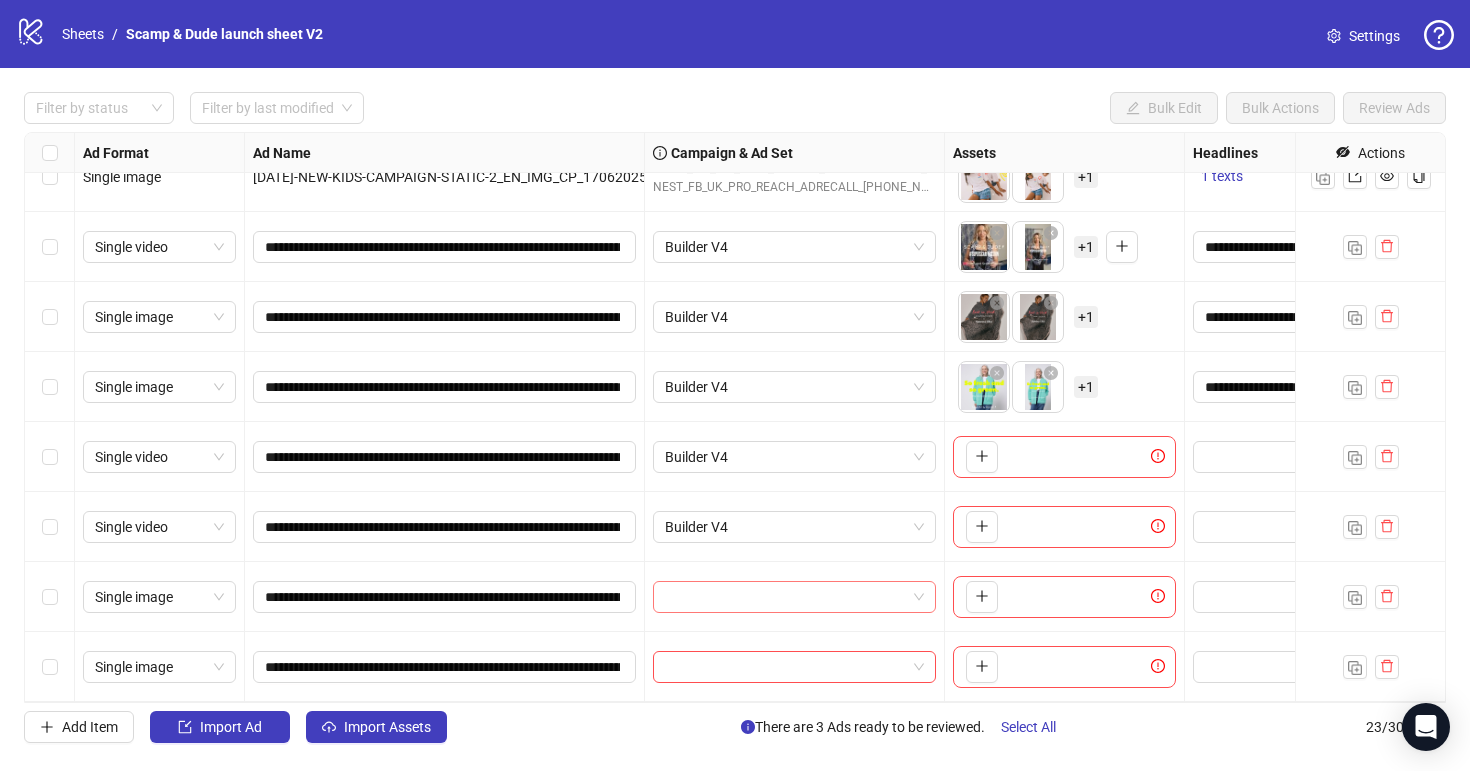 click at bounding box center (785, 597) 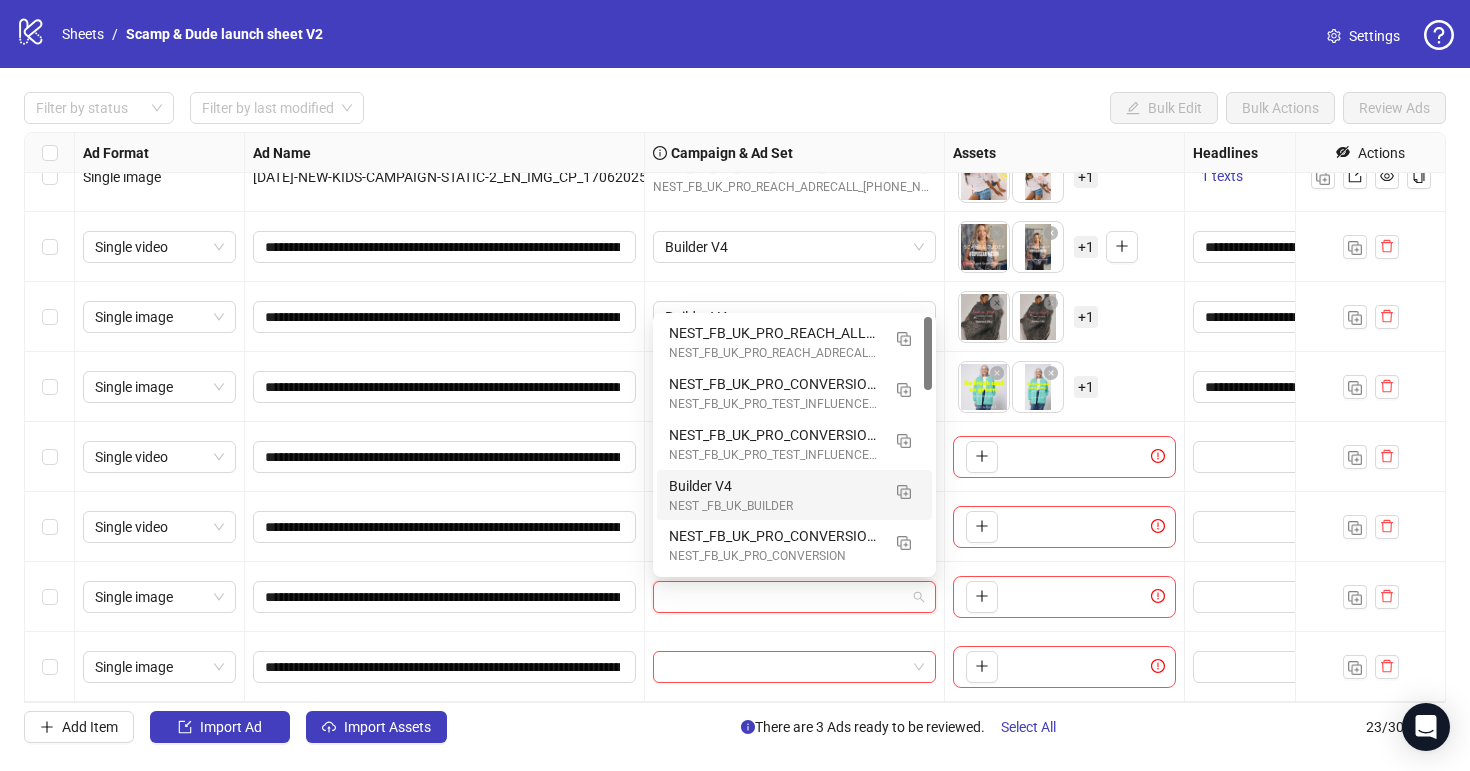 click on "Builder V4" at bounding box center (774, 486) 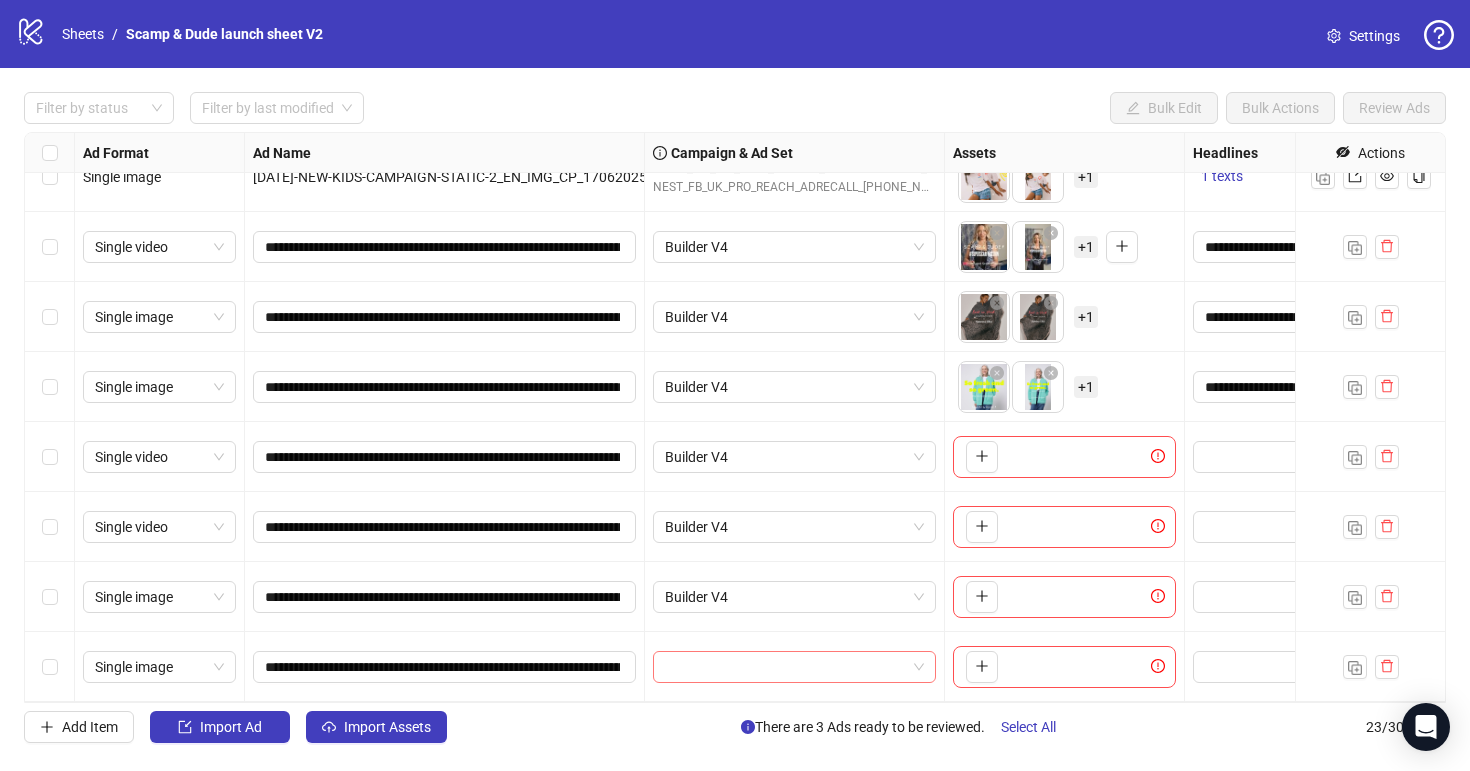 click at bounding box center (785, 667) 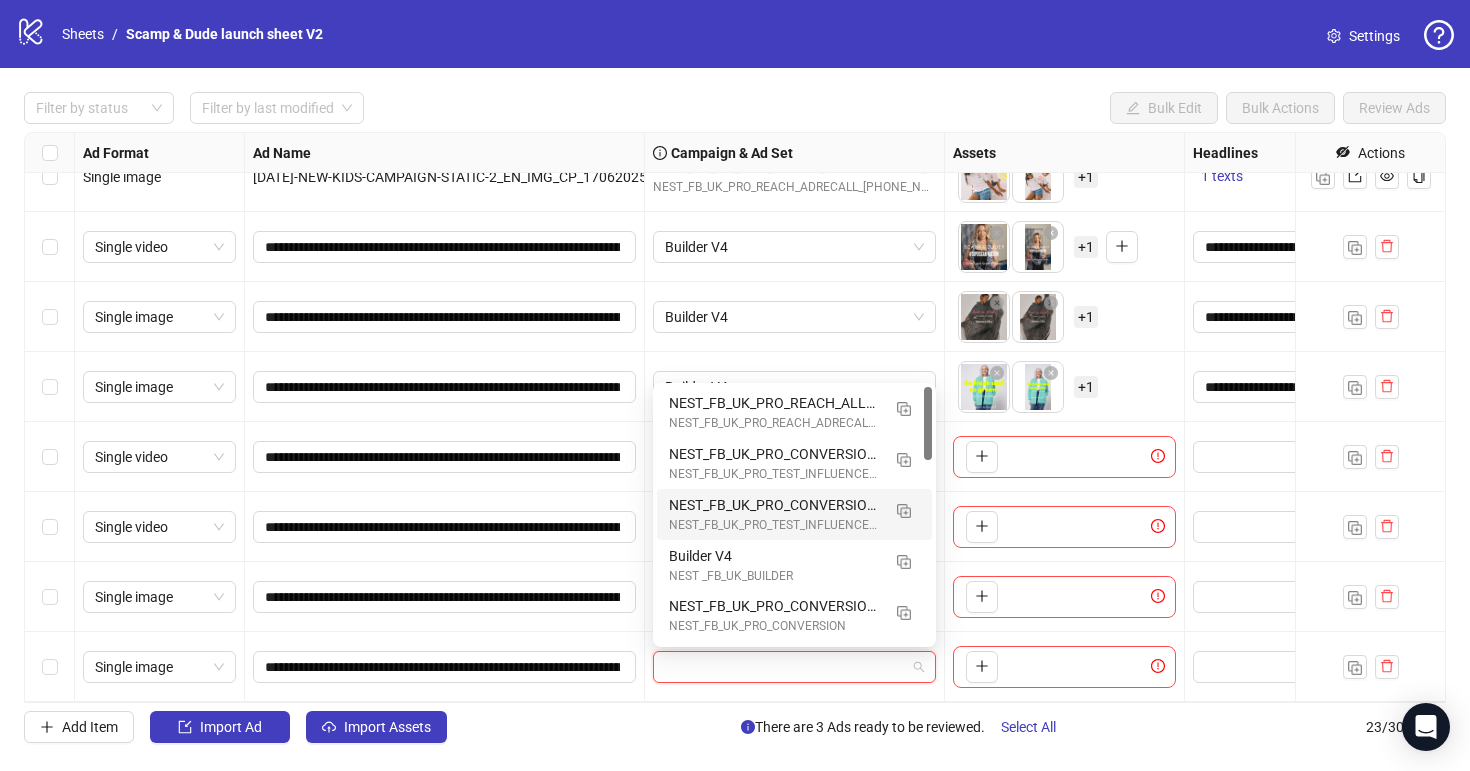 click on "NEST_FB_UK_PRO_CONVERSION_LAURASUMMERS_ALLCUSTOMERS_BROAD_ALLP_F_18+_17062025 NEST_FB_UK_PRO_TEST_INFLUENCERVSFOUNDER" at bounding box center [794, 514] 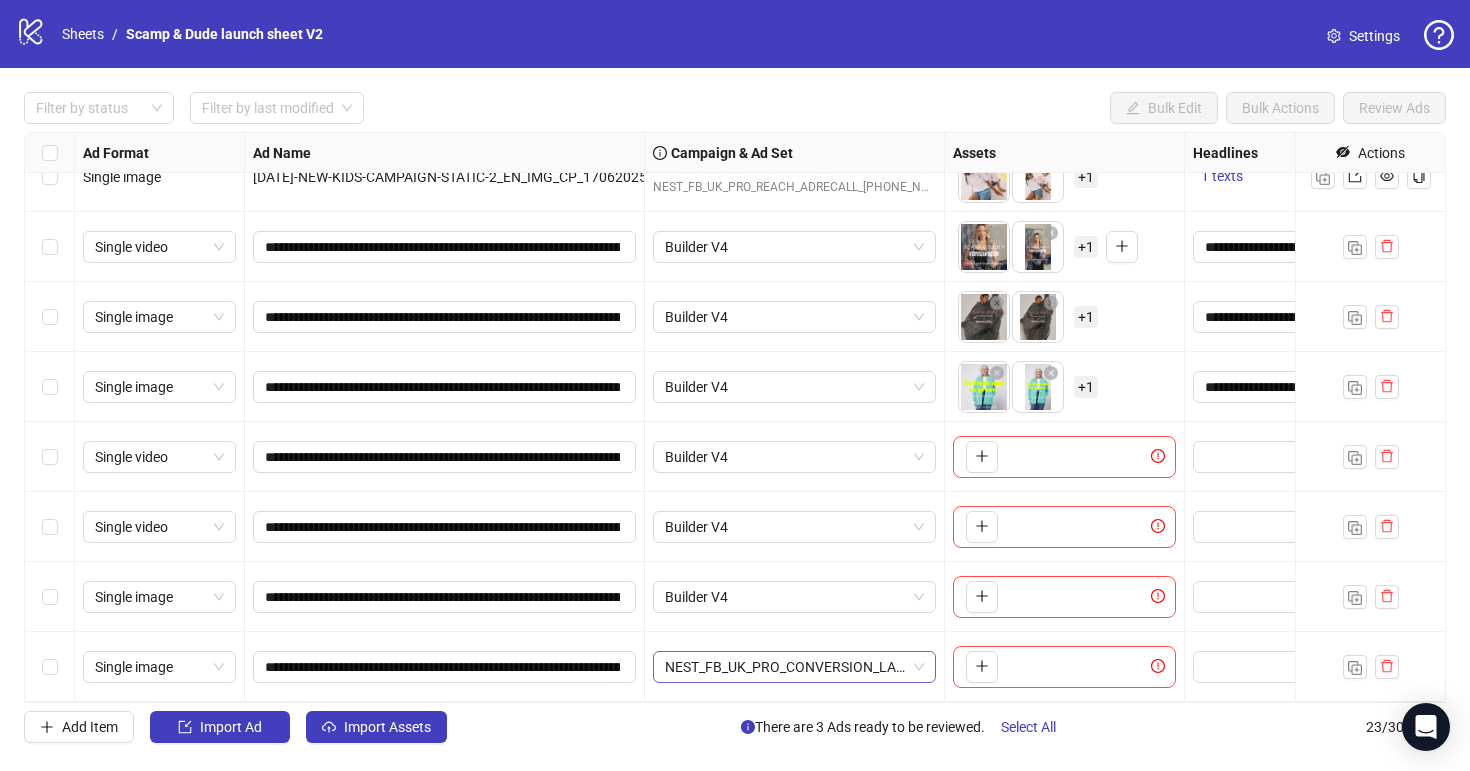 click on "NEST_FB_UK_PRO_CONVERSION_LAURASUMMERS_ALLCUSTOMERS_BROAD_ALLP_F_18+_17062025" at bounding box center [794, 667] 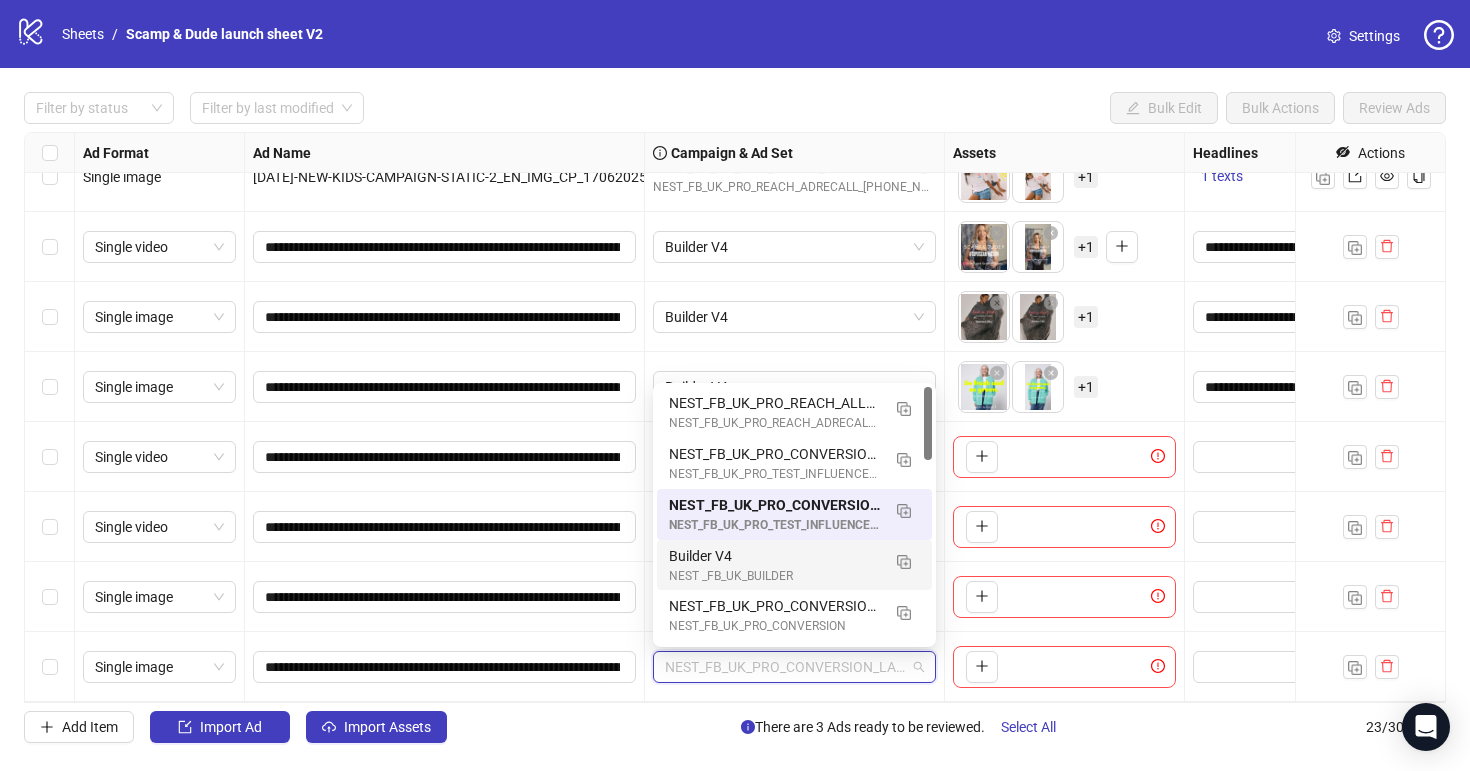 click on "Builder V4" at bounding box center [774, 556] 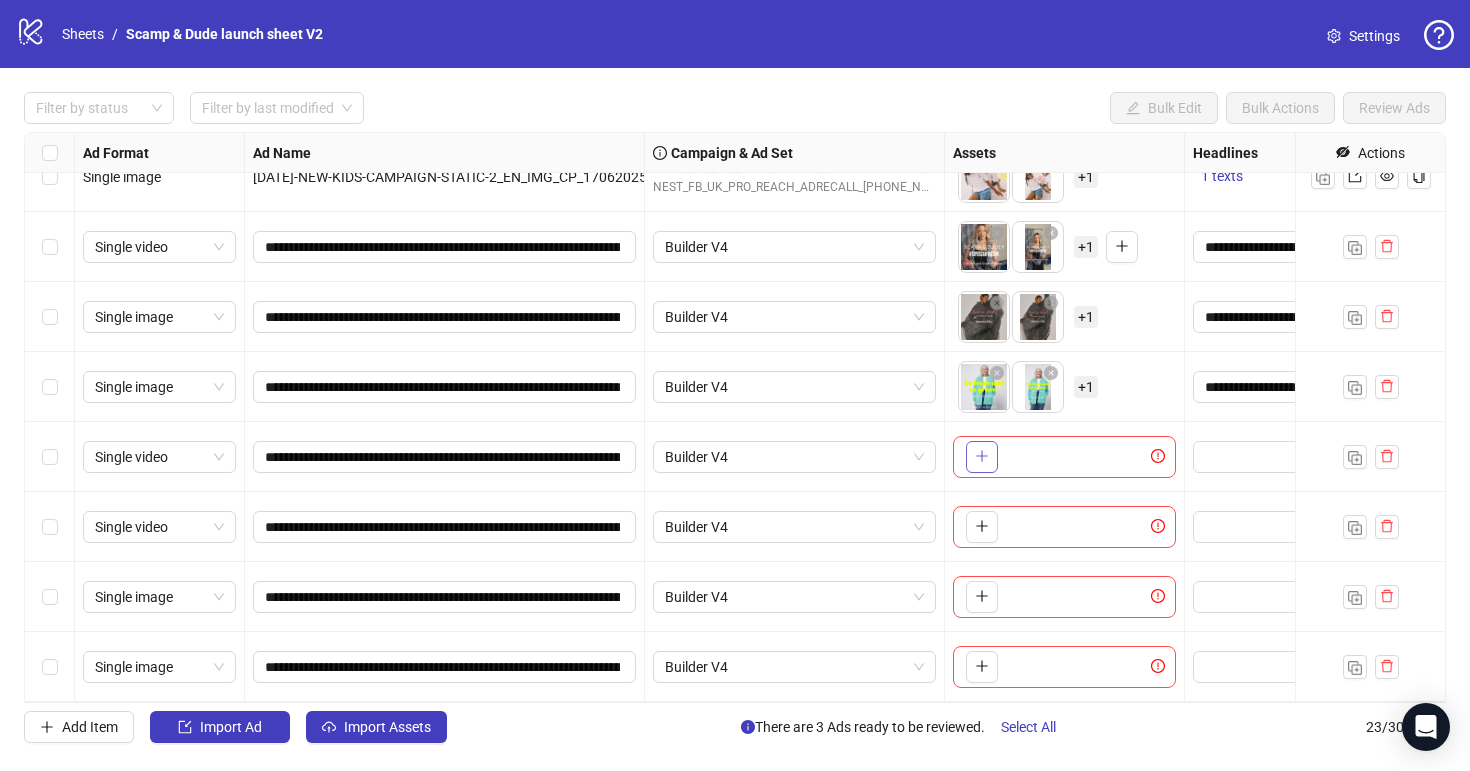click 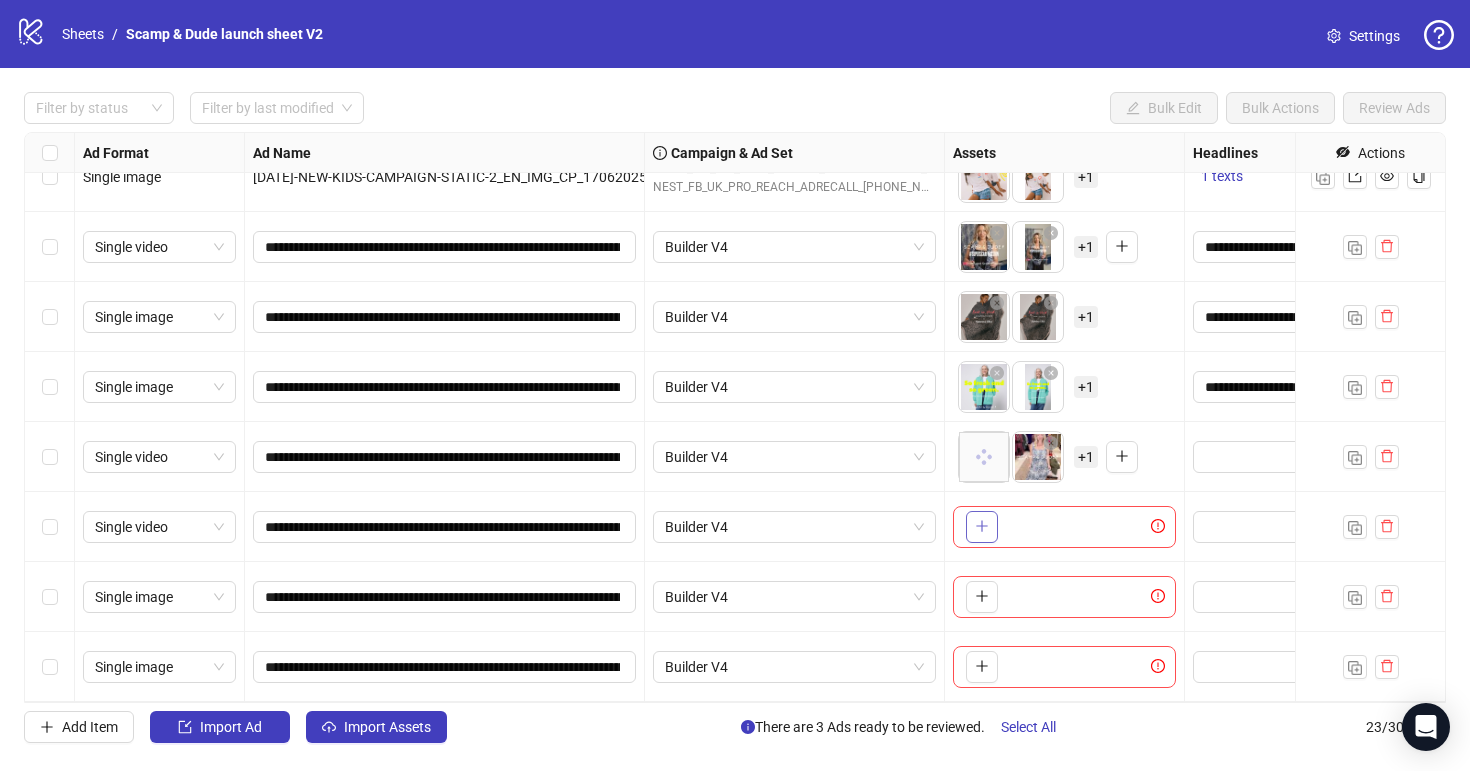 click 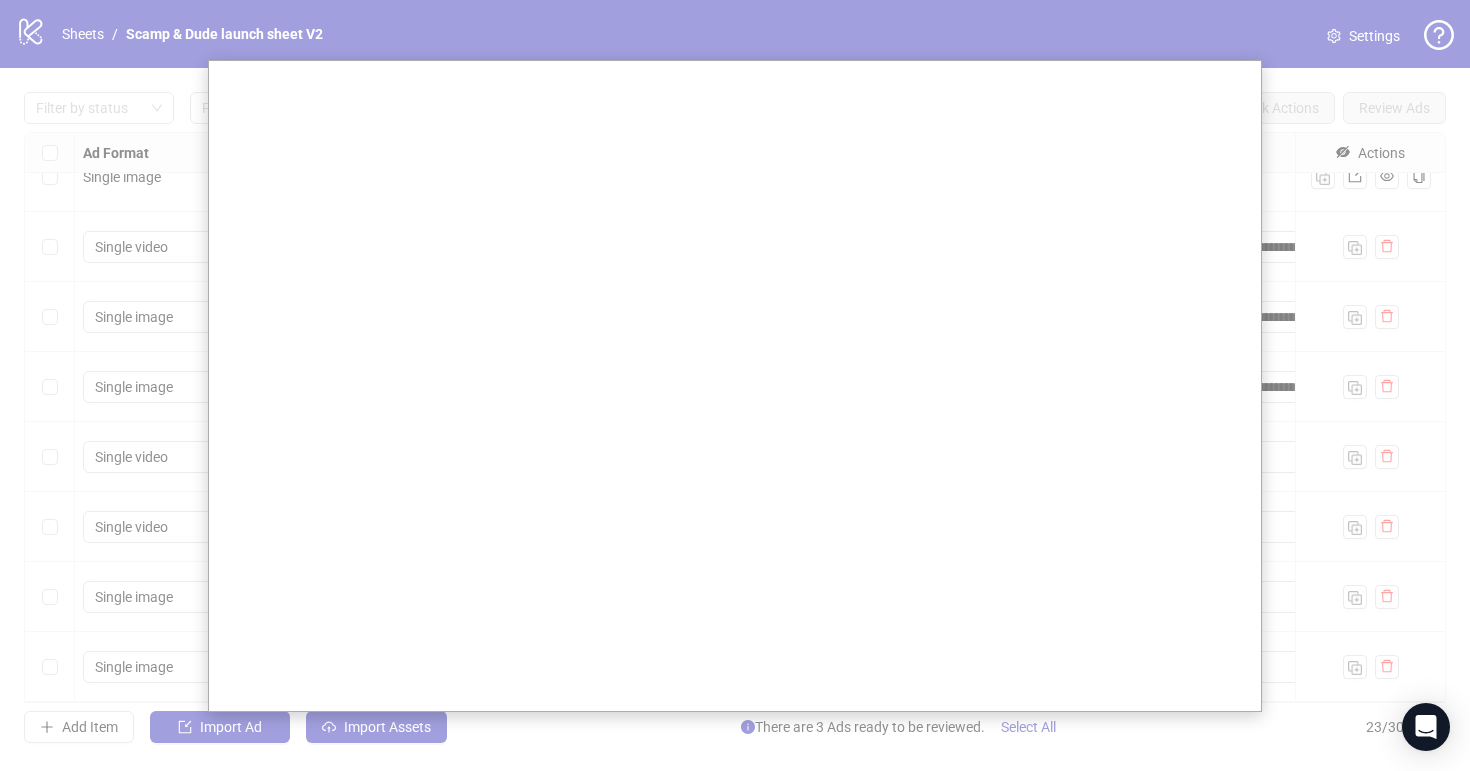 click at bounding box center (735, 385) 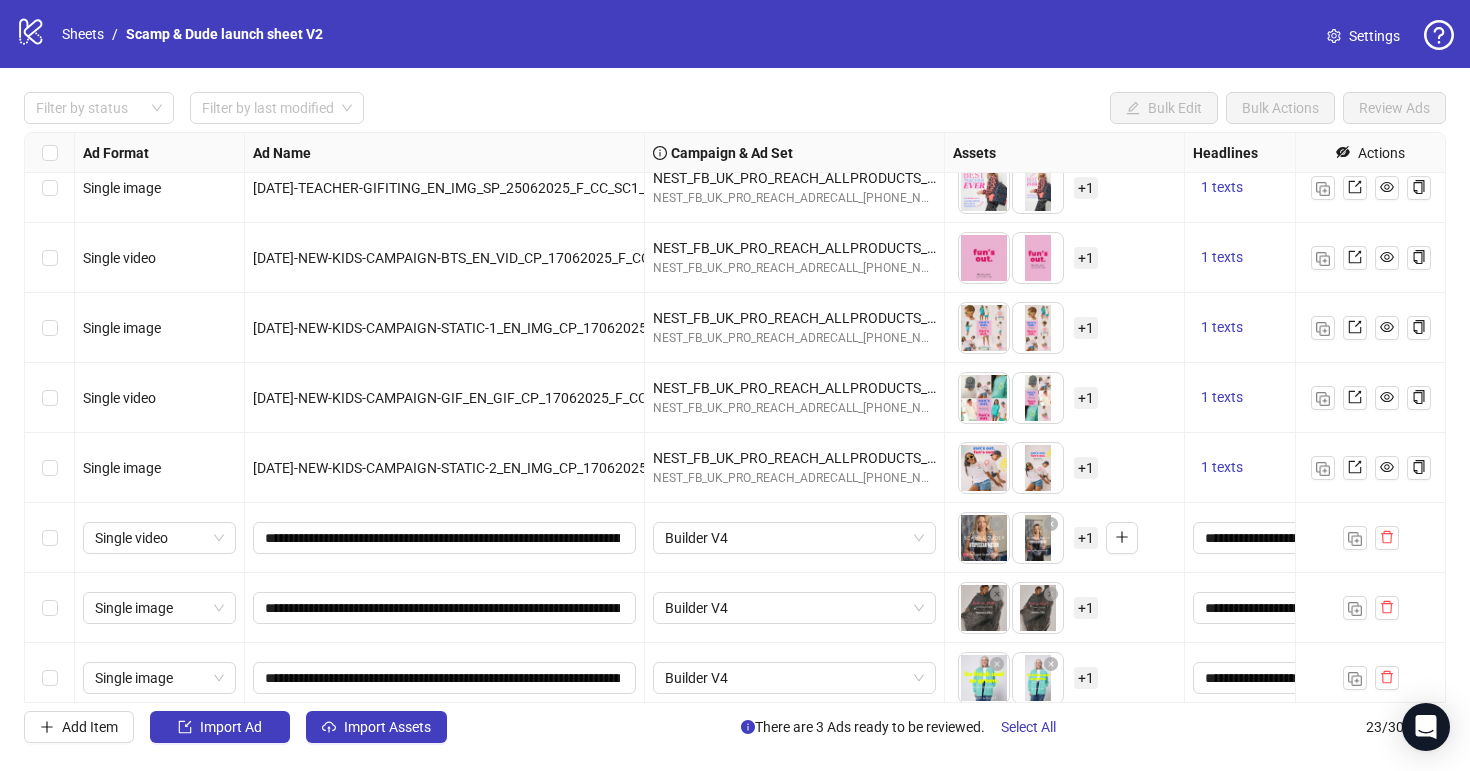 scroll, scrollTop: 1081, scrollLeft: 0, axis: vertical 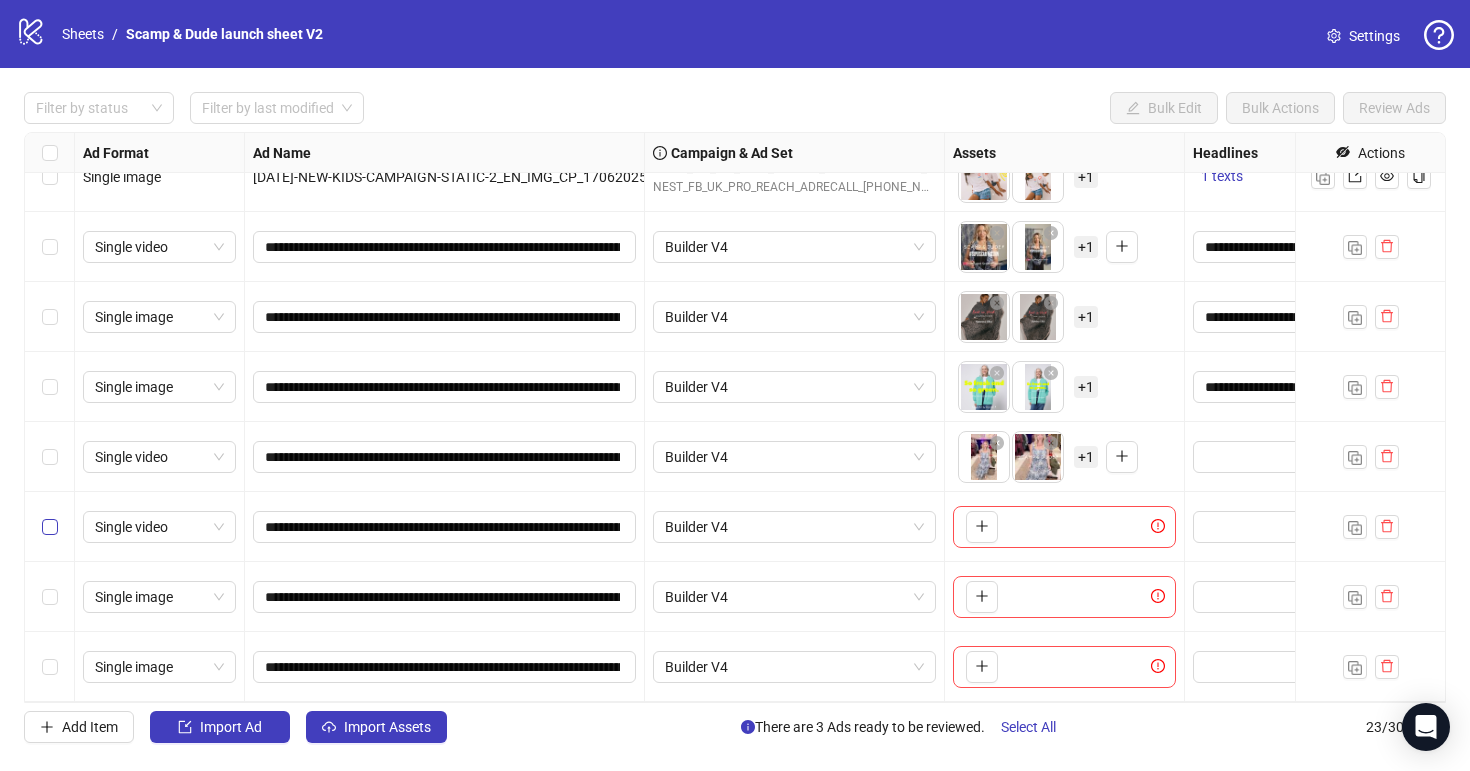 click at bounding box center (50, 527) 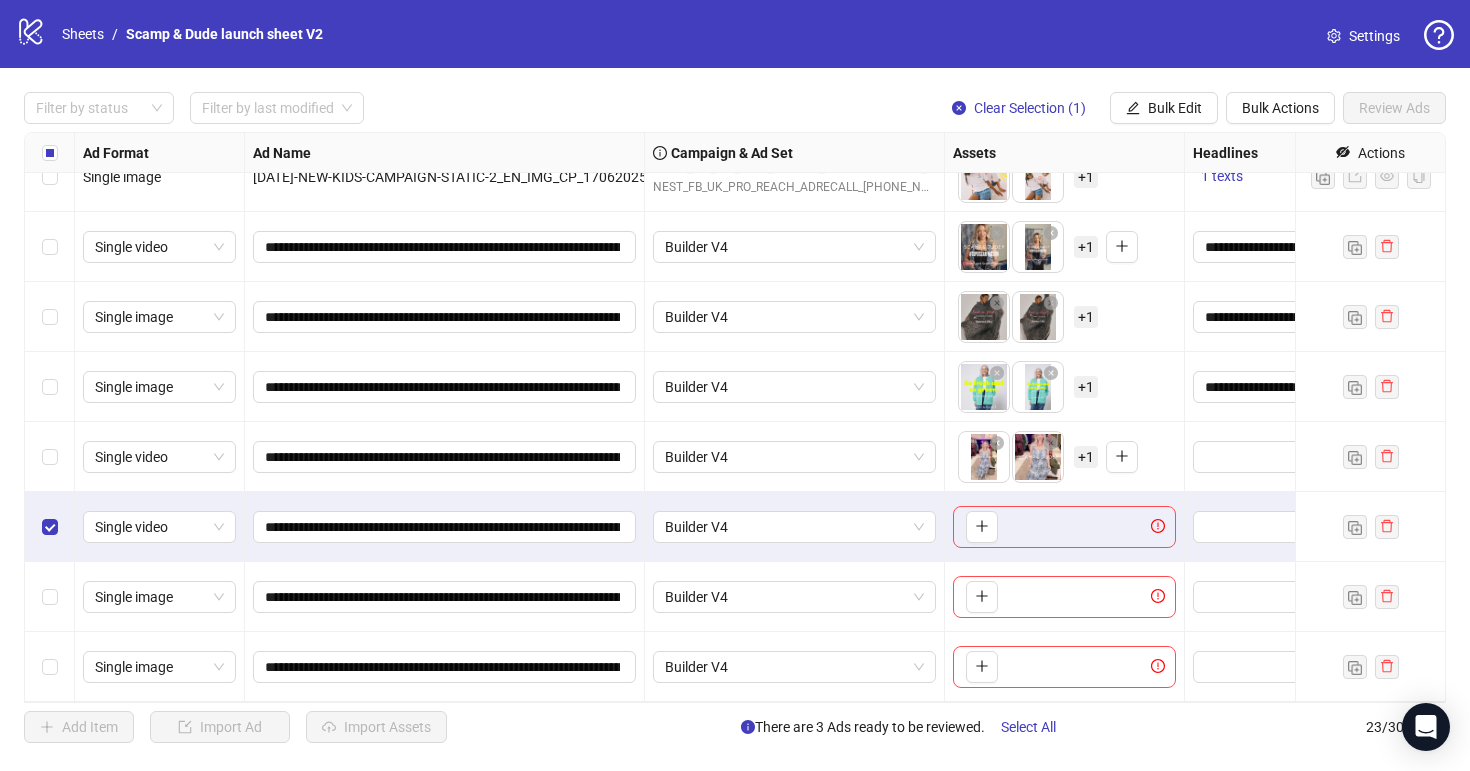 click at bounding box center (1335, 527) 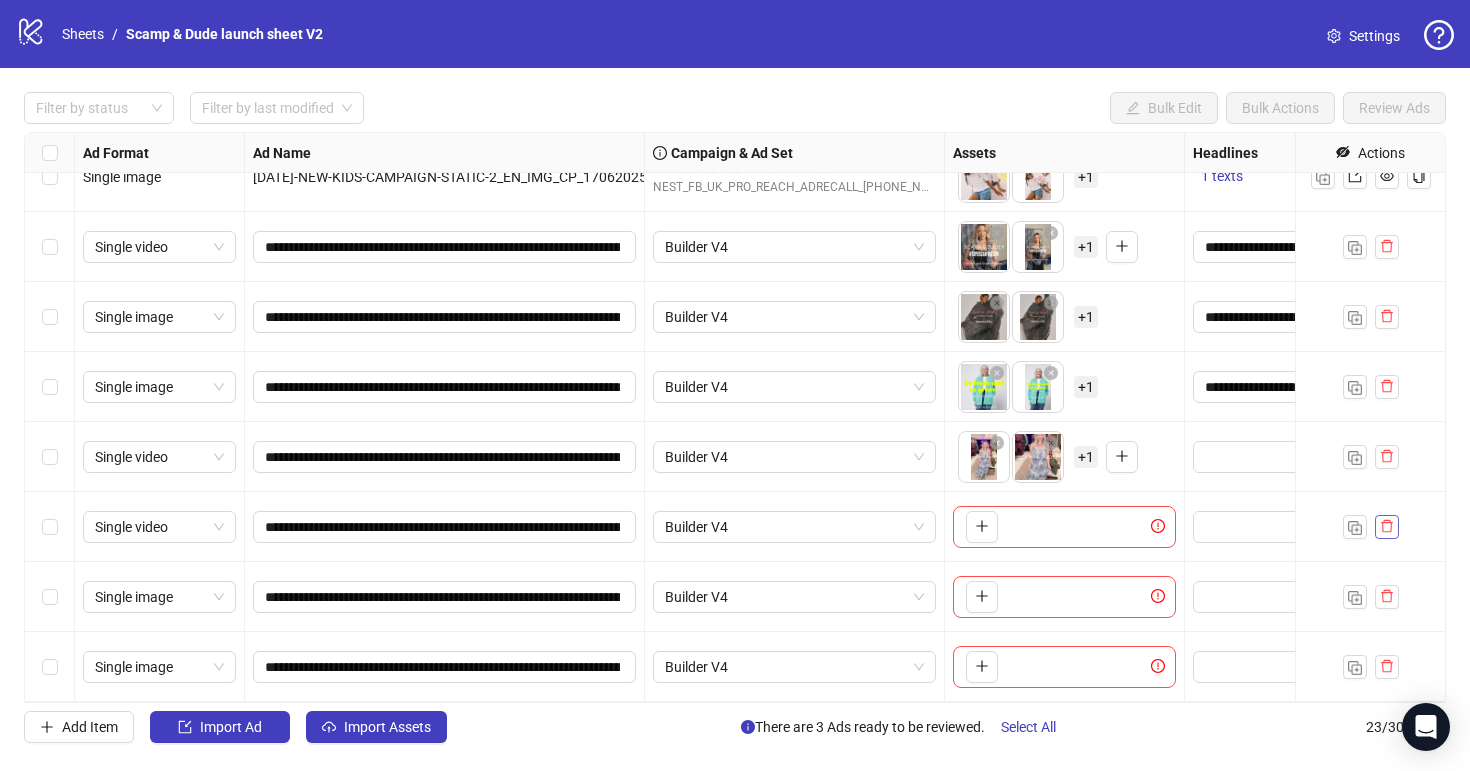 click at bounding box center (1387, 527) 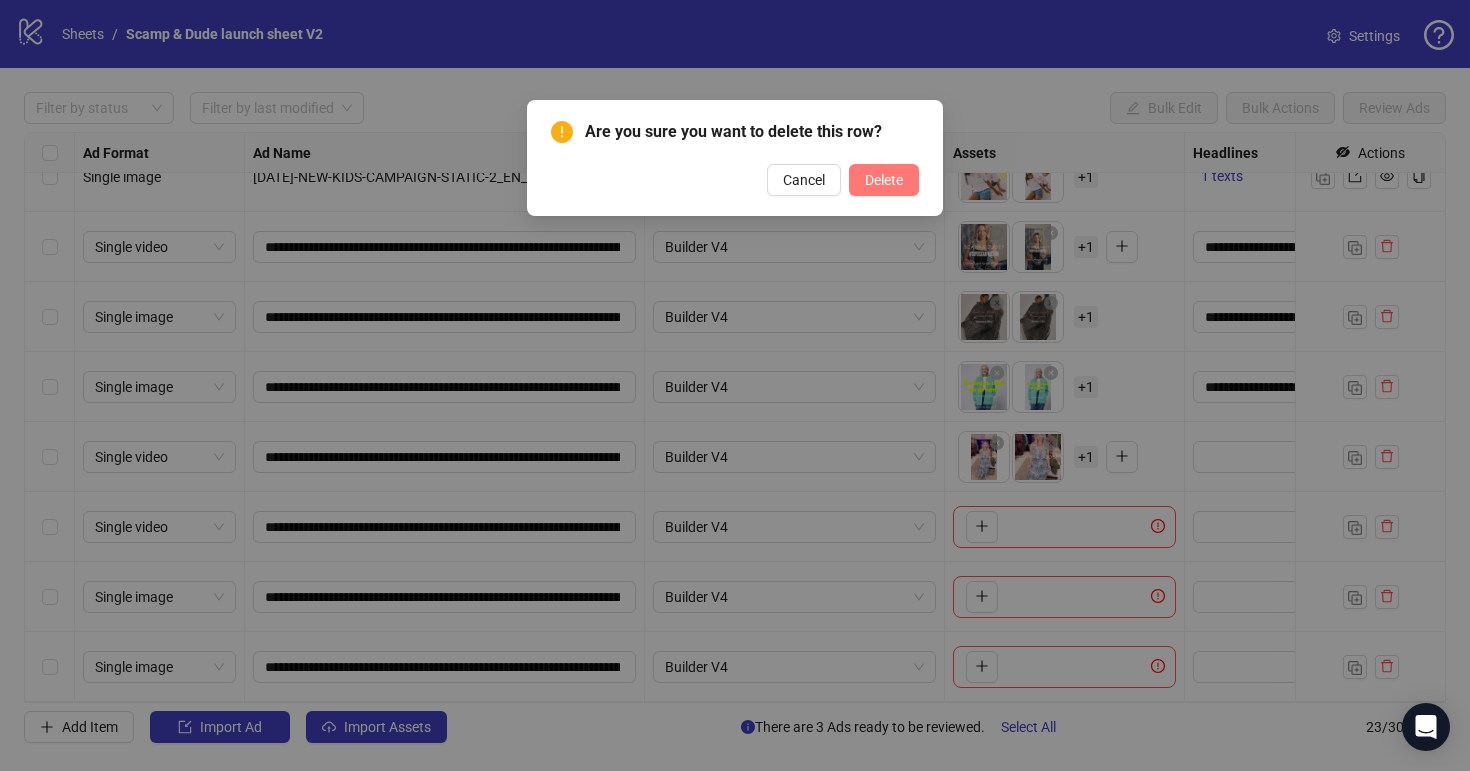 click on "Delete" at bounding box center [884, 180] 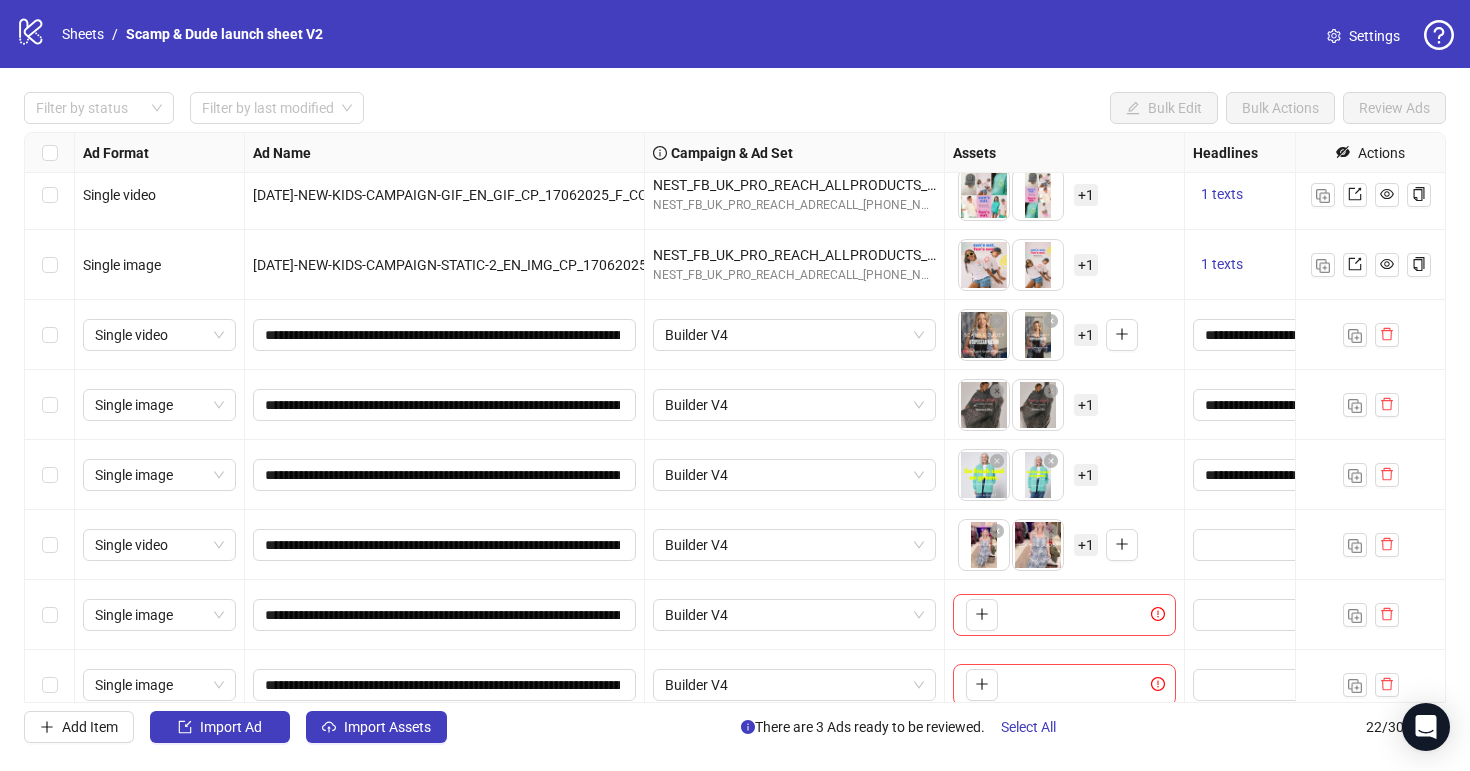 scroll, scrollTop: 1011, scrollLeft: 0, axis: vertical 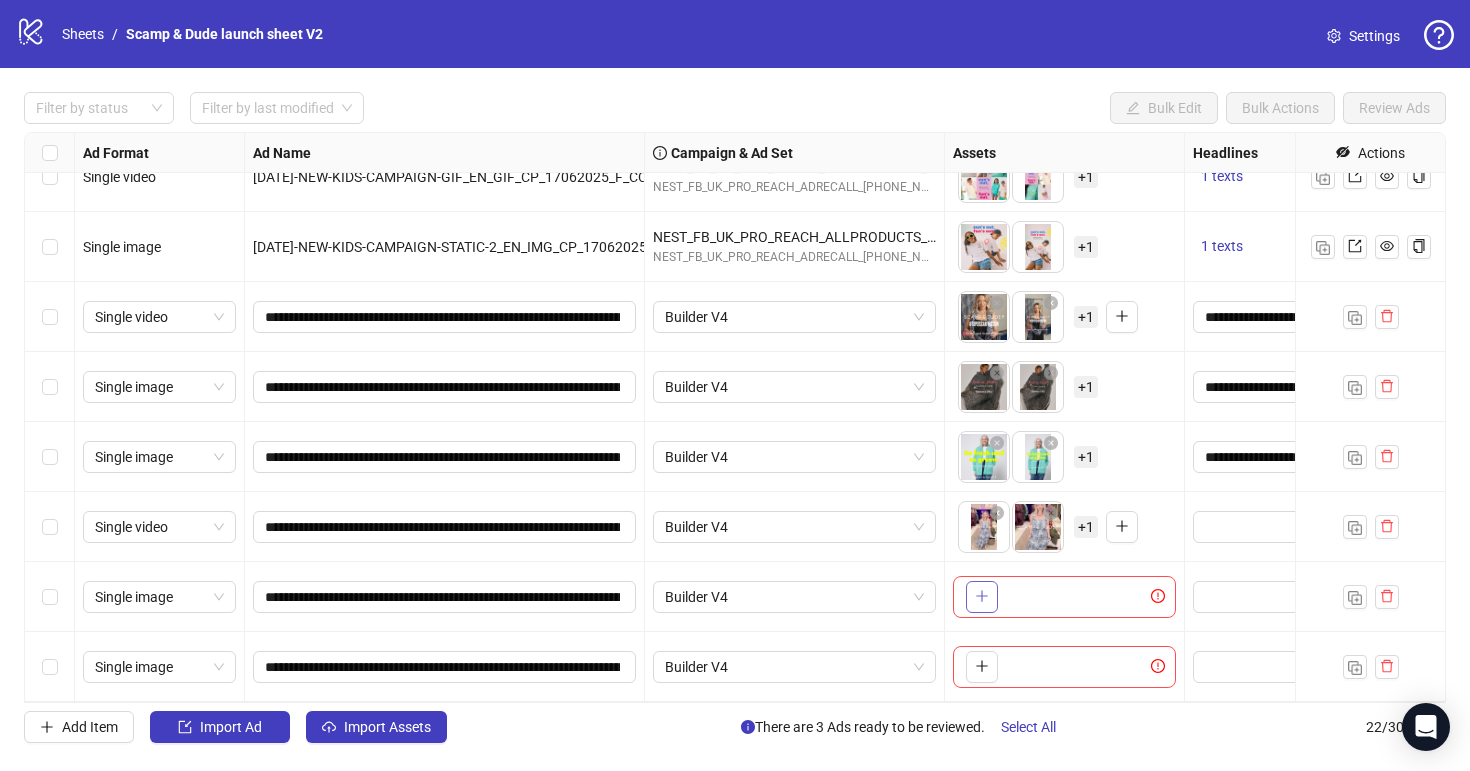 click at bounding box center (982, 597) 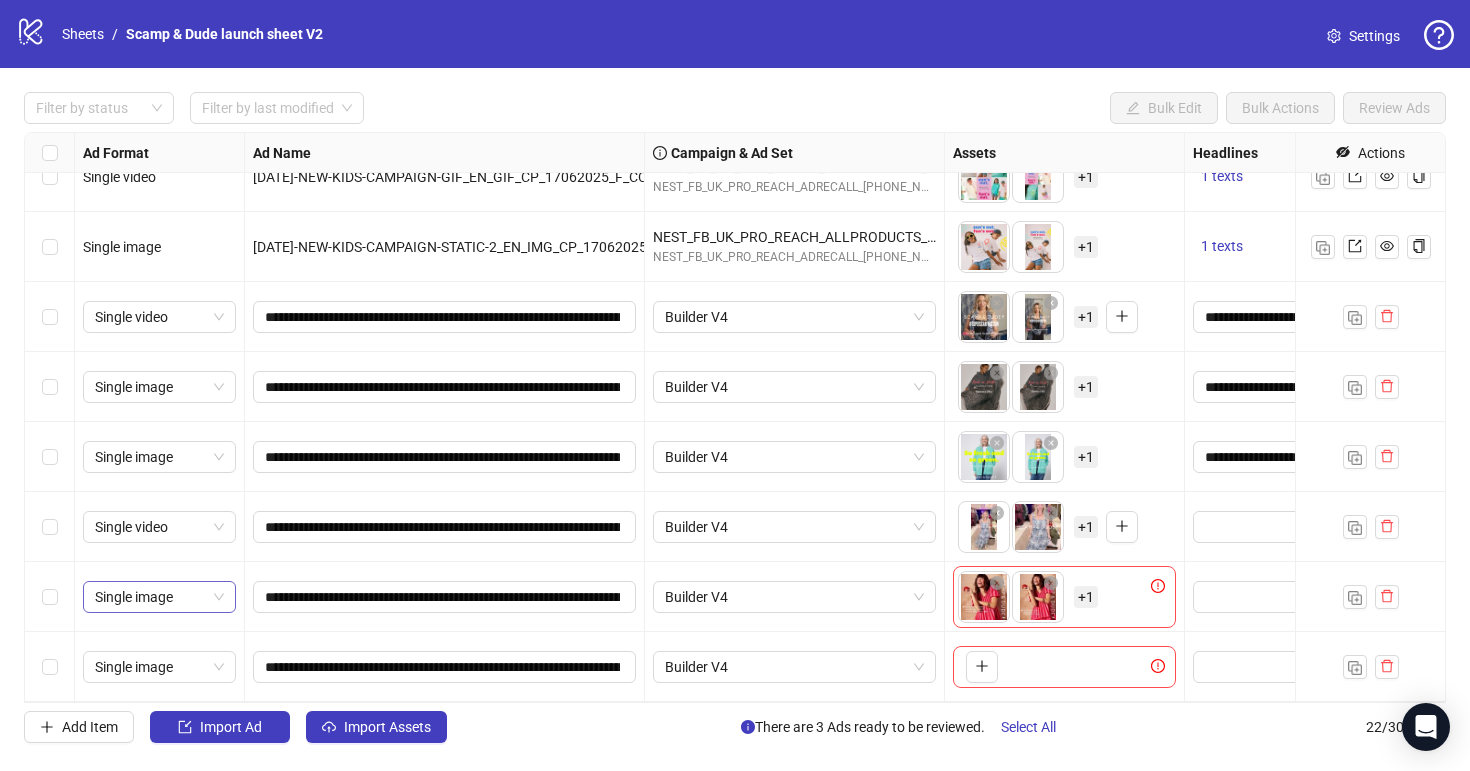 click on "Single image" at bounding box center [159, 597] 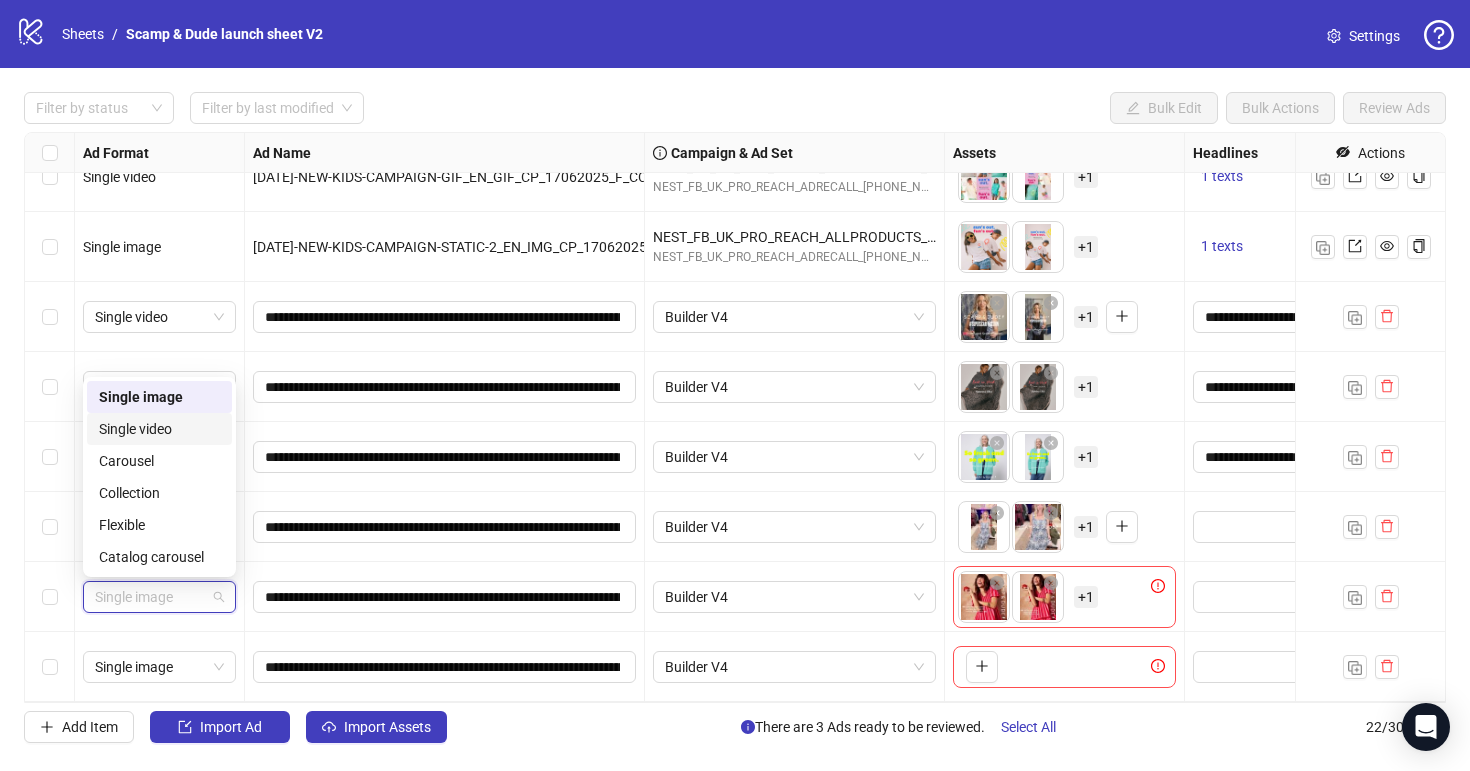 click on "Single video" at bounding box center (159, 429) 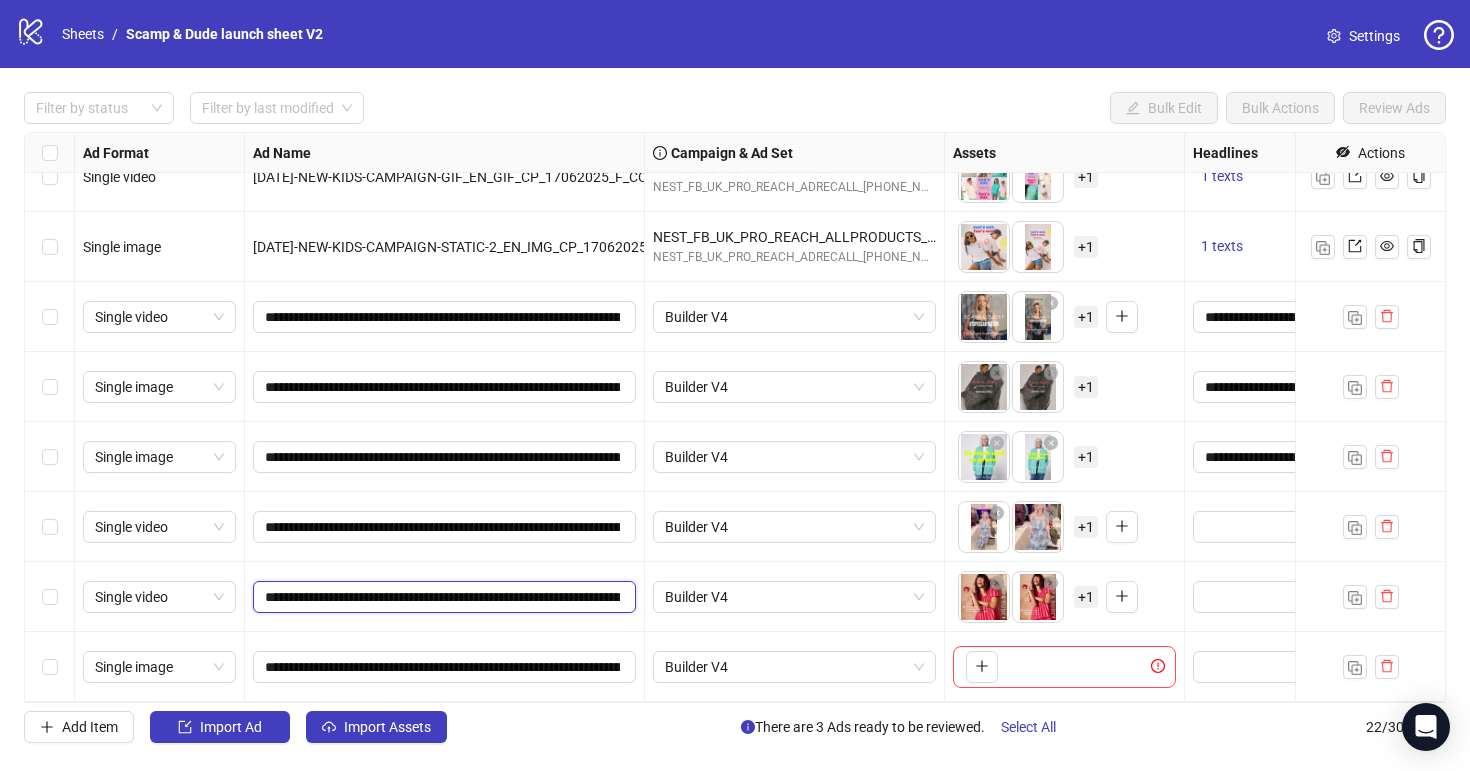 click on "**********" at bounding box center (442, 597) 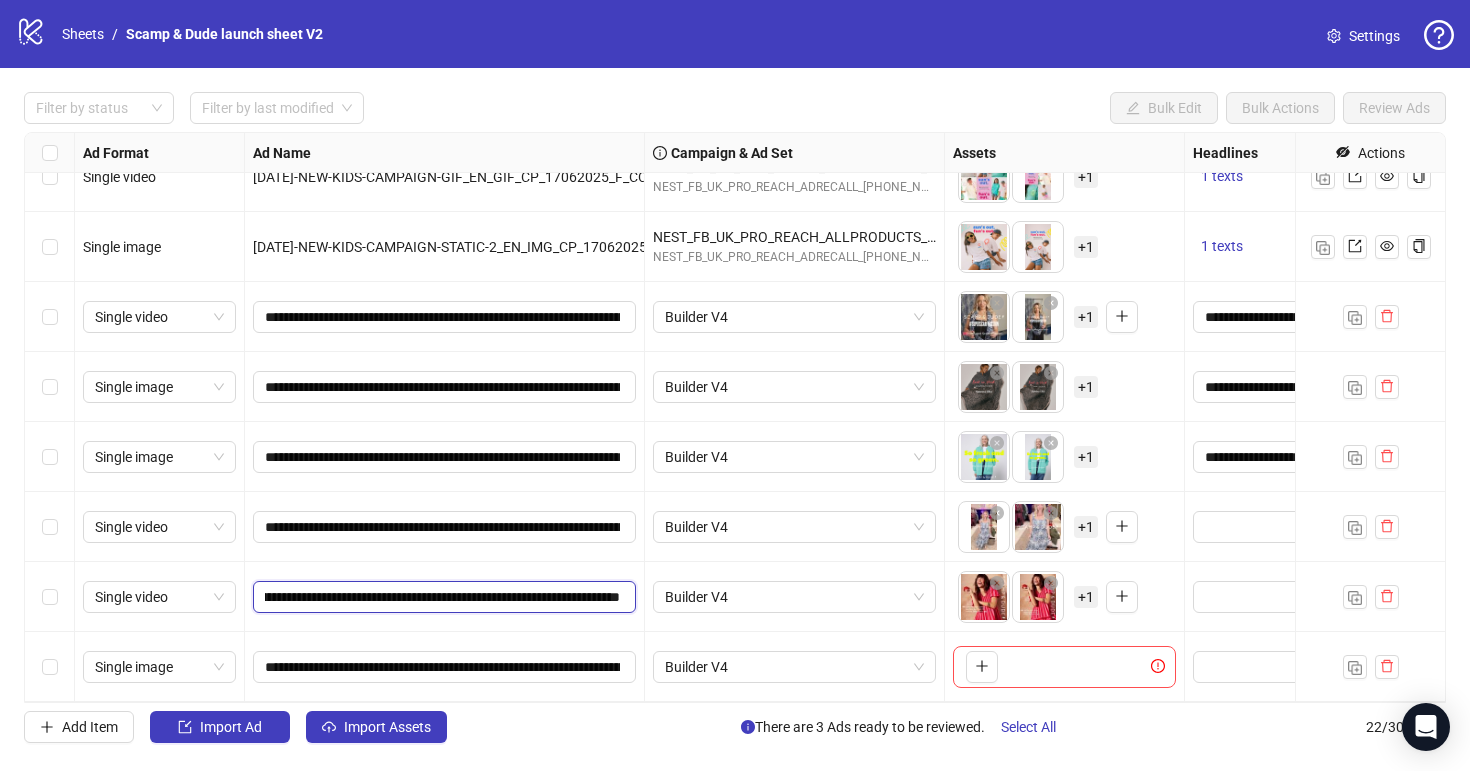scroll, scrollTop: 0, scrollLeft: 154, axis: horizontal 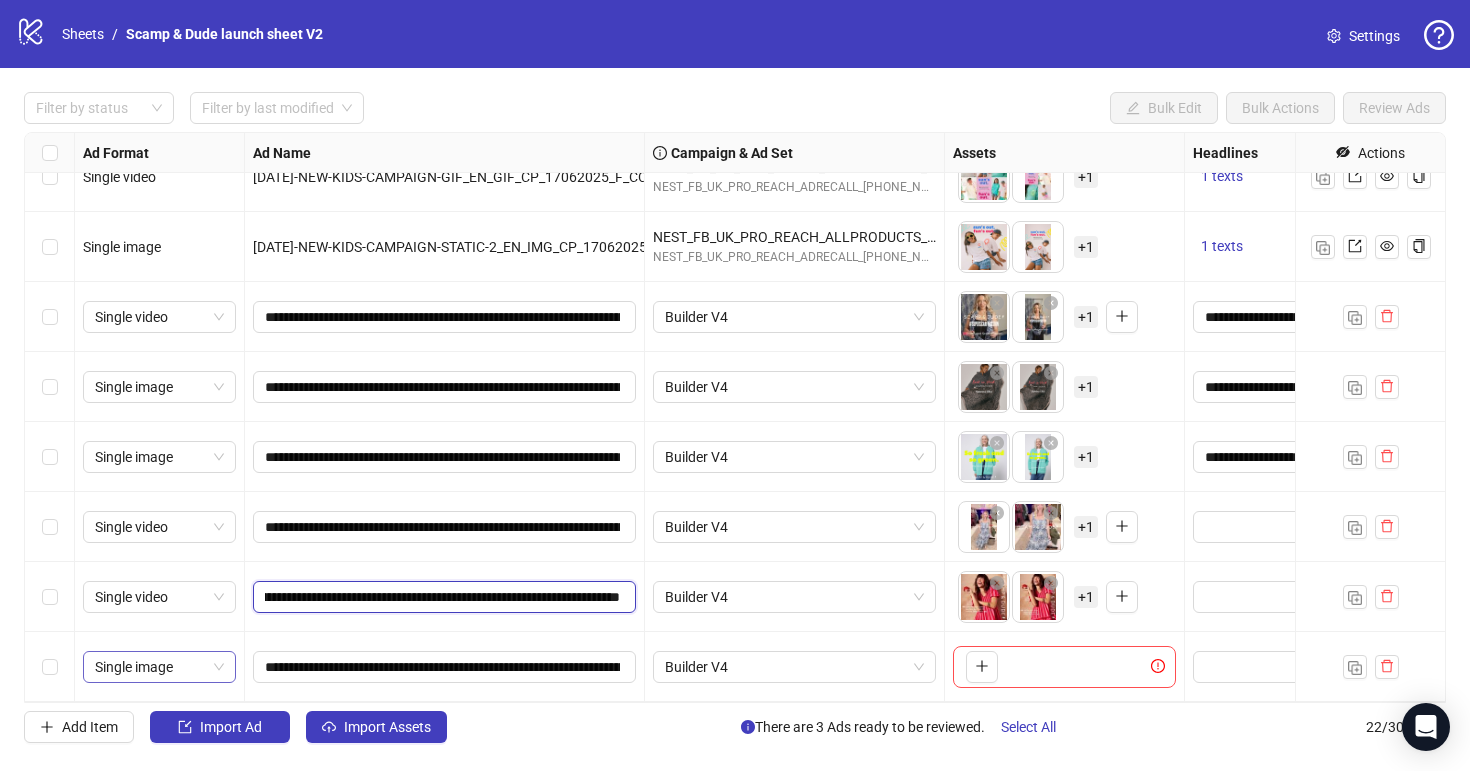 click on "Single image" at bounding box center [159, 667] 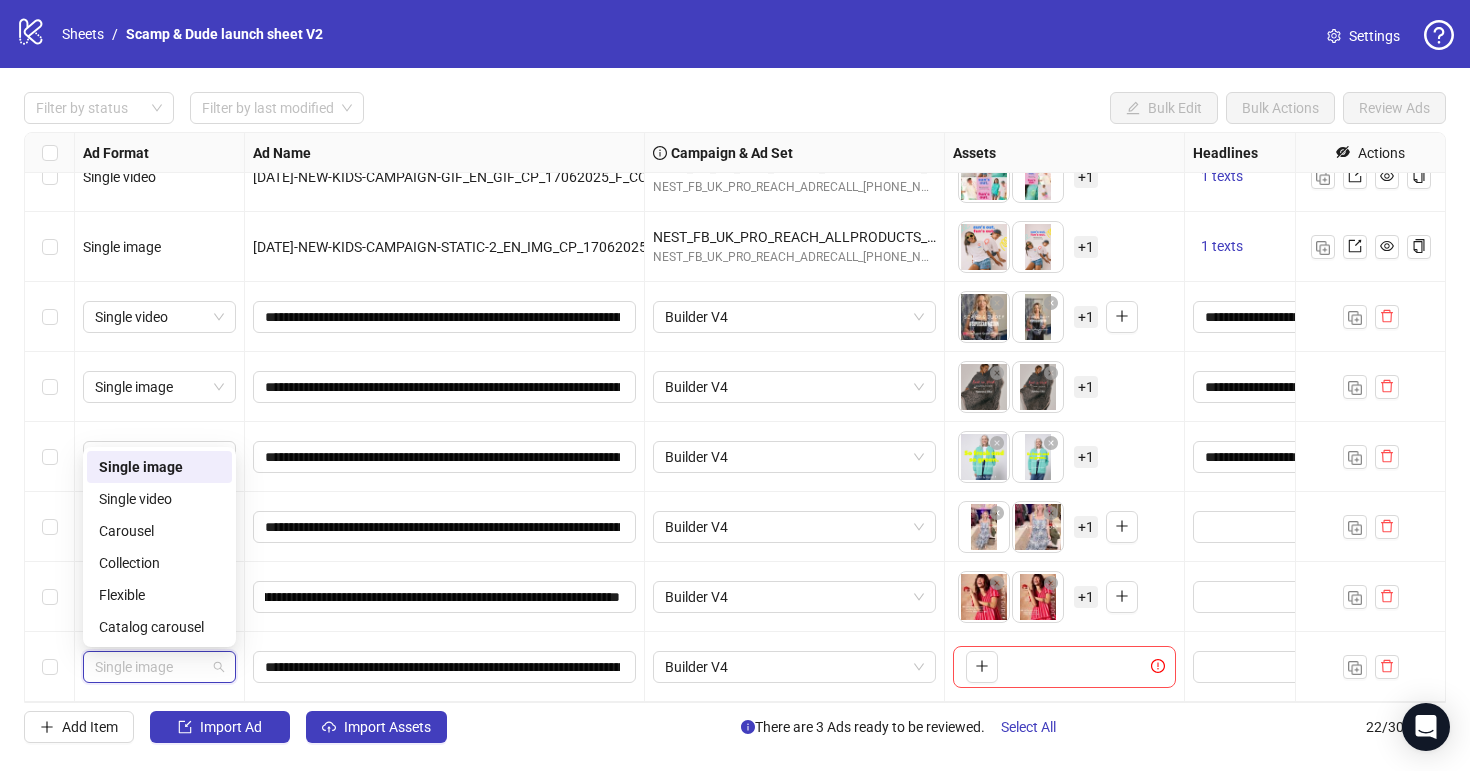 scroll, scrollTop: 0, scrollLeft: 0, axis: both 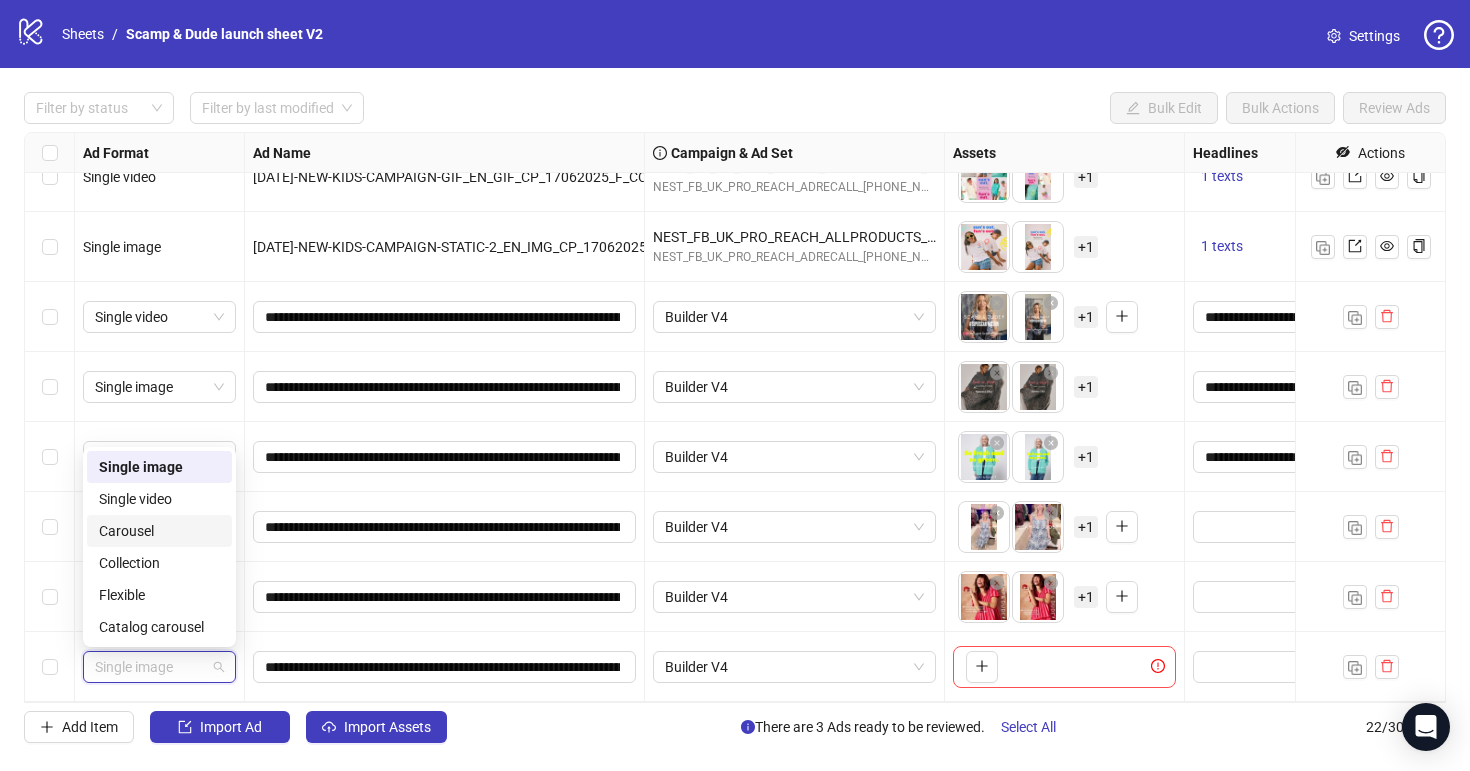 click on "Single video" at bounding box center [159, 499] 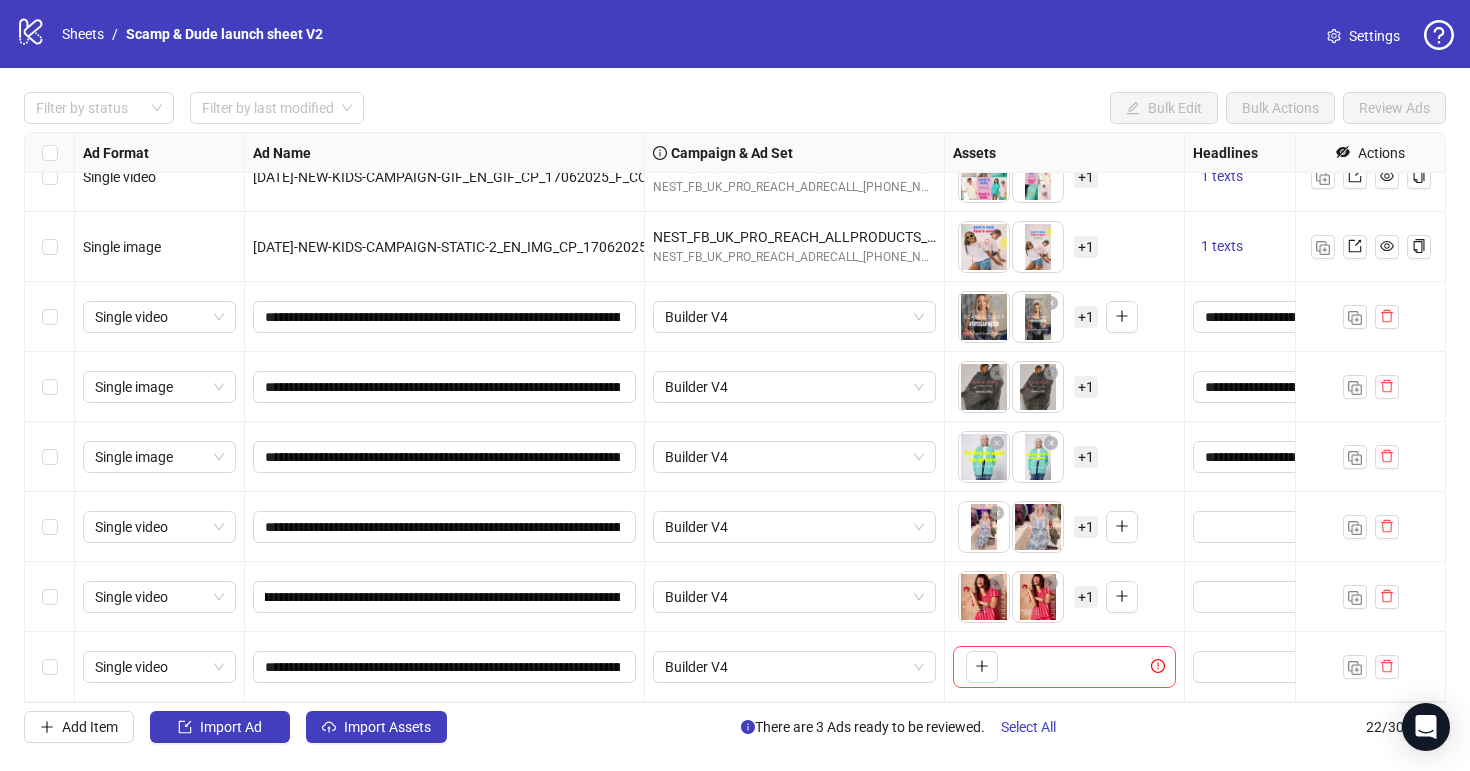 scroll, scrollTop: 0, scrollLeft: 128, axis: horizontal 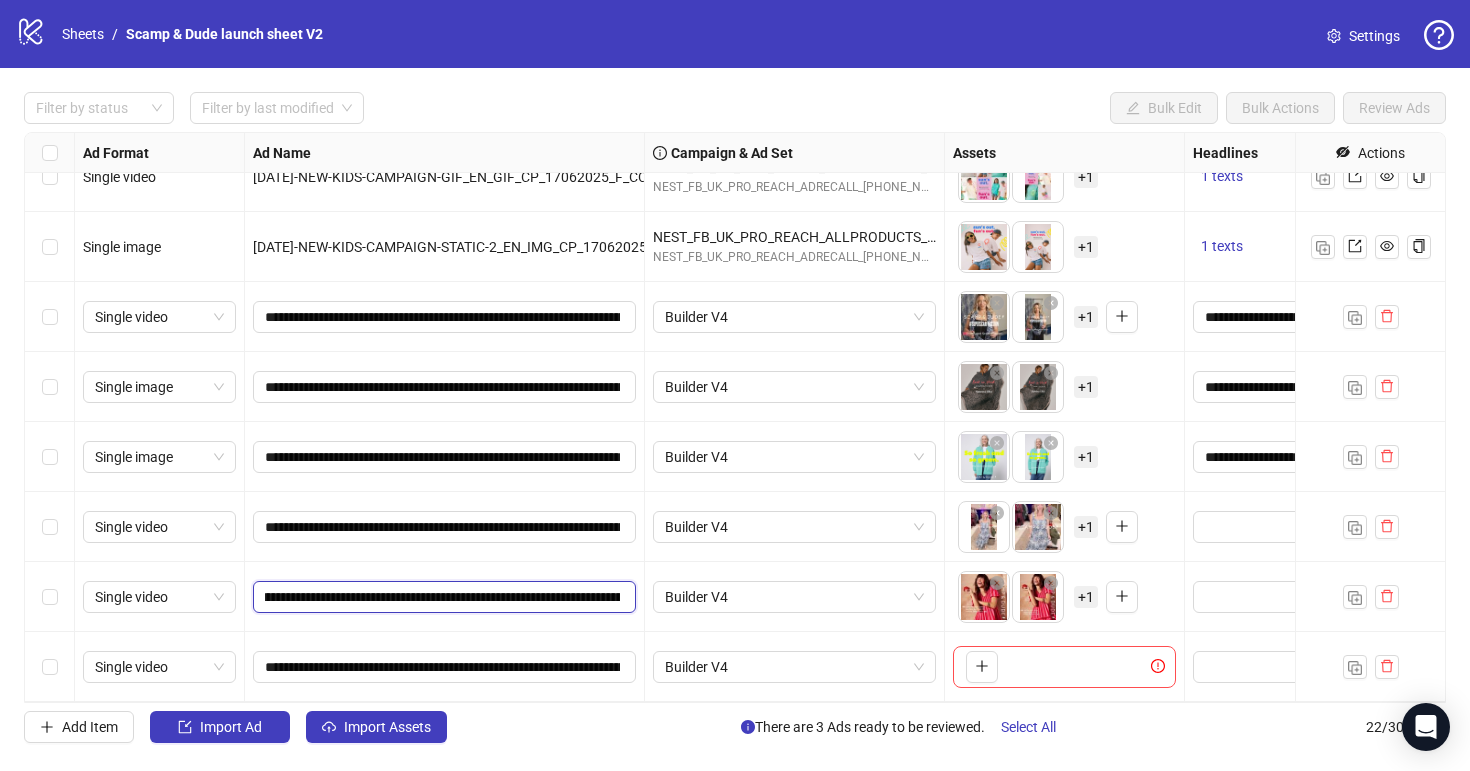 click on "**********" at bounding box center [442, 597] 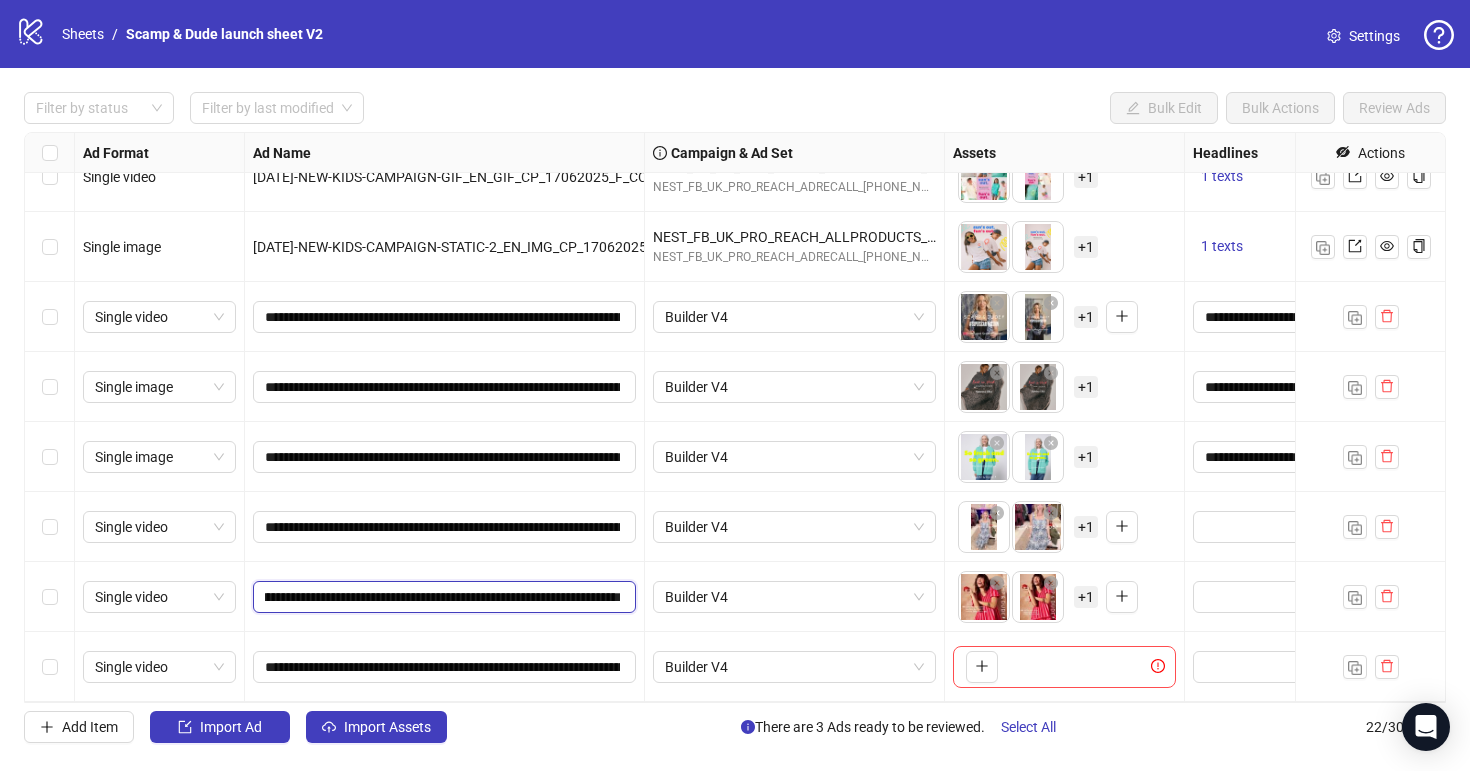 type on "**********" 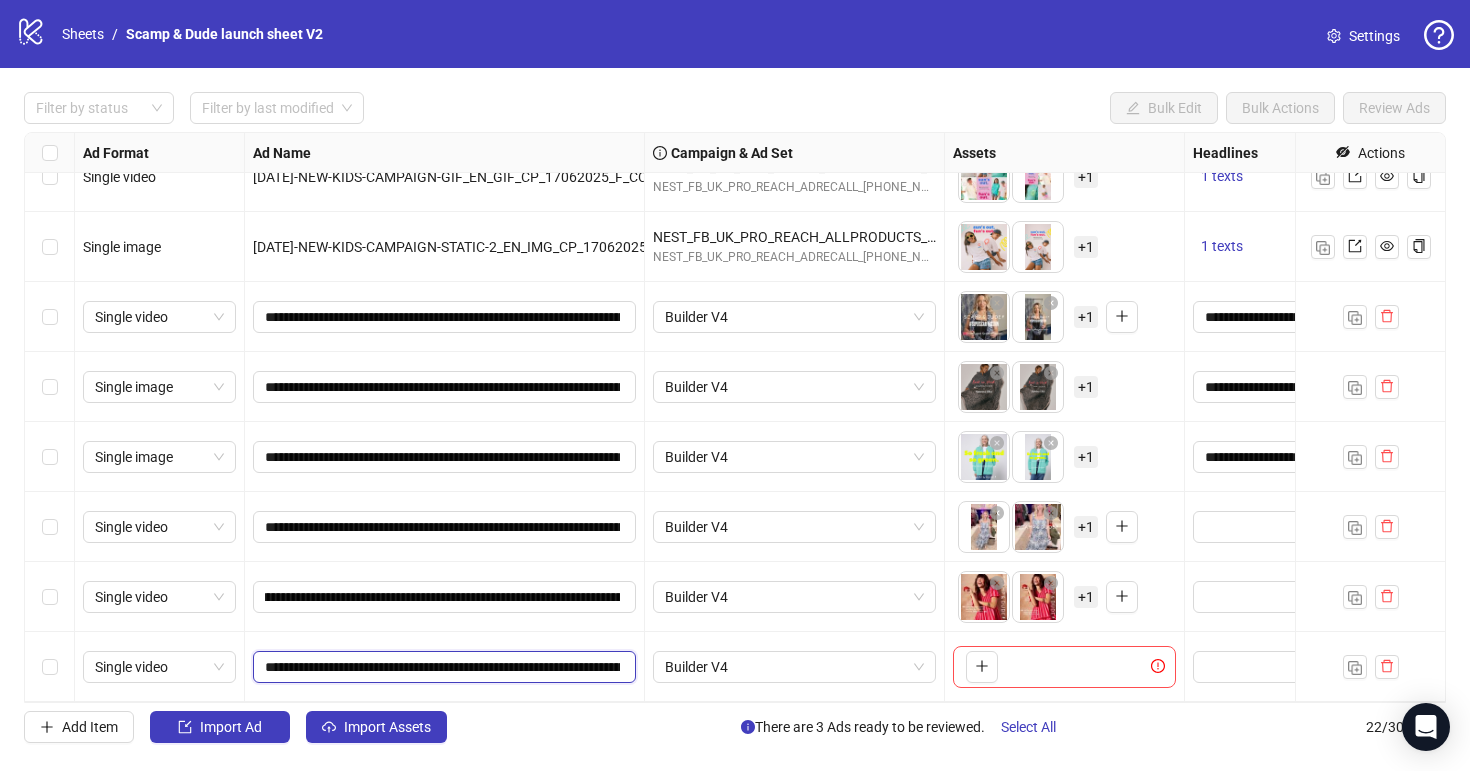 click on "**********" at bounding box center (442, 667) 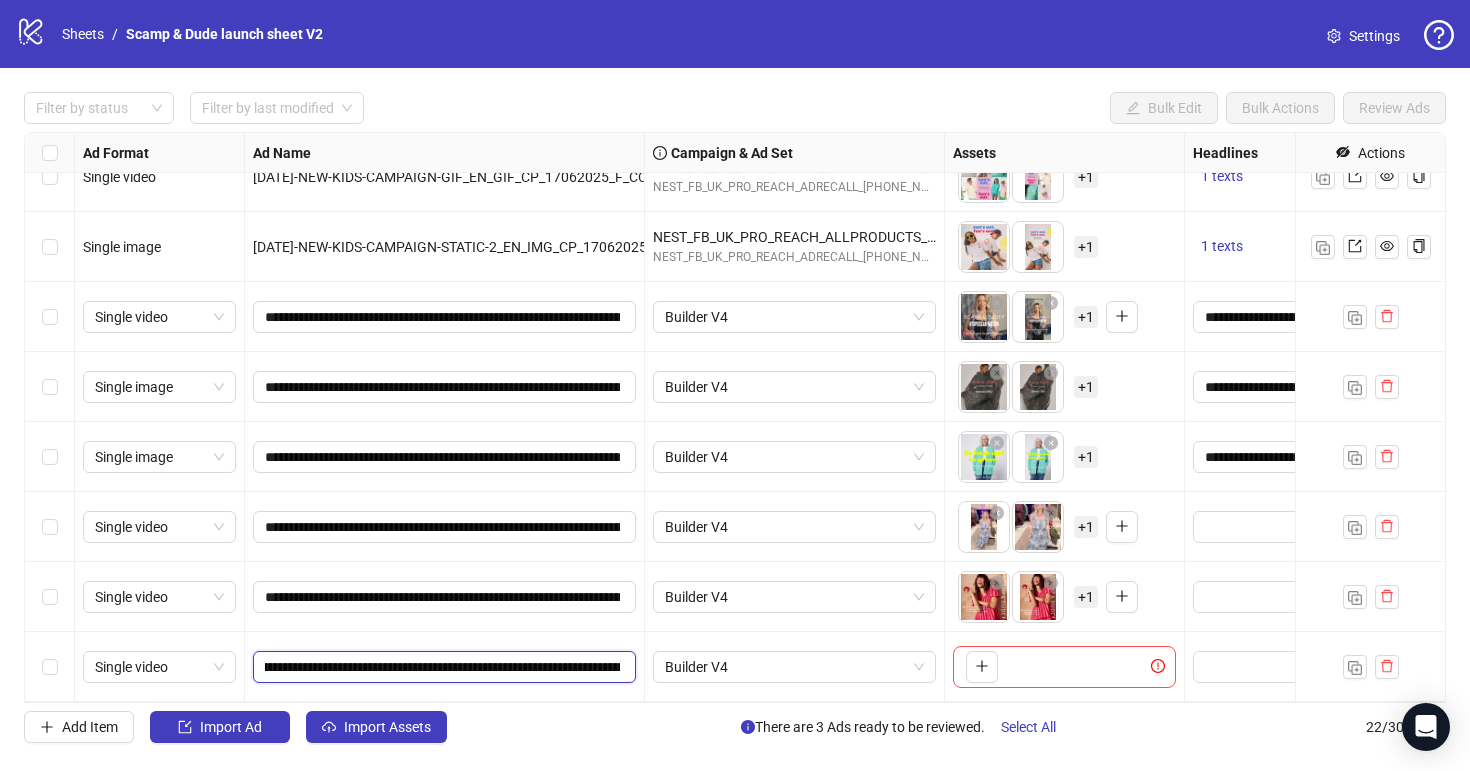 scroll, scrollTop: 0, scrollLeft: 126, axis: horizontal 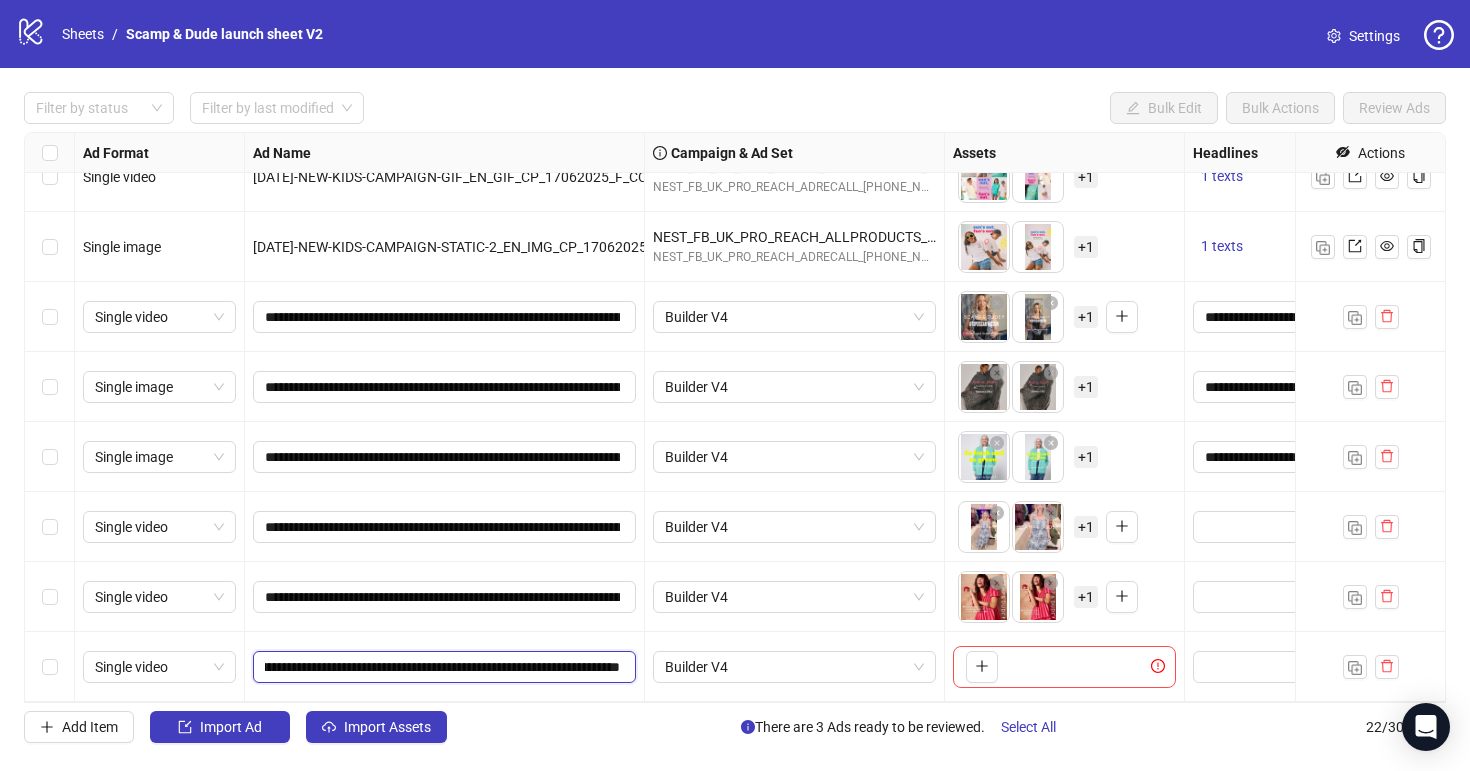 click on "**********" at bounding box center (442, 667) 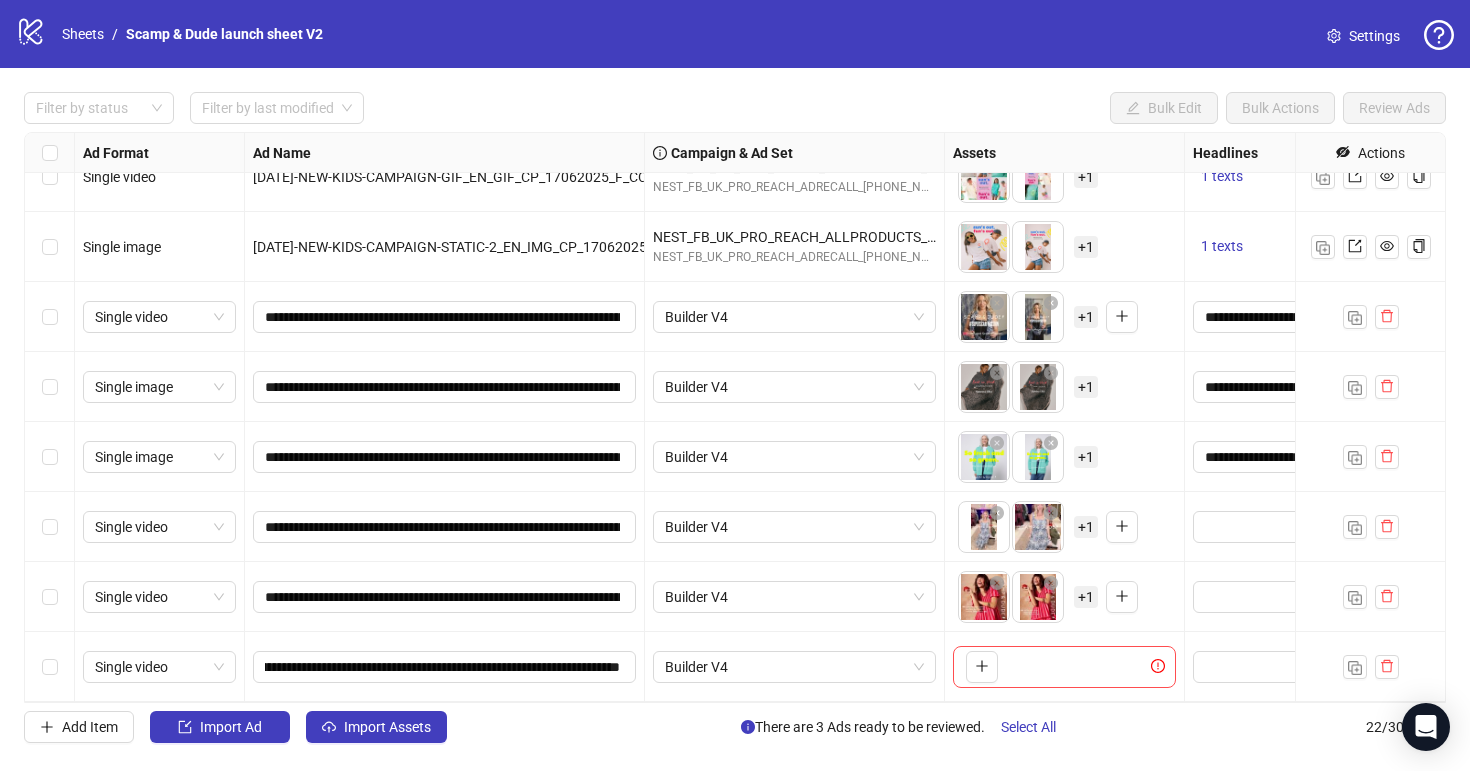 click on "Add Item Import Ad Import Assets  There are 3 Ads ready to be reviewed.  Select All 22 / 300  items" at bounding box center (735, 727) 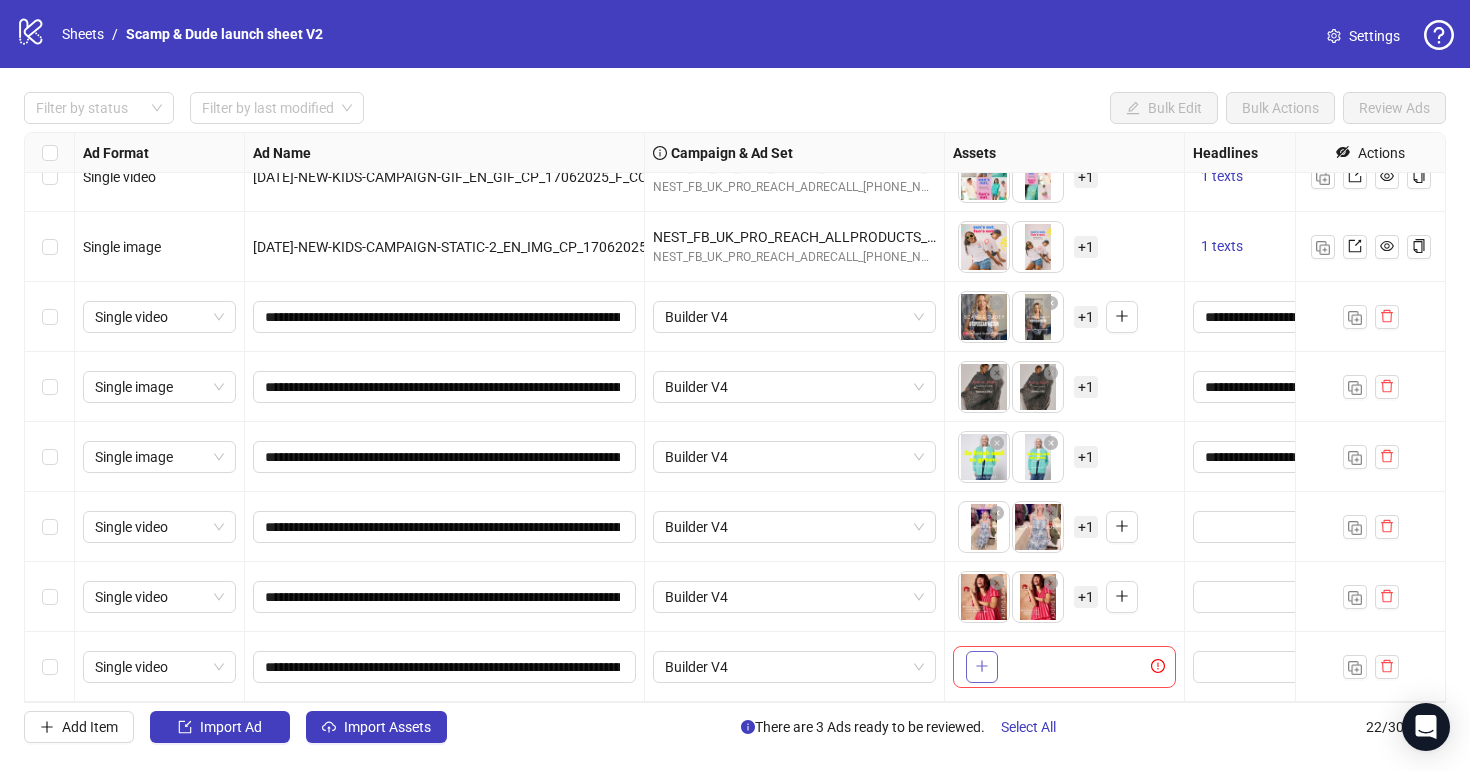 click 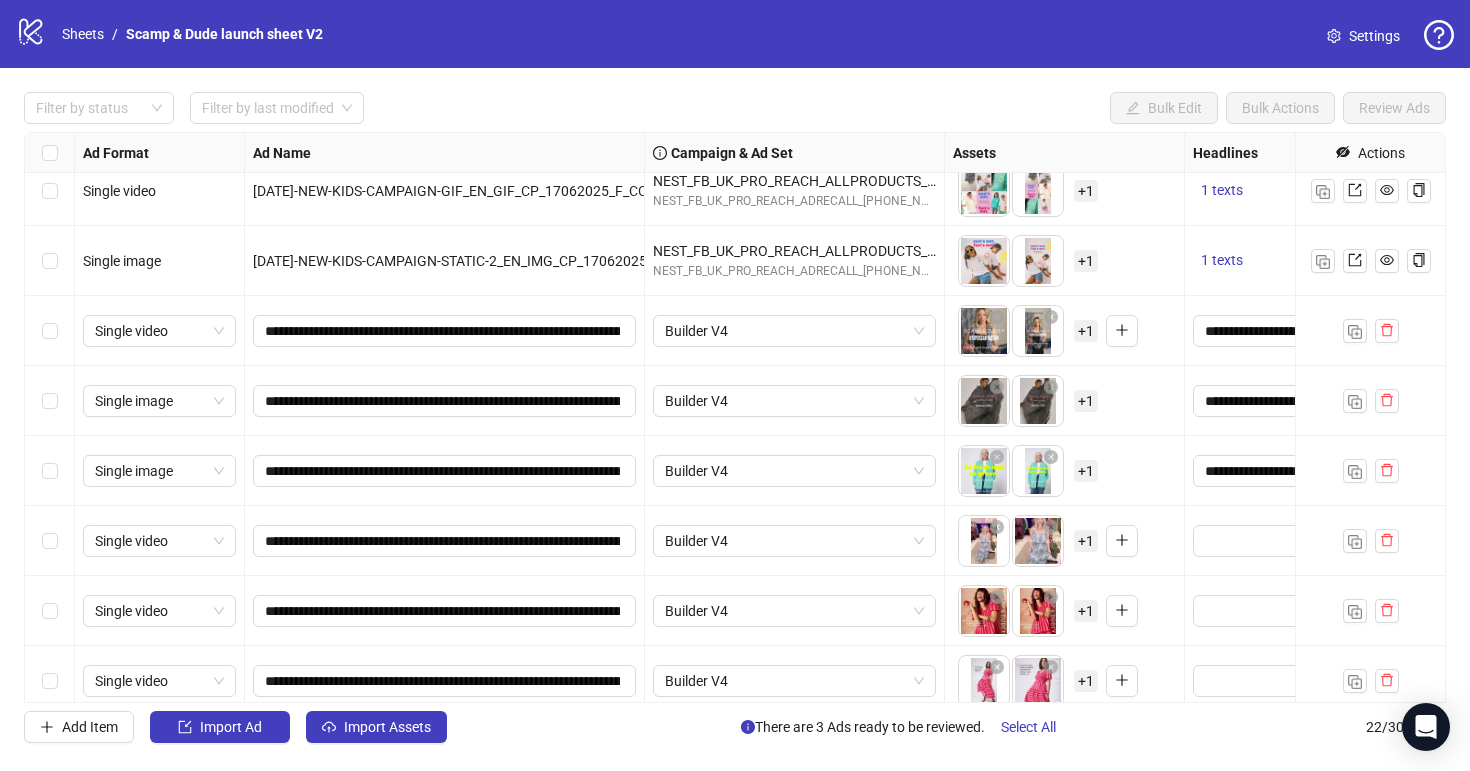 scroll, scrollTop: 1002, scrollLeft: 0, axis: vertical 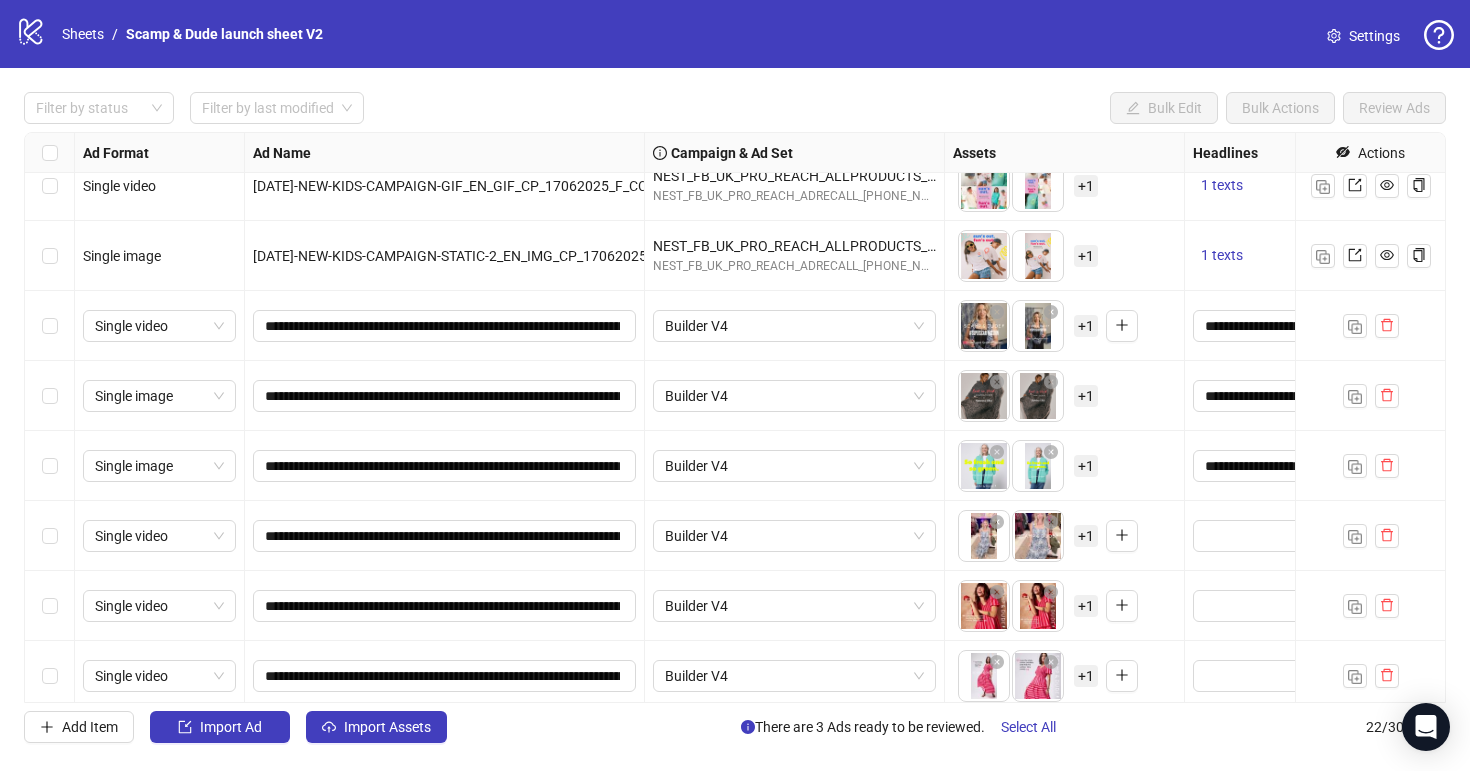 click on "+ 1" at bounding box center (1086, 326) 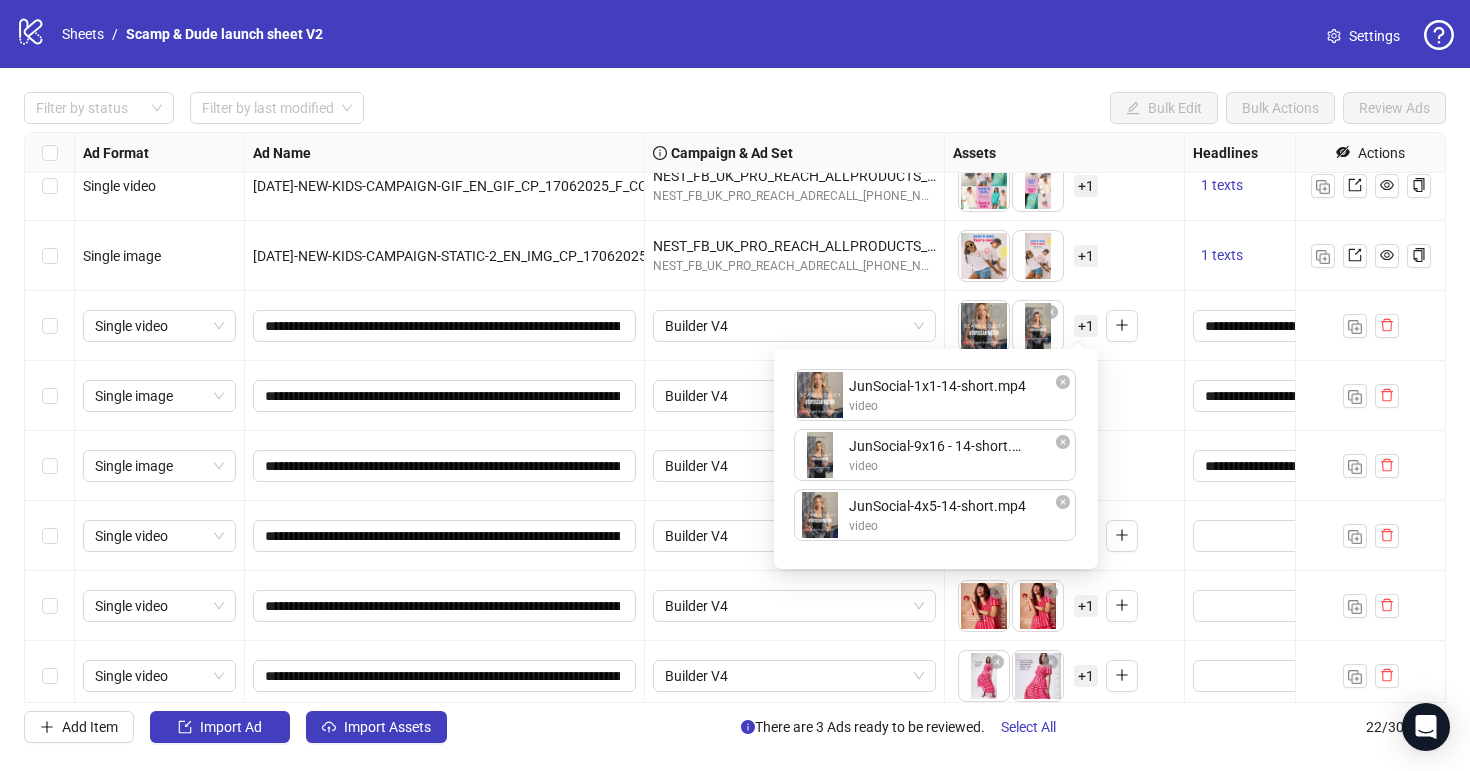 click on "To pick up a draggable item, press the space bar.
While dragging, use the arrow keys to move the item.
Press space again to drop the item in its new position, or press escape to cancel.
+ 1" at bounding box center (1064, 396) 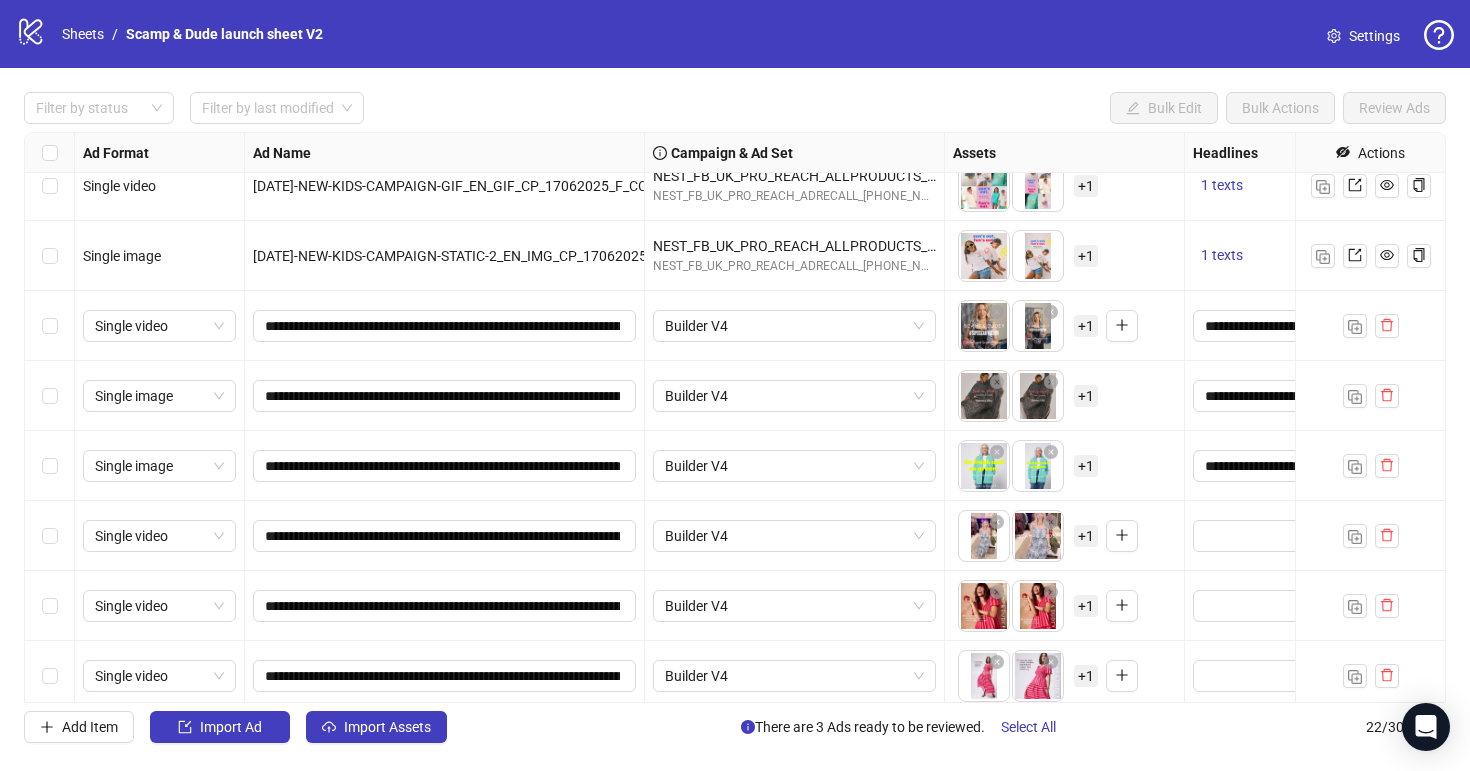 click on "+ 1" at bounding box center [1086, 396] 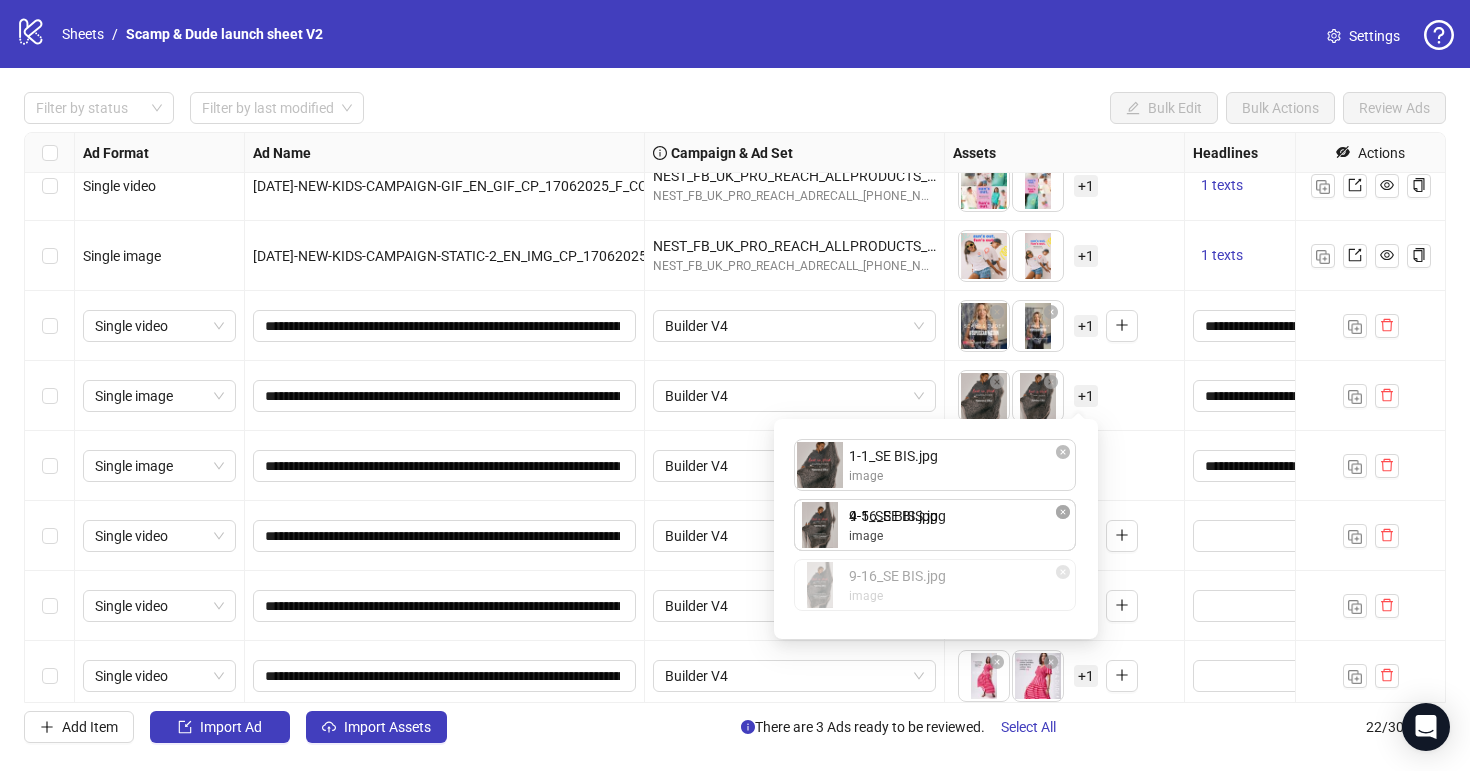 drag, startPoint x: 950, startPoint y: 596, endPoint x: 950, endPoint y: 557, distance: 39 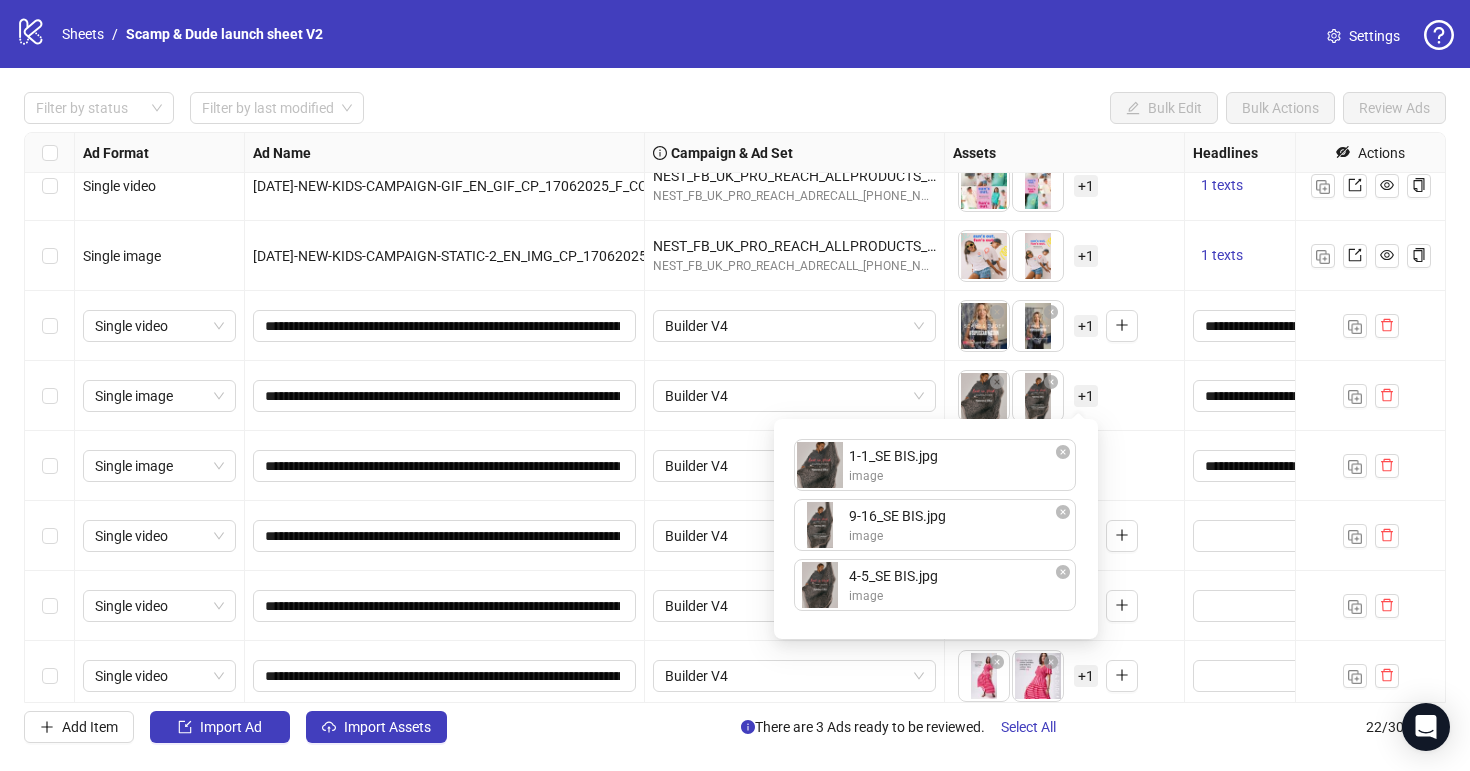 click on "To pick up a draggable item, press the space bar.
While dragging, use the arrow keys to move the item.
Press space again to drop the item in its new position, or press escape to cancel.
+ 1" at bounding box center [1064, 466] 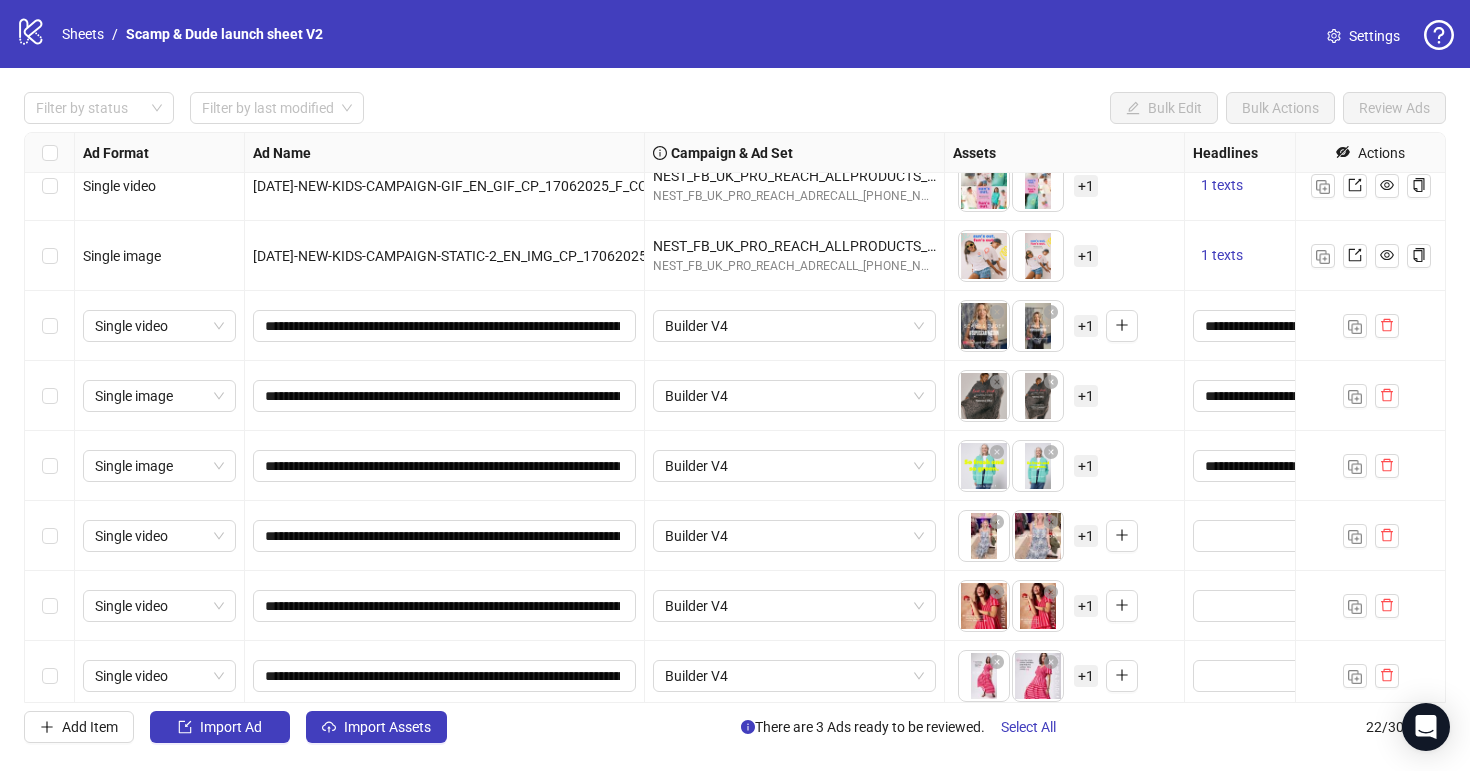 click on "+ 1" at bounding box center (1086, 466) 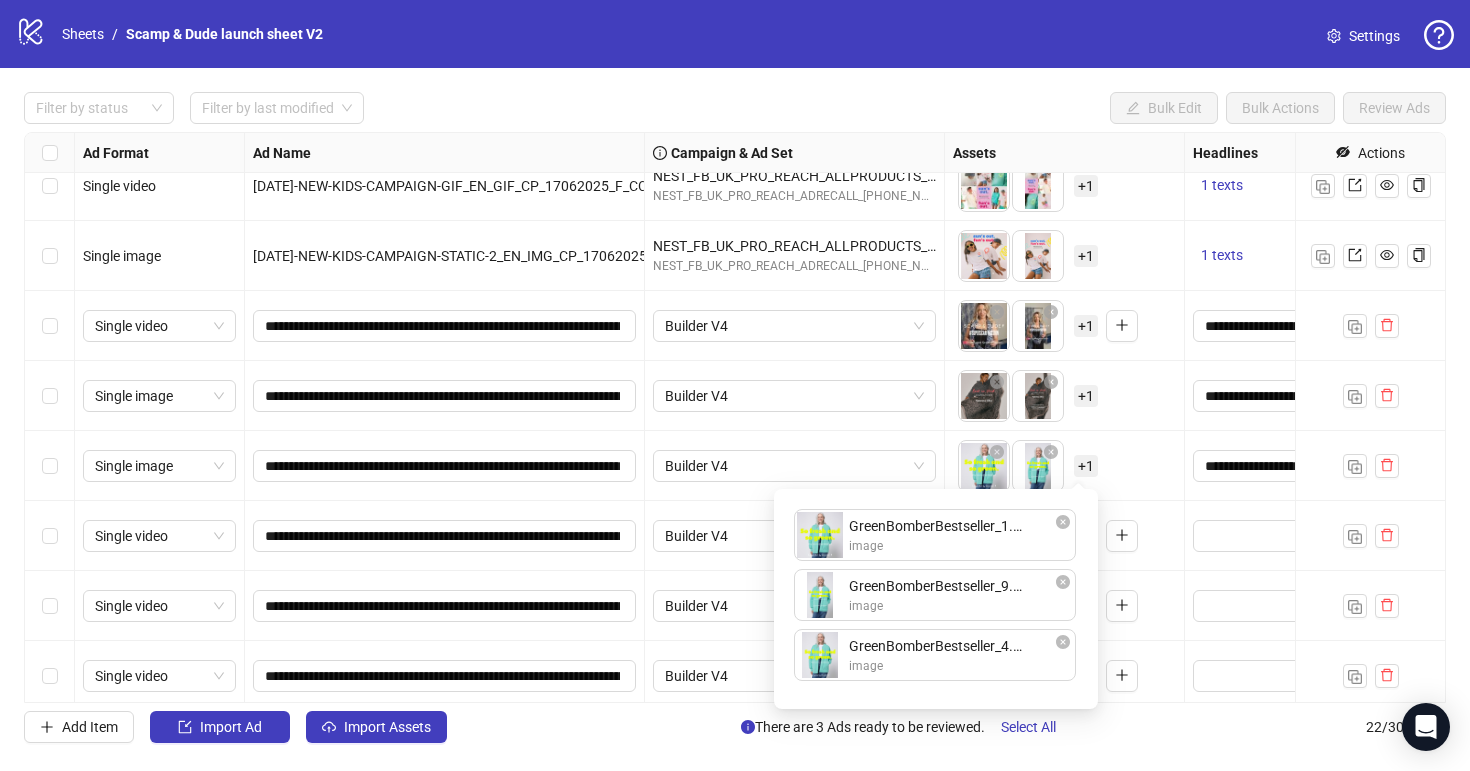 click on "To pick up a draggable item, press the space bar.
While dragging, use the arrow keys to move the item.
Press space again to drop the item in its new position, or press escape to cancel.
+ 1" at bounding box center [1064, 466] 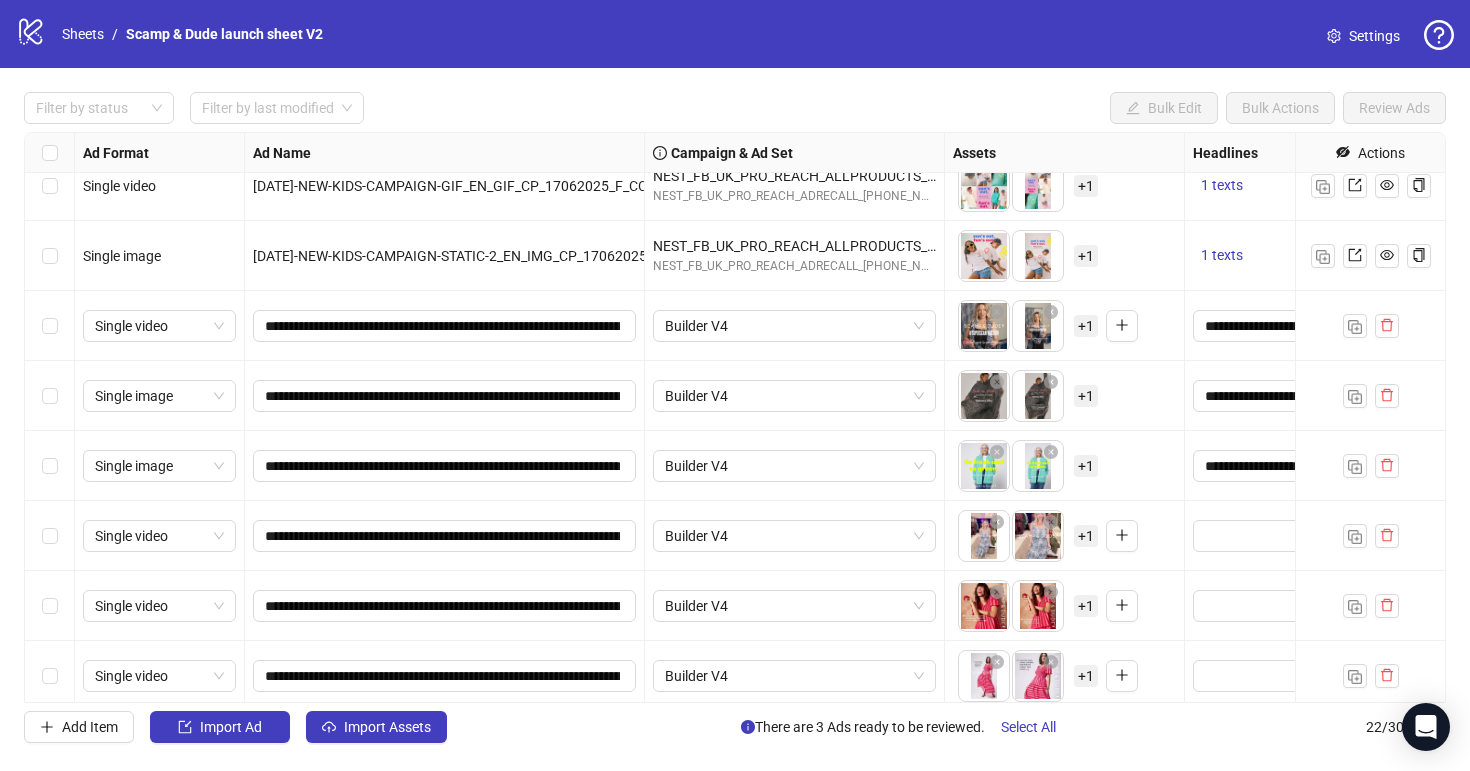 click on "+ 1" at bounding box center [1086, 536] 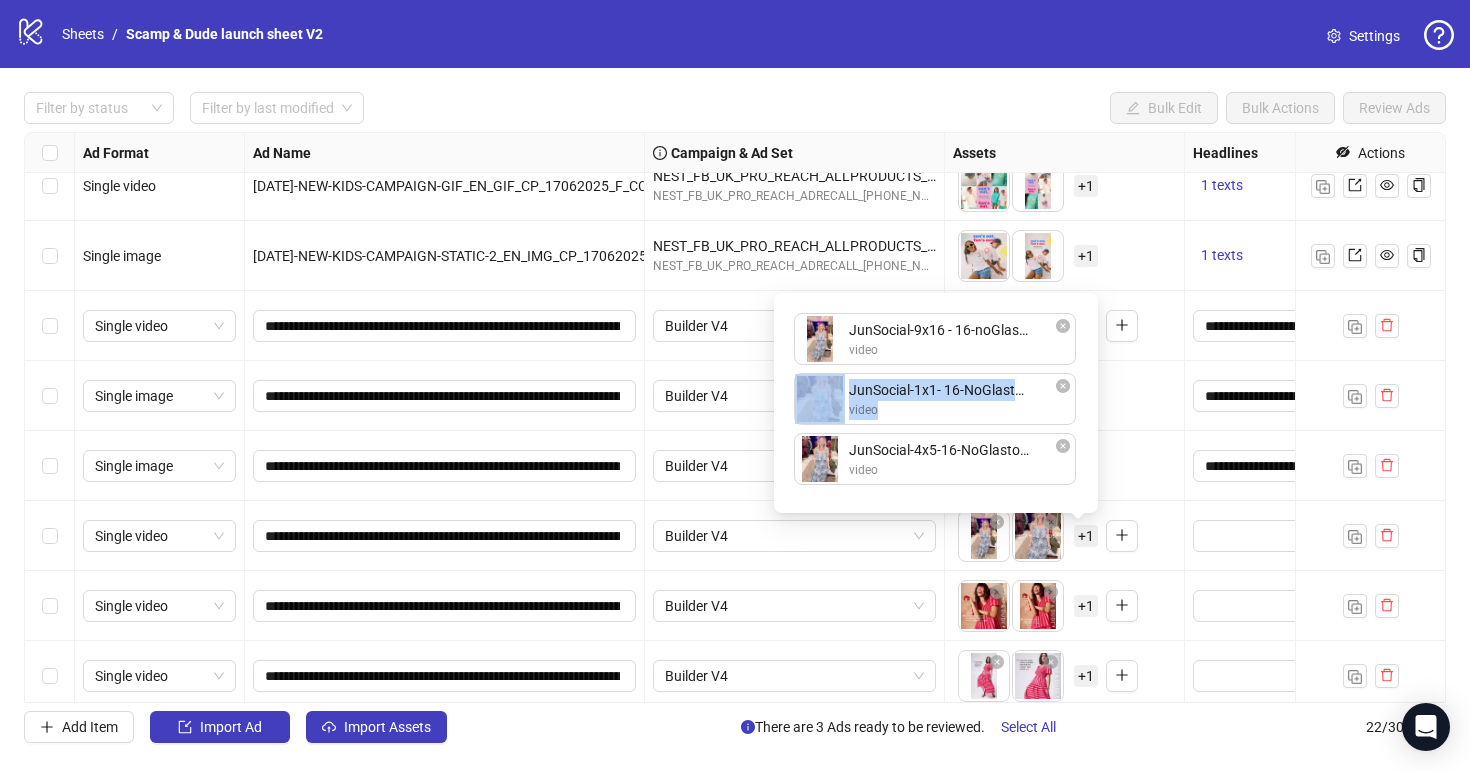 drag, startPoint x: 1004, startPoint y: 424, endPoint x: 1003, endPoint y: 355, distance: 69.00725 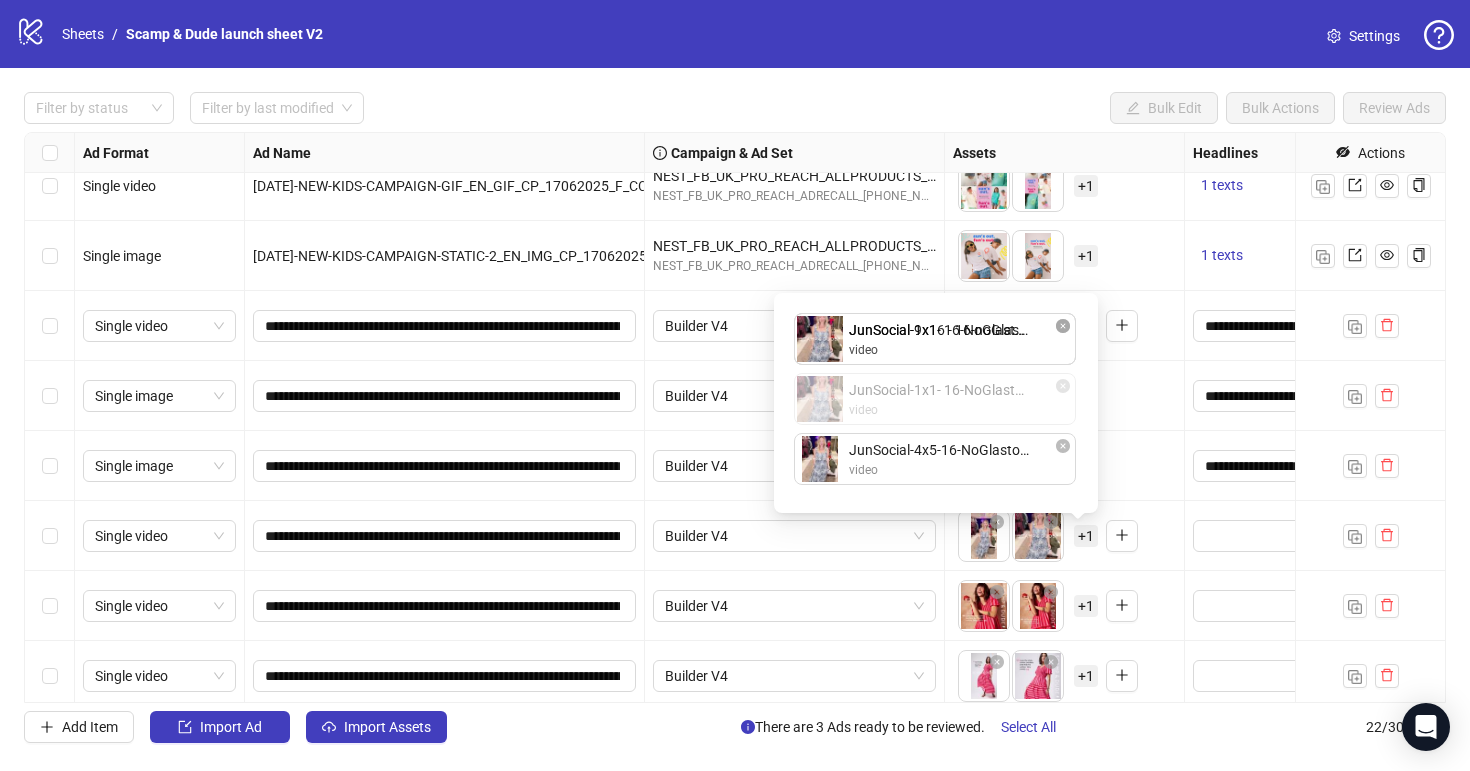 drag, startPoint x: 1018, startPoint y: 409, endPoint x: 1018, endPoint y: 334, distance: 75 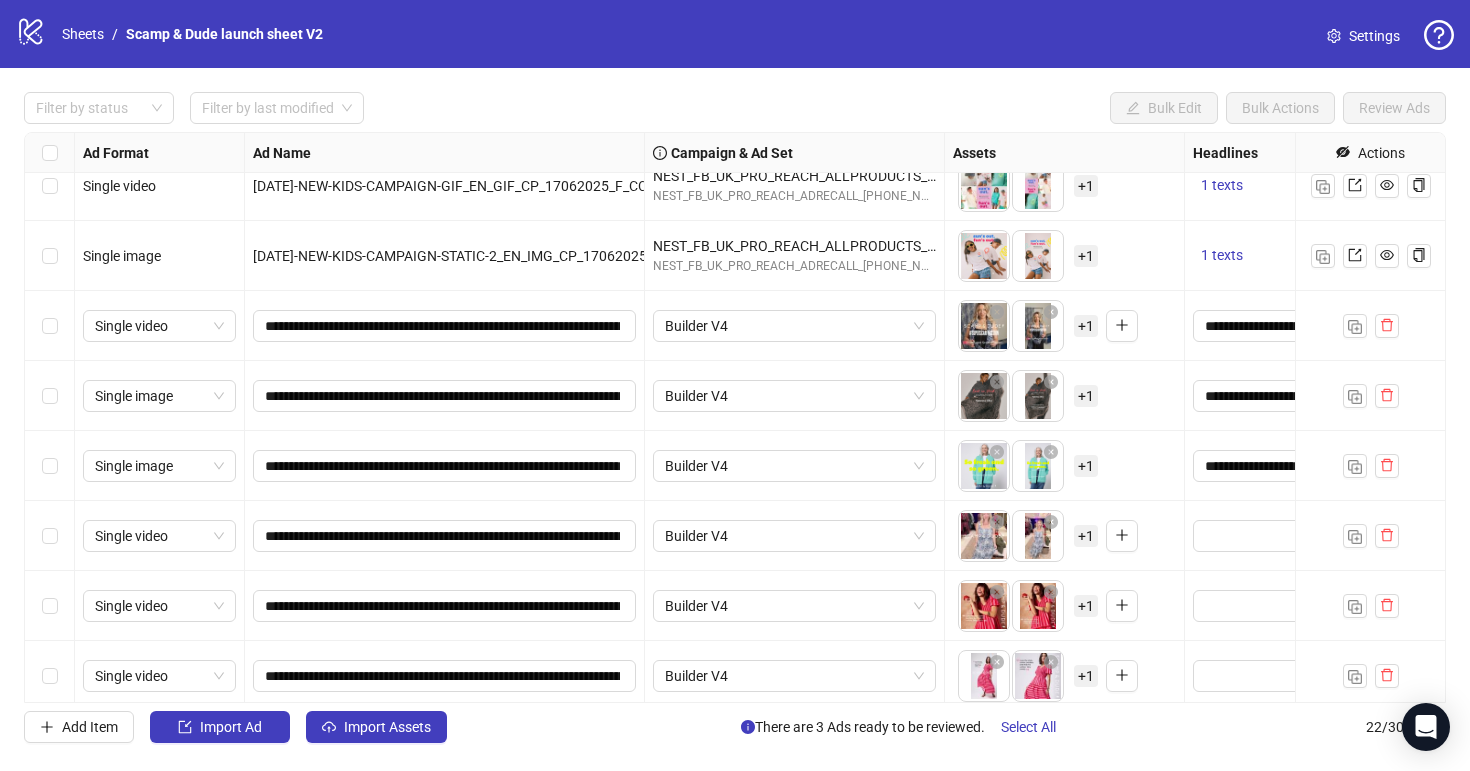 click on "To pick up a draggable item, press the space bar.
While dragging, use the arrow keys to move the item.
Press space again to drop the item in its new position, or press escape to cancel.
+ 1" at bounding box center (1064, 396) 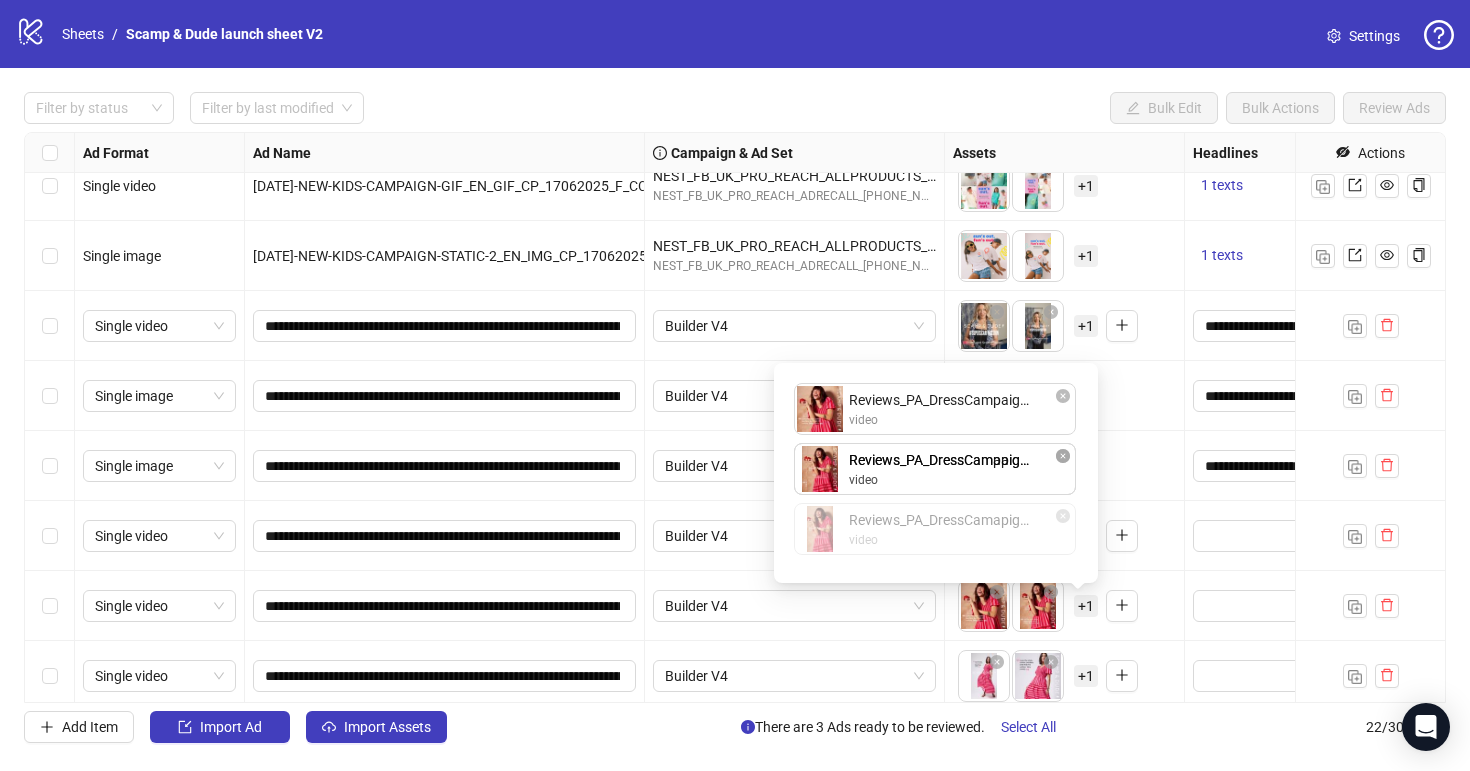 drag, startPoint x: 1010, startPoint y: 546, endPoint x: 1010, endPoint y: 473, distance: 73 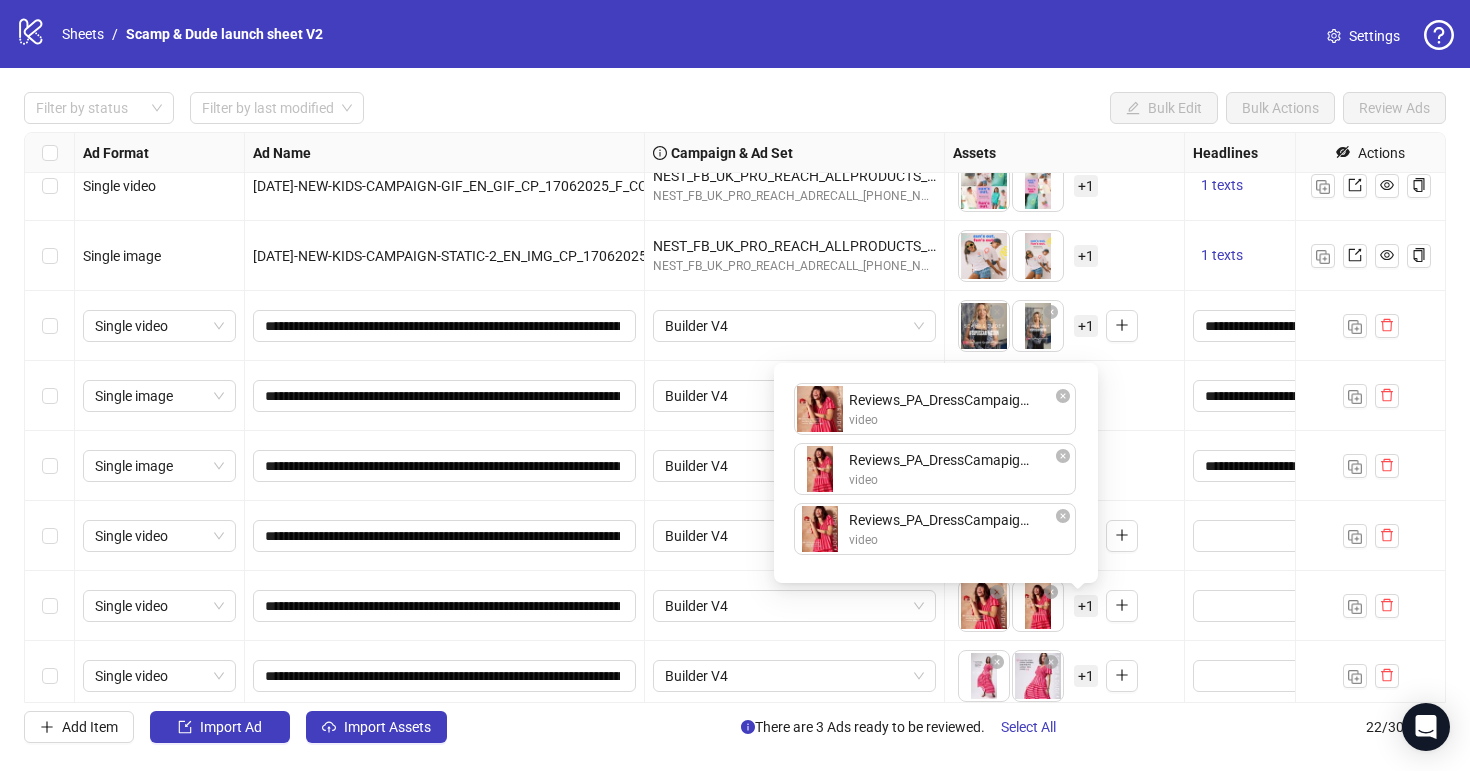 click on "To pick up a draggable item, press the space bar.
While dragging, use the arrow keys to move the item.
Press space again to drop the item in its new position, or press escape to cancel.
+ 1" at bounding box center [1065, 536] 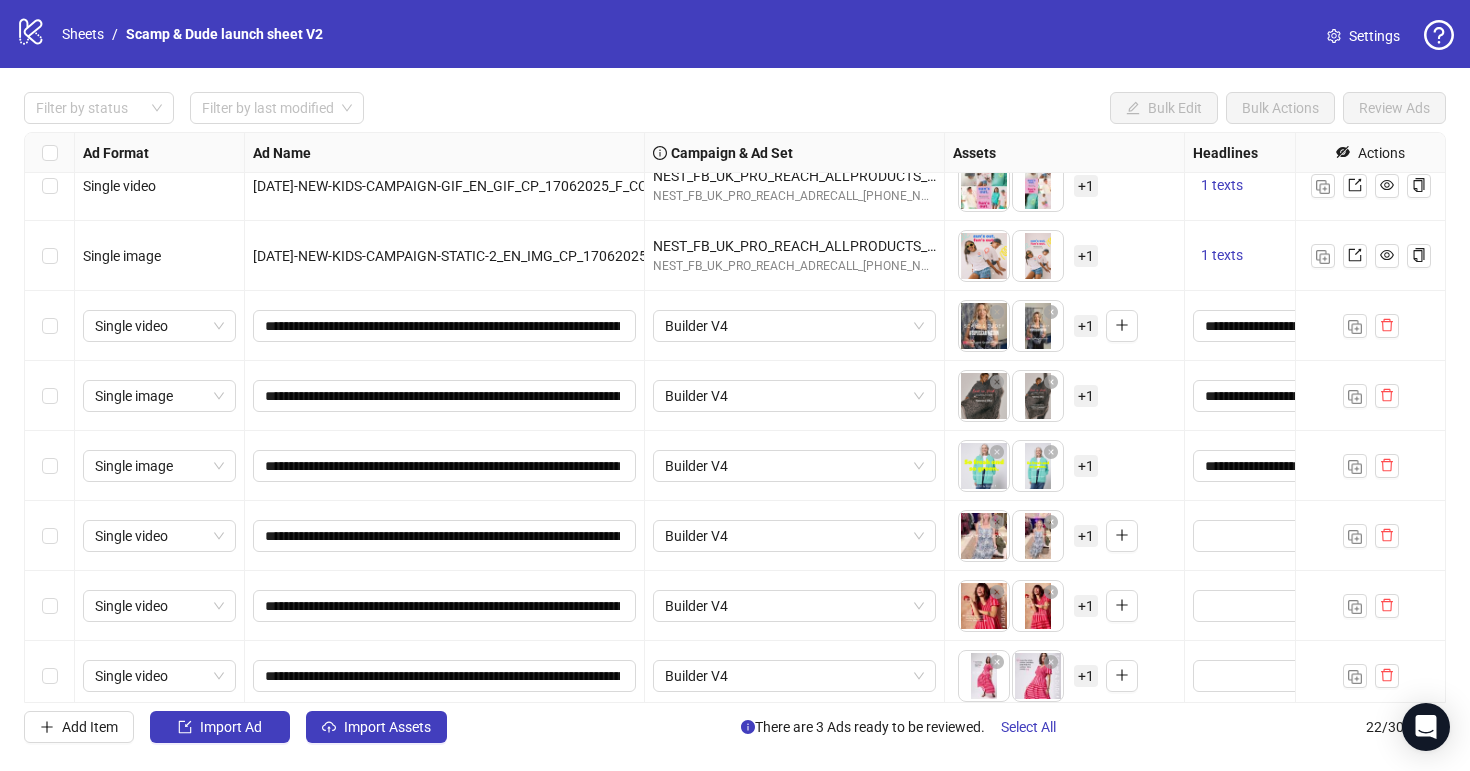 click on "+ 1" at bounding box center [1086, 676] 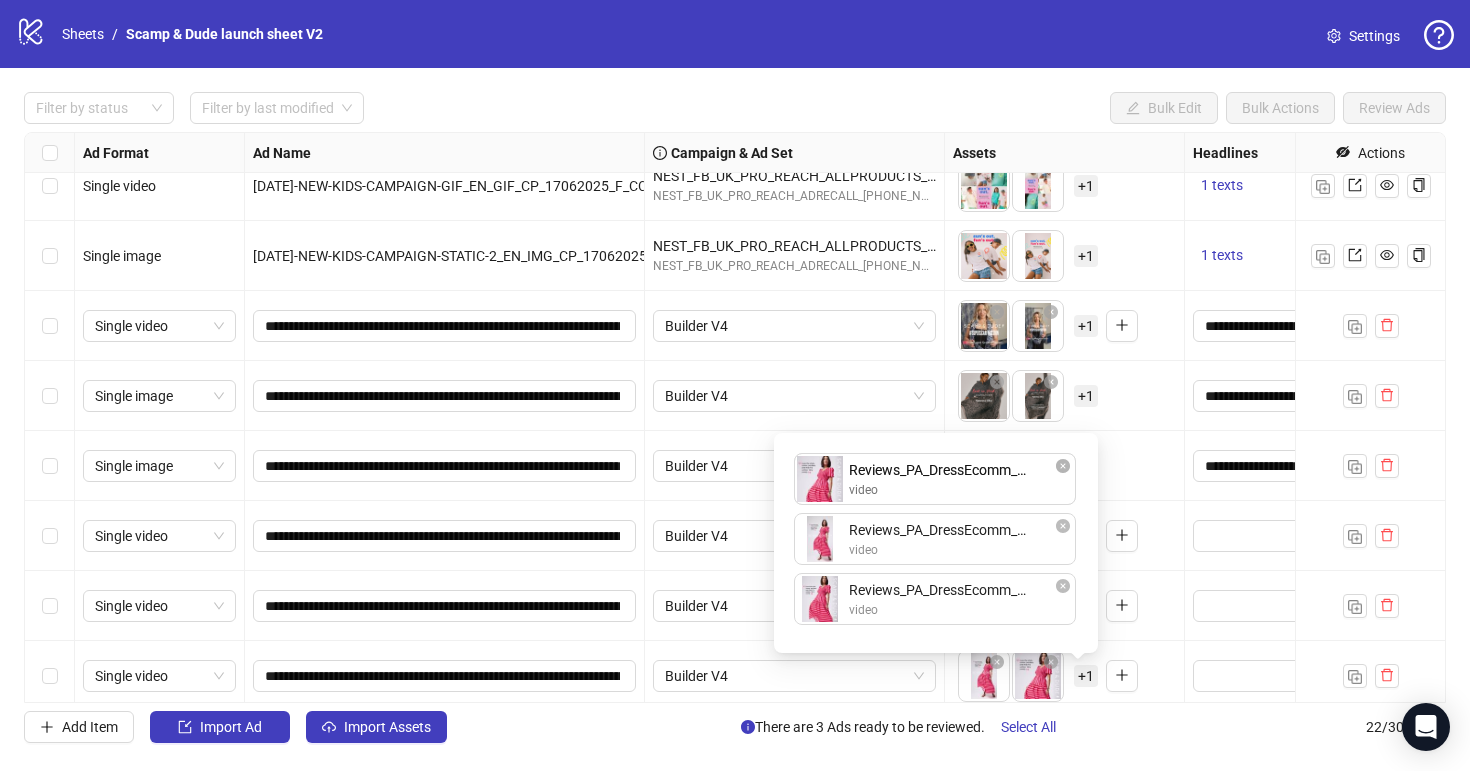drag, startPoint x: 994, startPoint y: 549, endPoint x: 993, endPoint y: 485, distance: 64.00781 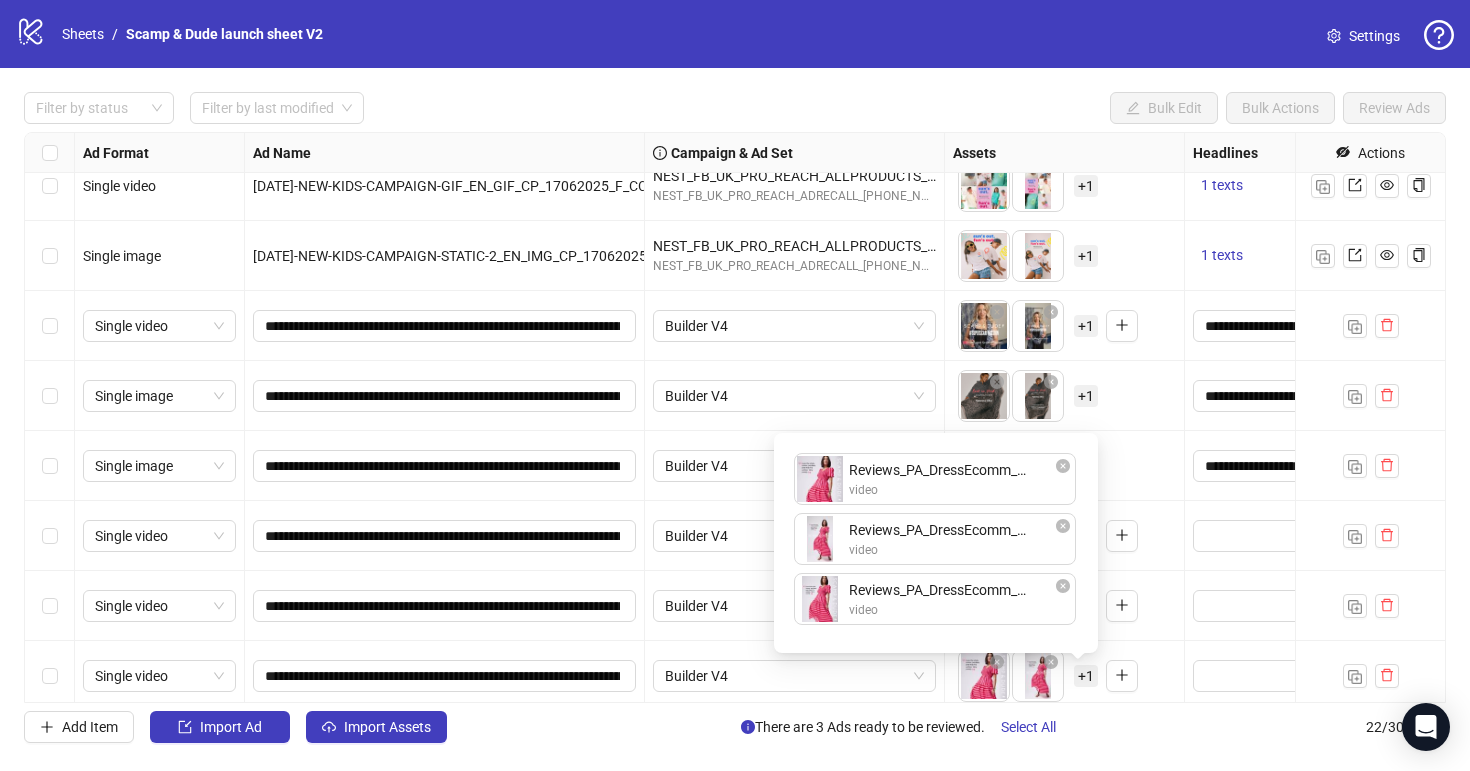 click on "To pick up a draggable item, press the space bar.
While dragging, use the arrow keys to move the item.
Press space again to drop the item in its new position, or press escape to cancel.
+ 1" at bounding box center (1064, 466) 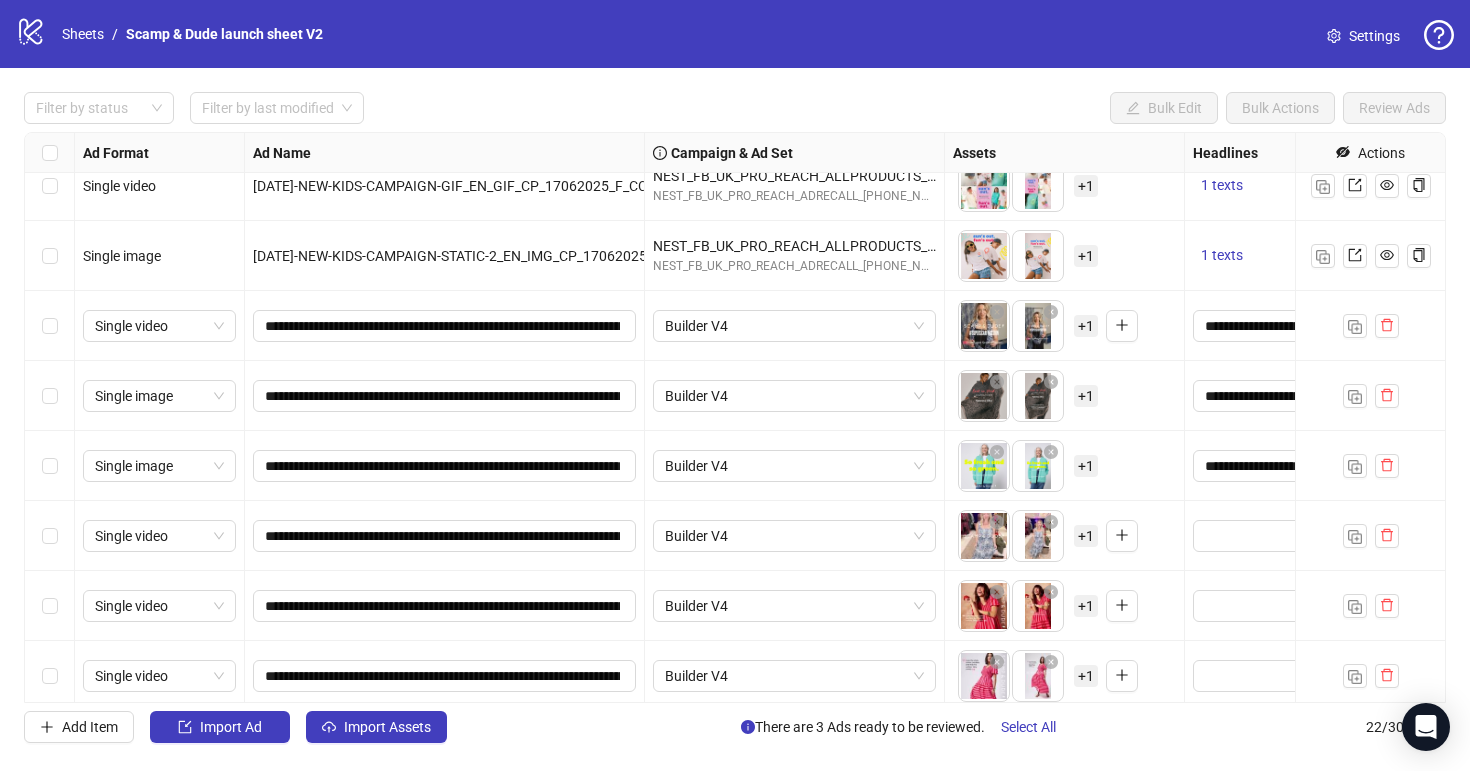 scroll, scrollTop: 1011, scrollLeft: 0, axis: vertical 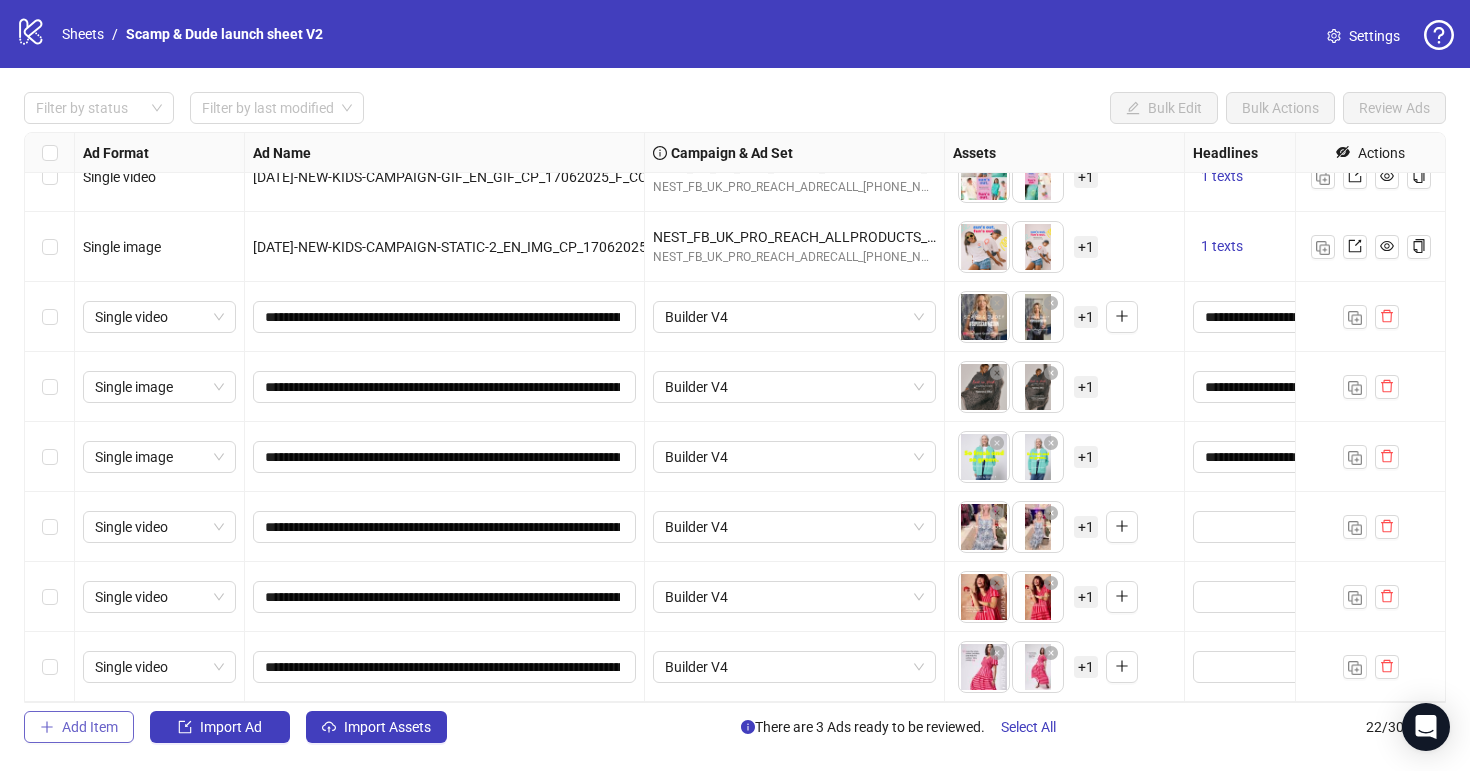 click on "Add Item" at bounding box center (90, 727) 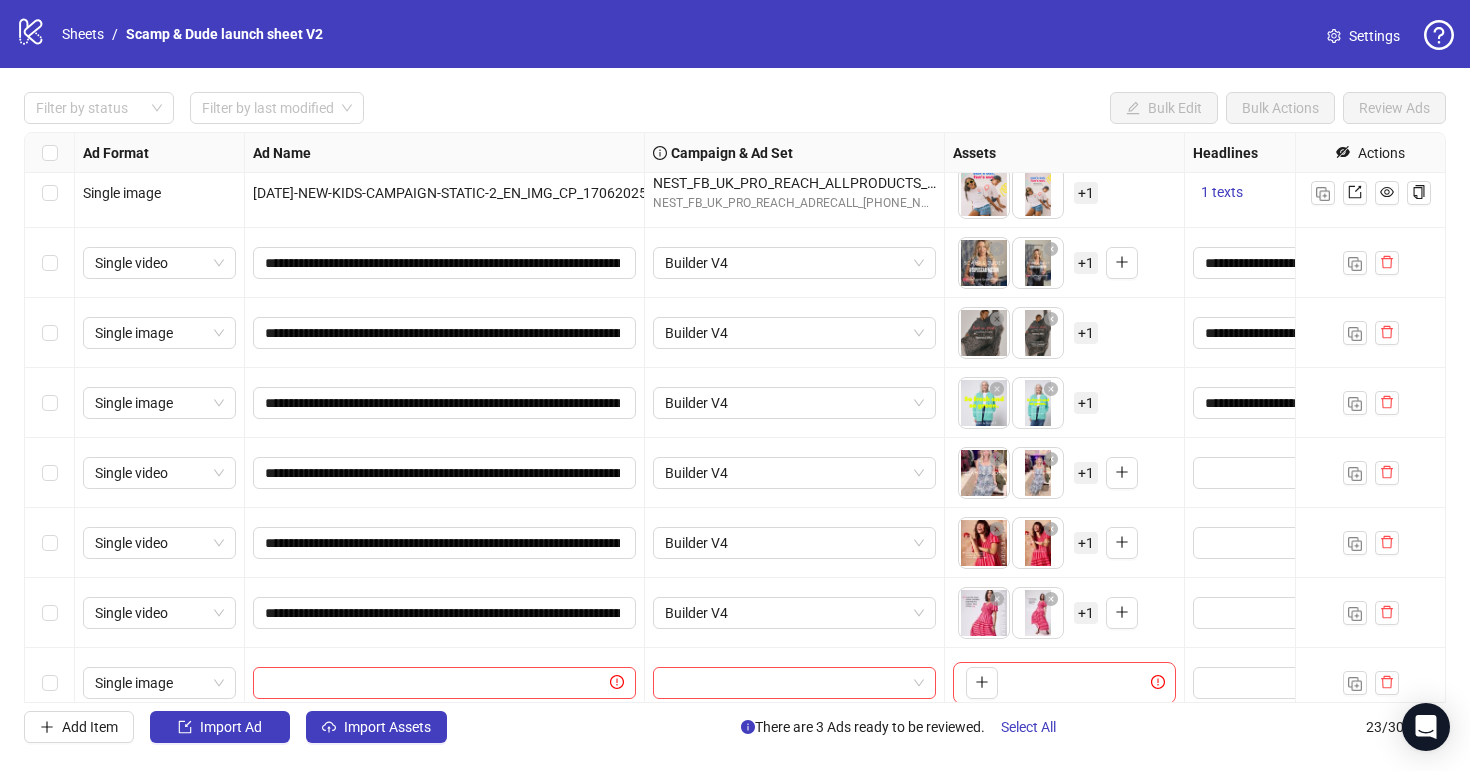 scroll, scrollTop: 1081, scrollLeft: 0, axis: vertical 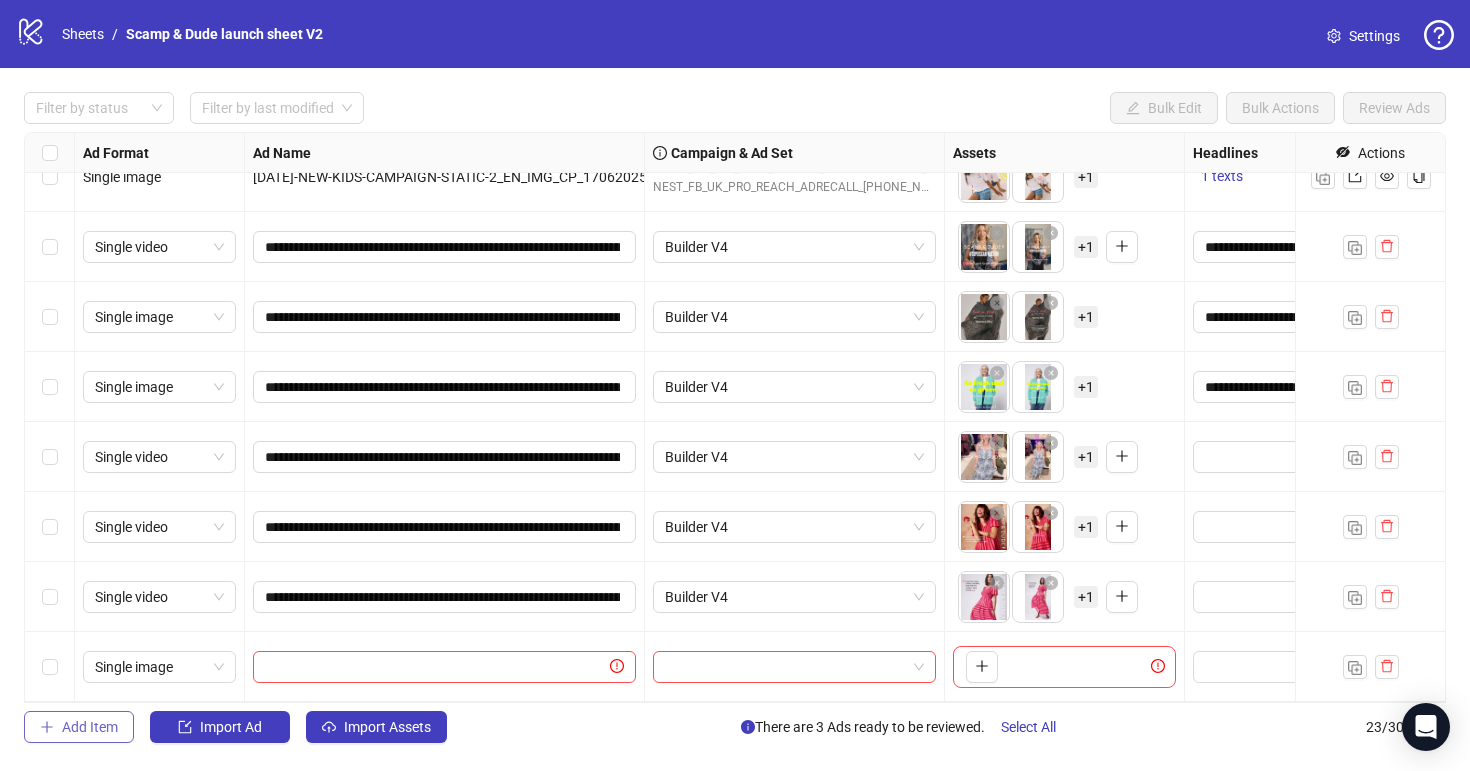 click on "Add Item" at bounding box center [79, 727] 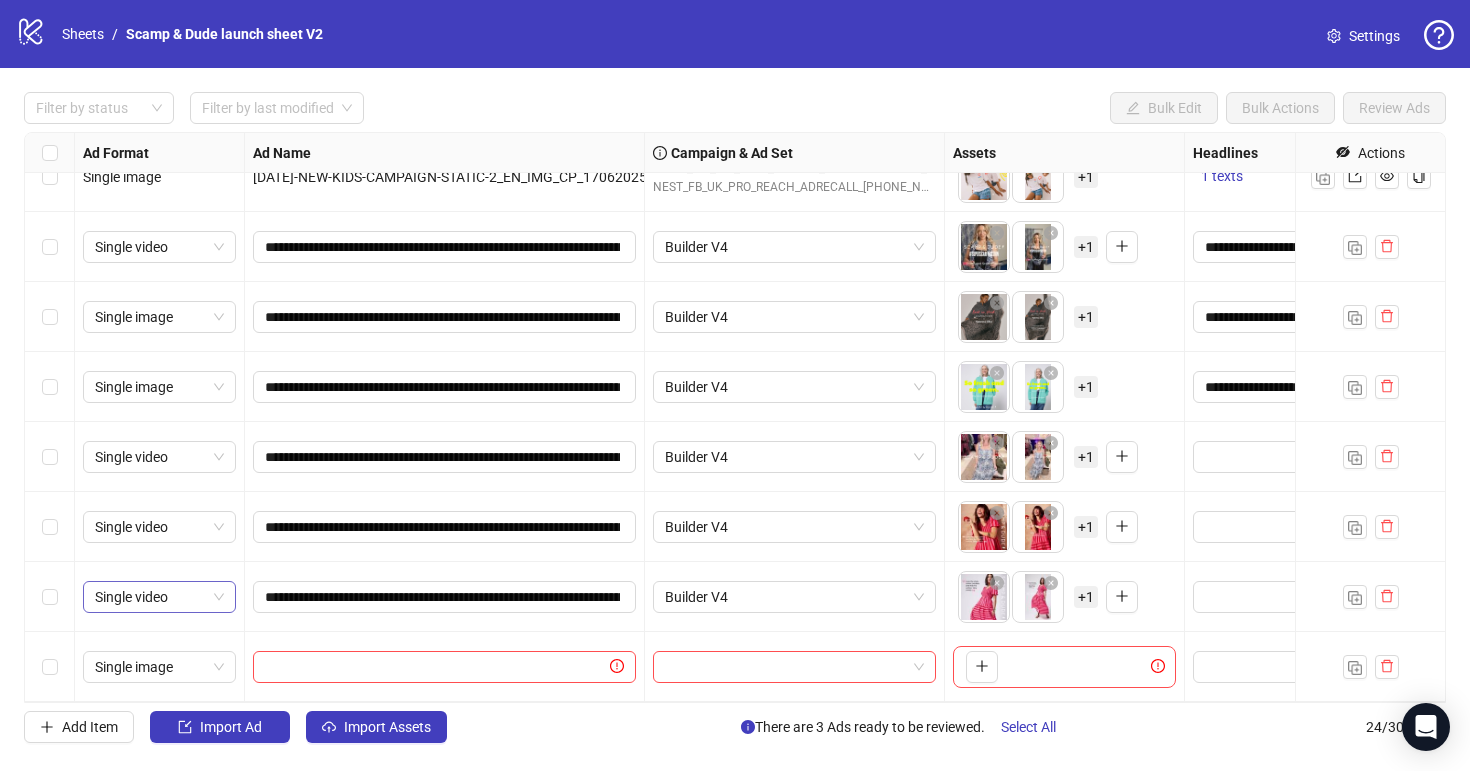 scroll, scrollTop: 1151, scrollLeft: 0, axis: vertical 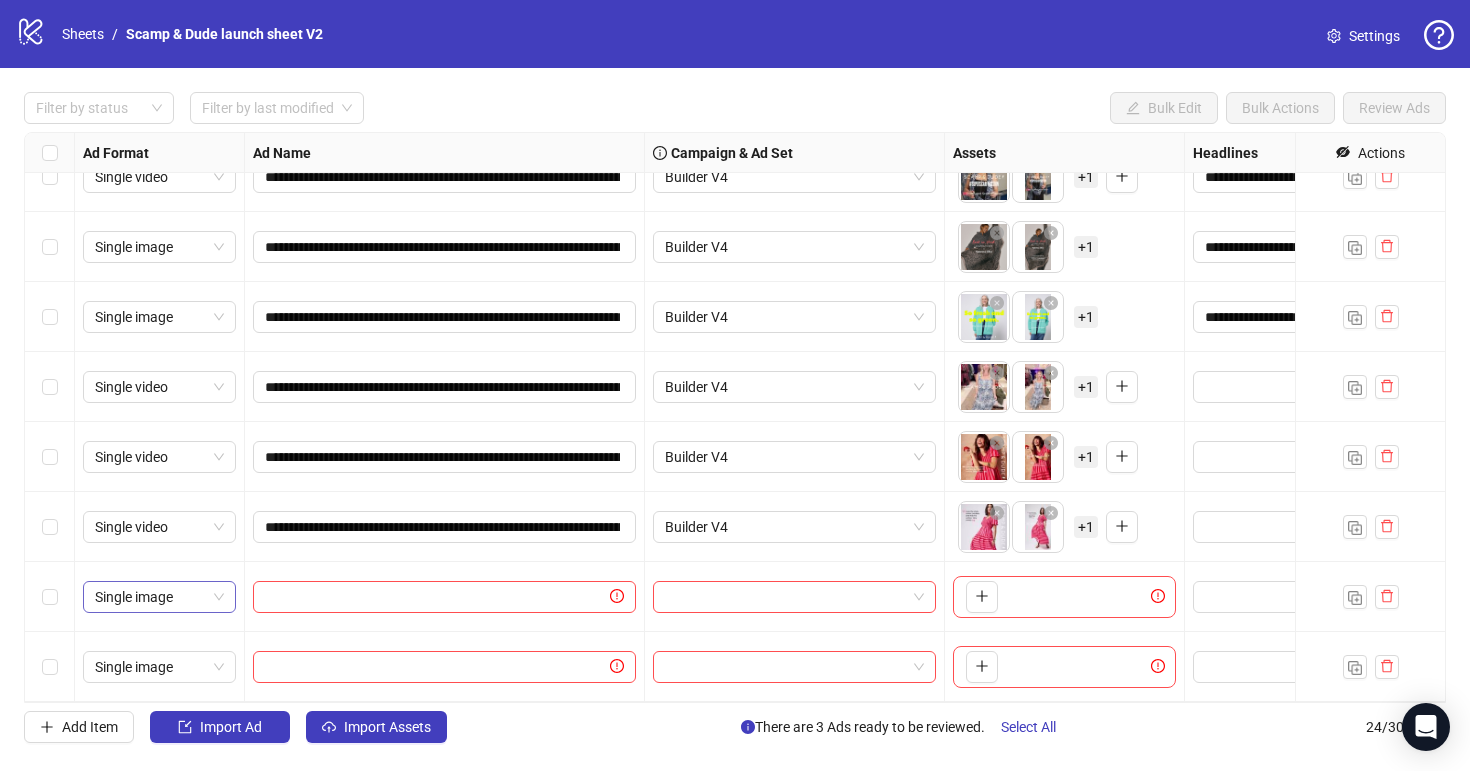 click on "Single image" at bounding box center [159, 597] 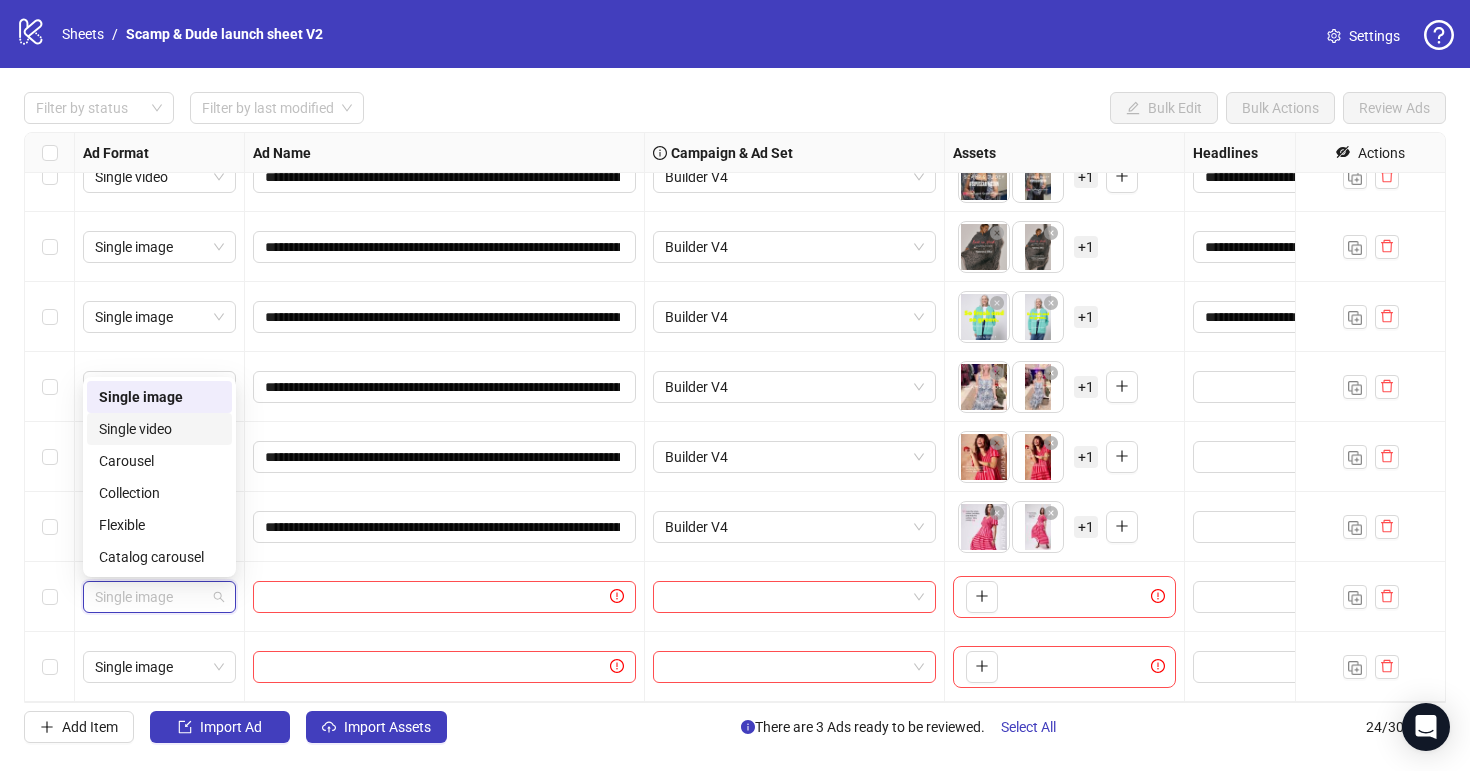 click on "Single video" at bounding box center [159, 429] 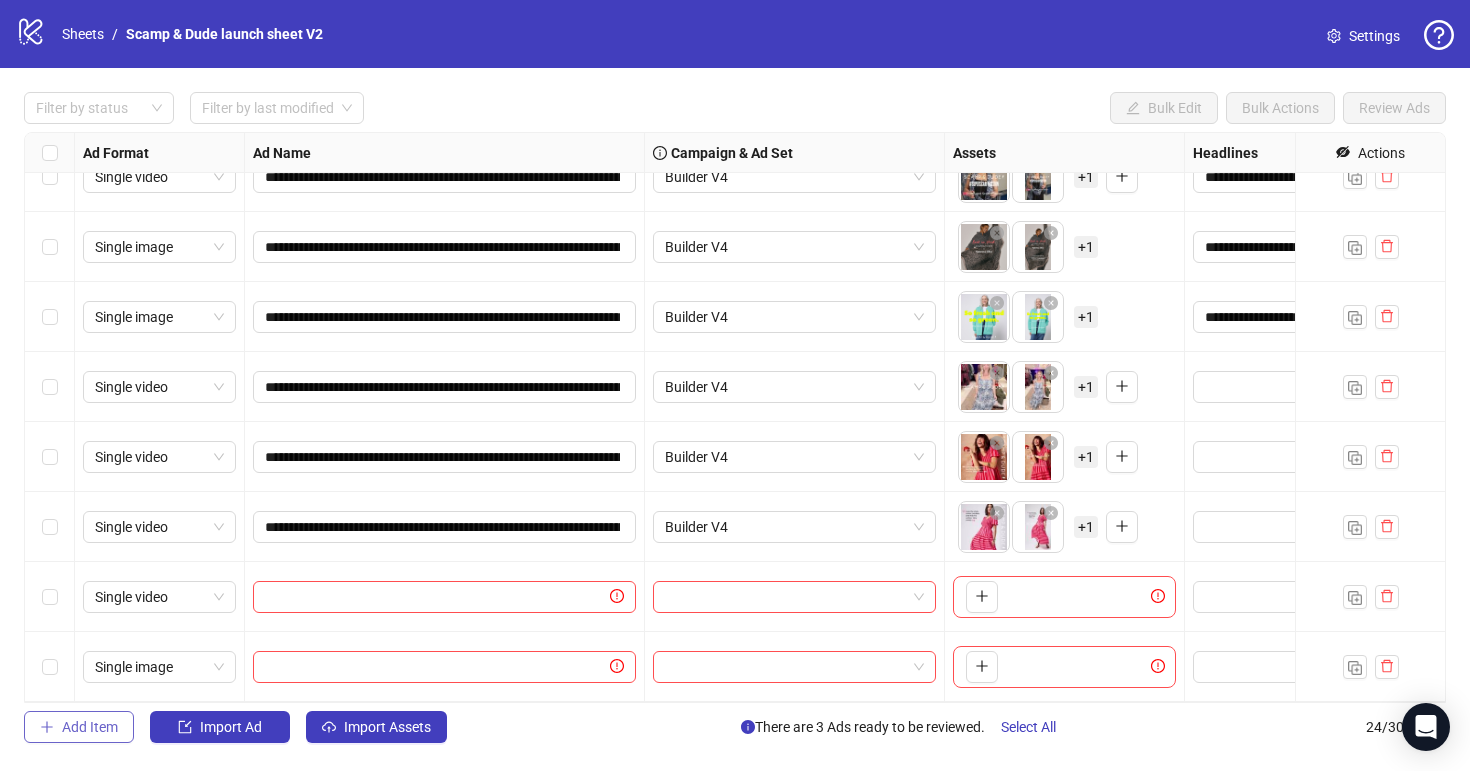 click on "Add Item" at bounding box center (90, 727) 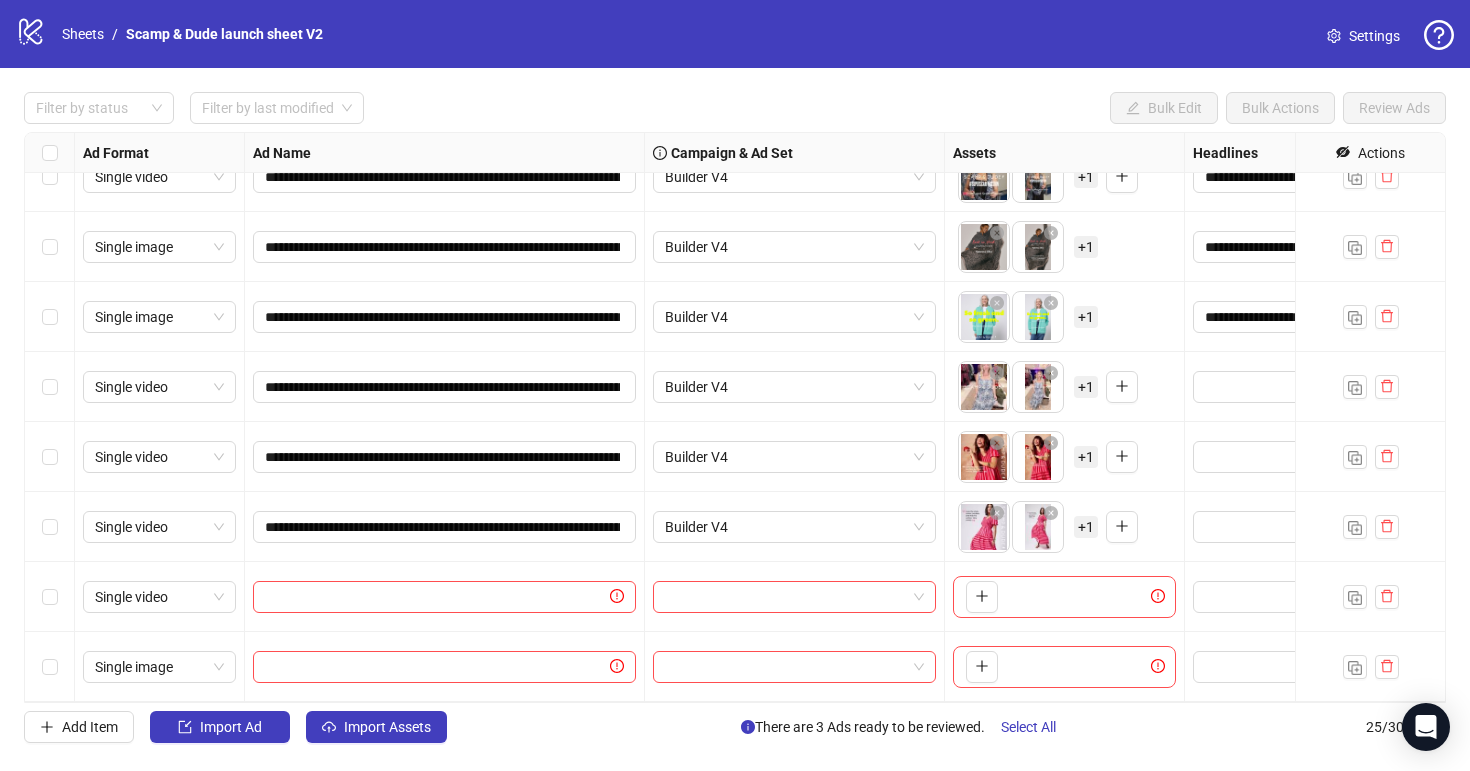 scroll, scrollTop: 1221, scrollLeft: 0, axis: vertical 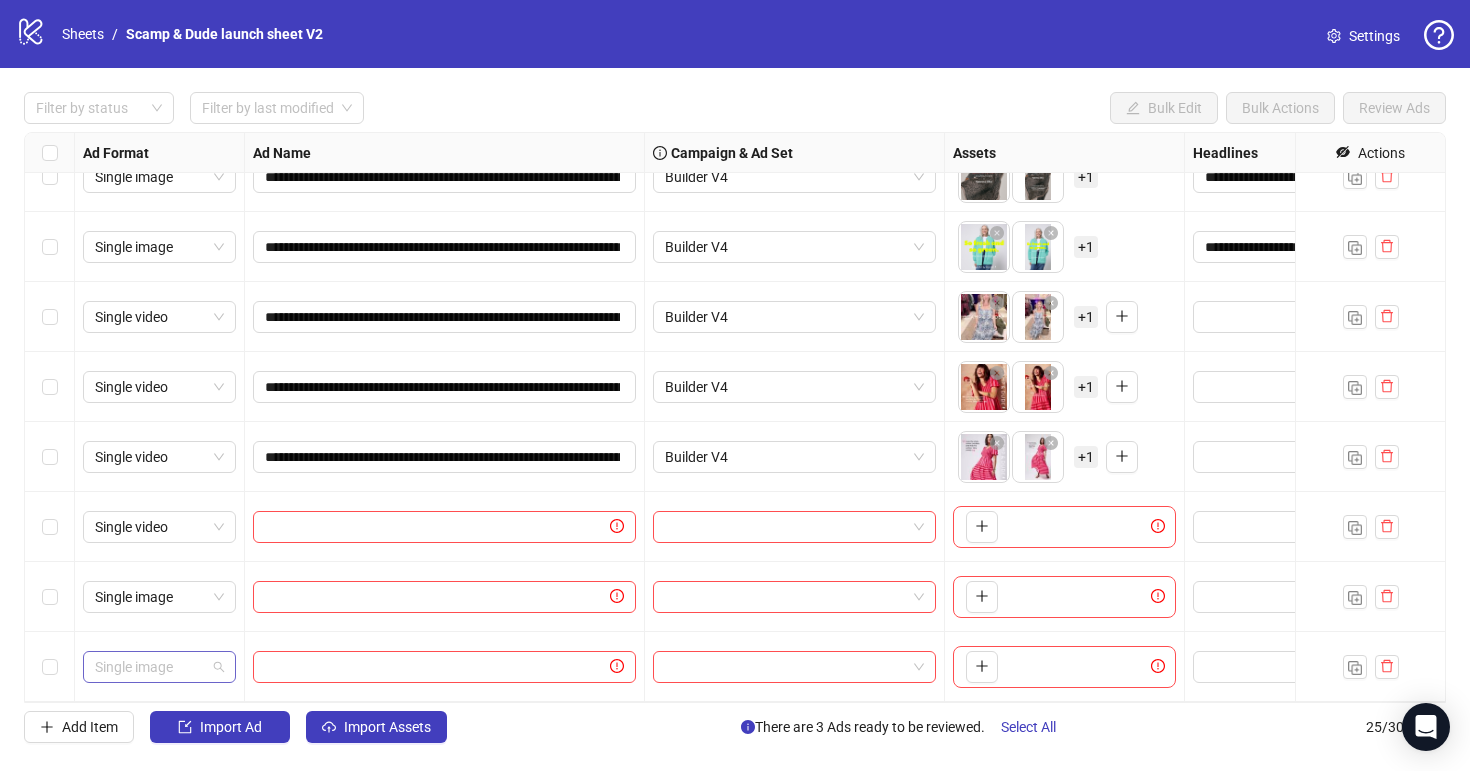 click on "Single image" at bounding box center [159, 667] 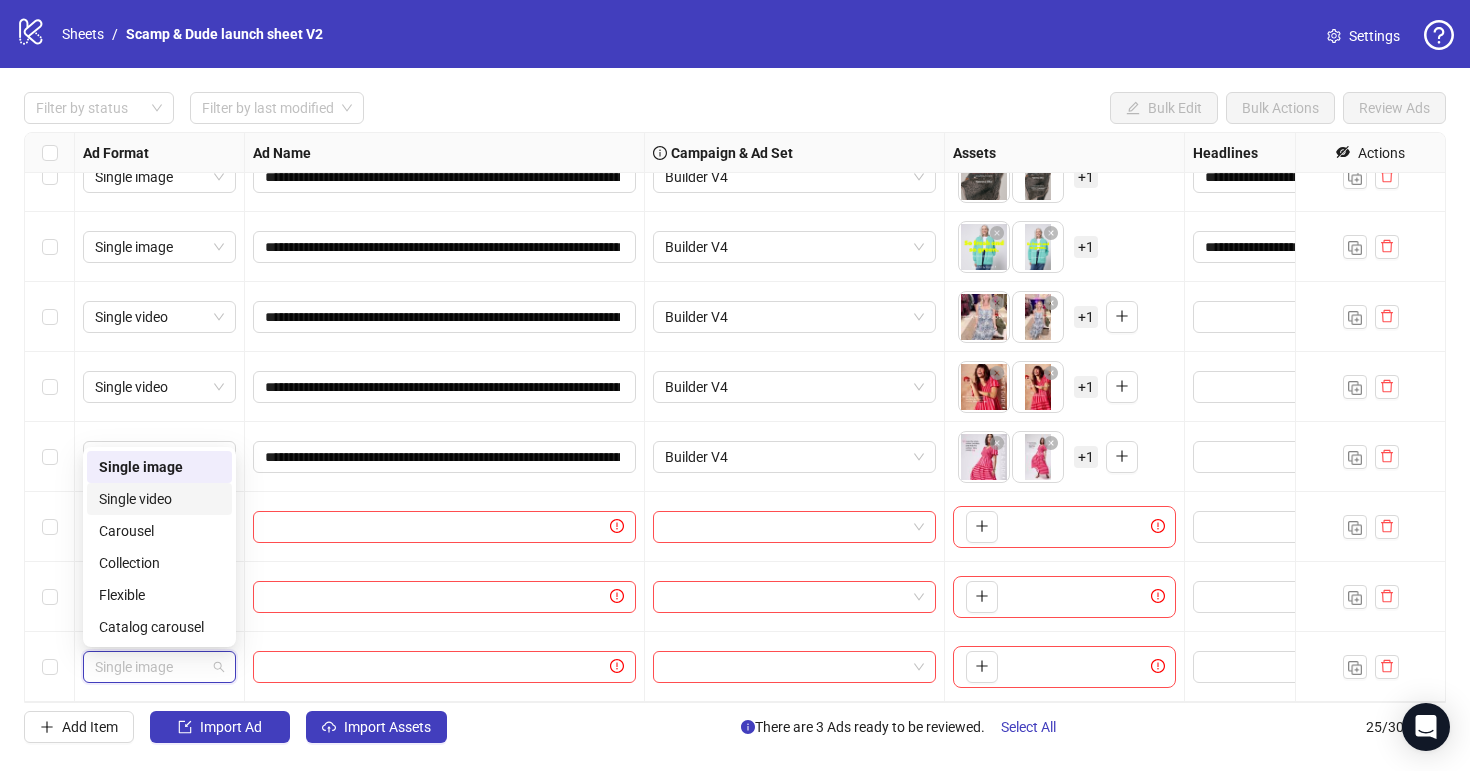 drag, startPoint x: 219, startPoint y: 493, endPoint x: 219, endPoint y: 527, distance: 34 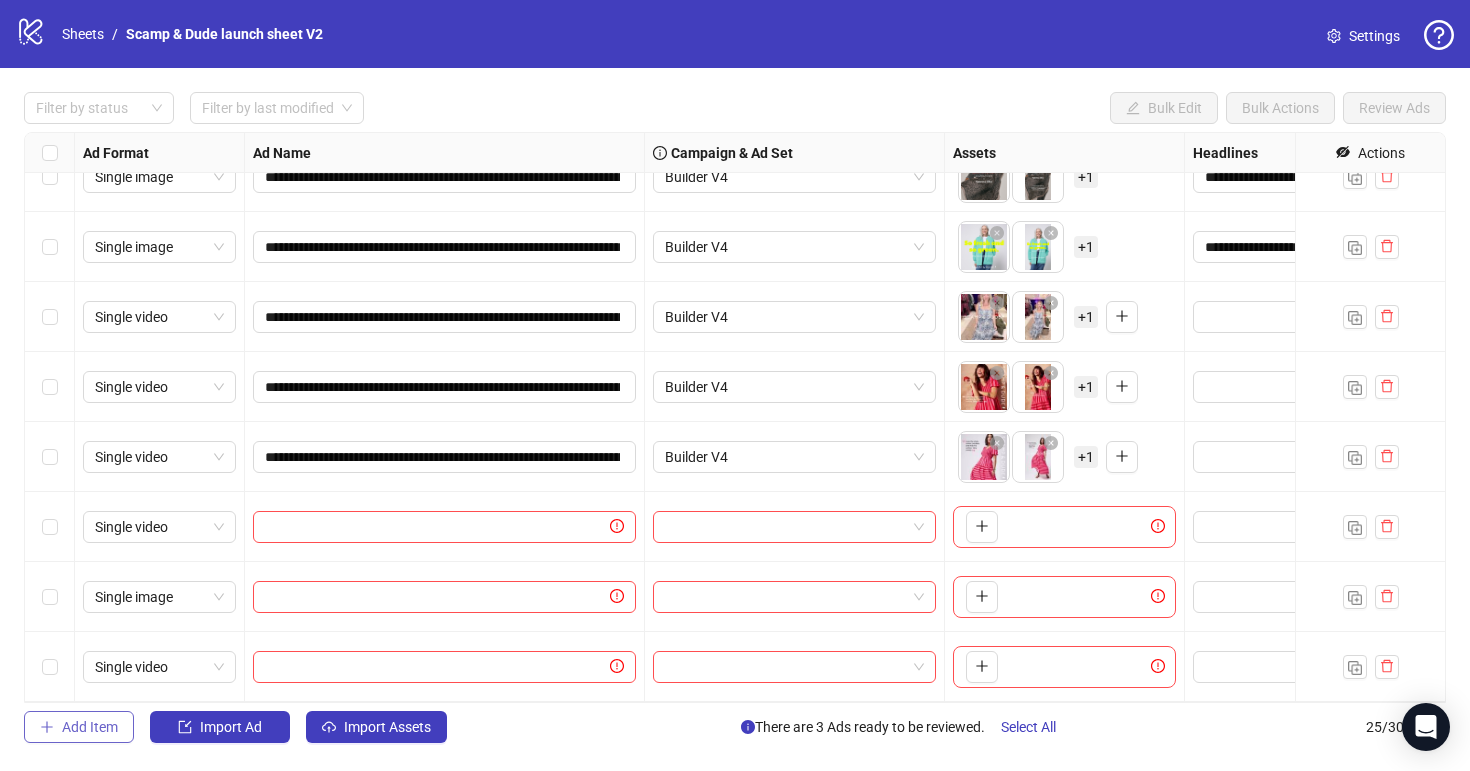 click on "Add Item" at bounding box center [90, 727] 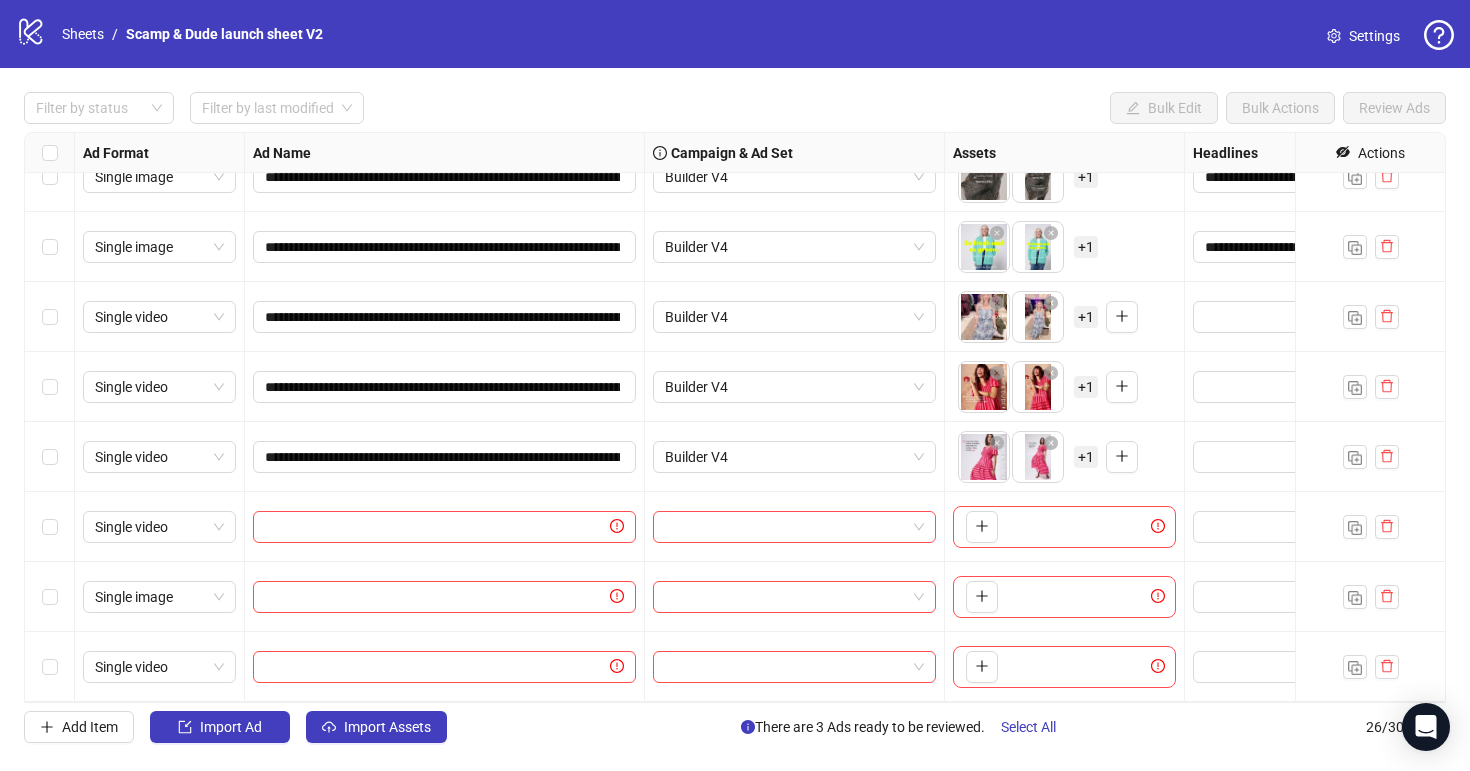 scroll, scrollTop: 1291, scrollLeft: 0, axis: vertical 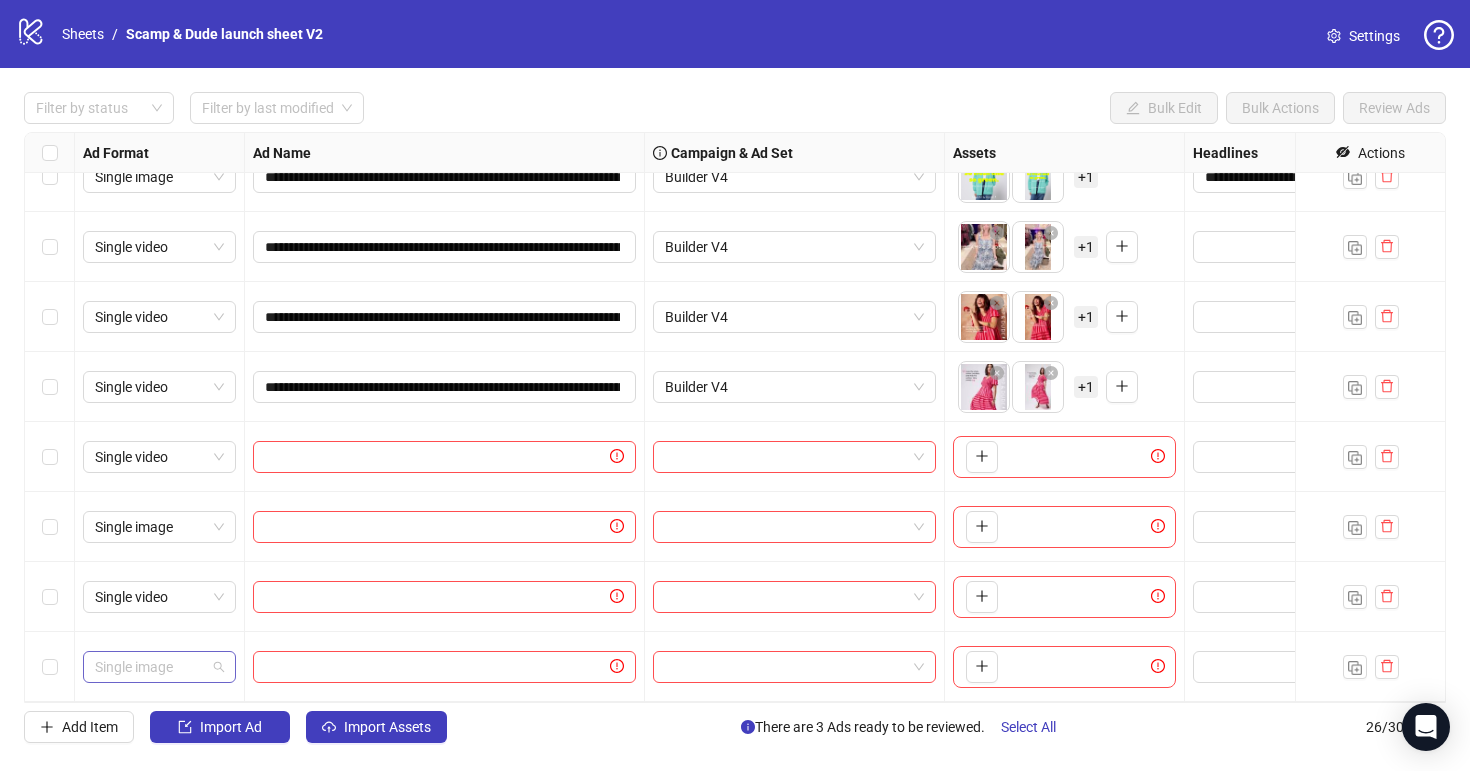 click on "Single image" at bounding box center (159, 667) 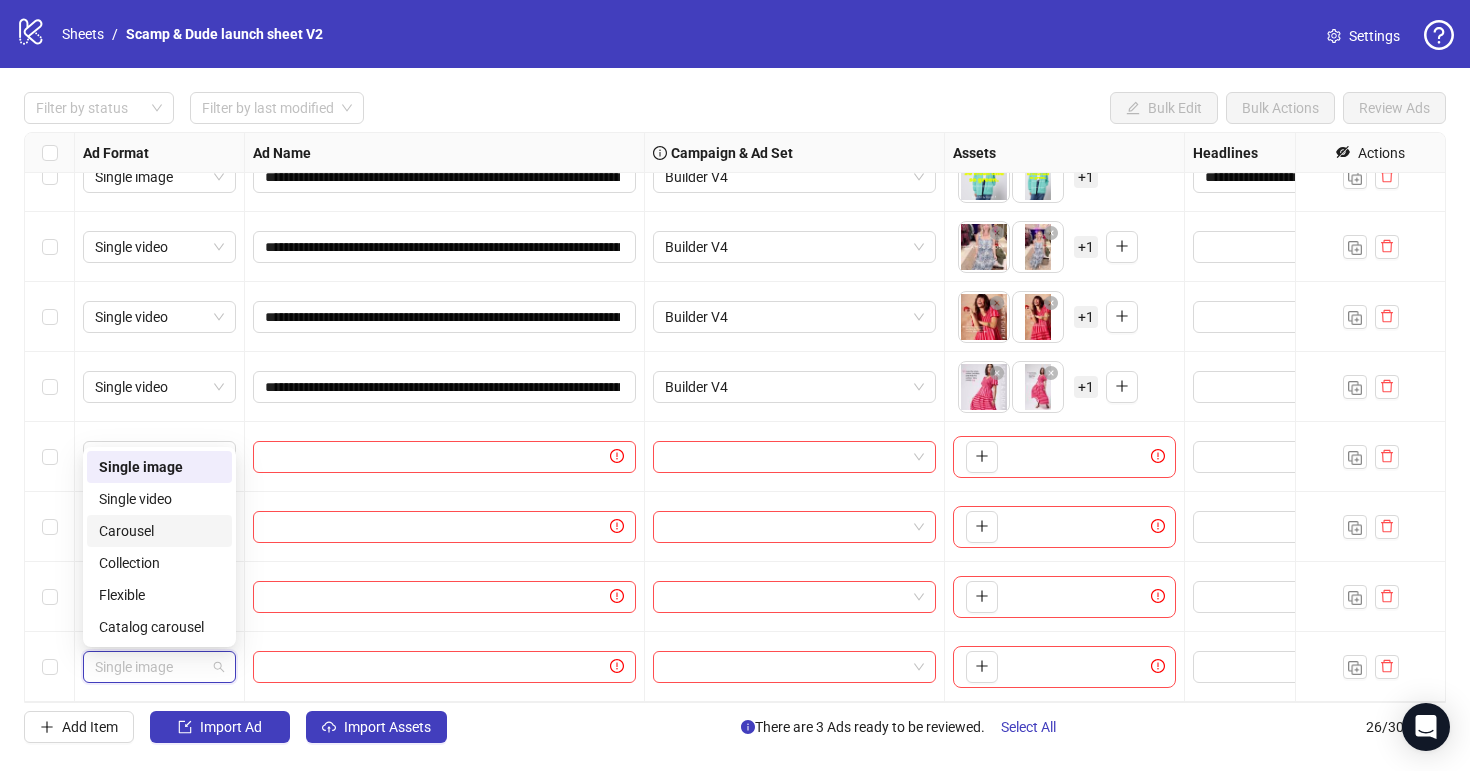 click on "Single video" at bounding box center (159, 499) 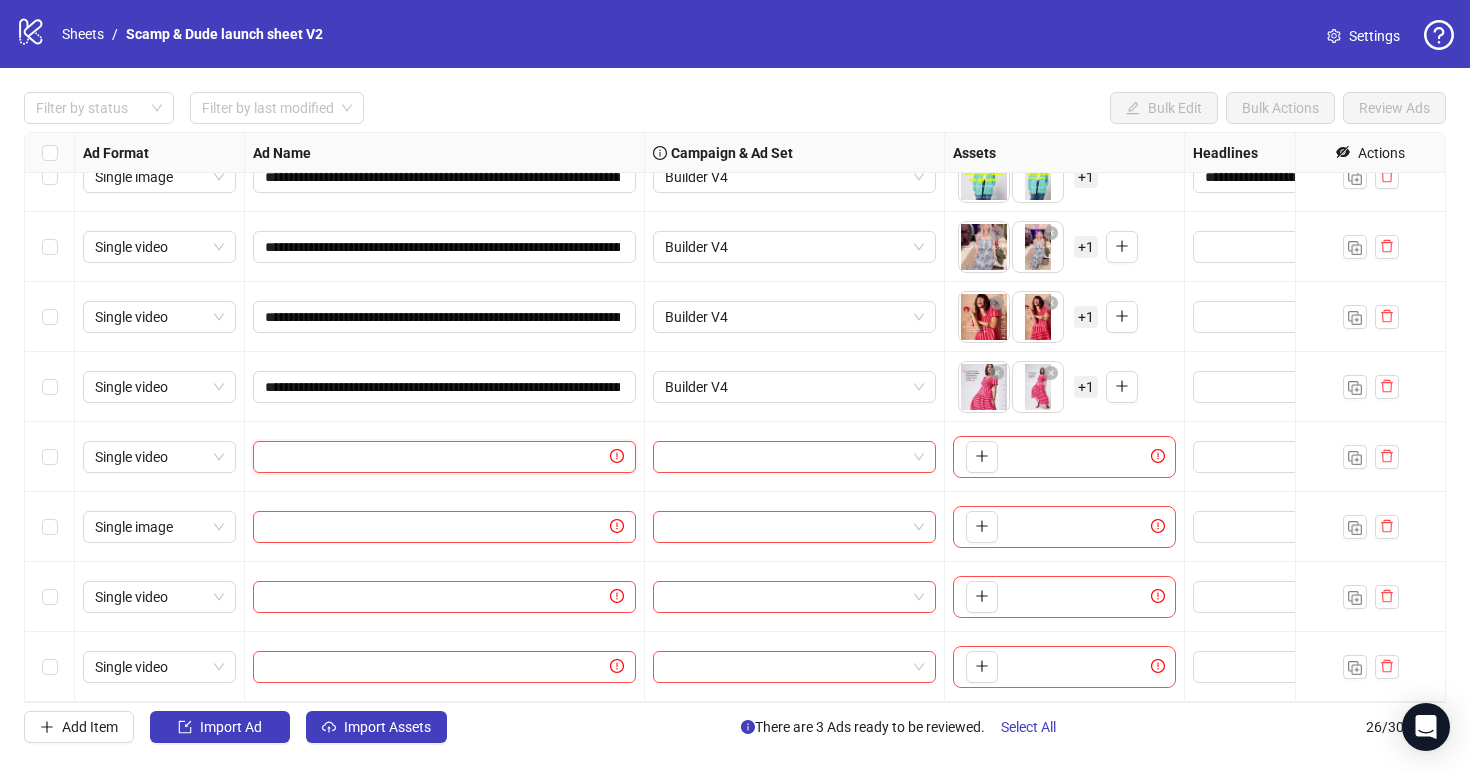 click at bounding box center (435, 457) 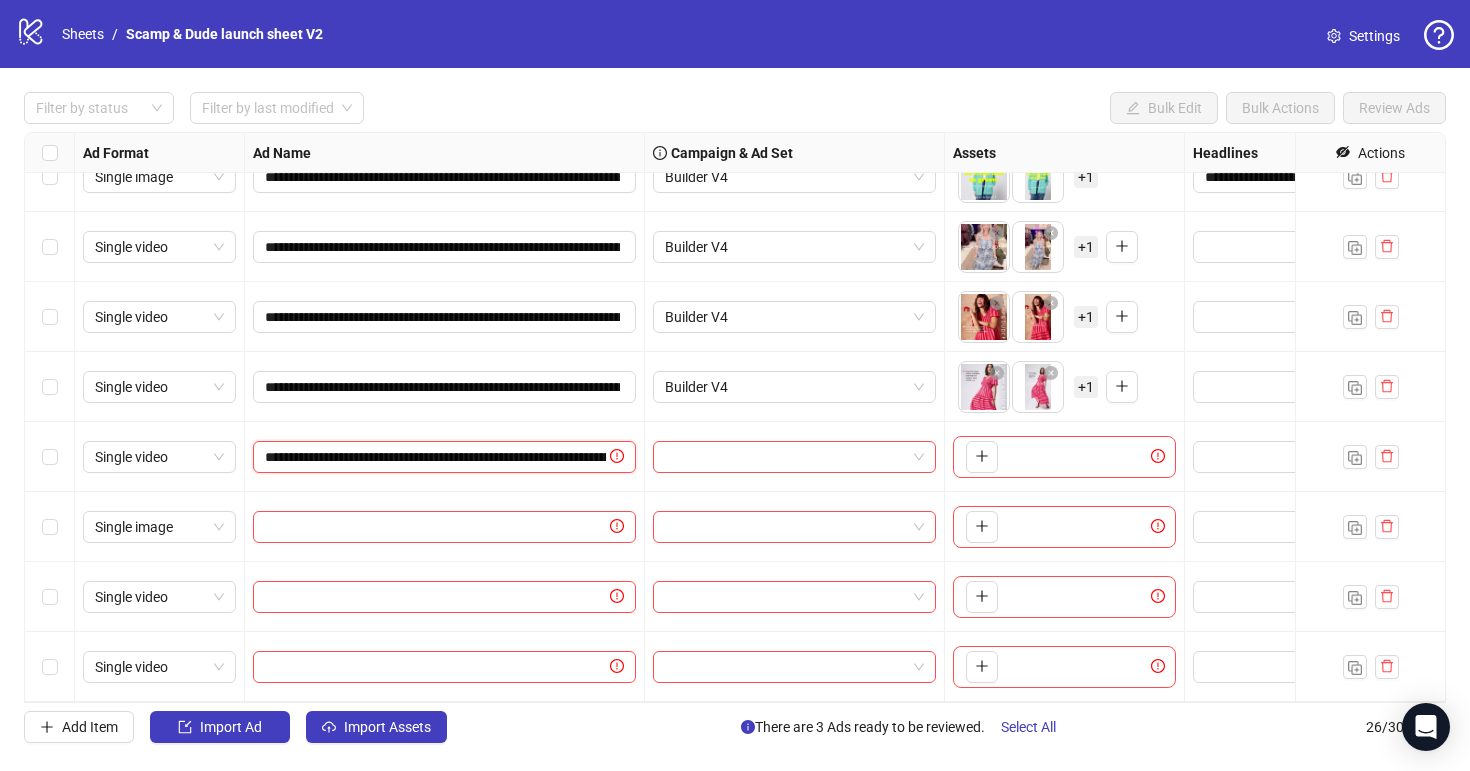scroll, scrollTop: 0, scrollLeft: 222, axis: horizontal 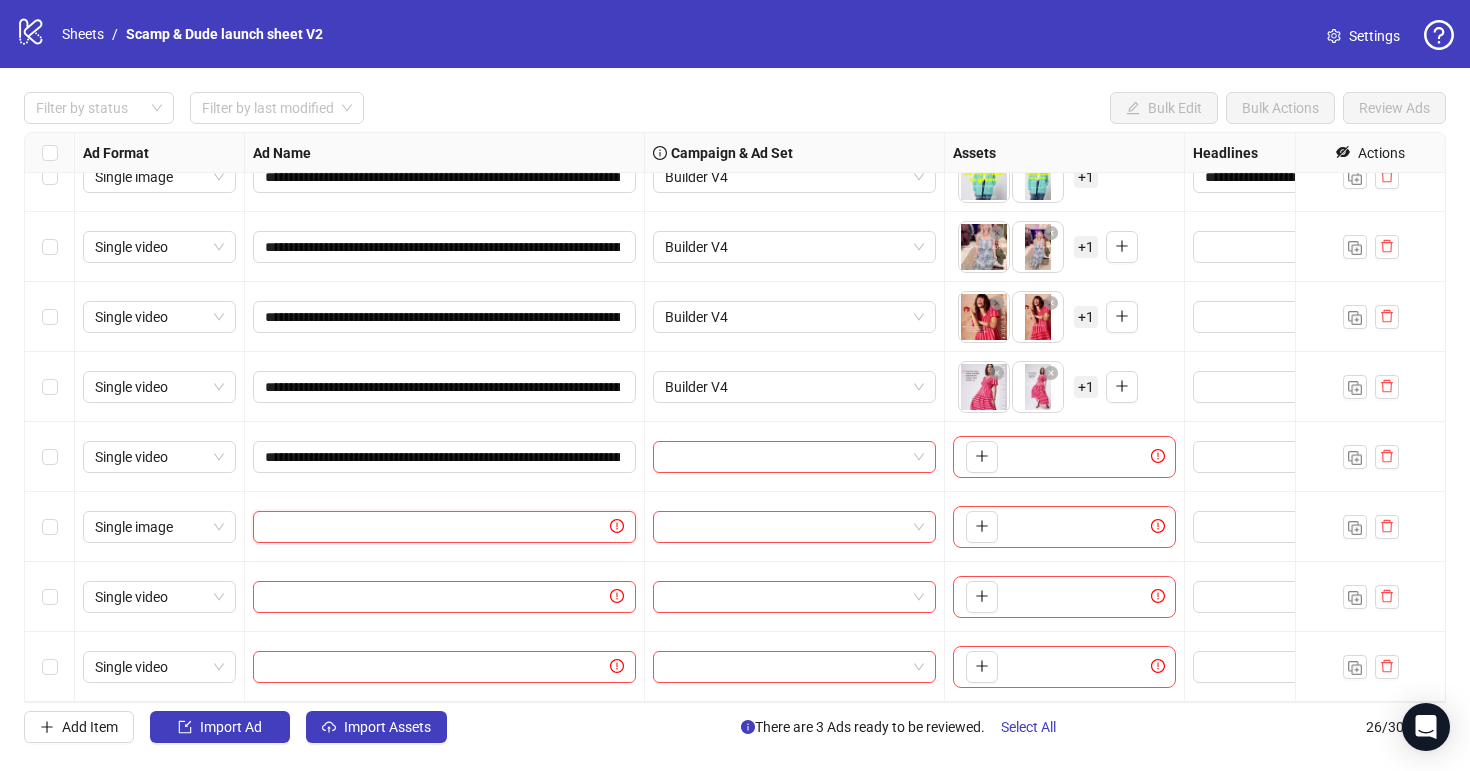click at bounding box center (435, 527) 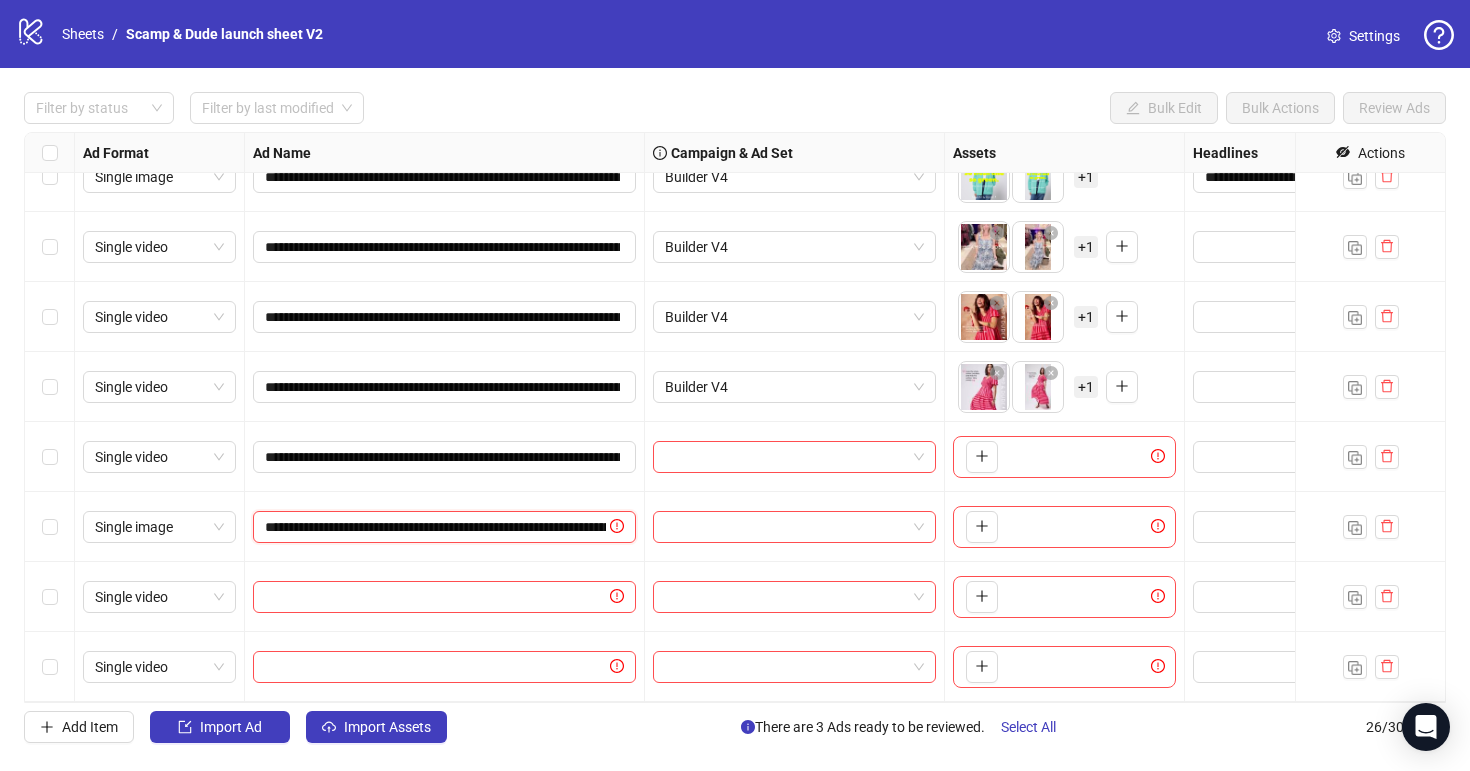 scroll, scrollTop: 0, scrollLeft: 183, axis: horizontal 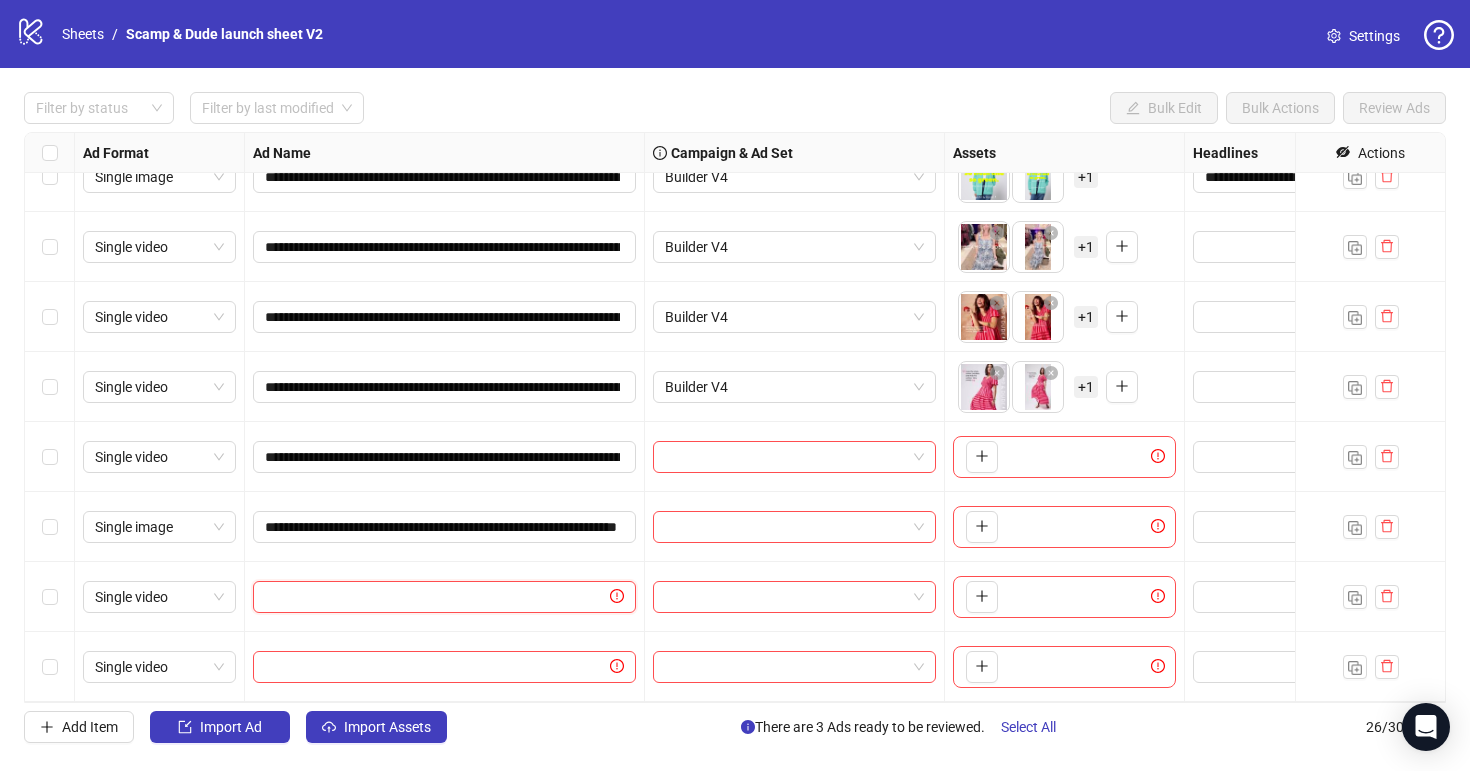 click at bounding box center [435, 597] 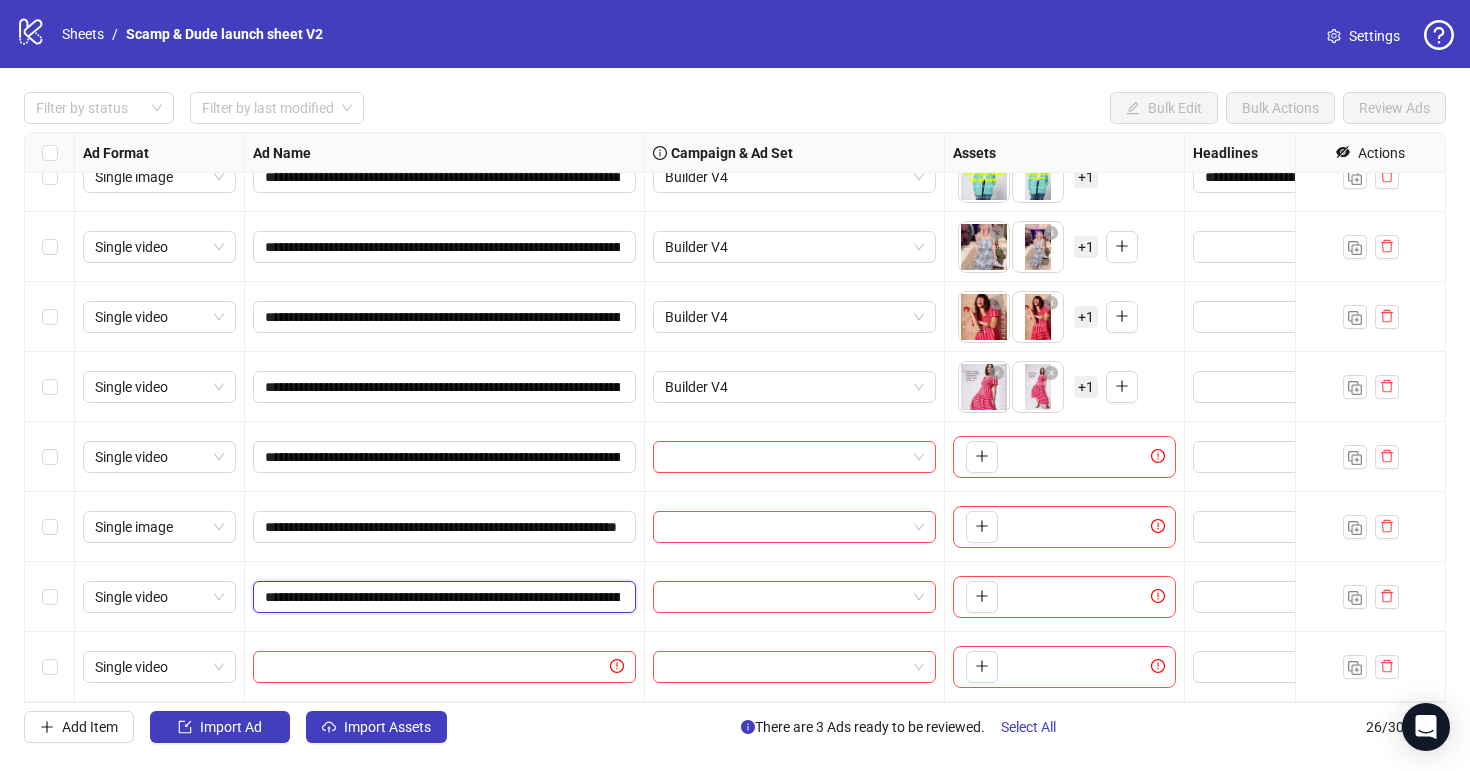 scroll, scrollTop: 0, scrollLeft: 211, axis: horizontal 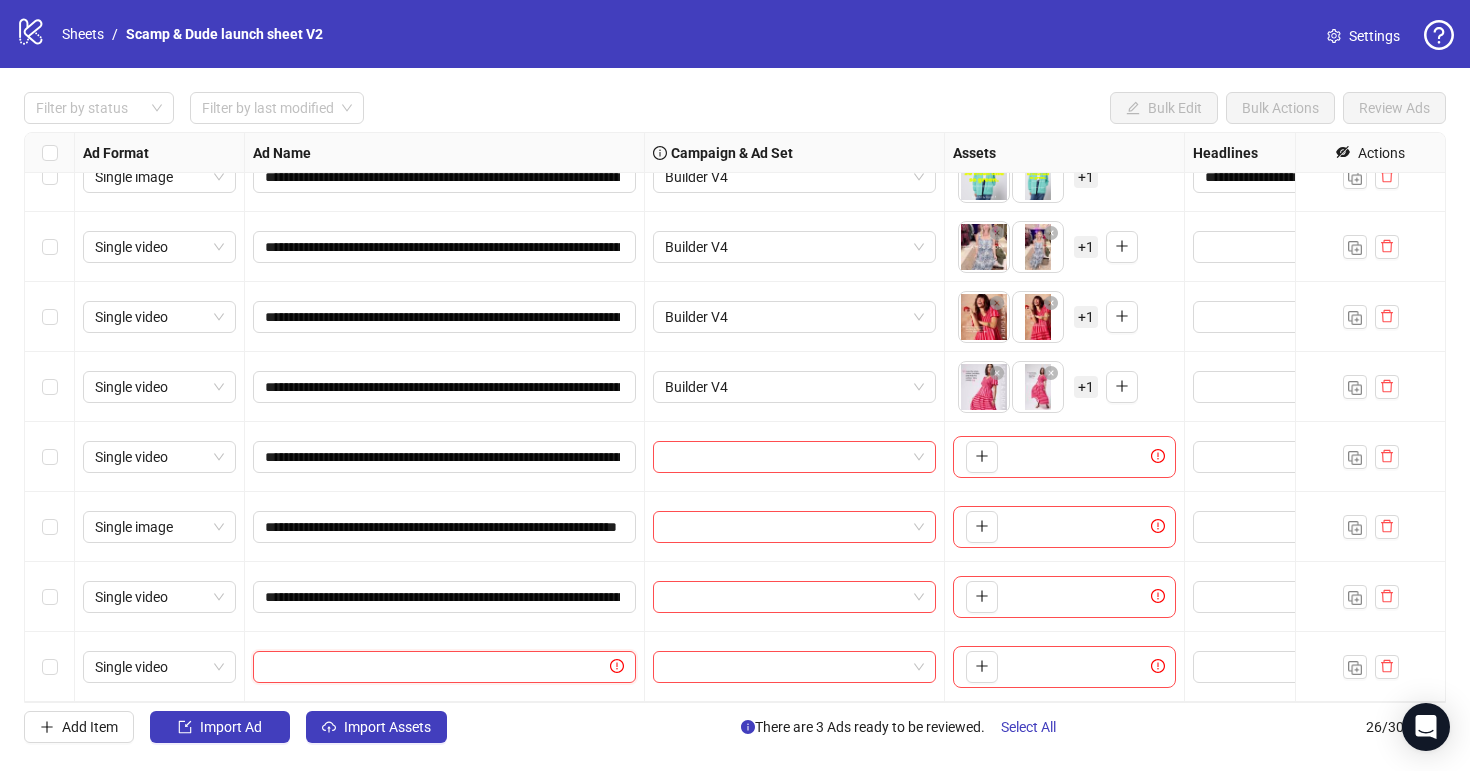 click at bounding box center (435, 667) 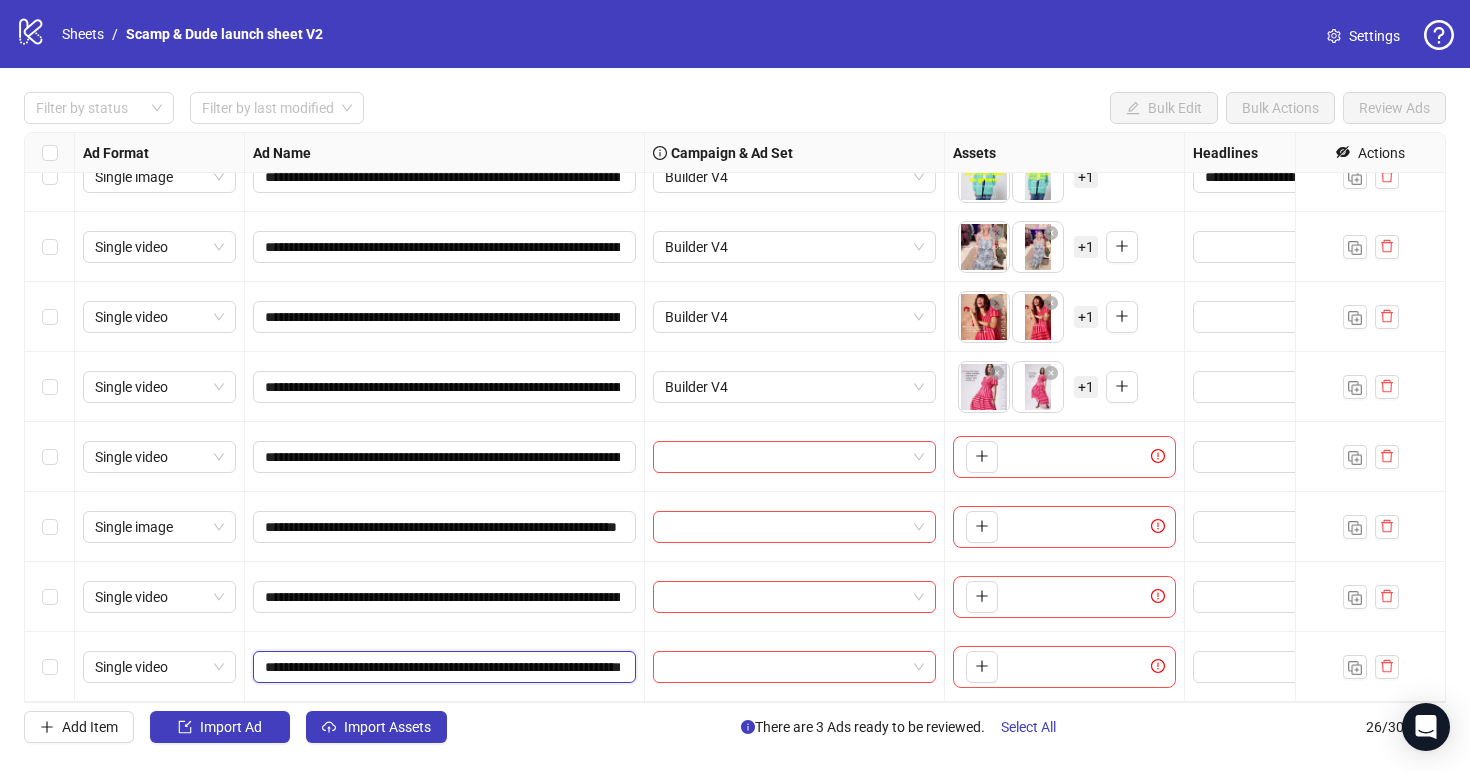 scroll, scrollTop: 0, scrollLeft: 189, axis: horizontal 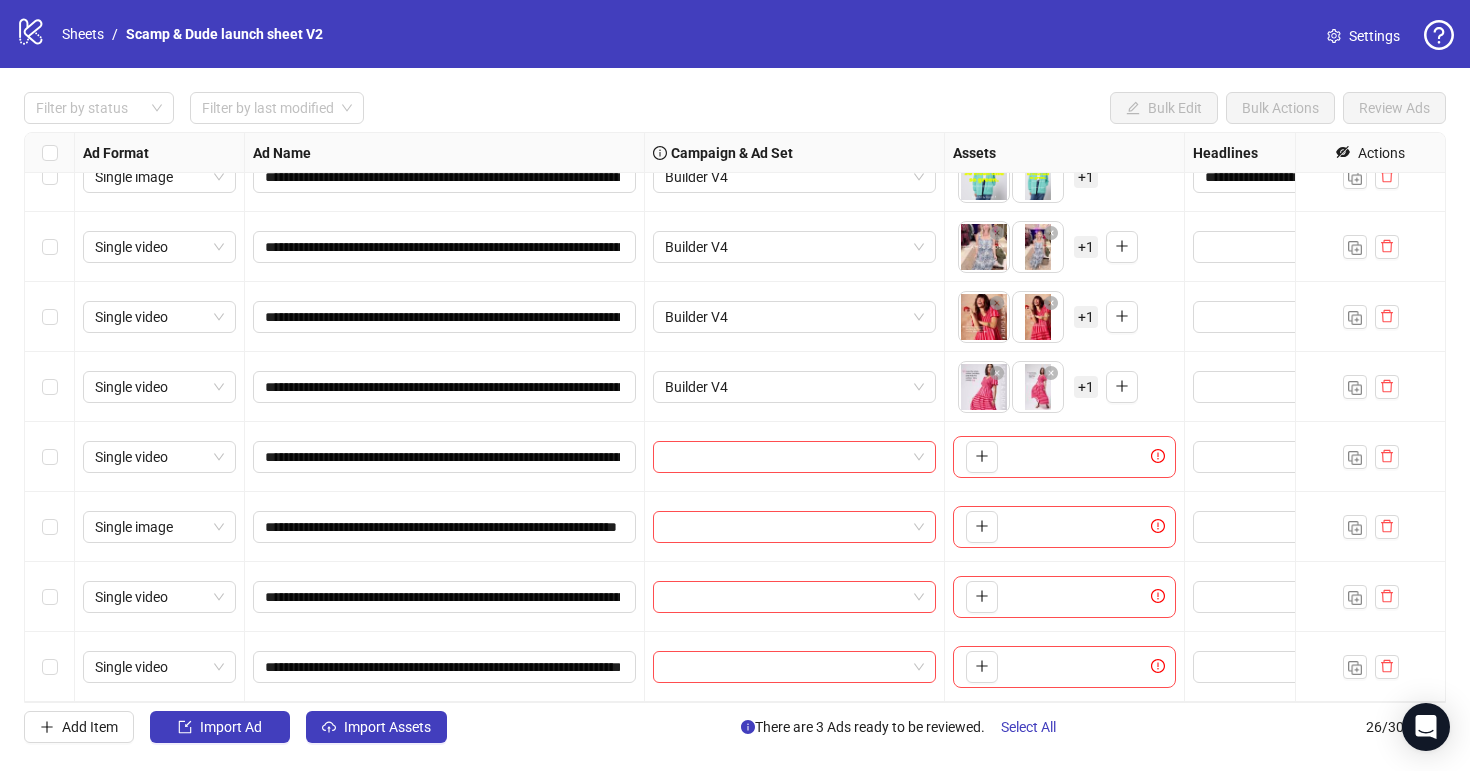 click on "Add Item Import Ad Import Assets  There are 3 Ads ready to be reviewed.  Select All 26 / 300  items" at bounding box center [735, 727] 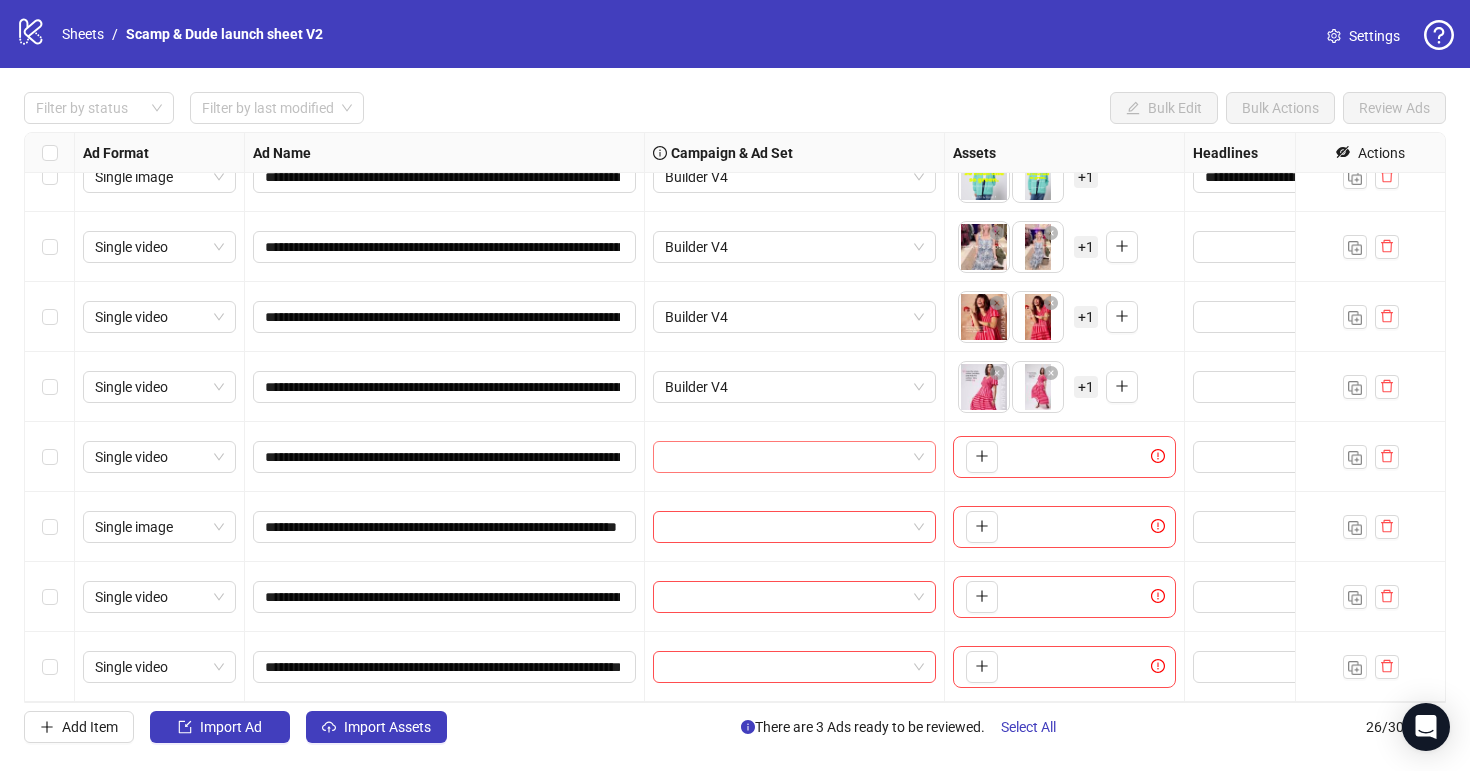 click at bounding box center (785, 457) 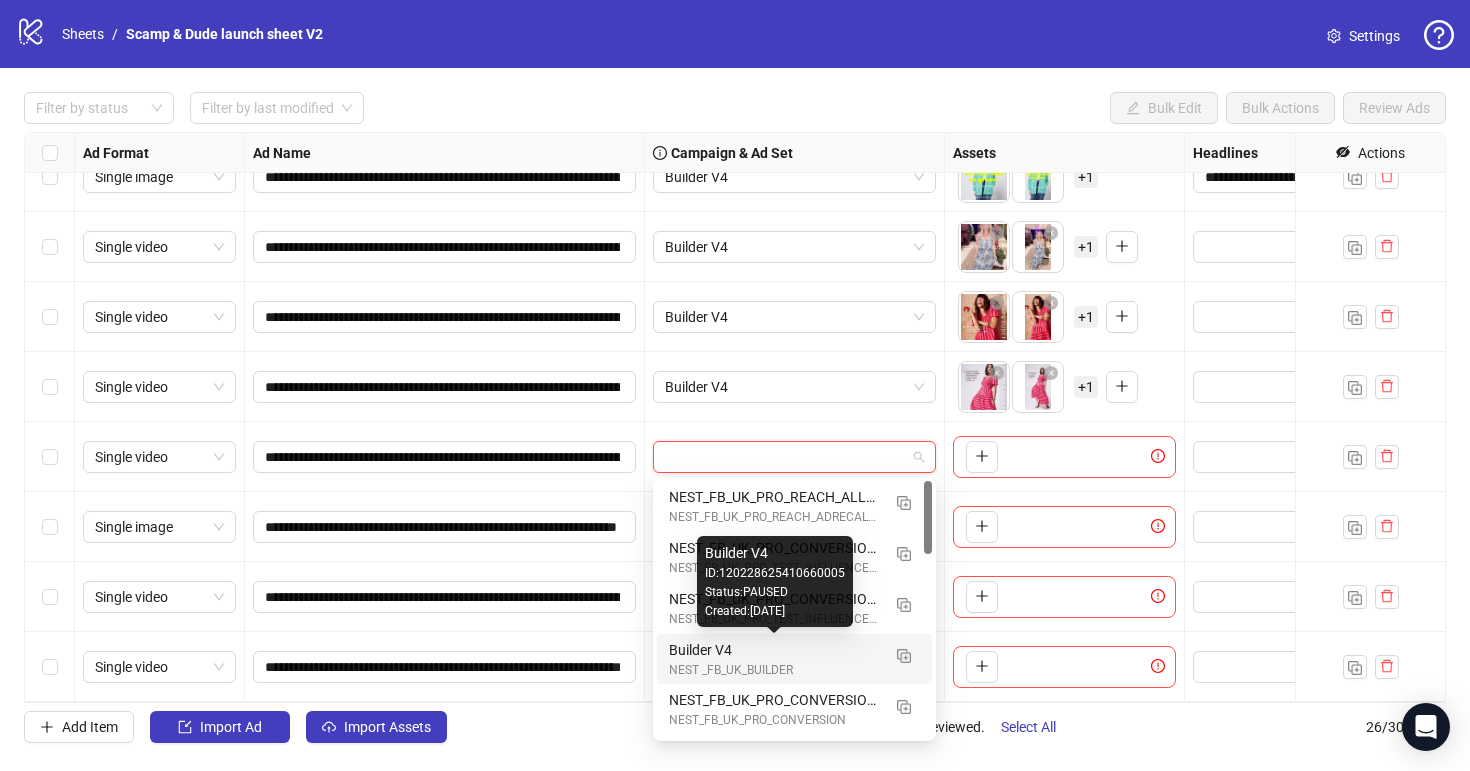 click on "Builder V4" at bounding box center [774, 650] 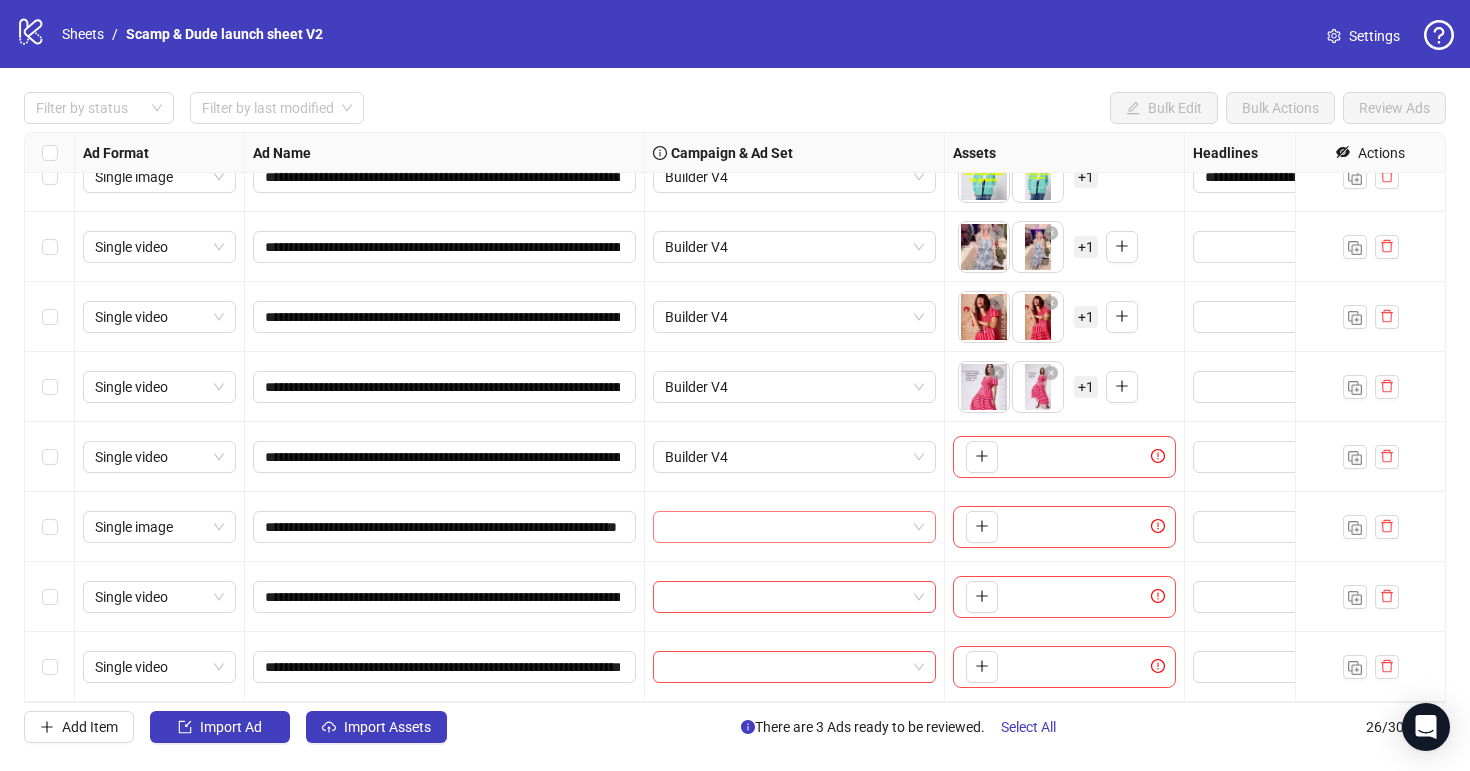 click at bounding box center (785, 527) 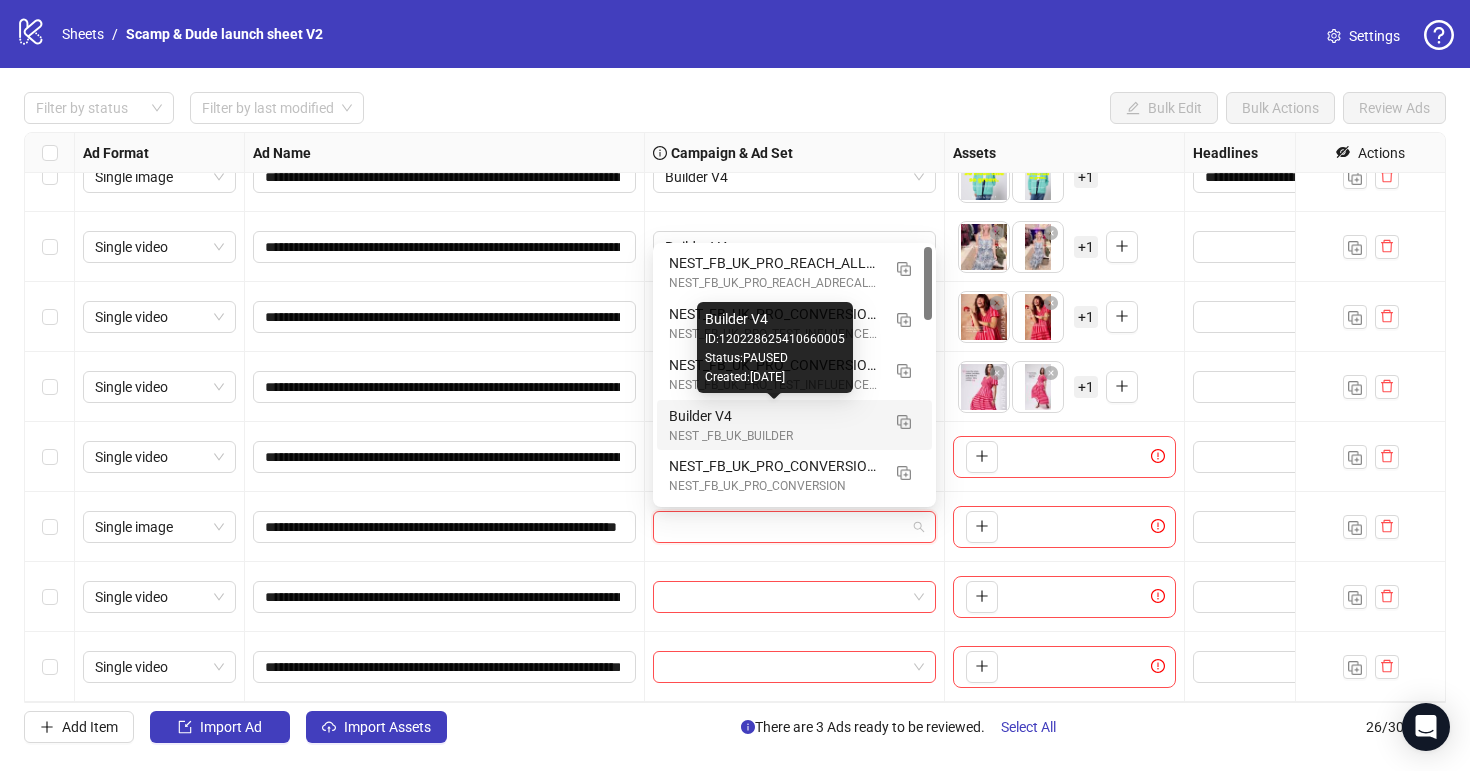 click on "Builder V4" at bounding box center (774, 416) 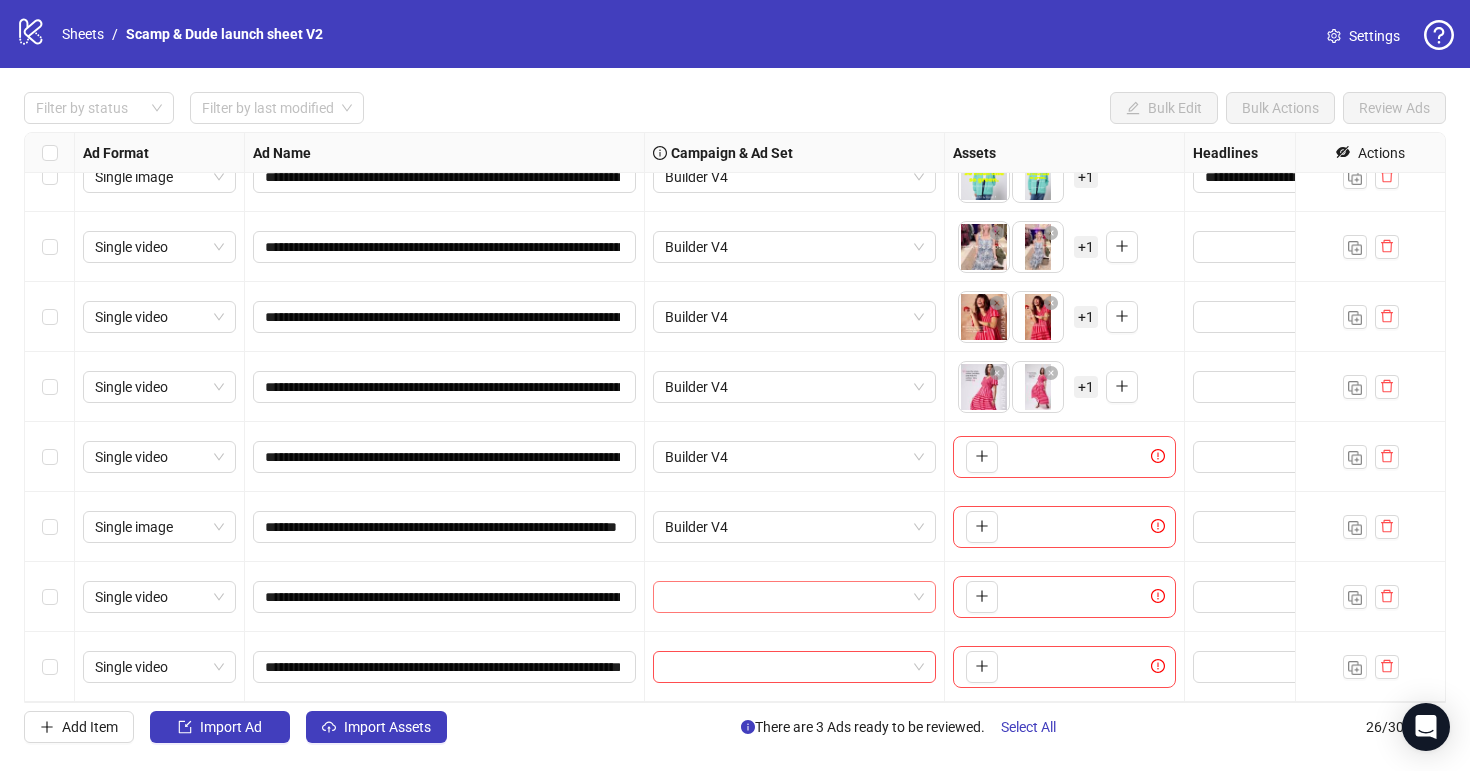 click at bounding box center (785, 597) 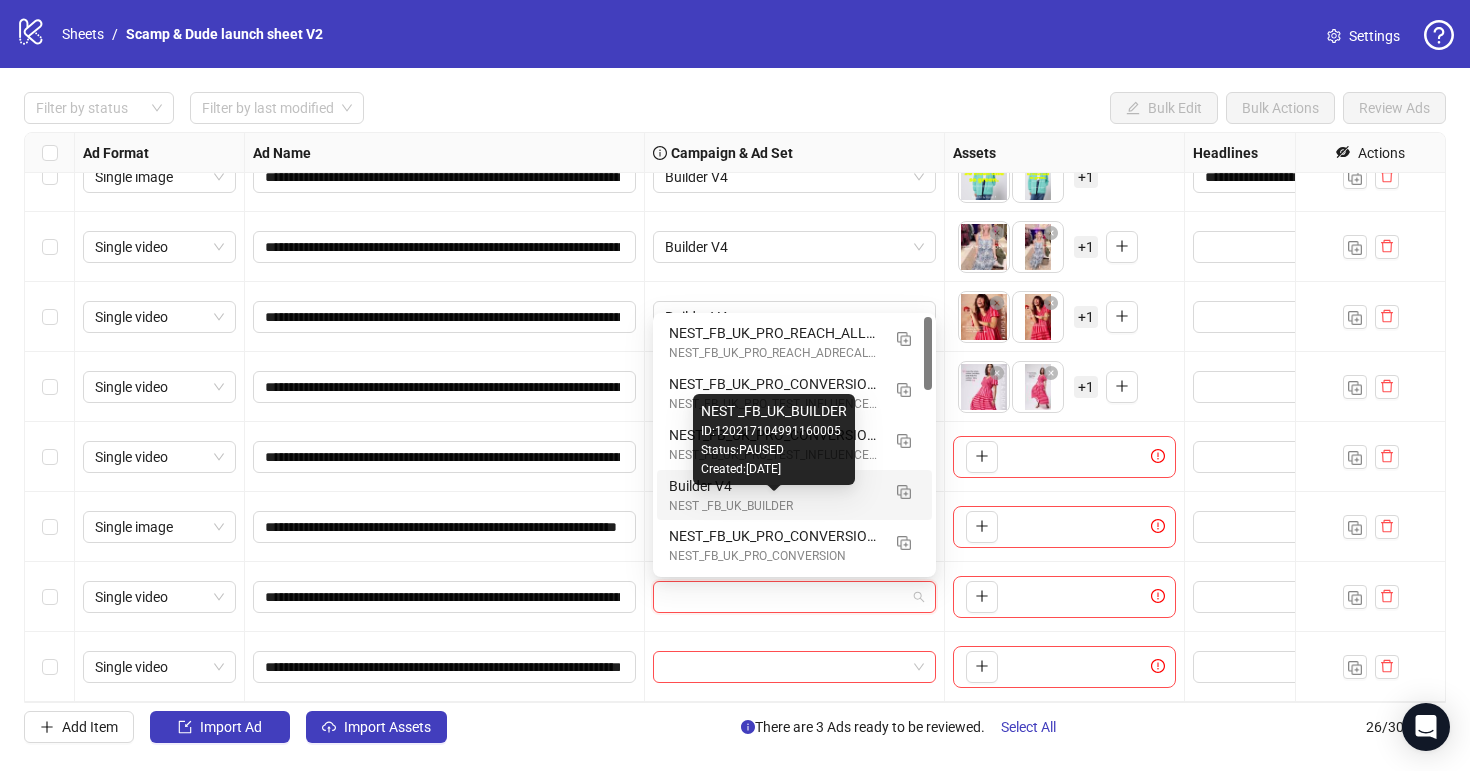 click on "NEST _FB_UK_BUILDER" at bounding box center (774, 506) 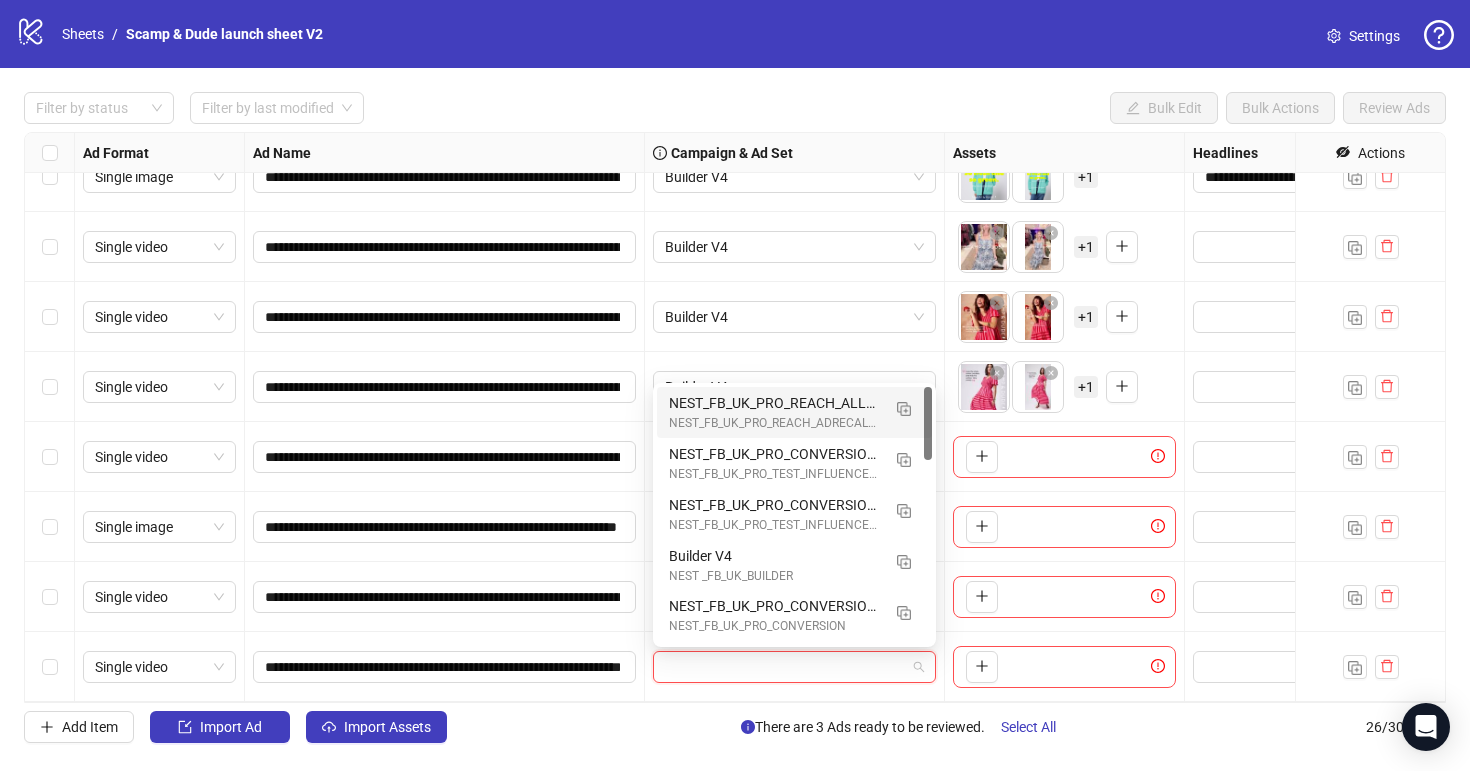 click at bounding box center (785, 667) 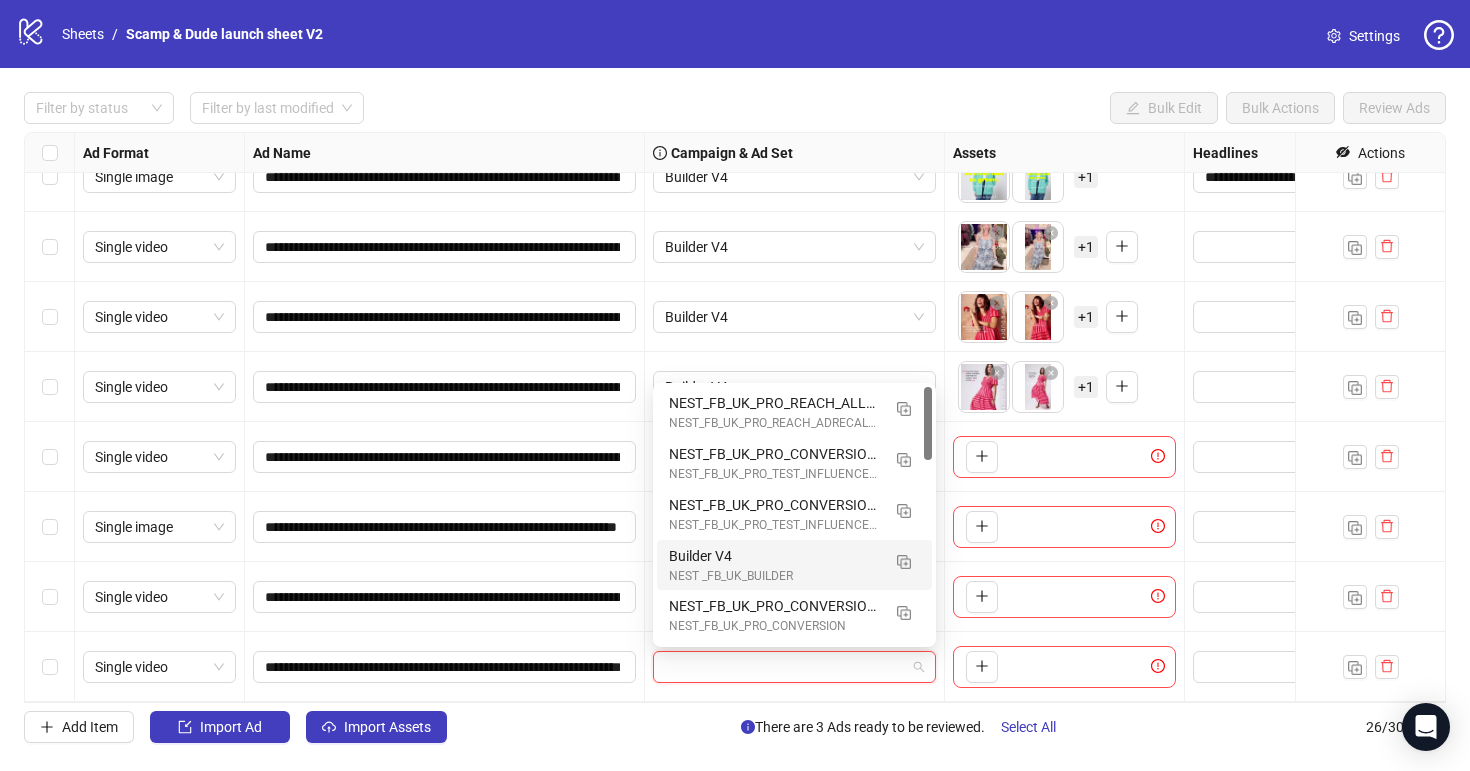 click on "Builder V4" at bounding box center [774, 556] 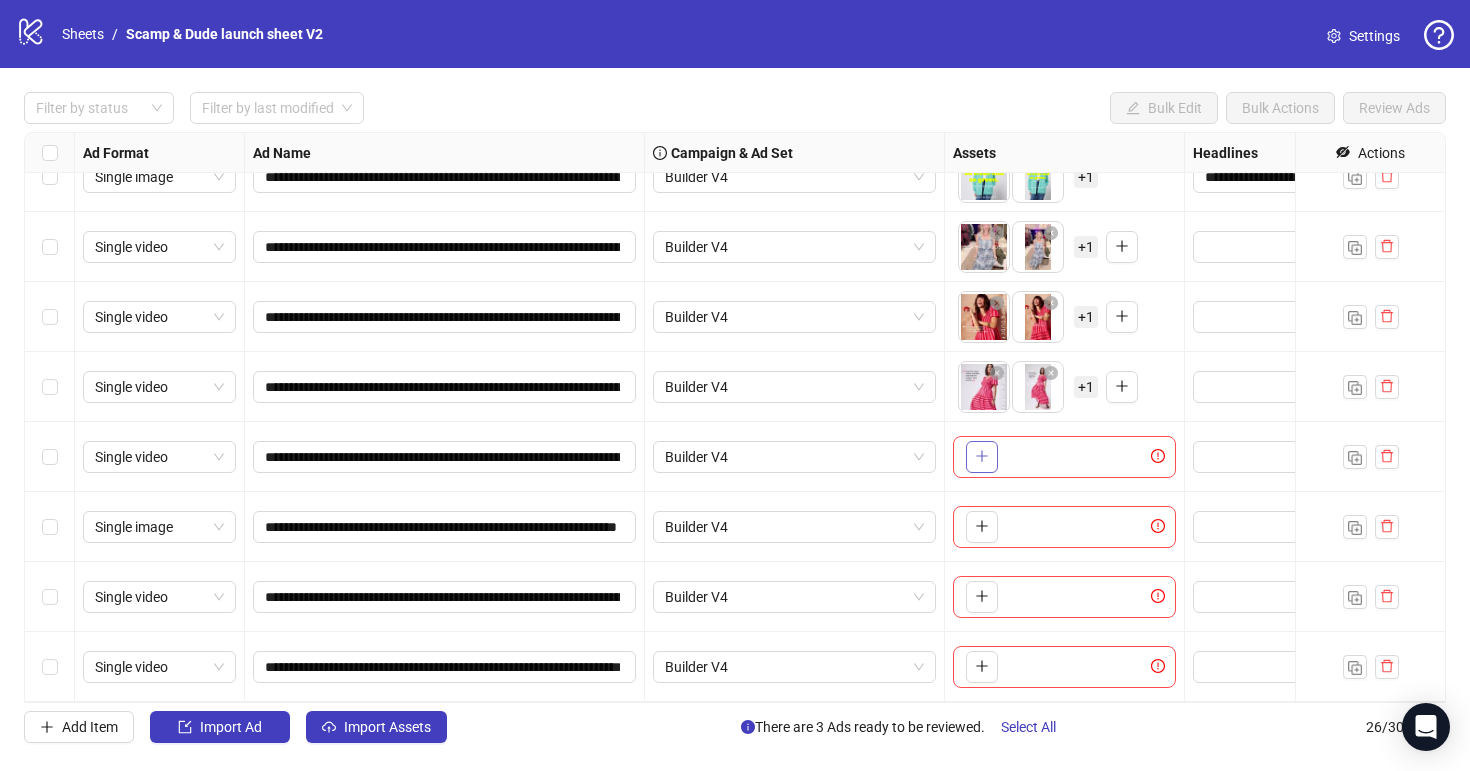 click 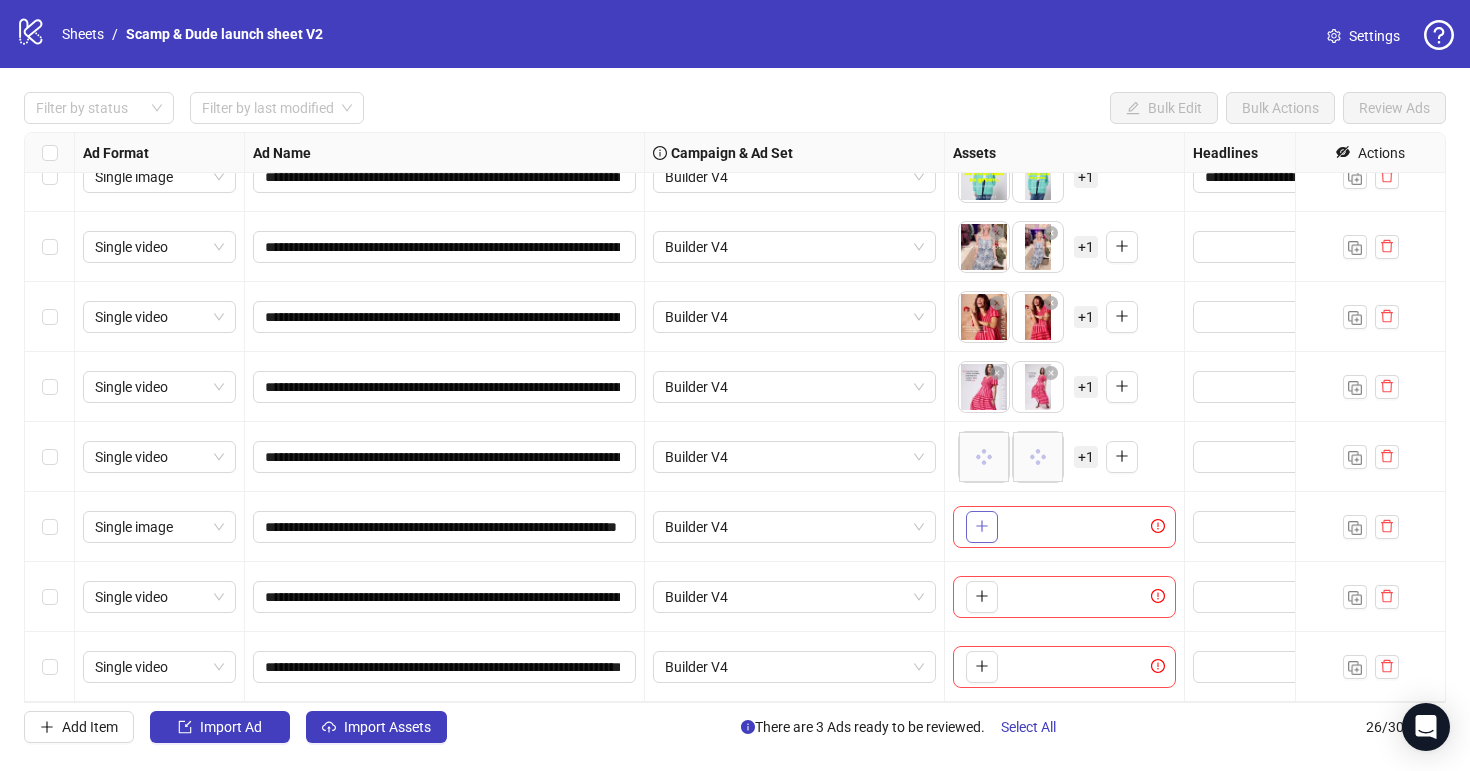 click 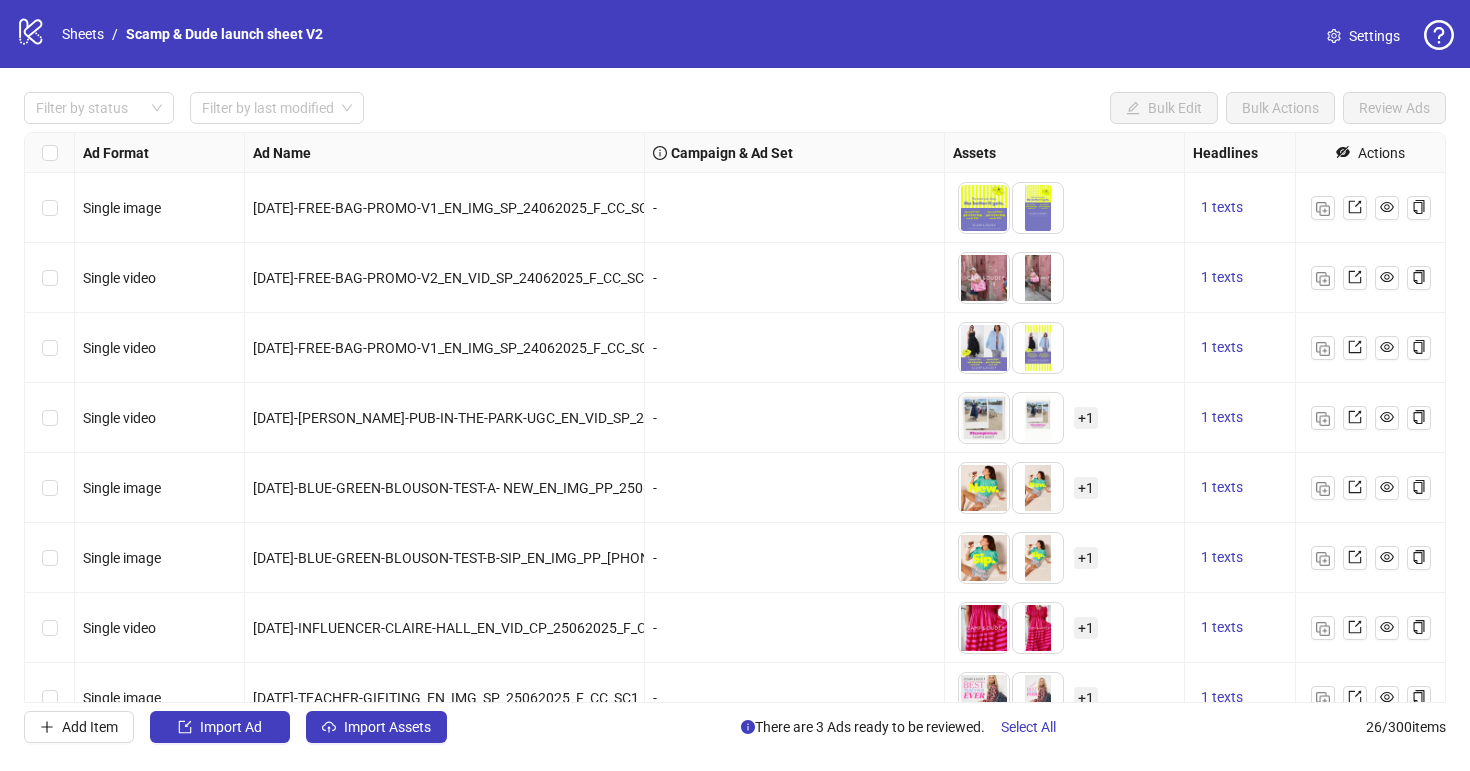 scroll, scrollTop: 0, scrollLeft: 0, axis: both 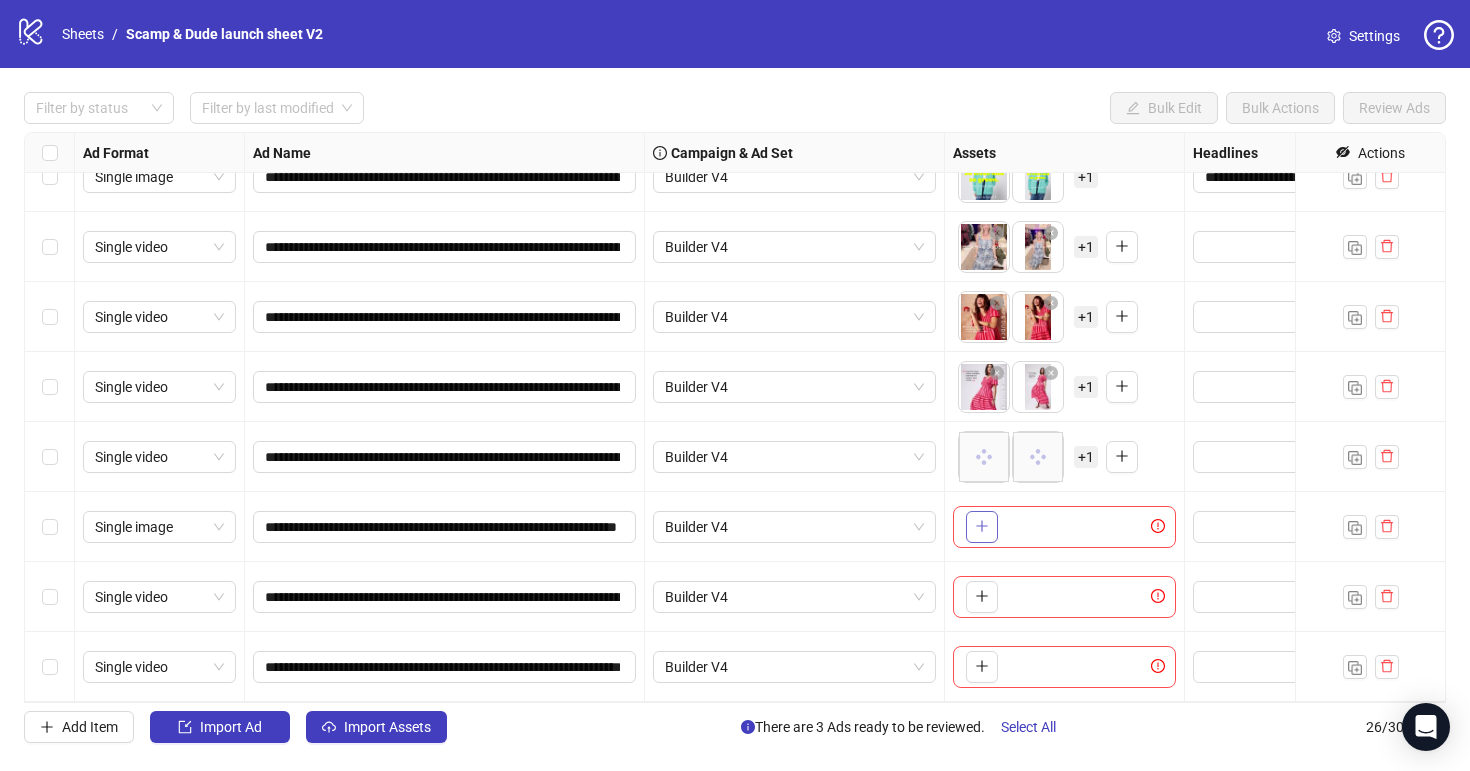 click at bounding box center [982, 526] 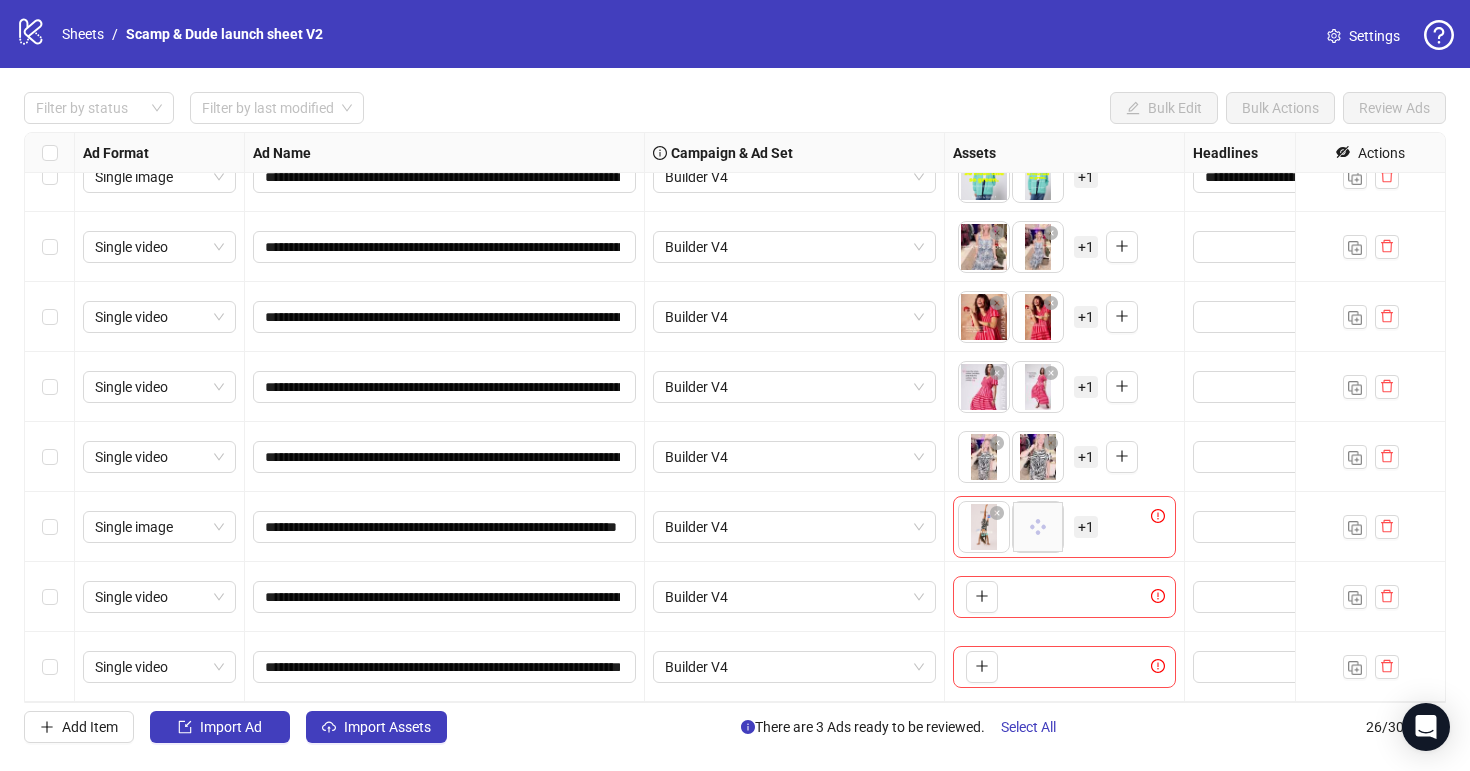 click on "To pick up a draggable item, press the space bar.
While dragging, use the arrow keys to move the item.
Press space again to drop the item in its new position, or press escape to cancel.
+ 1" at bounding box center [1048, 457] 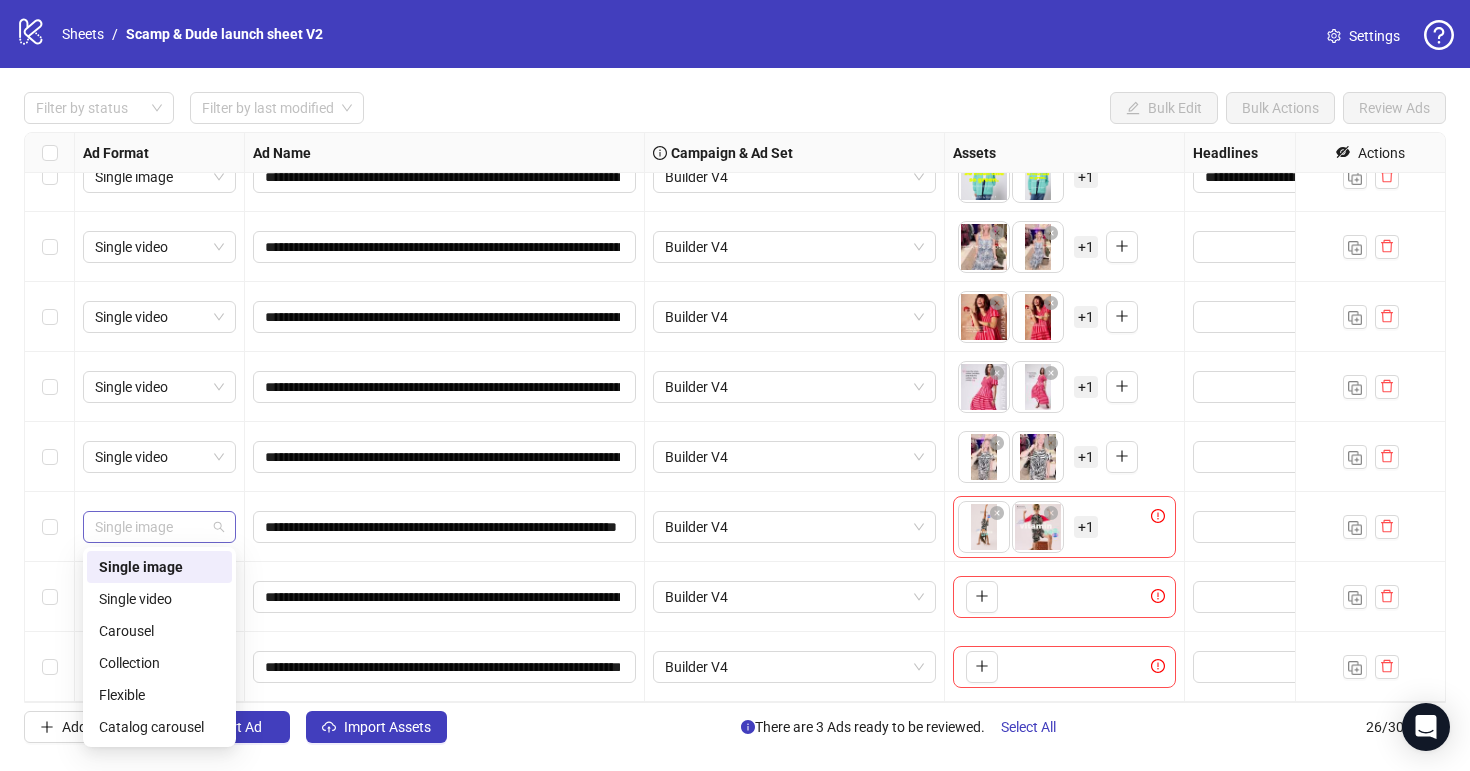 click on "Single image" at bounding box center [159, 527] 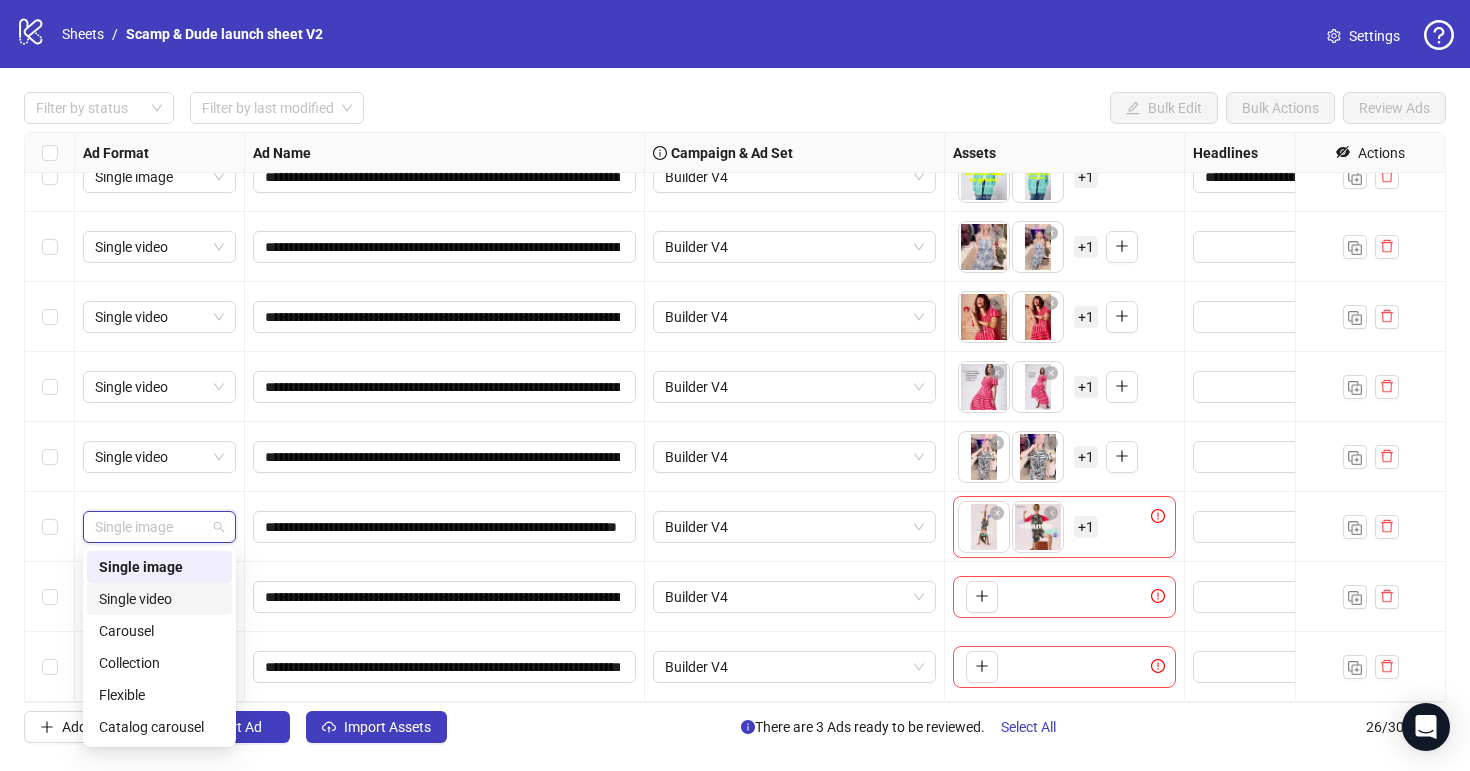 click on "Single video" at bounding box center [159, 599] 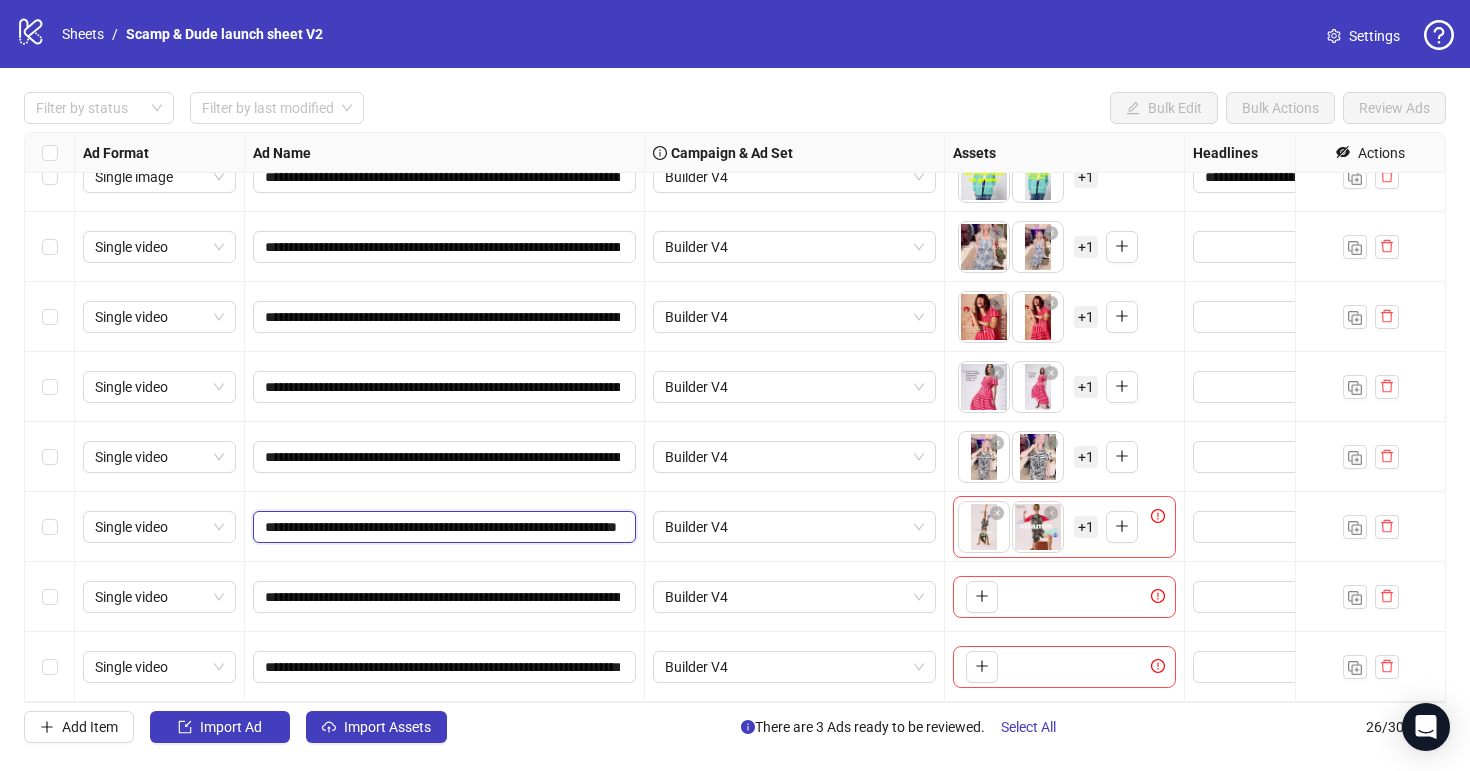 click on "**********" at bounding box center [442, 527] 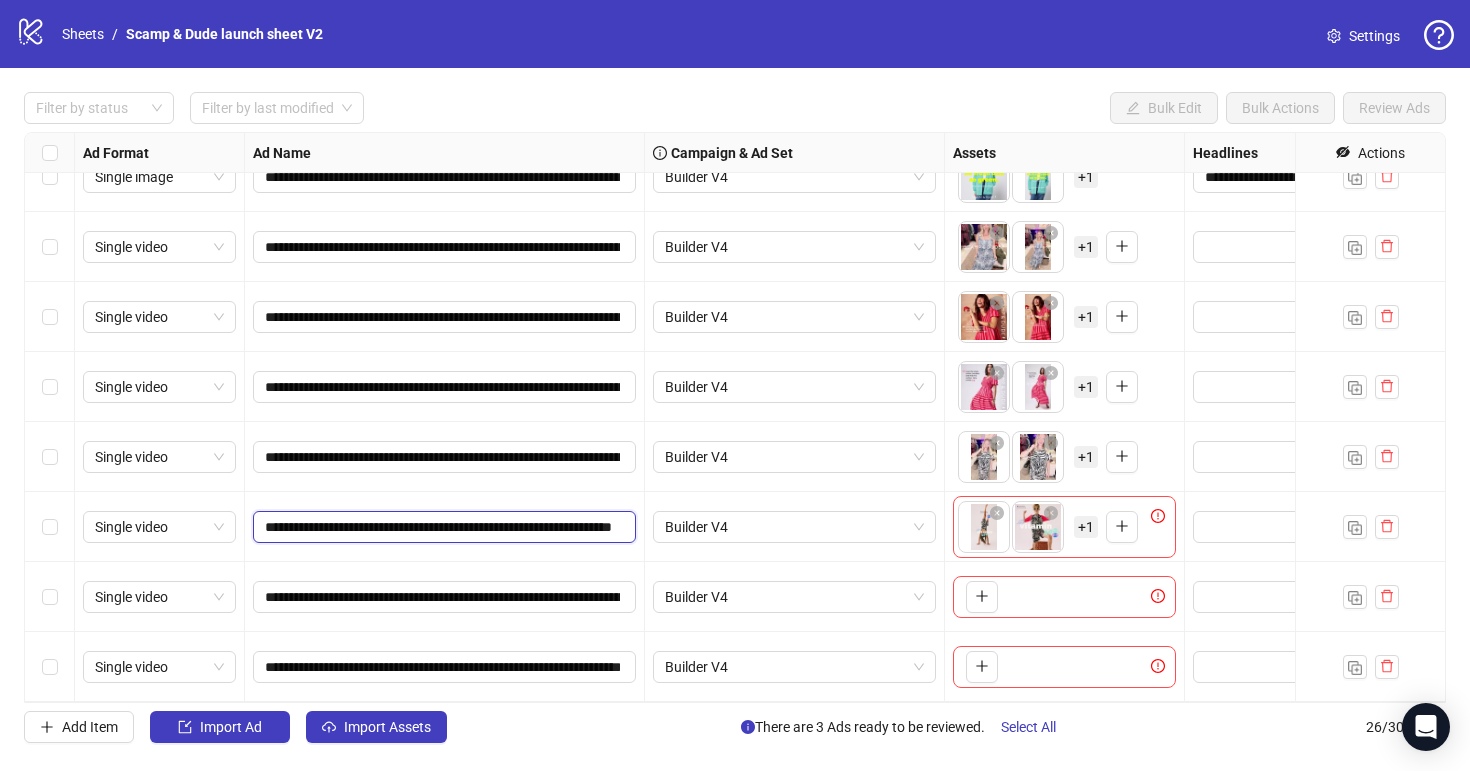 type on "**********" 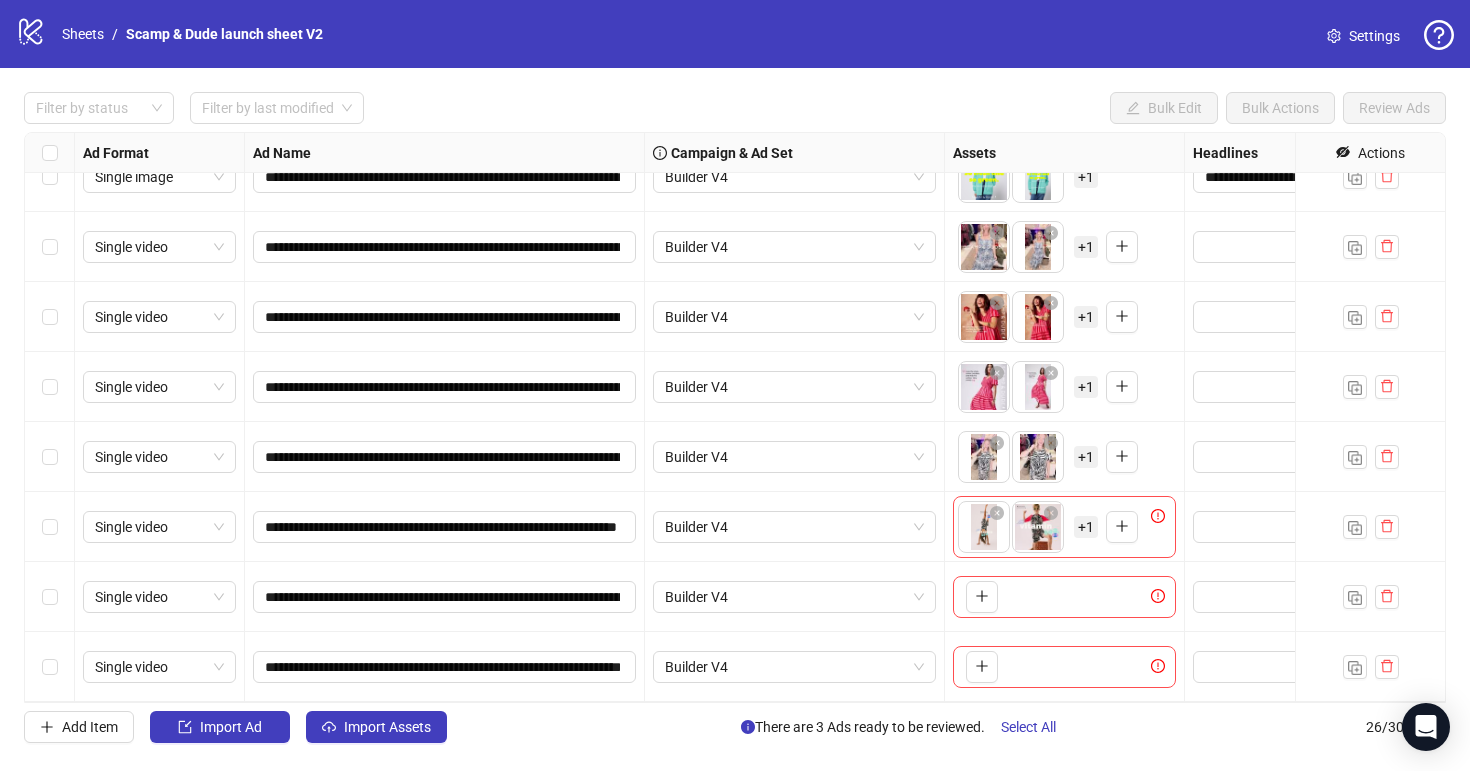 click on "To pick up a draggable item, press the space bar.
While dragging, use the arrow keys to move the item.
Press space again to drop the item in its new position, or press escape to cancel.
+ 1" at bounding box center (1064, 527) 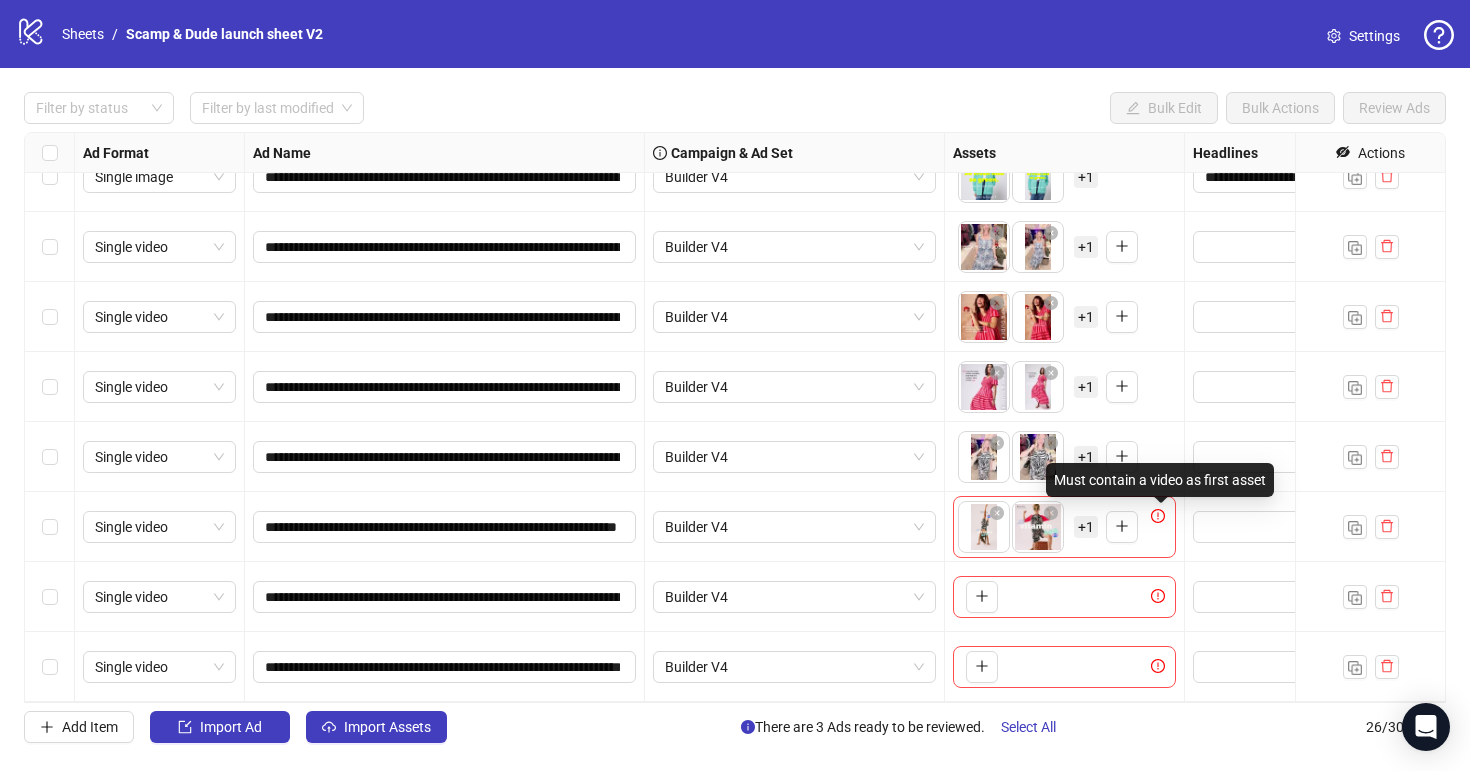 click 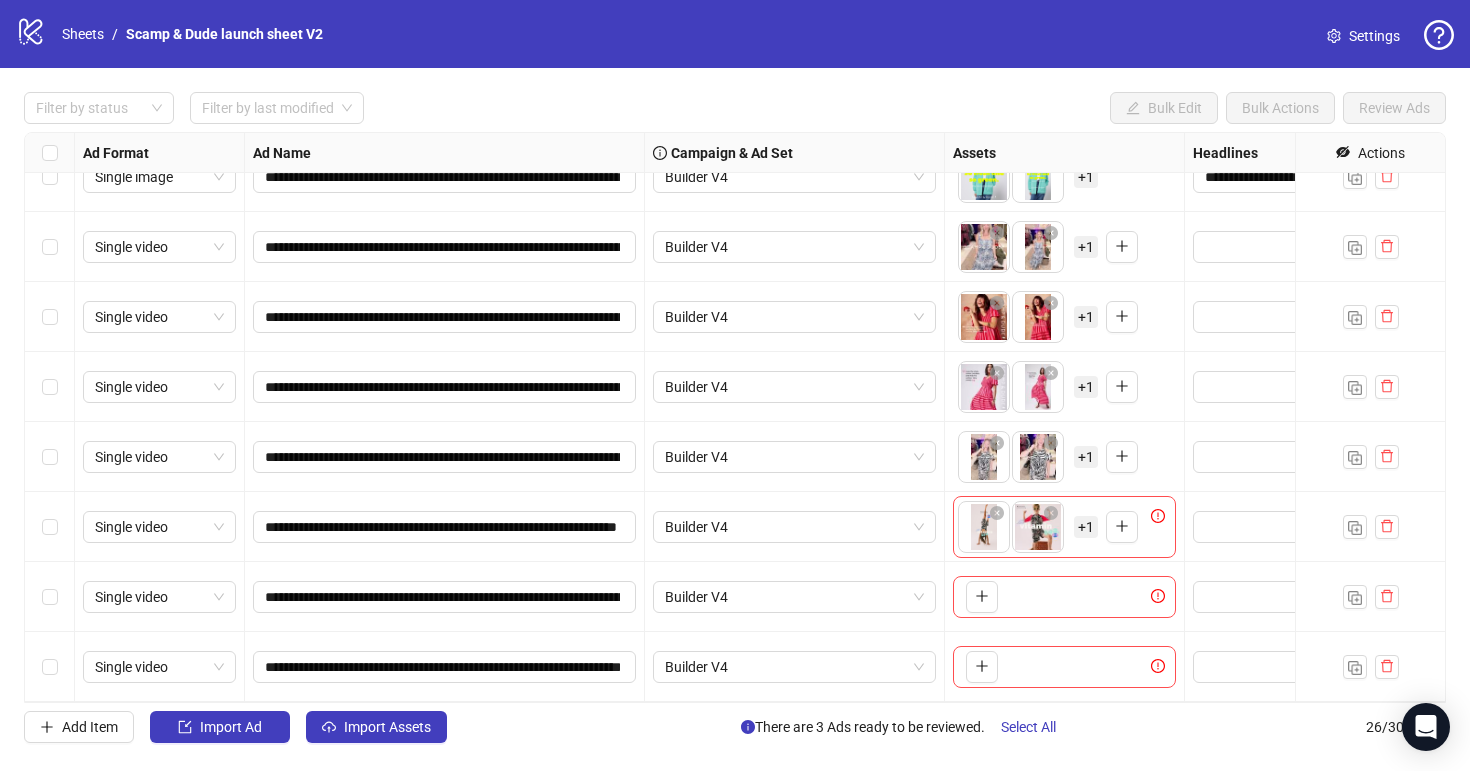 click on "+ 1" at bounding box center (1086, 527) 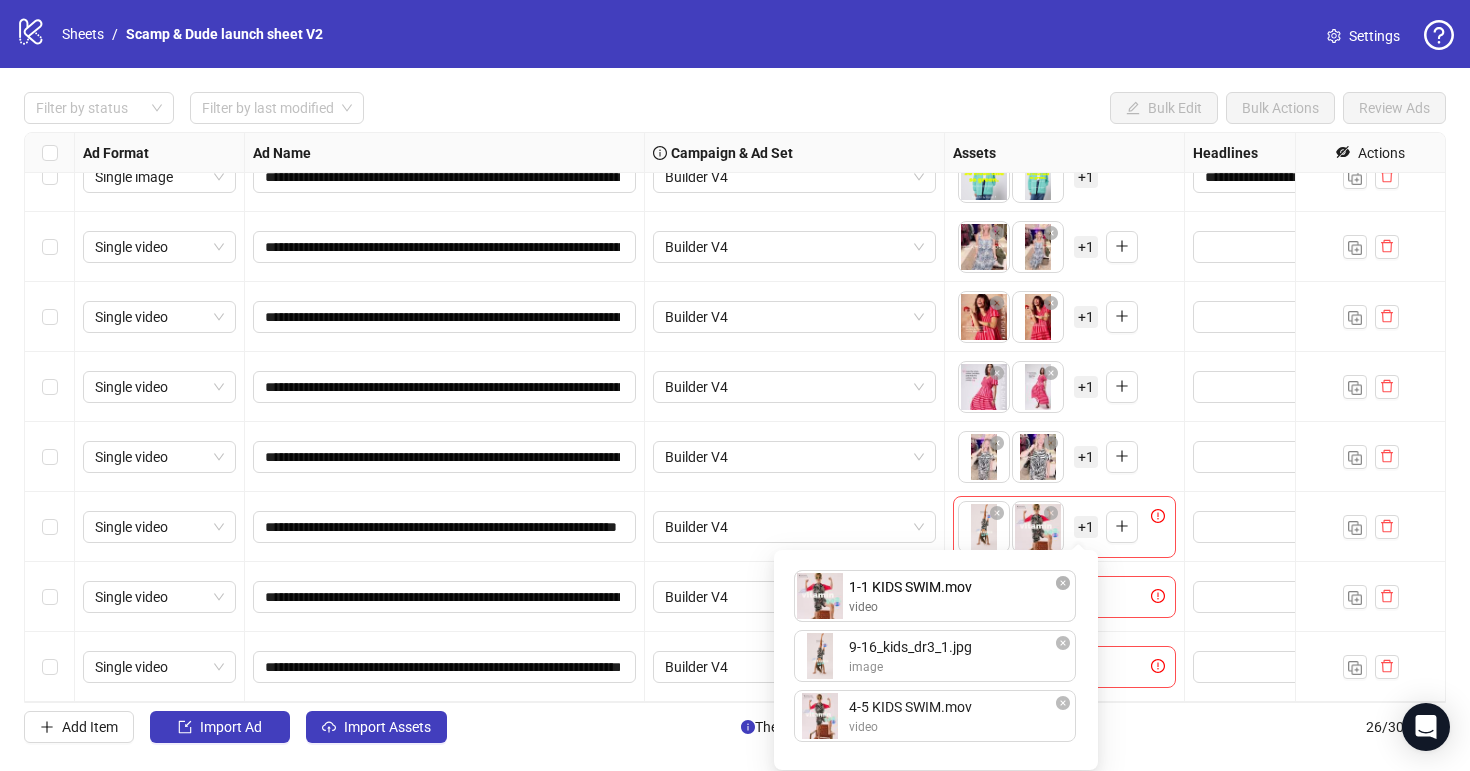 drag, startPoint x: 928, startPoint y: 670, endPoint x: 929, endPoint y: 602, distance: 68.007355 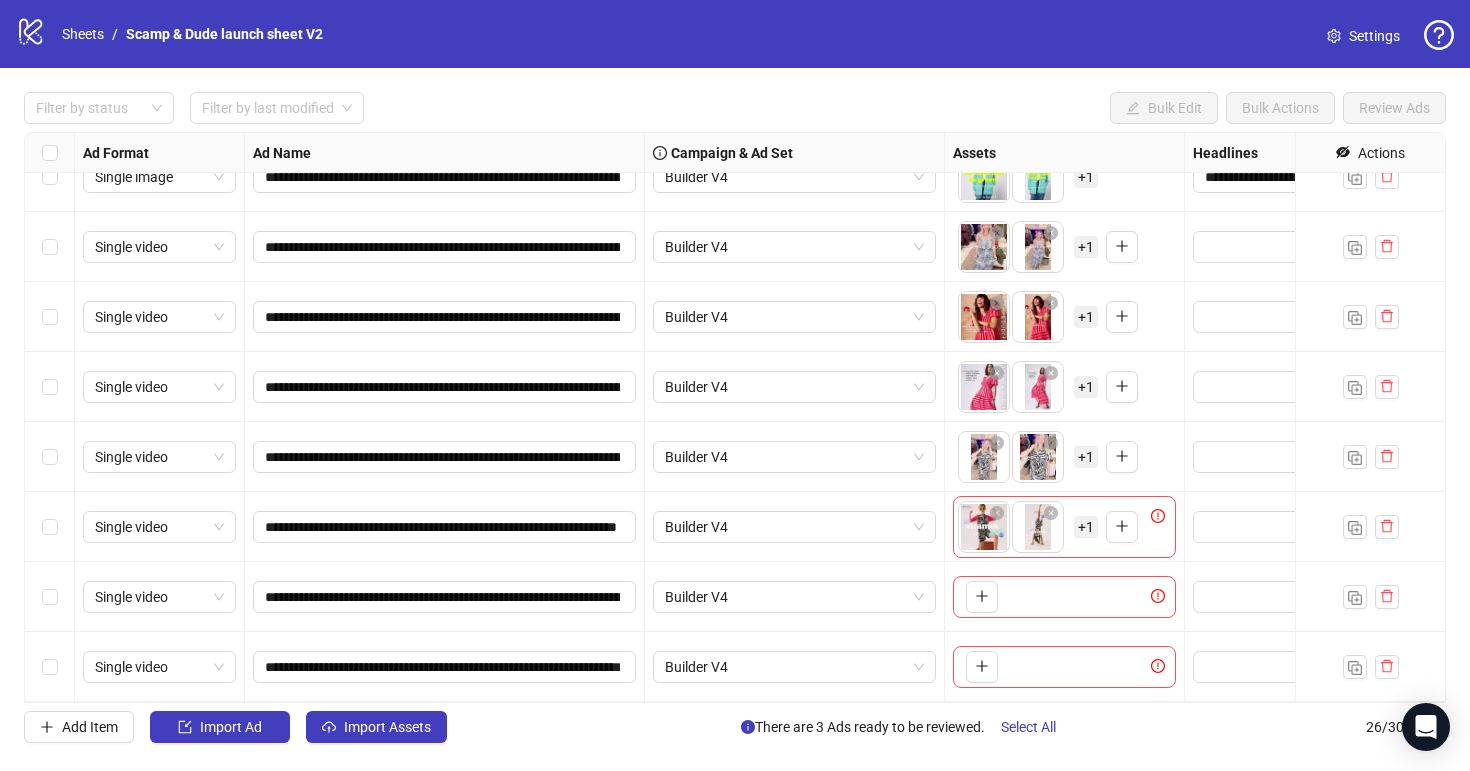 click on "Add Item Import Ad Import Assets  There are 3 Ads ready to be reviewed.  Select All 26 / 300  items" at bounding box center [735, 727] 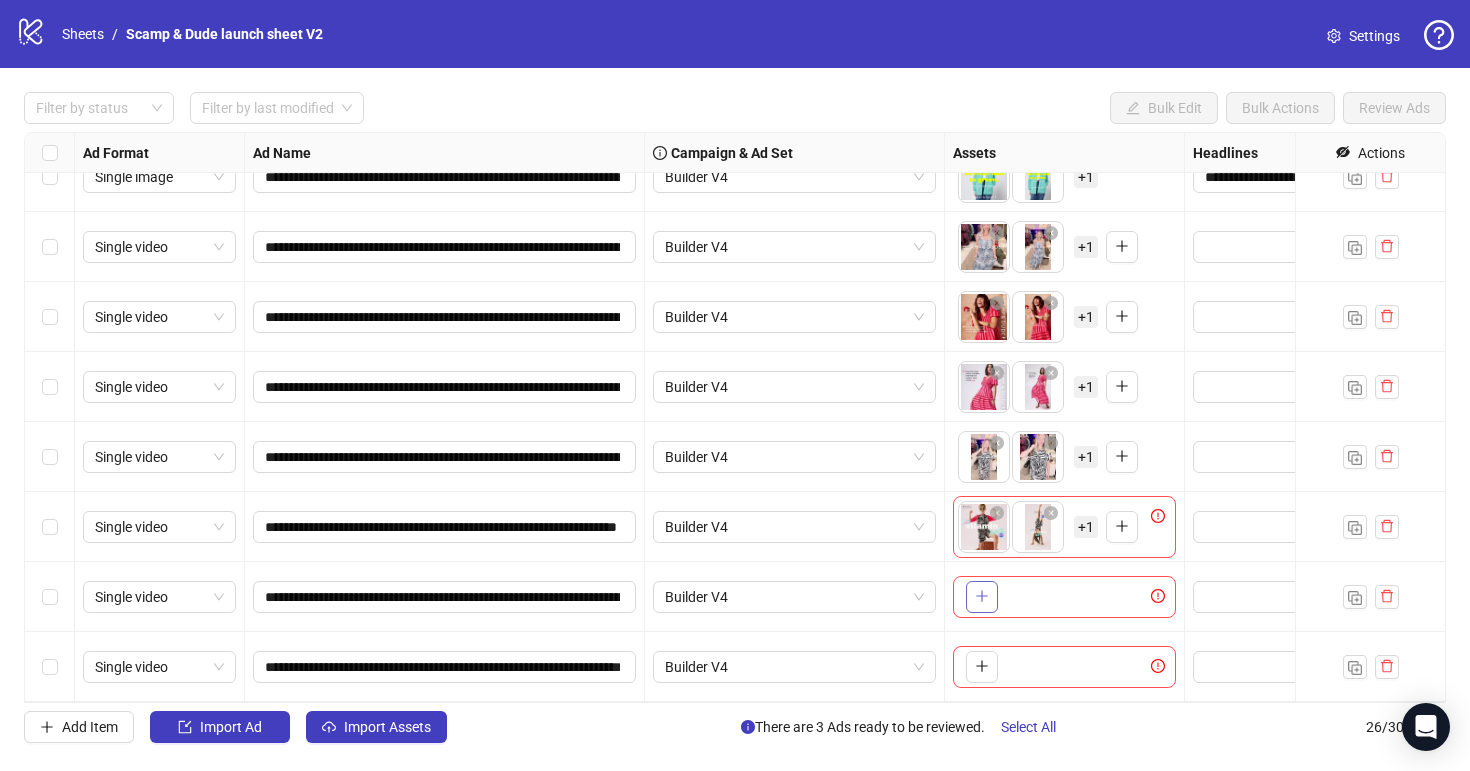 click 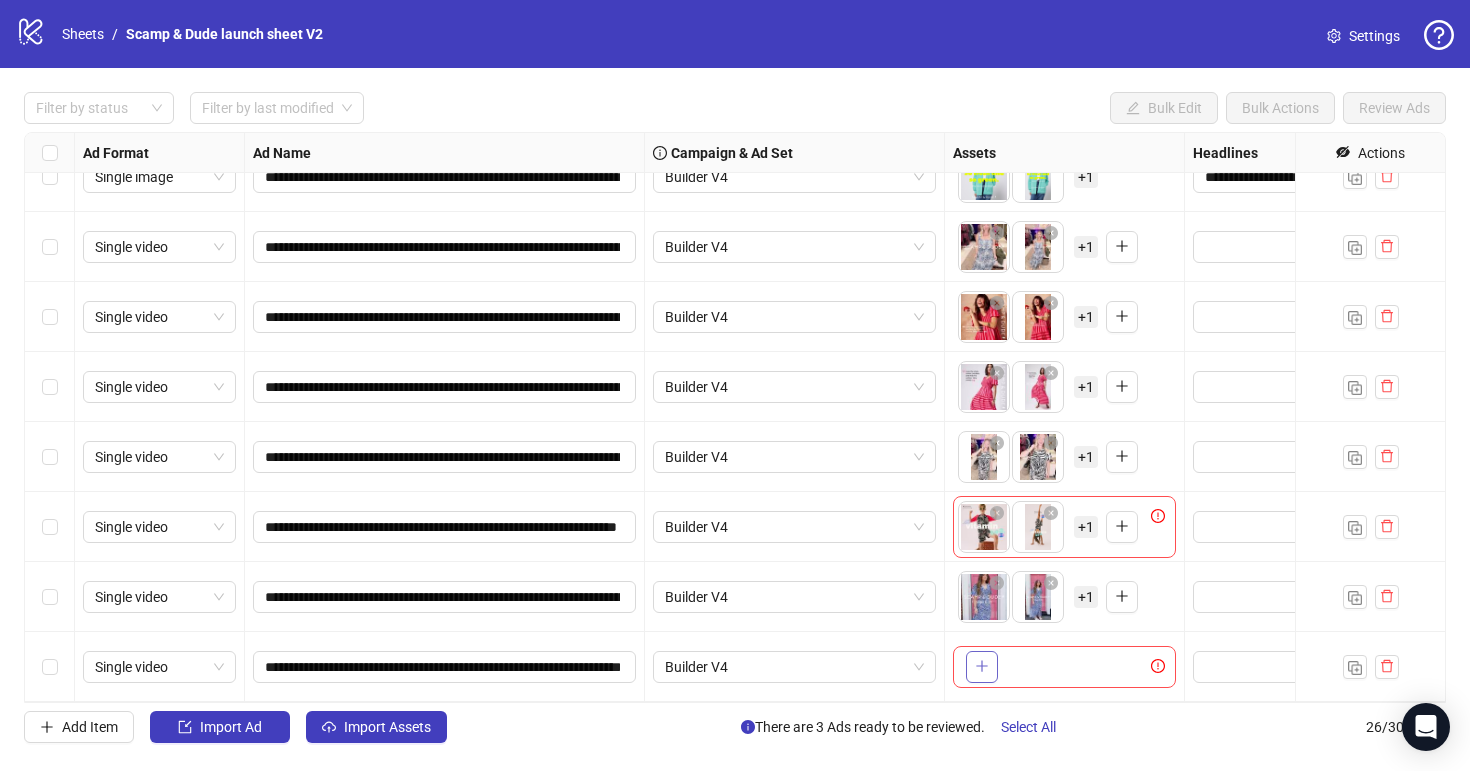 click 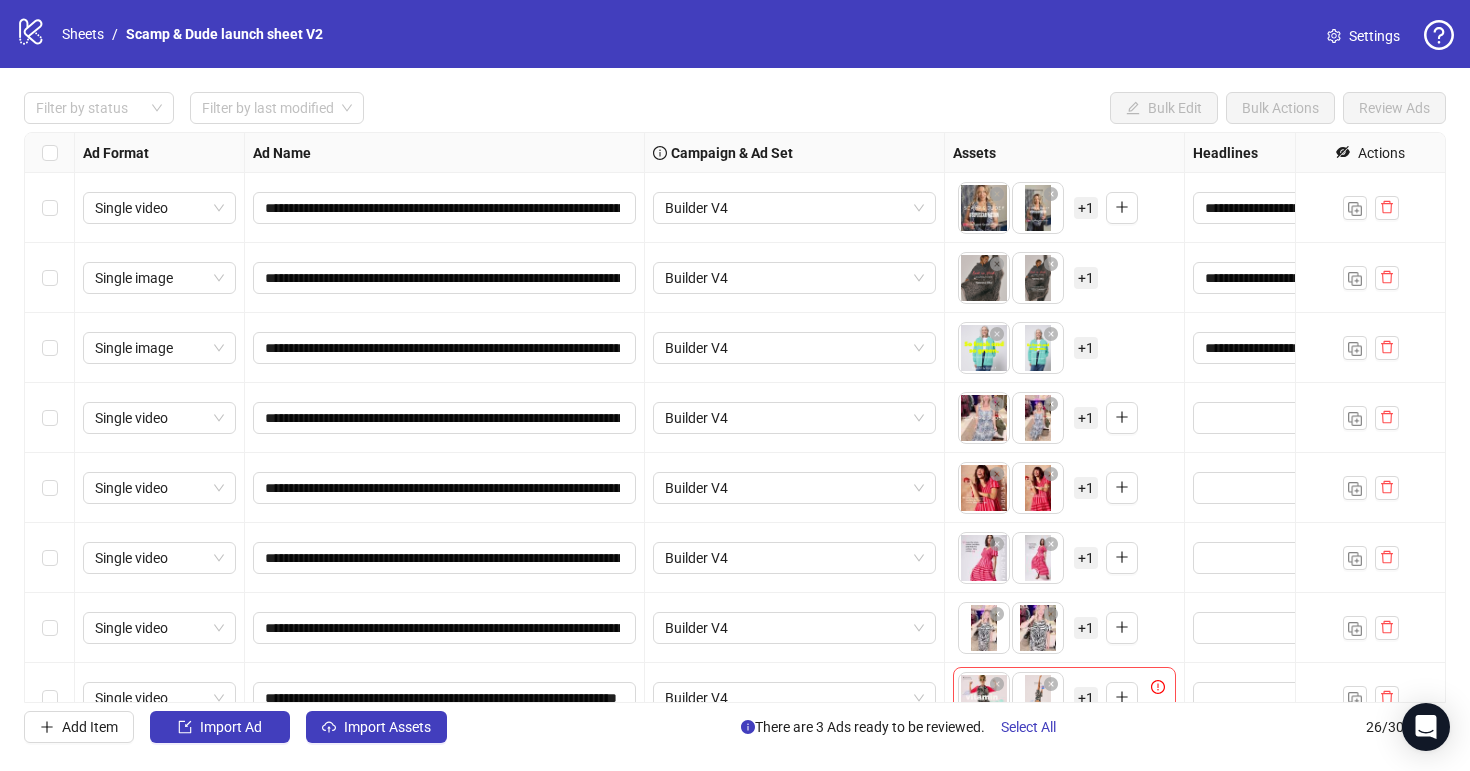 scroll, scrollTop: 1127, scrollLeft: 0, axis: vertical 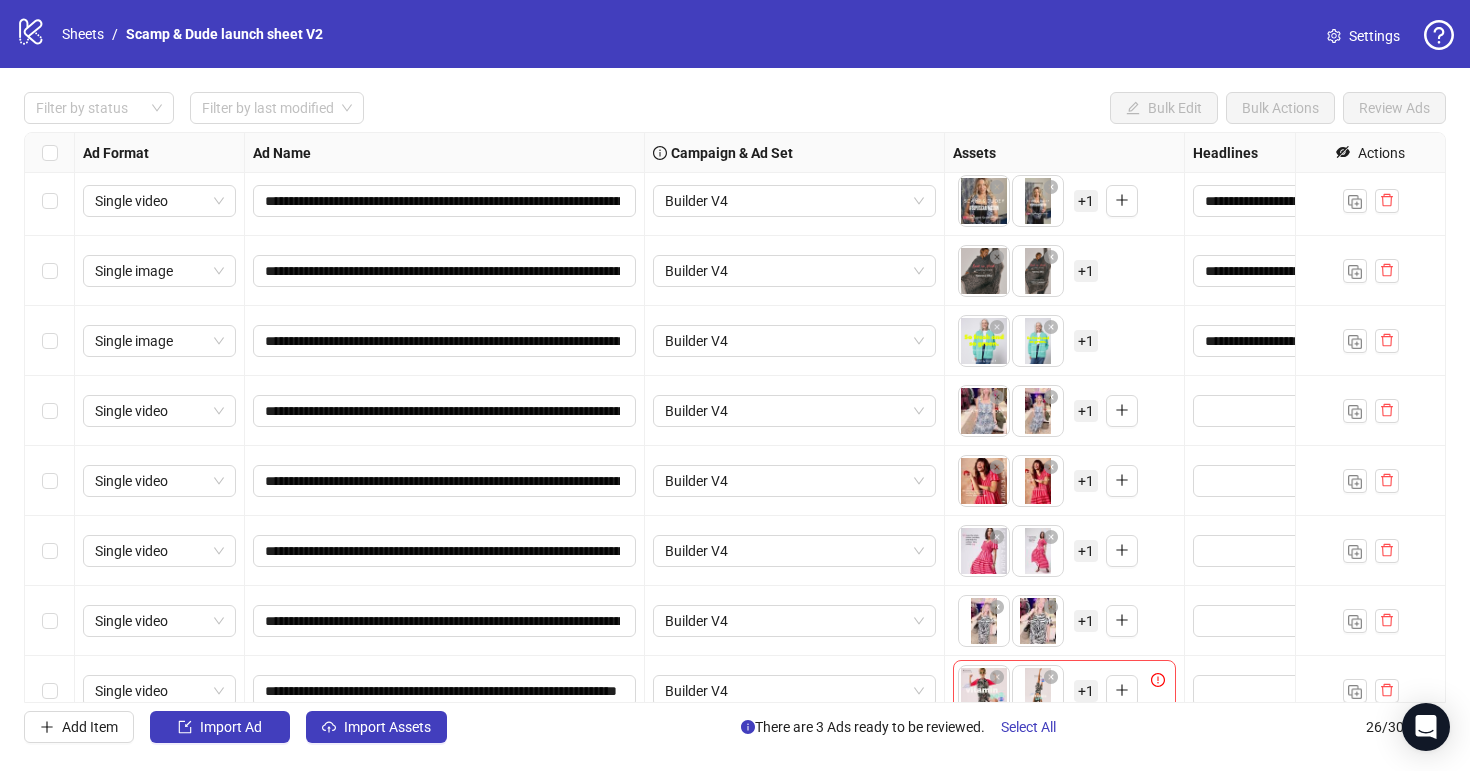 click on "+ 1" at bounding box center [1086, 411] 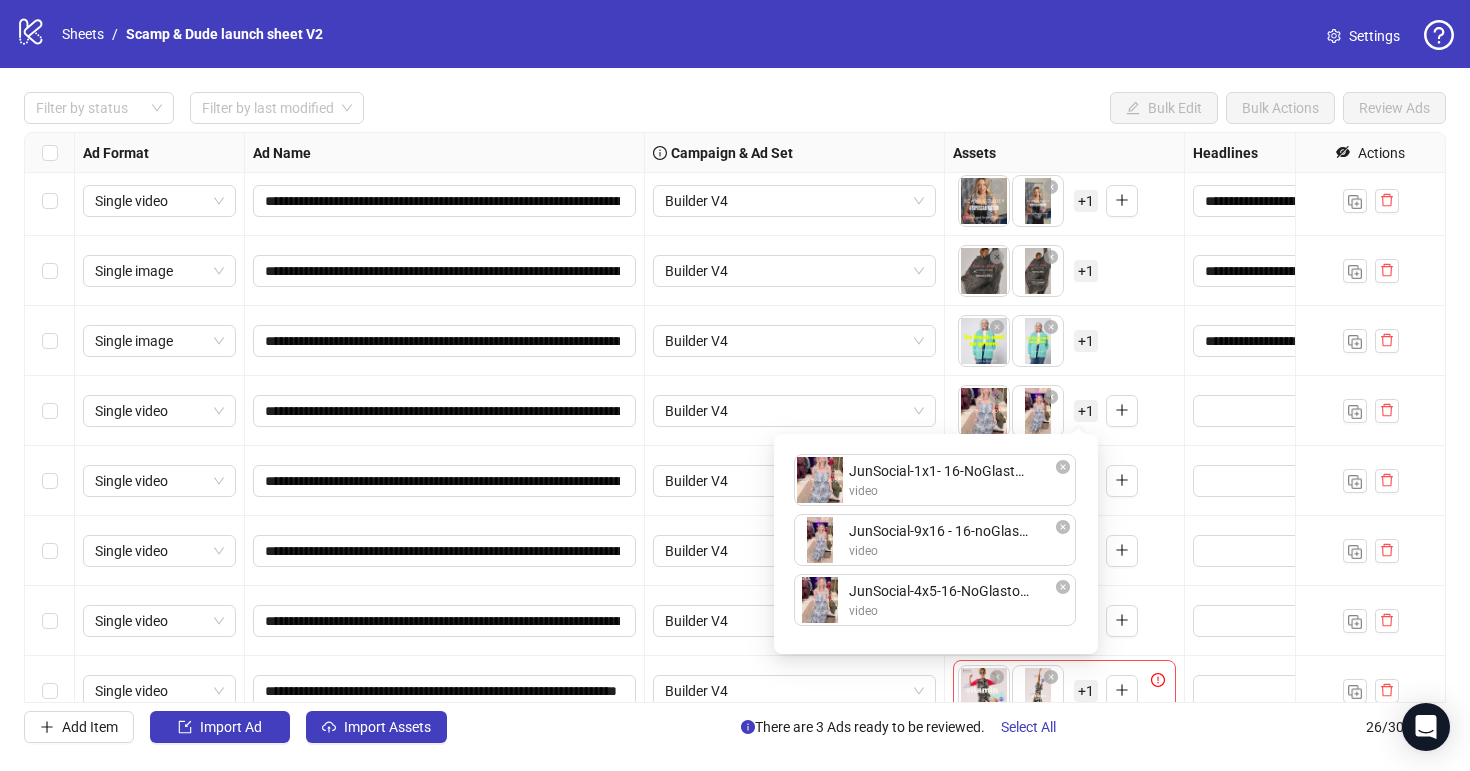 click on "To pick up a draggable item, press the space bar.
While dragging, use the arrow keys to move the item.
Press space again to drop the item in its new position, or press escape to cancel.
+ 1" at bounding box center (1064, 341) 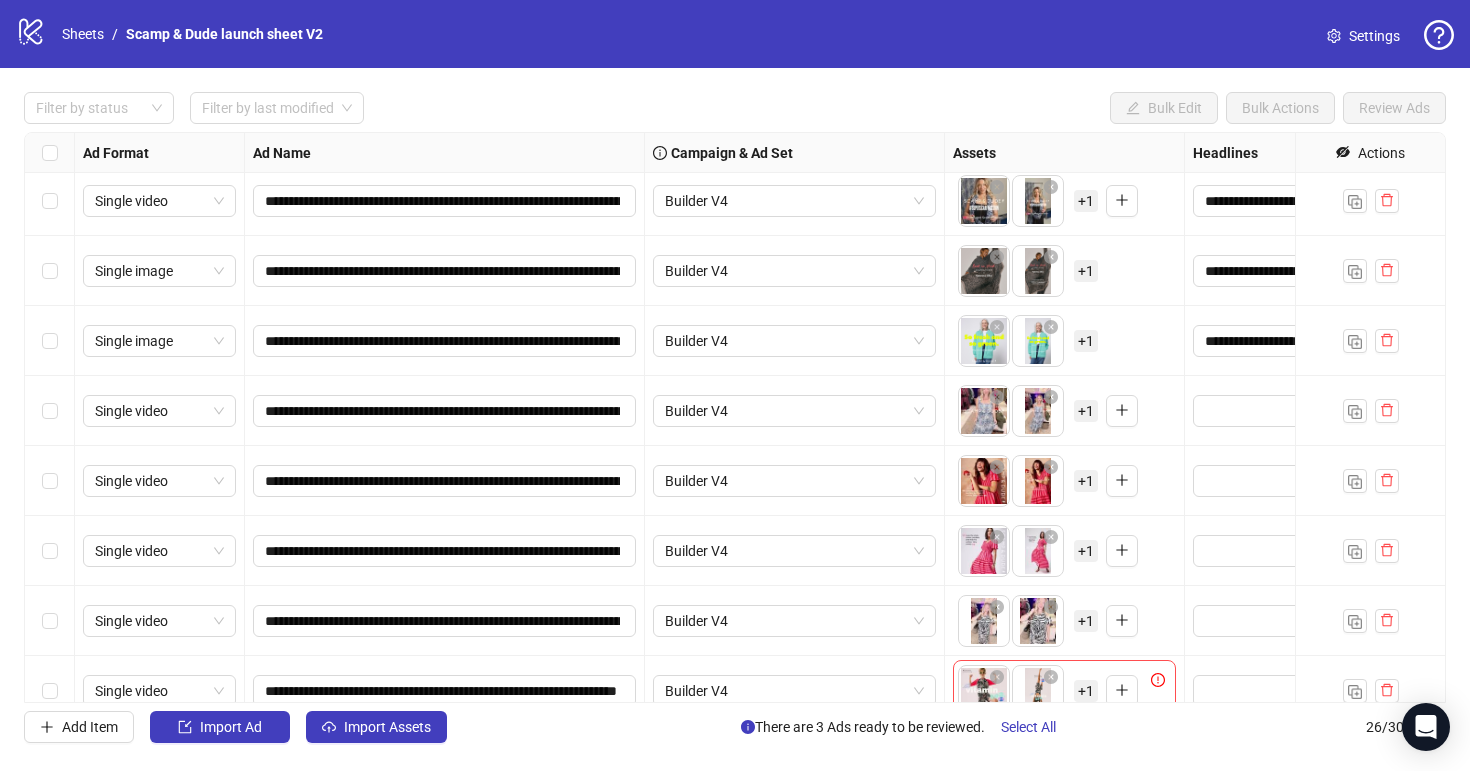 click on "To pick up a draggable item, press the space bar.
While dragging, use the arrow keys to move the item.
Press space again to drop the item in its new position, or press escape to cancel.
+ 1" at bounding box center [1028, 481] 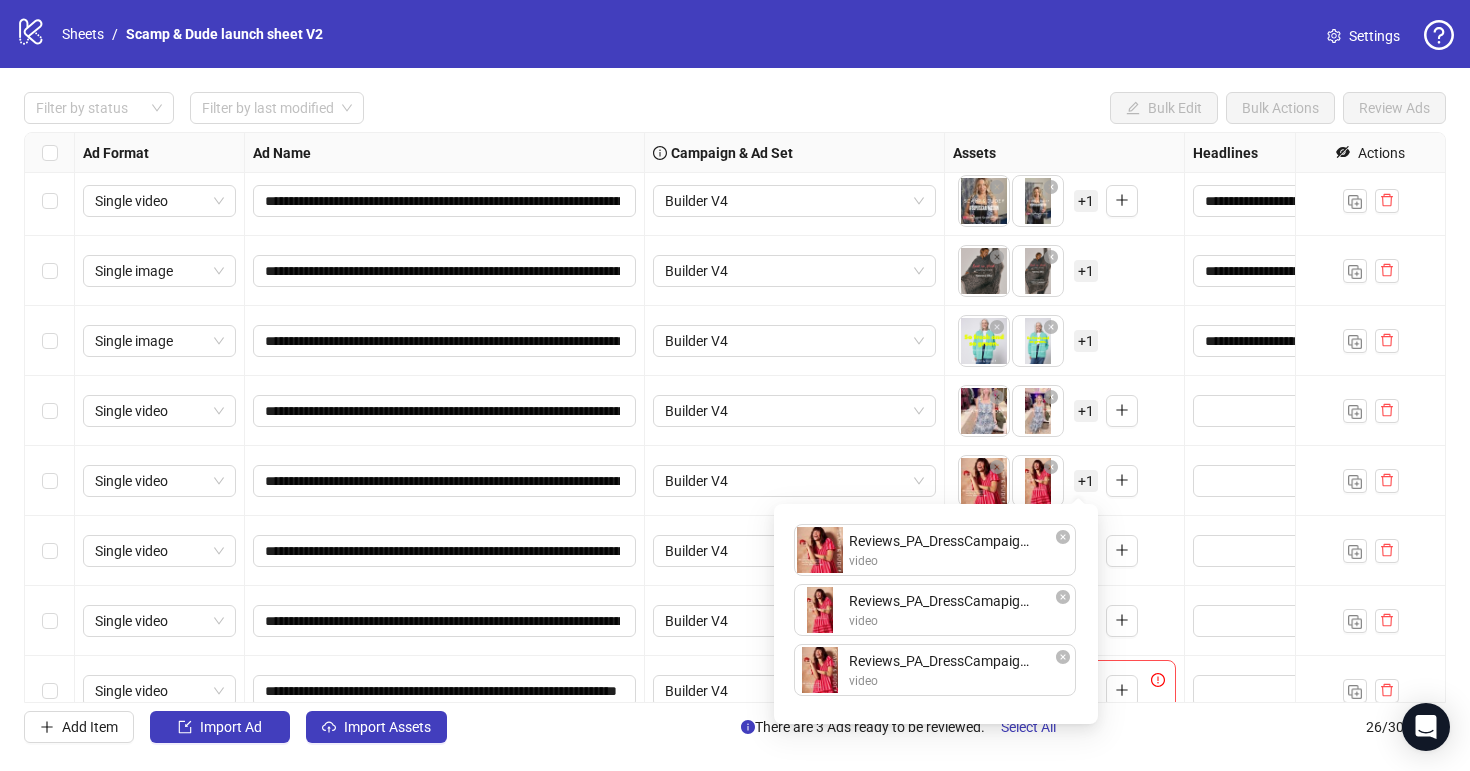 click on "To pick up a draggable item, press the space bar.
While dragging, use the arrow keys to move the item.
Press space again to drop the item in its new position, or press escape to cancel.
+ 1" at bounding box center [1064, 481] 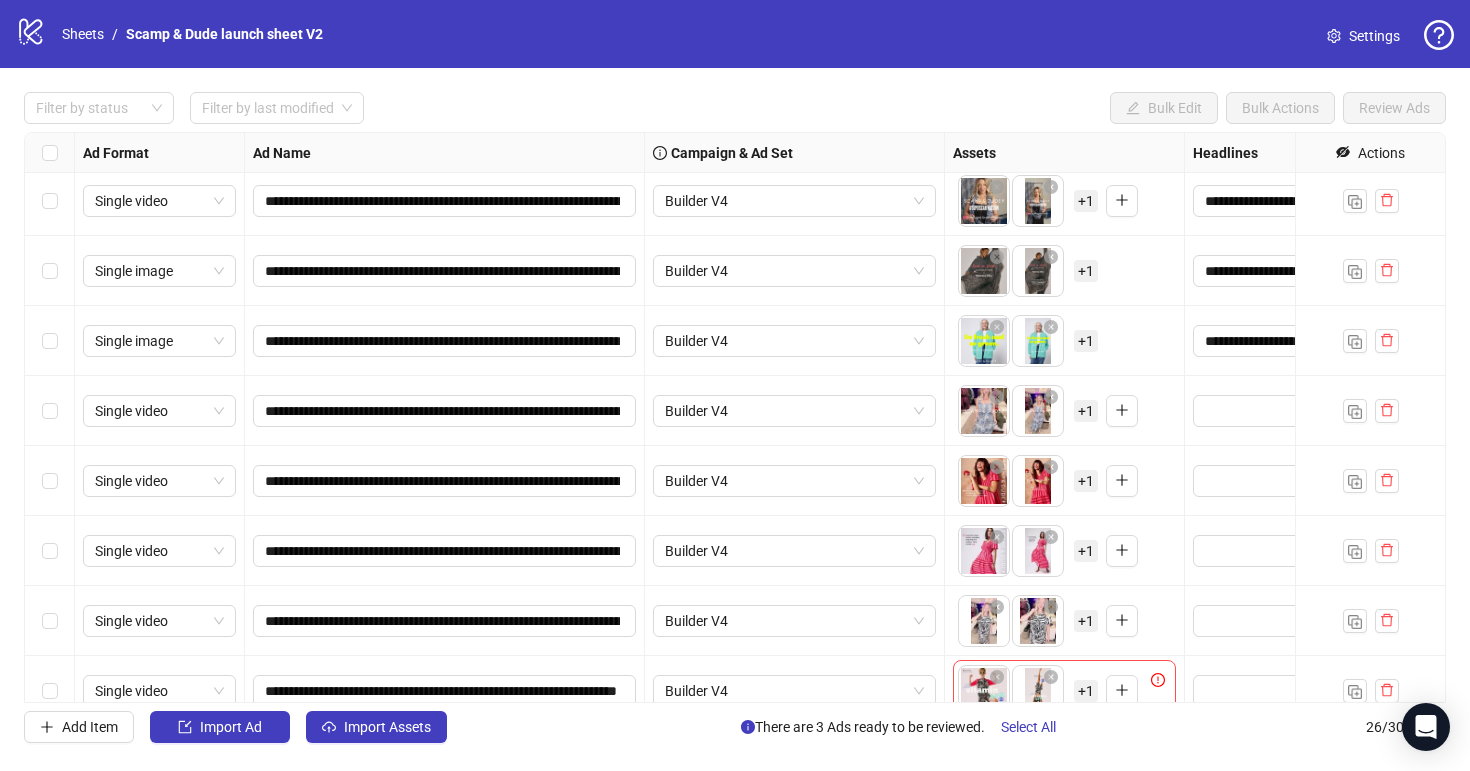 click on "+ 1" at bounding box center [1086, 551] 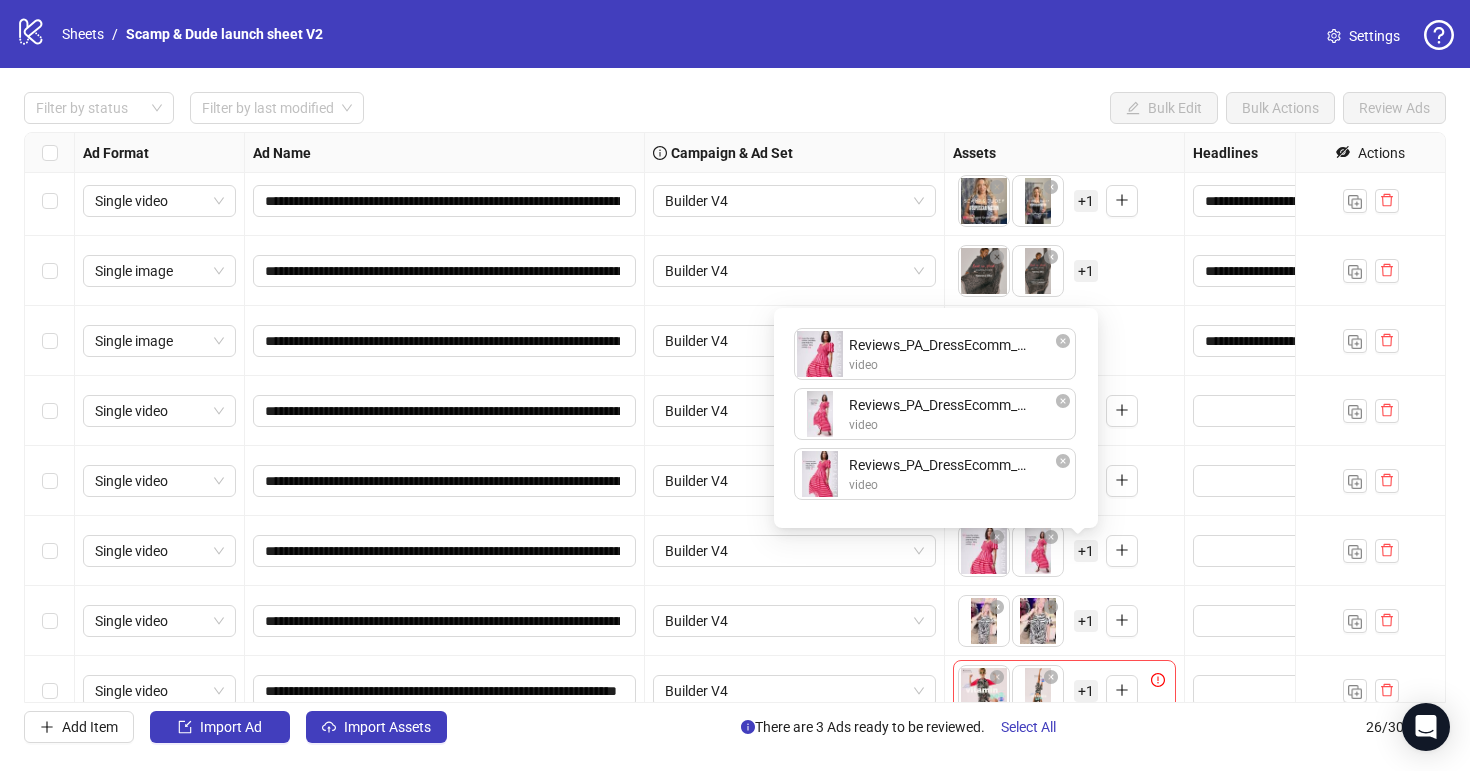 click on "To pick up a draggable item, press the space bar.
While dragging, use the arrow keys to move the item.
Press space again to drop the item in its new position, or press escape to cancel.
+ 1" at bounding box center (1064, 481) 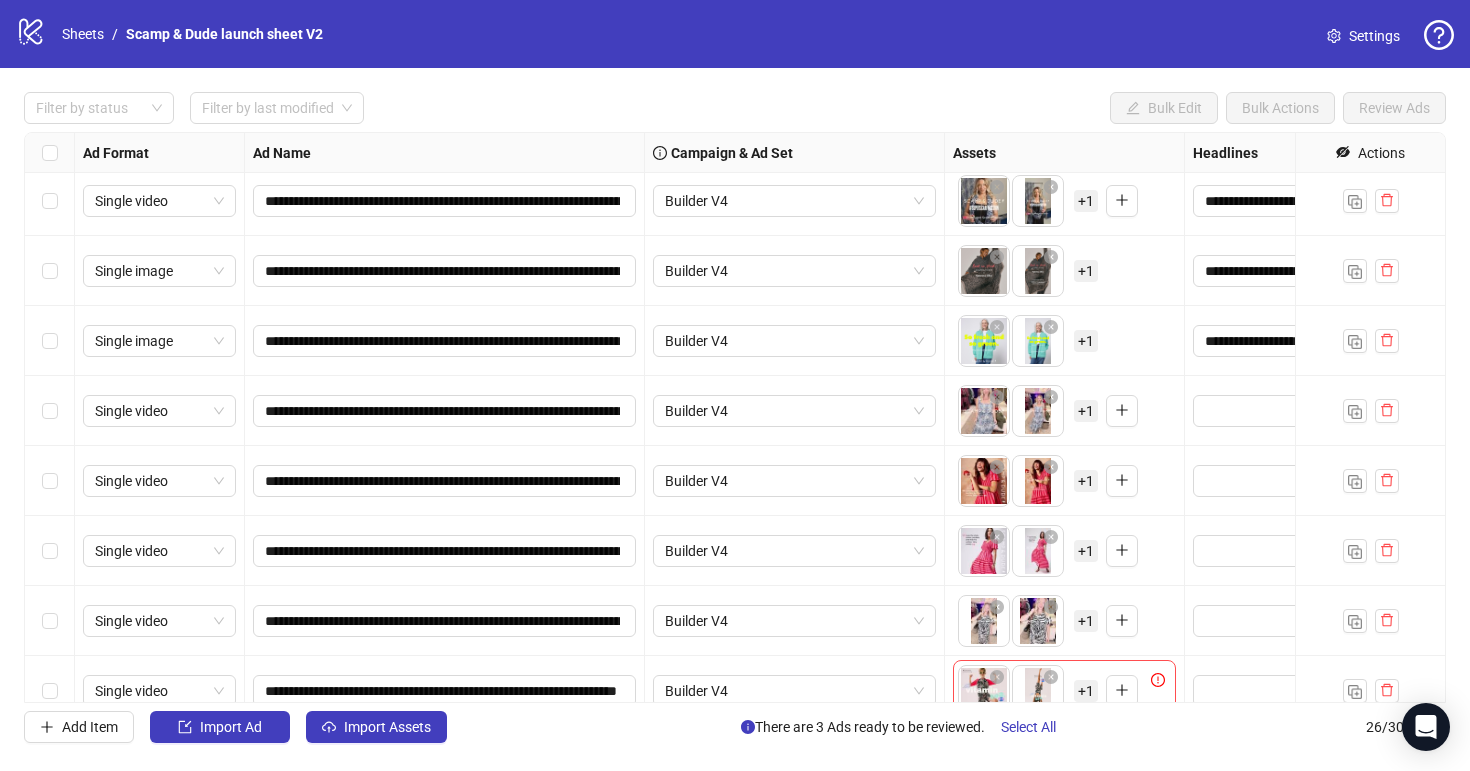 click on "+ 1" at bounding box center (1086, 621) 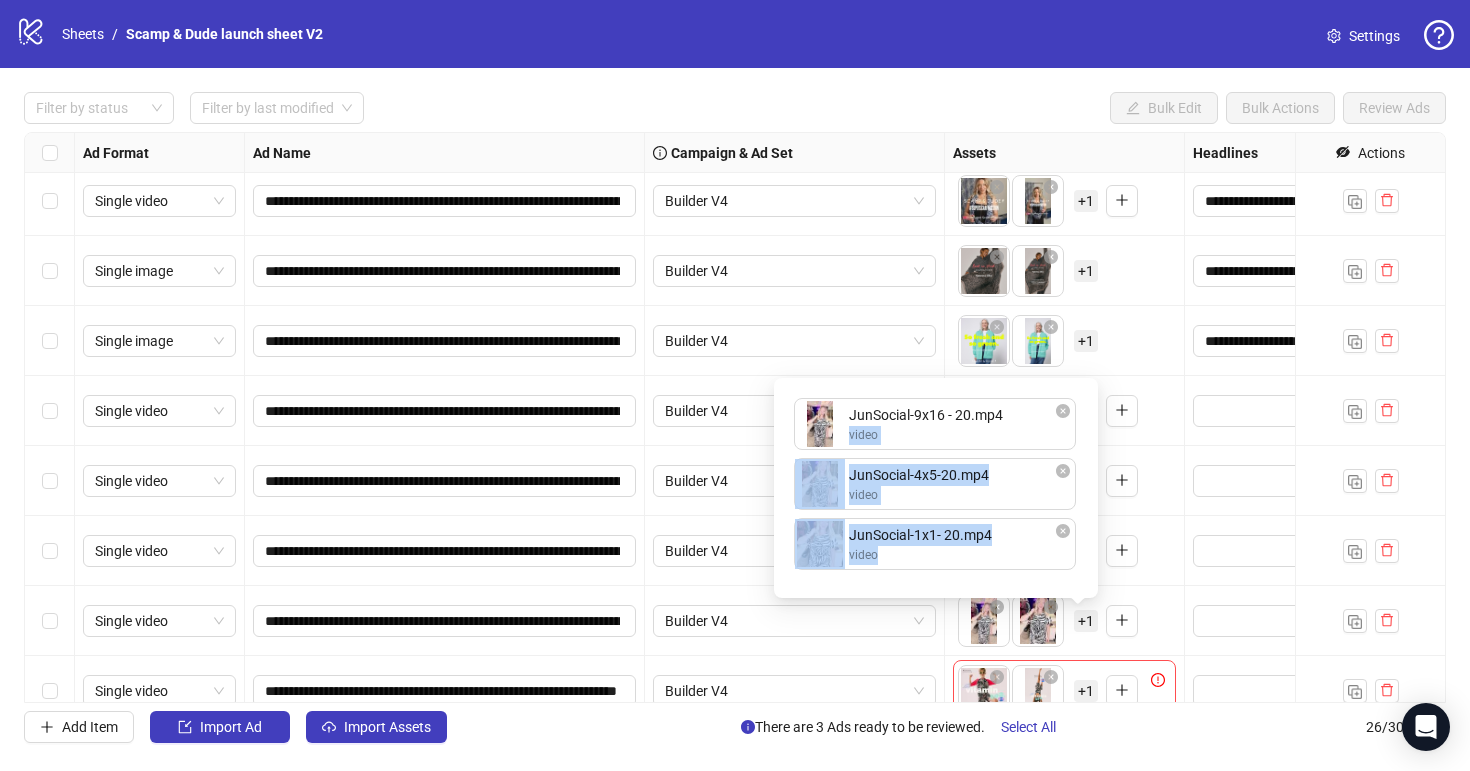 drag, startPoint x: 1005, startPoint y: 570, endPoint x: 1005, endPoint y: 417, distance: 153 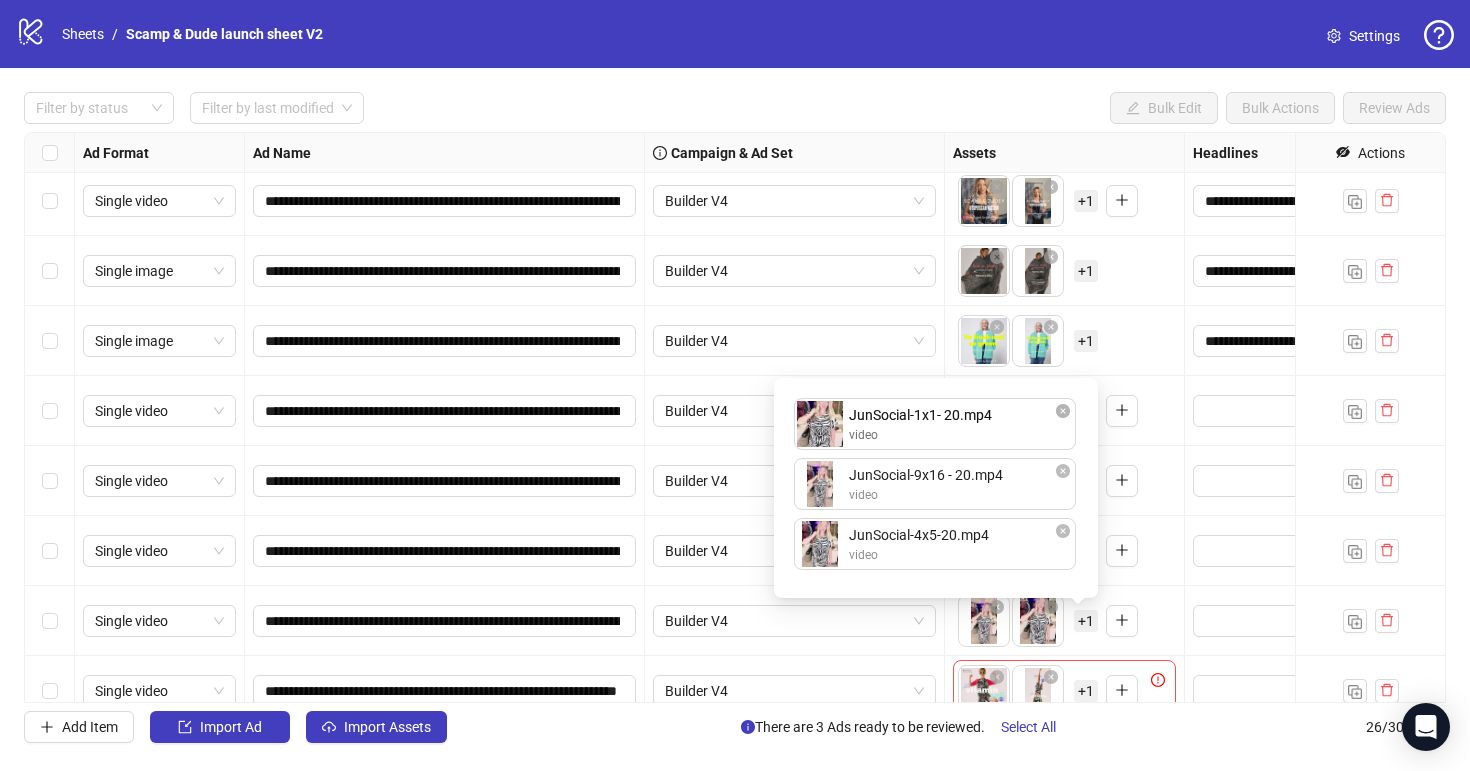 drag, startPoint x: 1003, startPoint y: 557, endPoint x: 1007, endPoint y: 412, distance: 145.05516 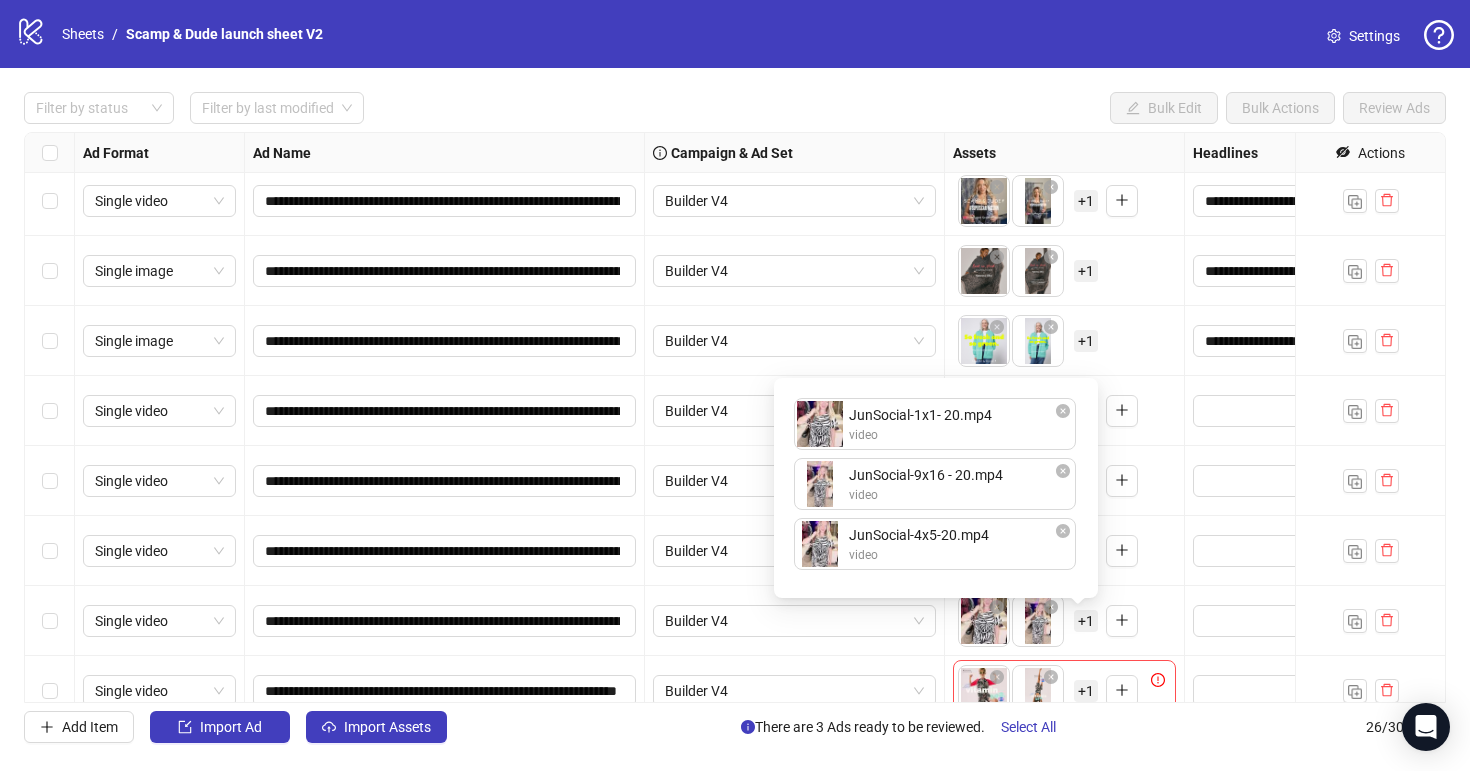 click on "To pick up a draggable item, press the space bar.
While dragging, use the arrow keys to move the item.
Press space again to drop the item in its new position, or press escape to cancel.
+ 1" at bounding box center [1064, 551] 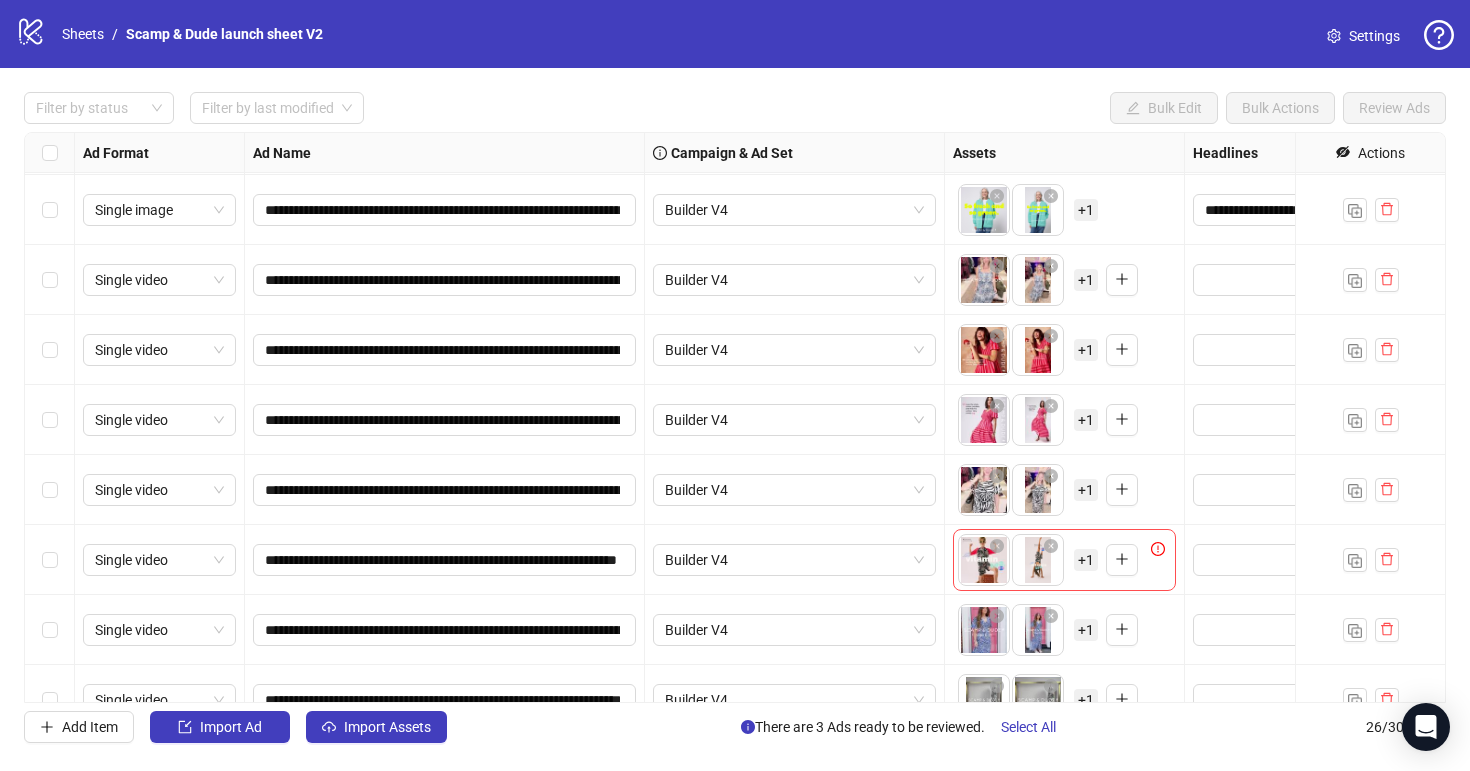 scroll, scrollTop: 1291, scrollLeft: 0, axis: vertical 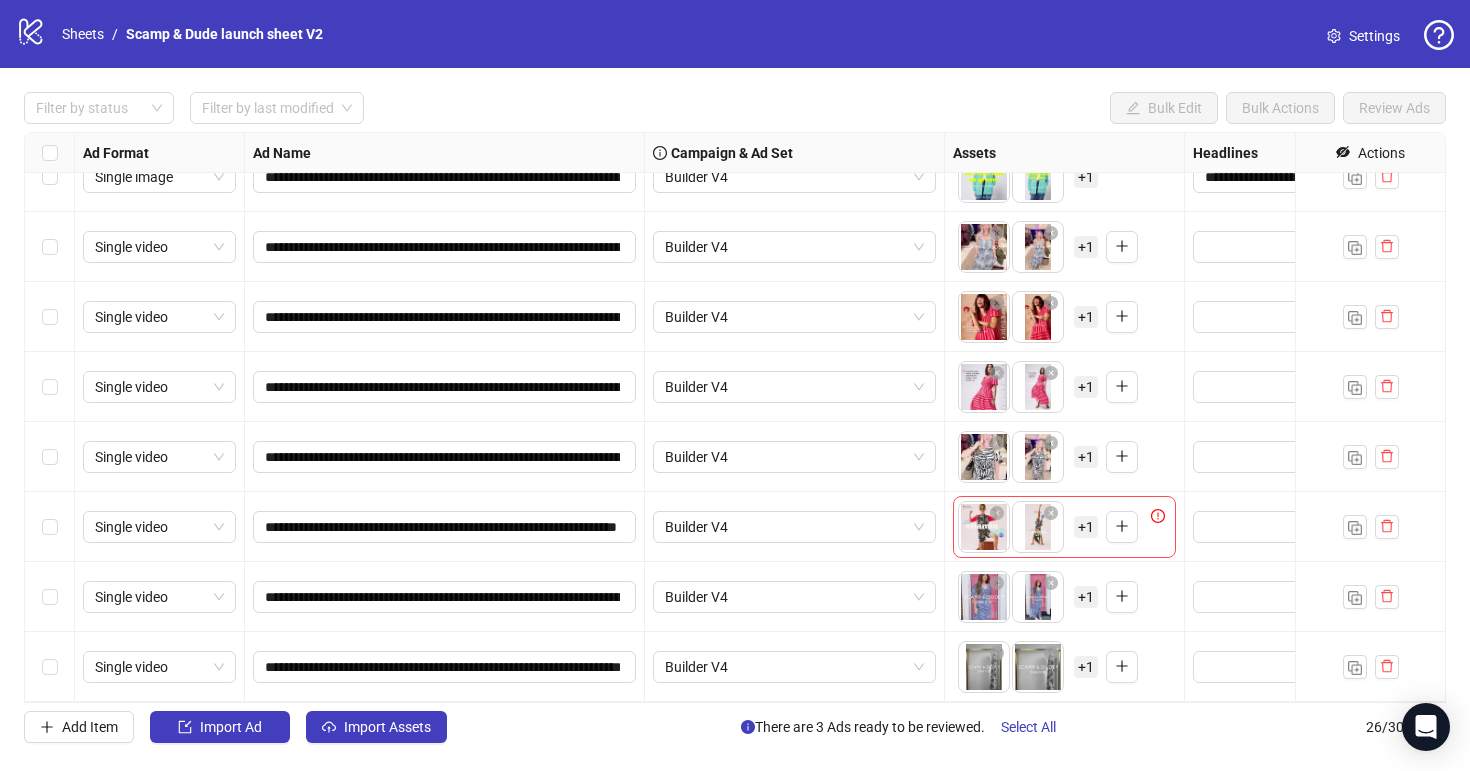 click on "+ 1" at bounding box center [1086, 597] 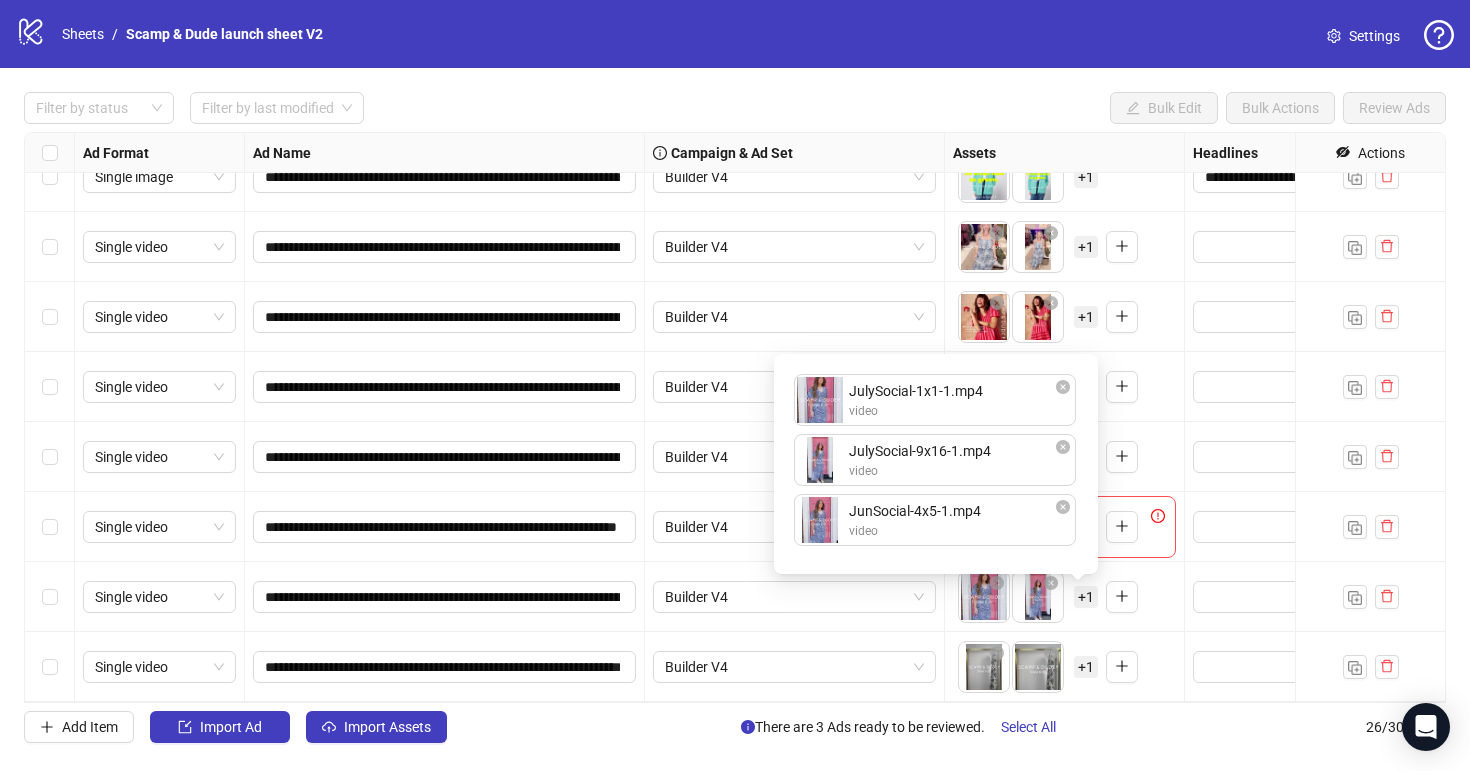 click on "To pick up a draggable item, press the space bar.
While dragging, use the arrow keys to move the item.
Press space again to drop the item in its new position, or press escape to cancel.
+ 1" at bounding box center (1064, 597) 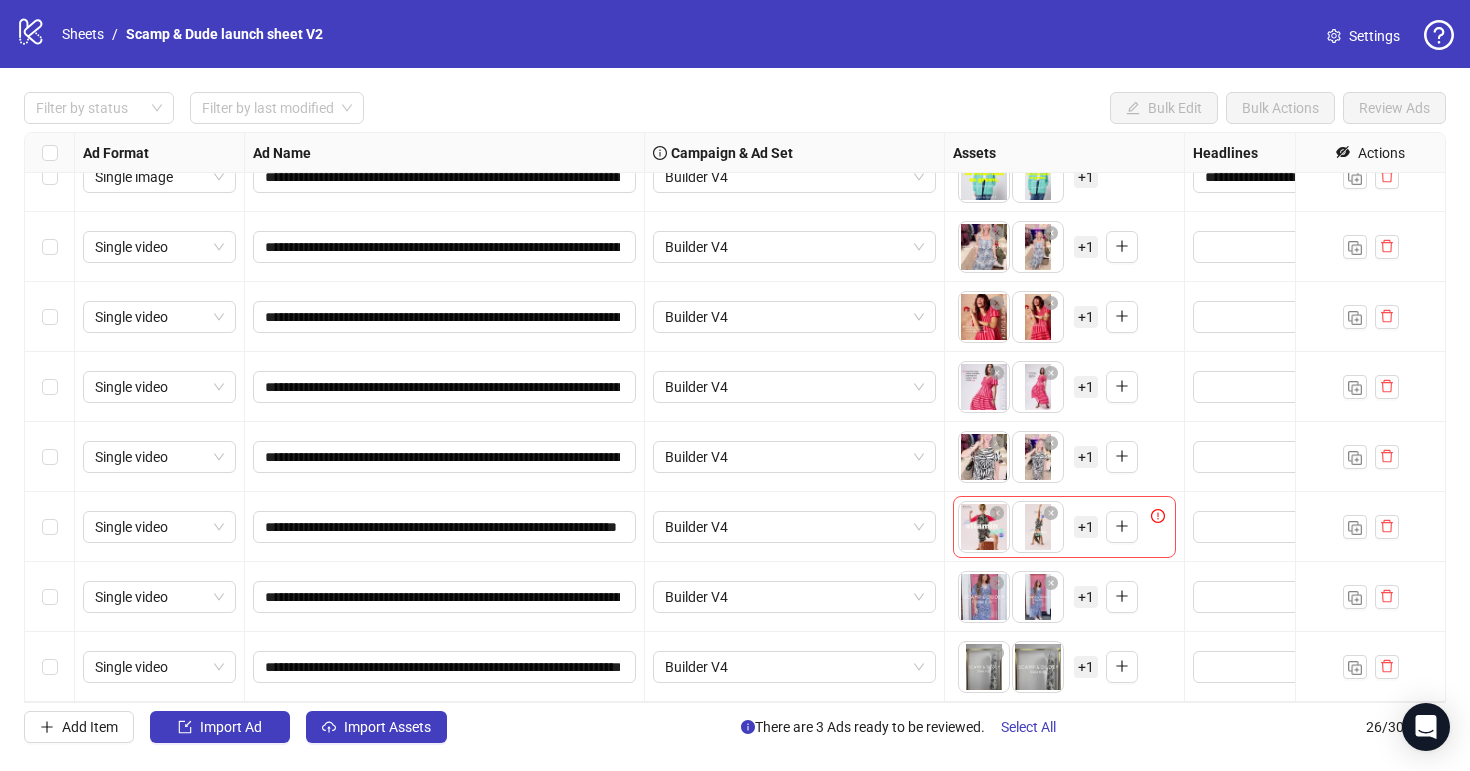 click on "+ 1" at bounding box center (1086, 667) 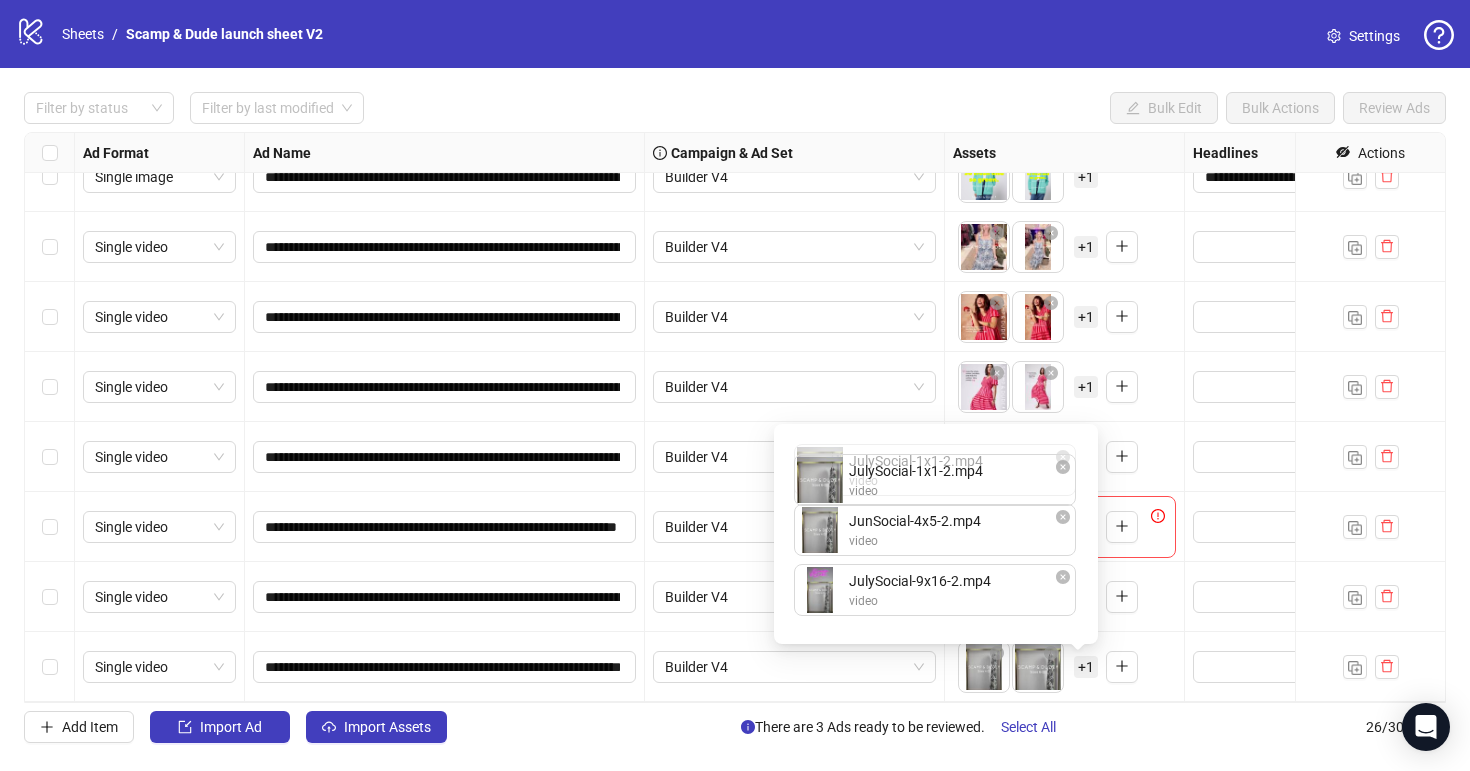 drag, startPoint x: 1007, startPoint y: 526, endPoint x: 1007, endPoint y: 476, distance: 50 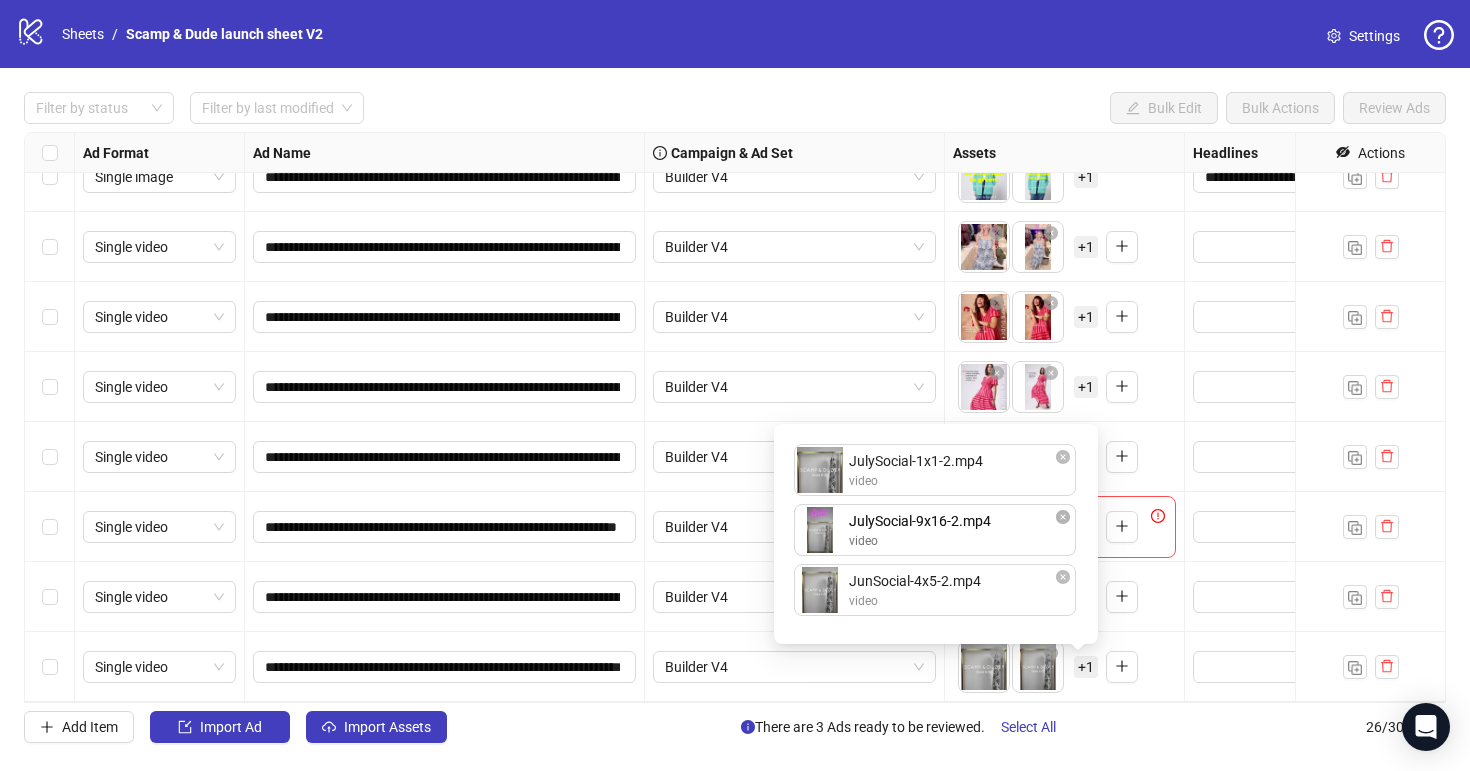 drag, startPoint x: 970, startPoint y: 607, endPoint x: 970, endPoint y: 556, distance: 51 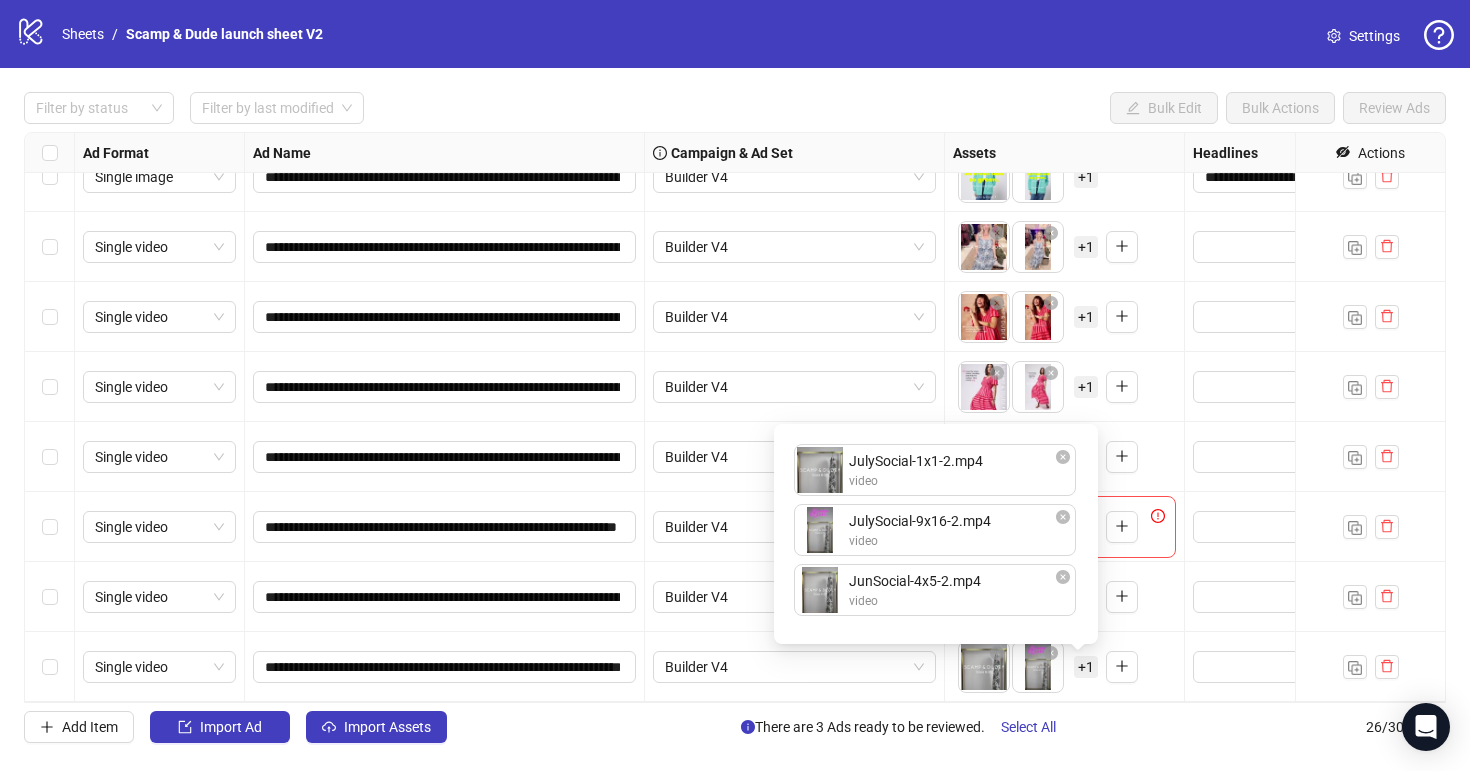 click on "To pick up a draggable item, press the space bar.
While dragging, use the arrow keys to move the item.
Press space again to drop the item in its new position, or press escape to cancel.
+ 1" at bounding box center (1064, 667) 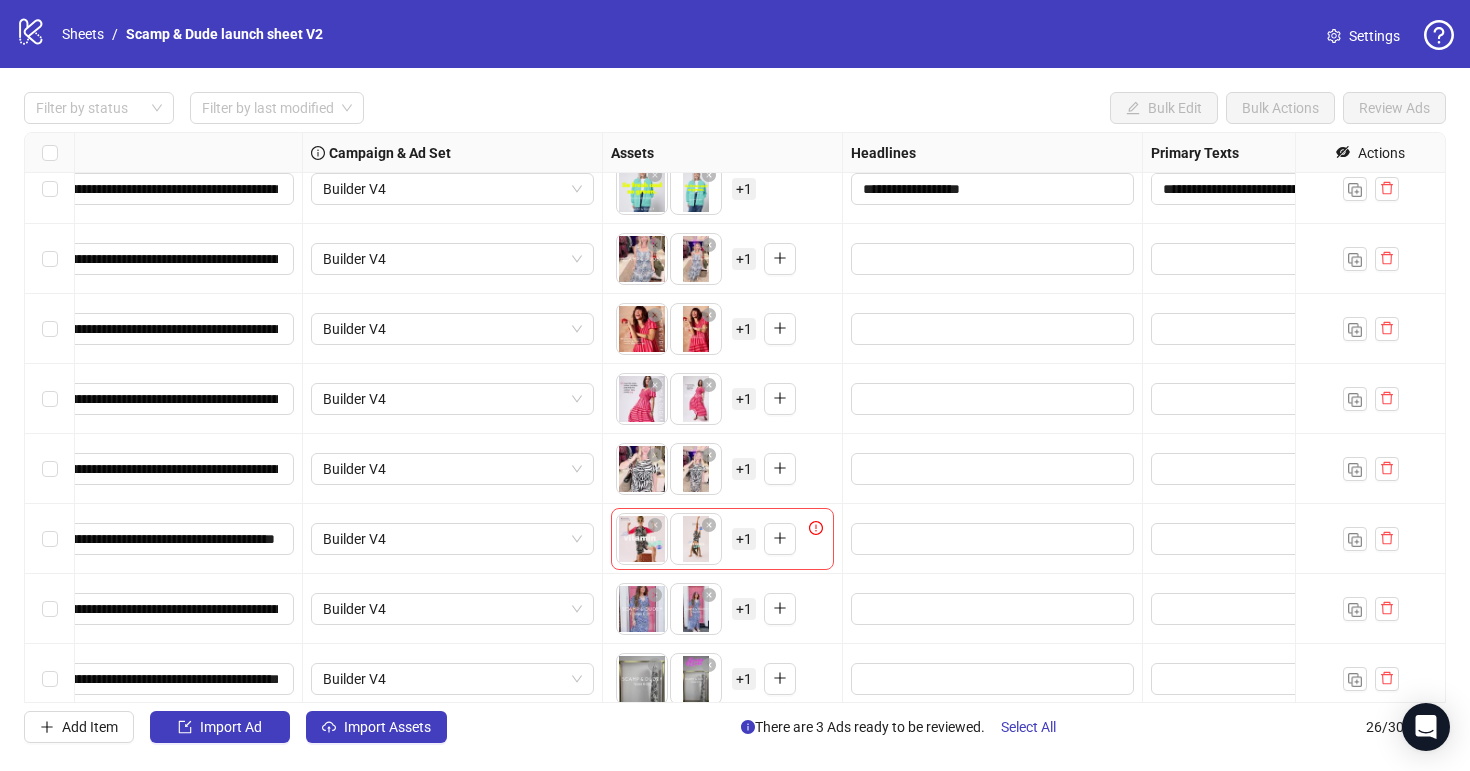 scroll, scrollTop: 1279, scrollLeft: 323, axis: both 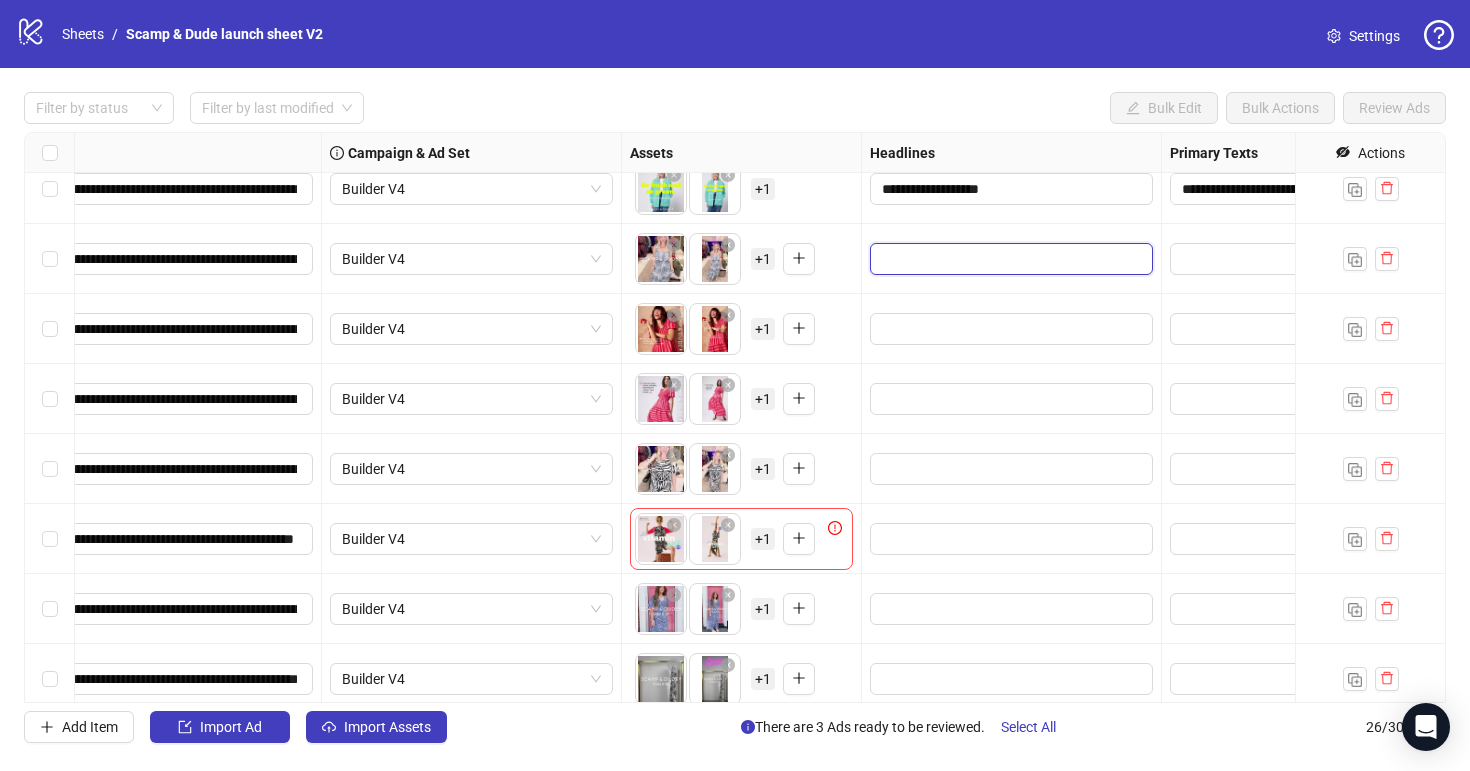click at bounding box center (1009, 259) 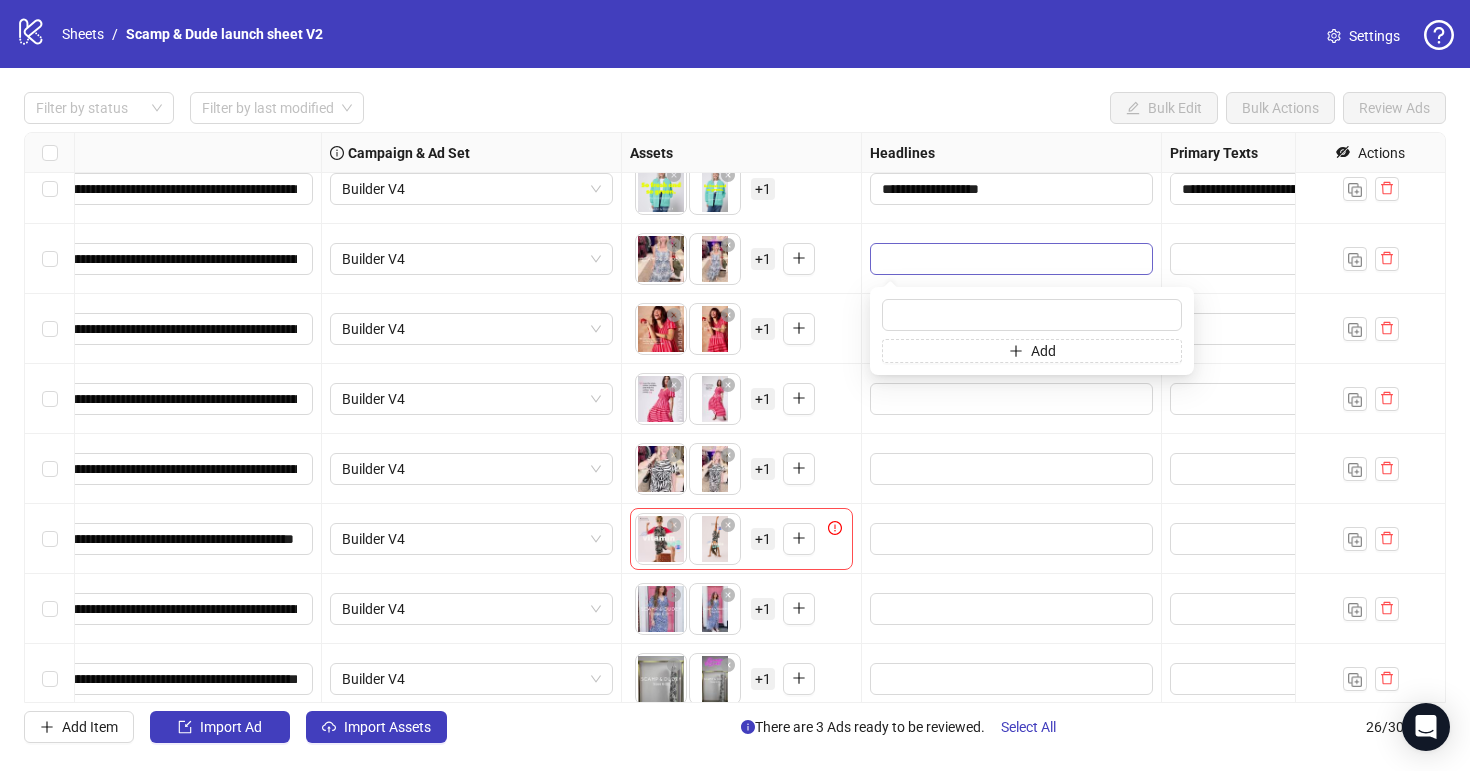 type on "**********" 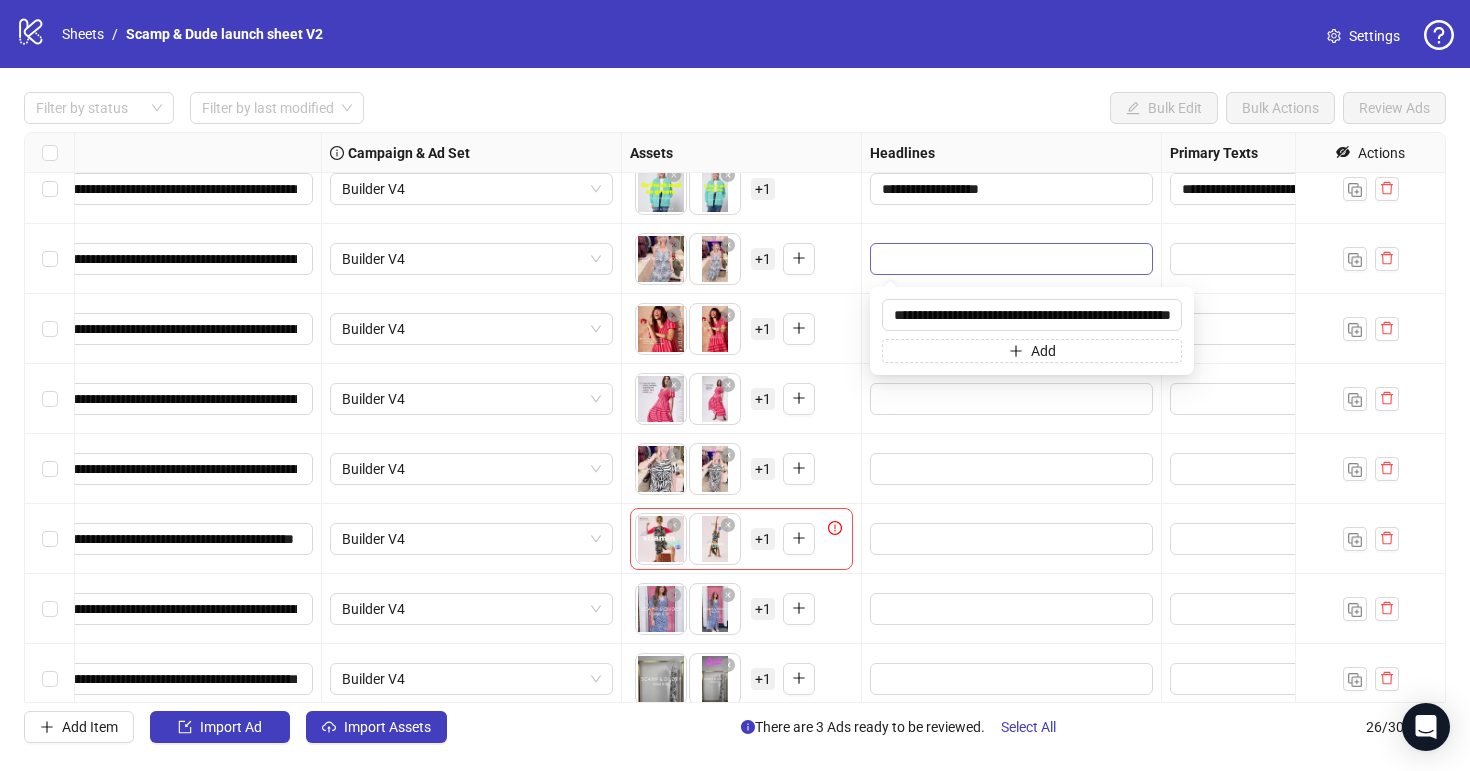 scroll, scrollTop: 0, scrollLeft: 50, axis: horizontal 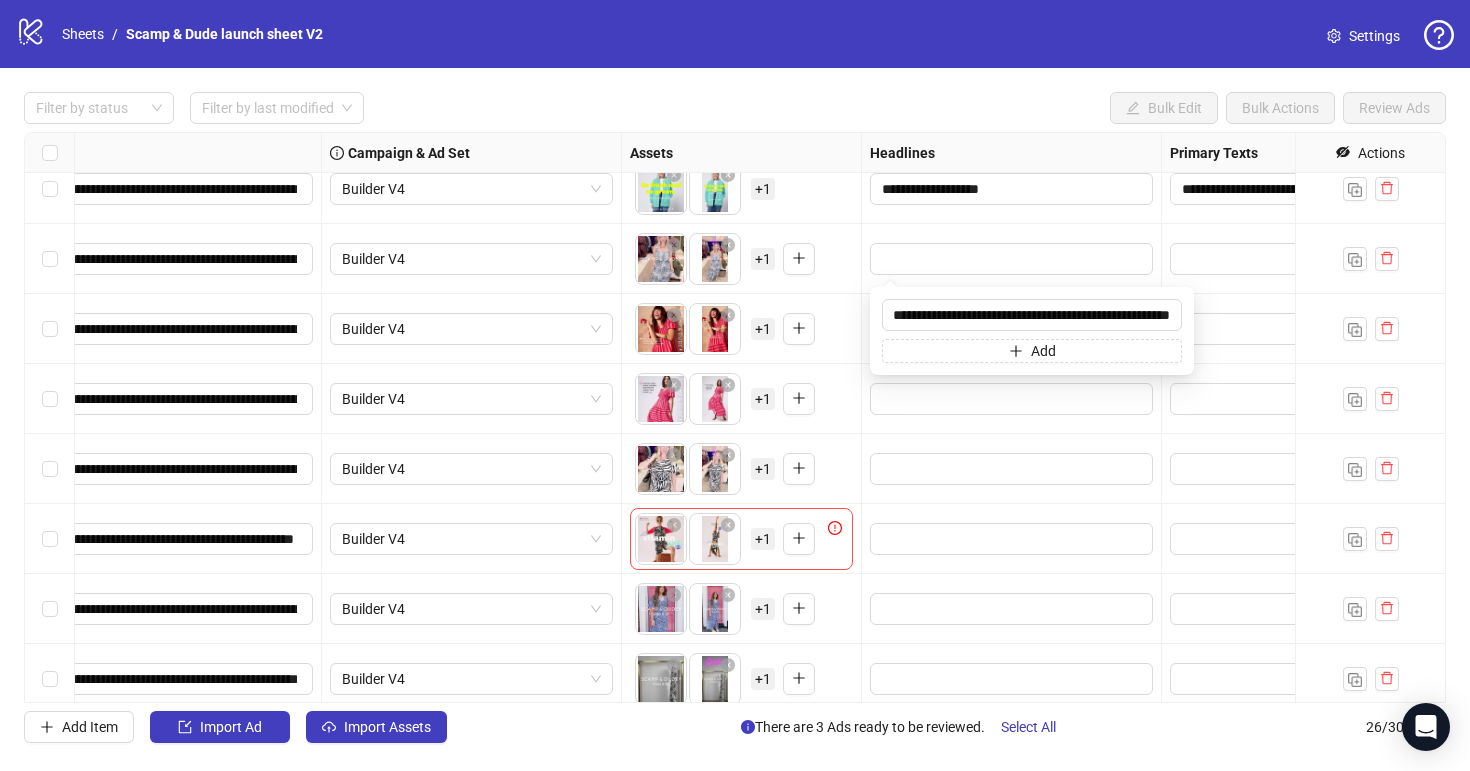 click on "To pick up a draggable item, press the space bar.
While dragging, use the arrow keys to move the item.
Press space again to drop the item in its new position, or press escape to cancel.
+ 1" at bounding box center [742, 259] 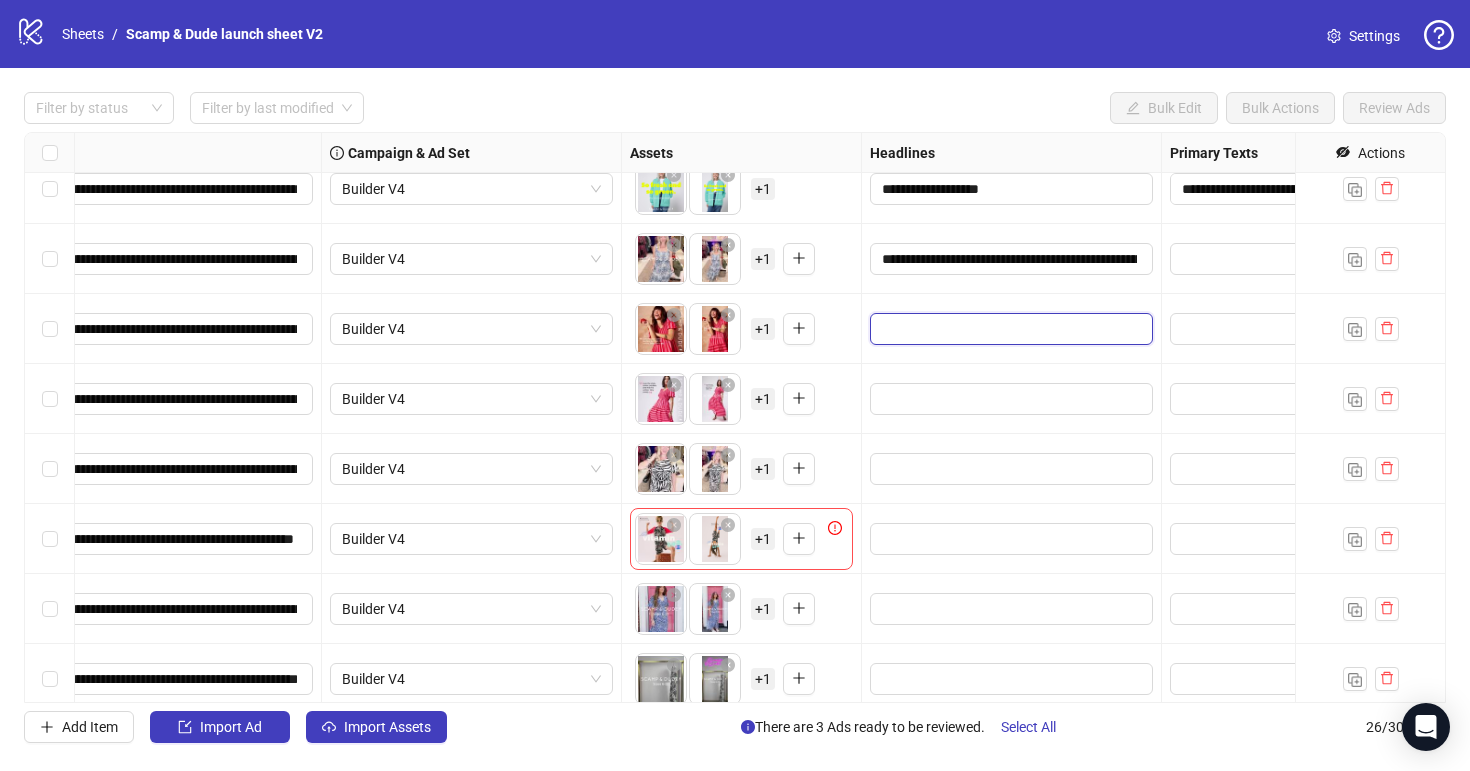 click at bounding box center [1009, 329] 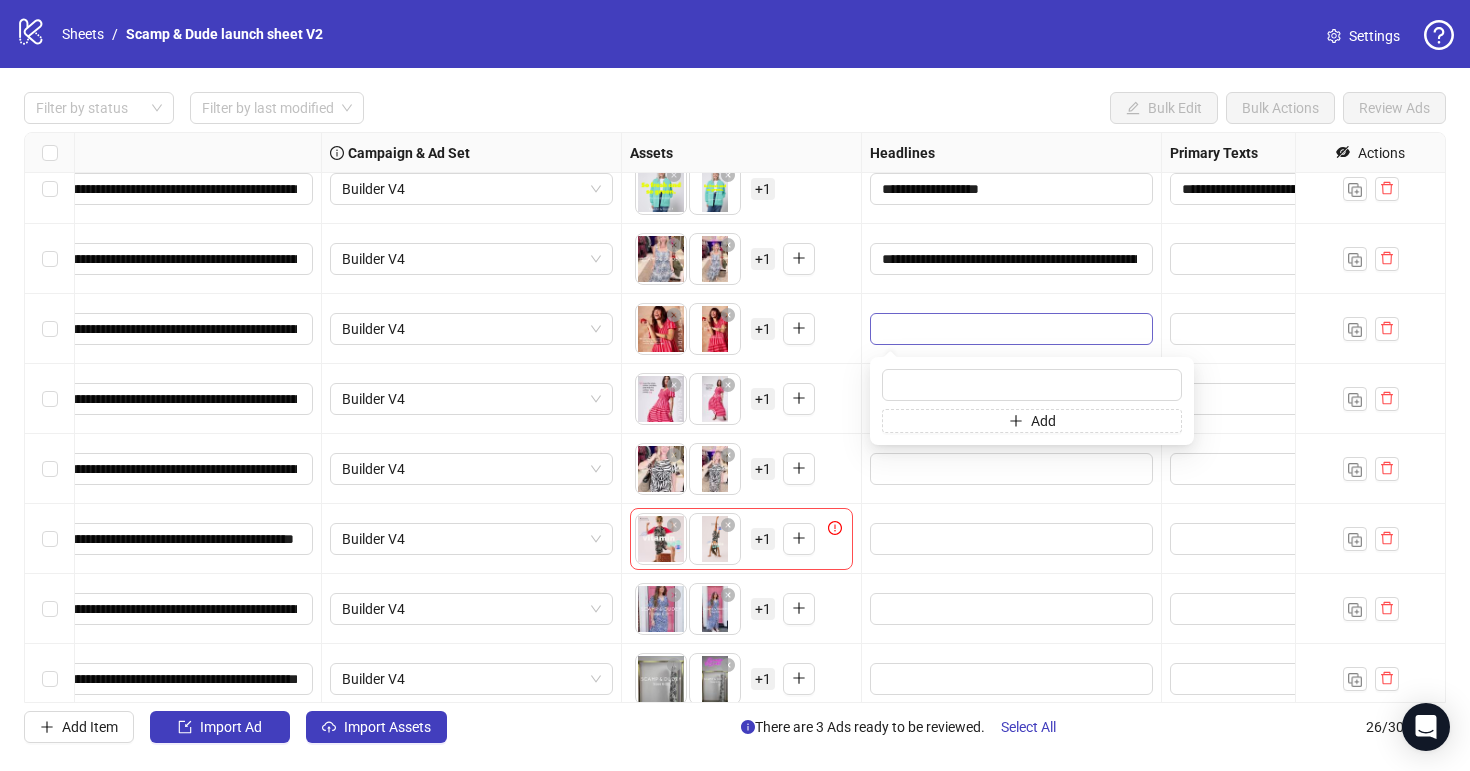type on "**********" 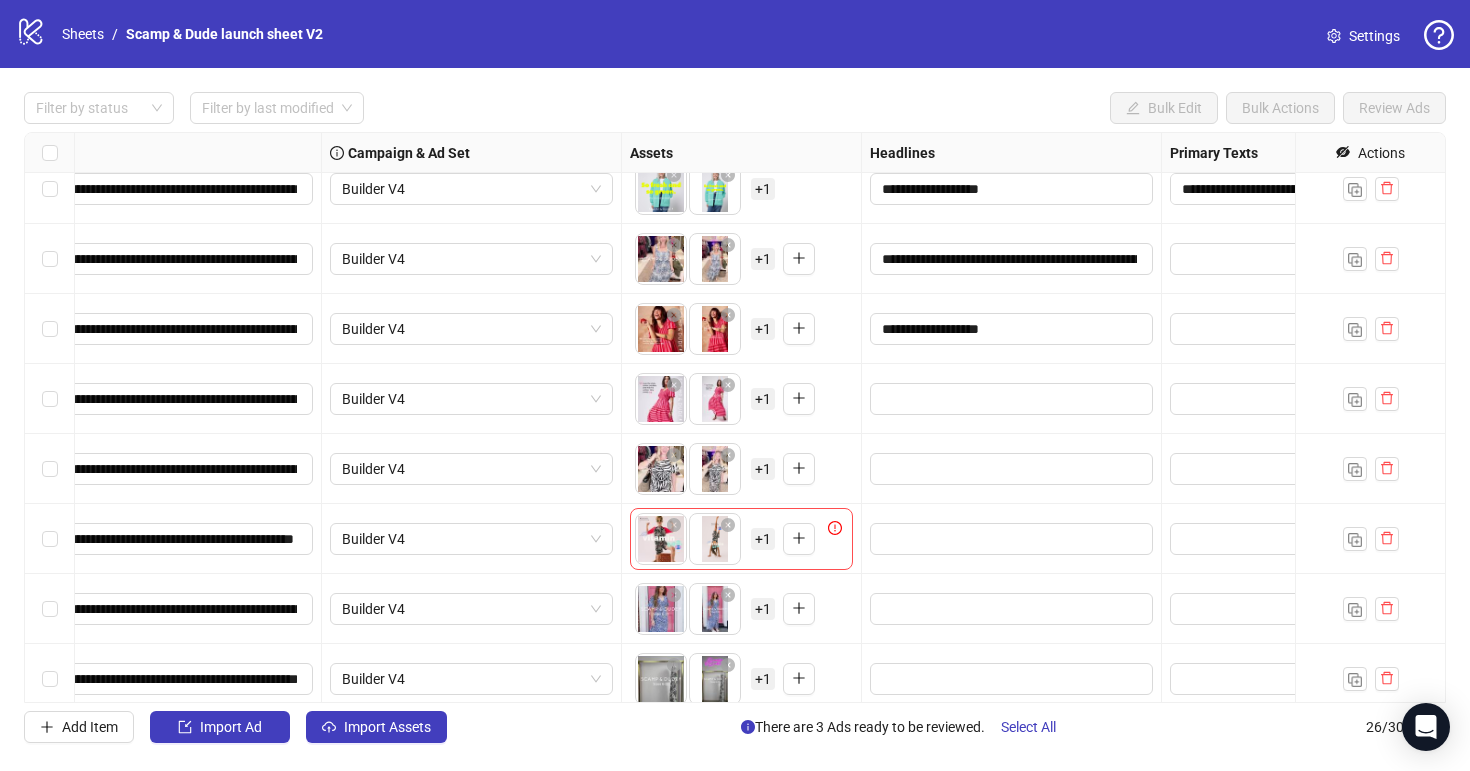 click on "To pick up a draggable item, press the space bar.
While dragging, use the arrow keys to move the item.
Press space again to drop the item in its new position, or press escape to cancel.
+ 1" at bounding box center (741, 399) 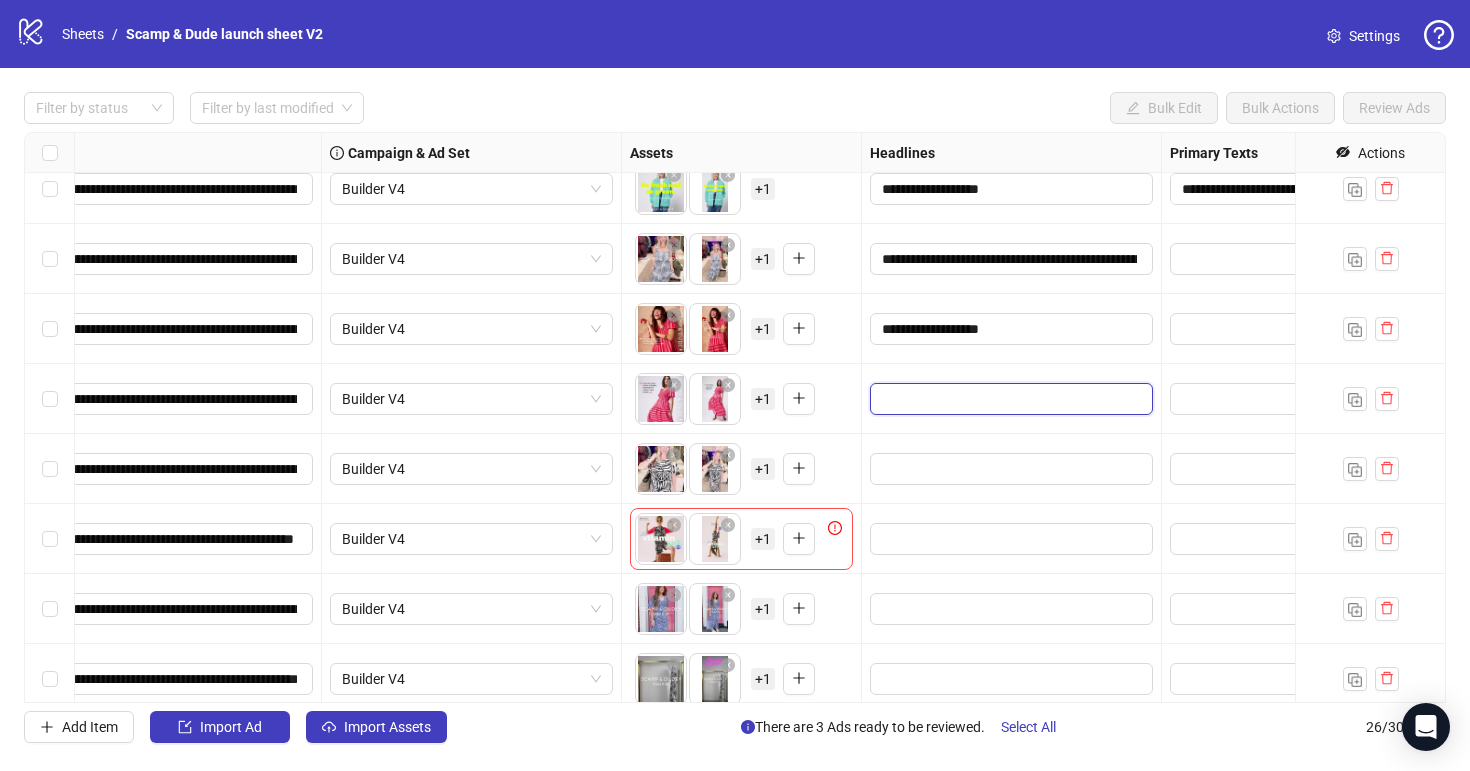 click at bounding box center [1009, 399] 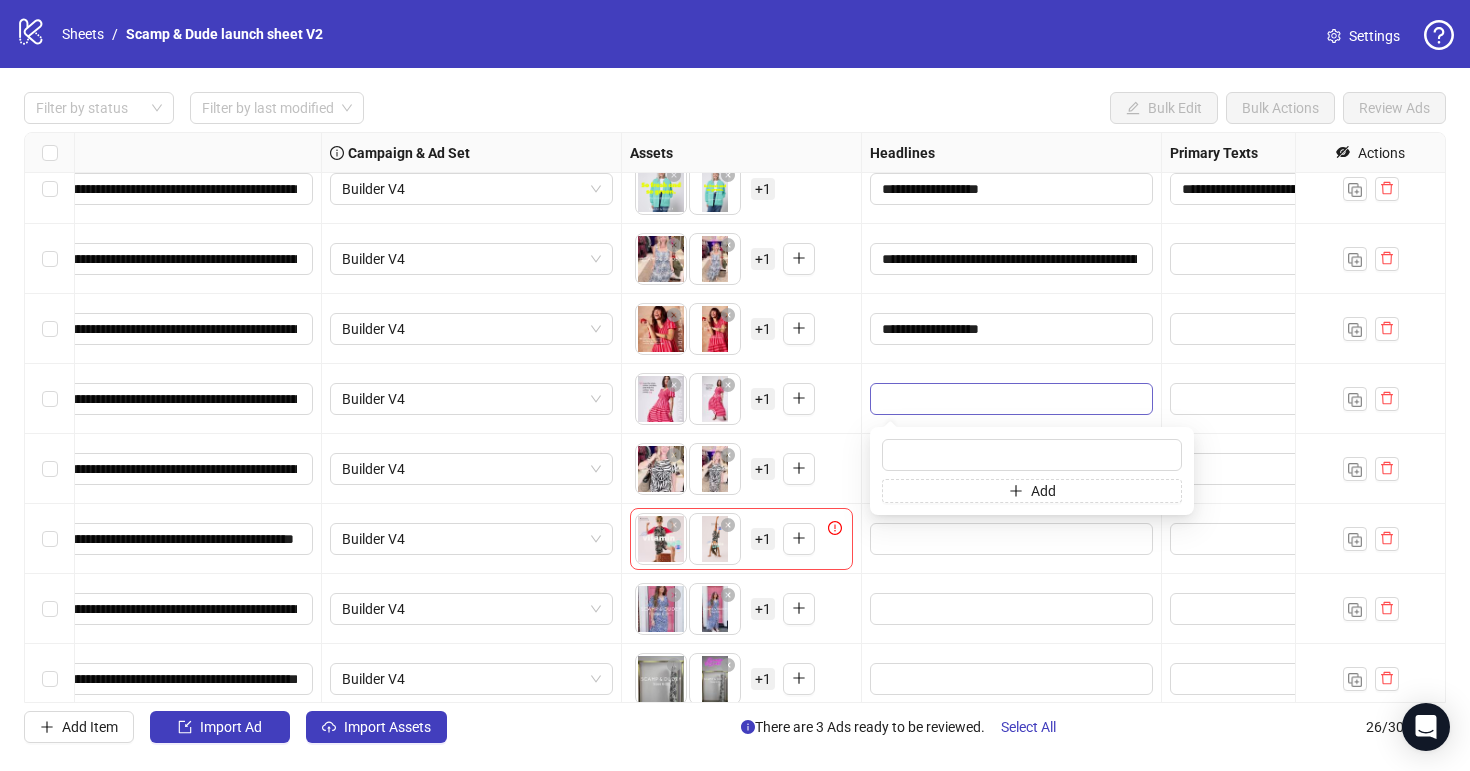 type on "**********" 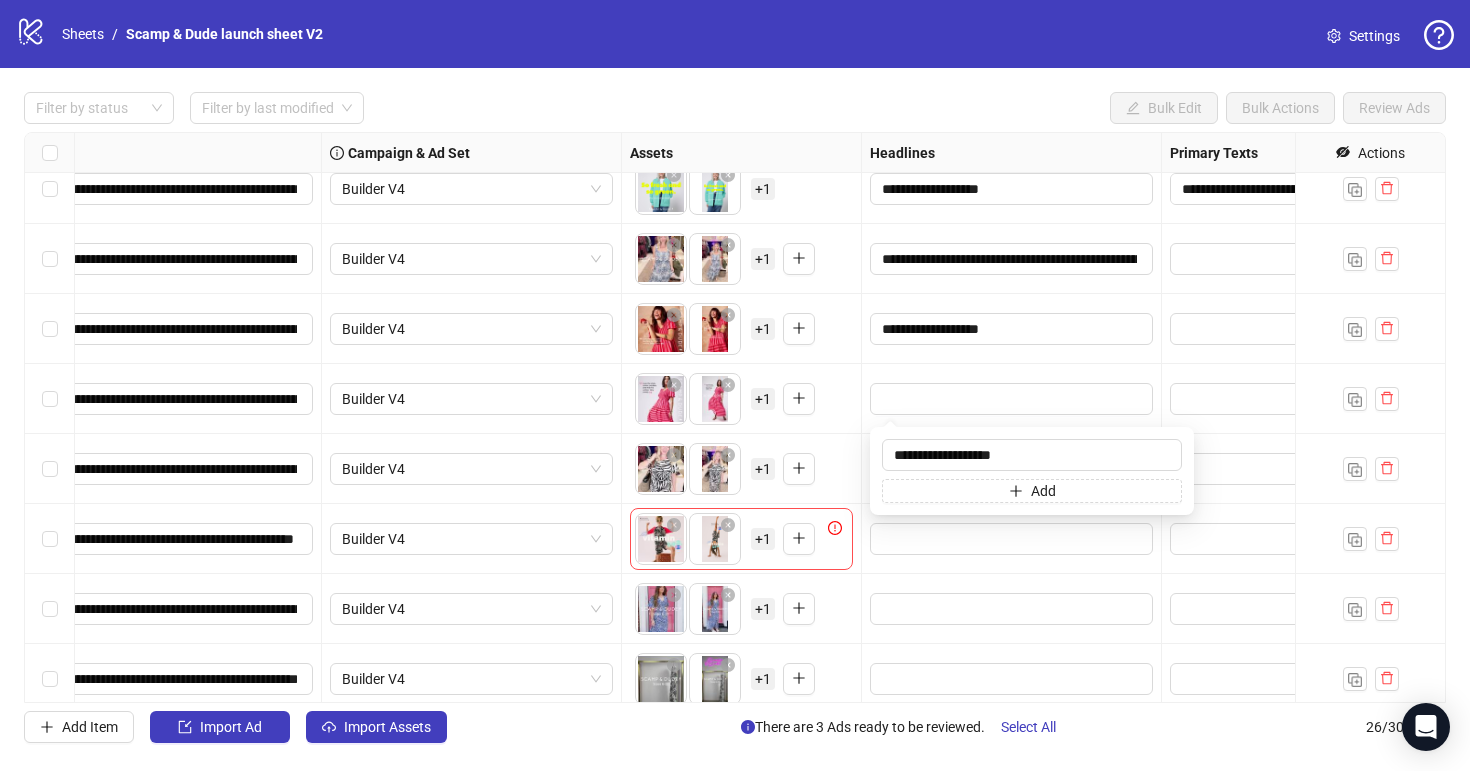 click on "To pick up a draggable item, press the space bar.
While dragging, use the arrow keys to move the item.
Press space again to drop the item in its new position, or press escape to cancel.
+ 1" at bounding box center (741, 399) 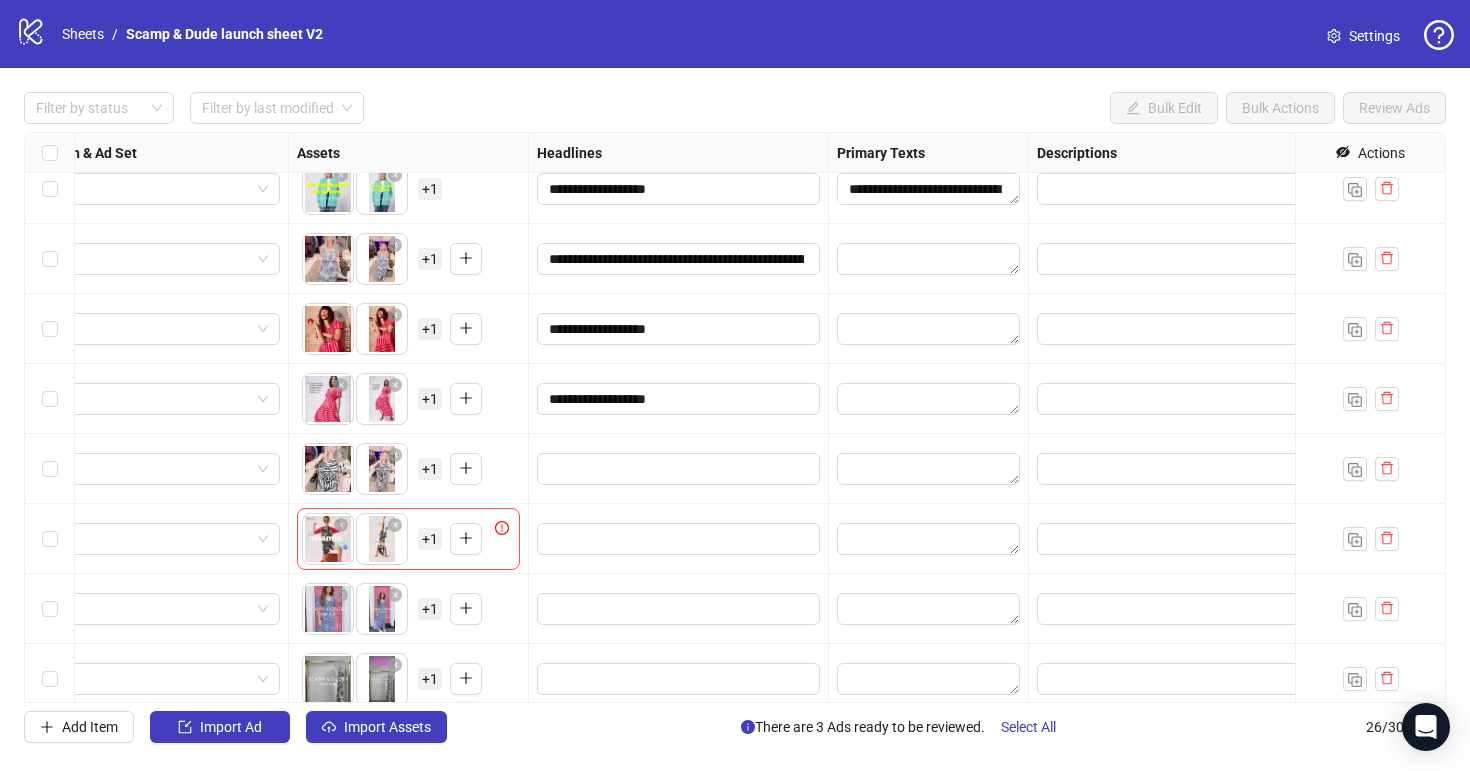 scroll, scrollTop: 1279, scrollLeft: 678, axis: both 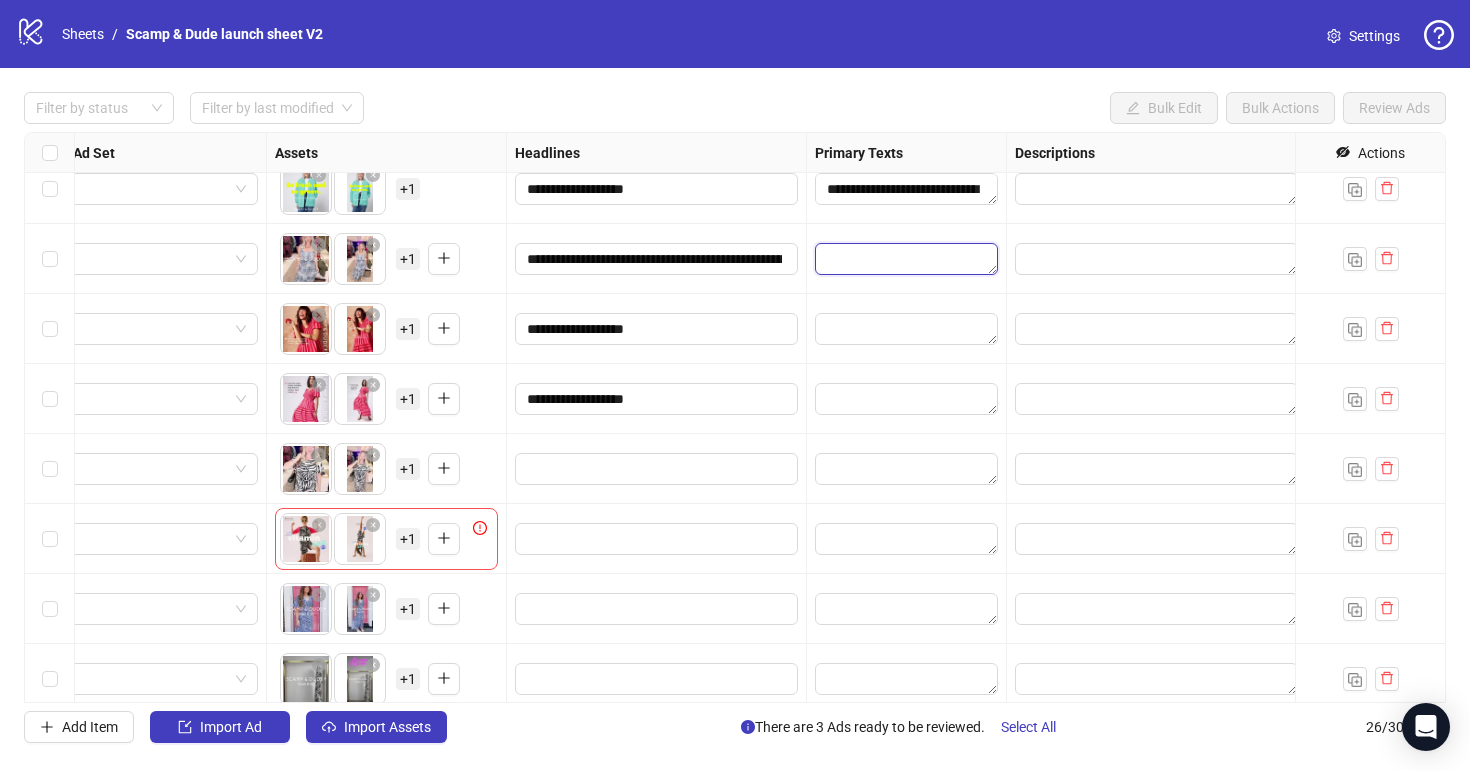 click at bounding box center [906, 259] 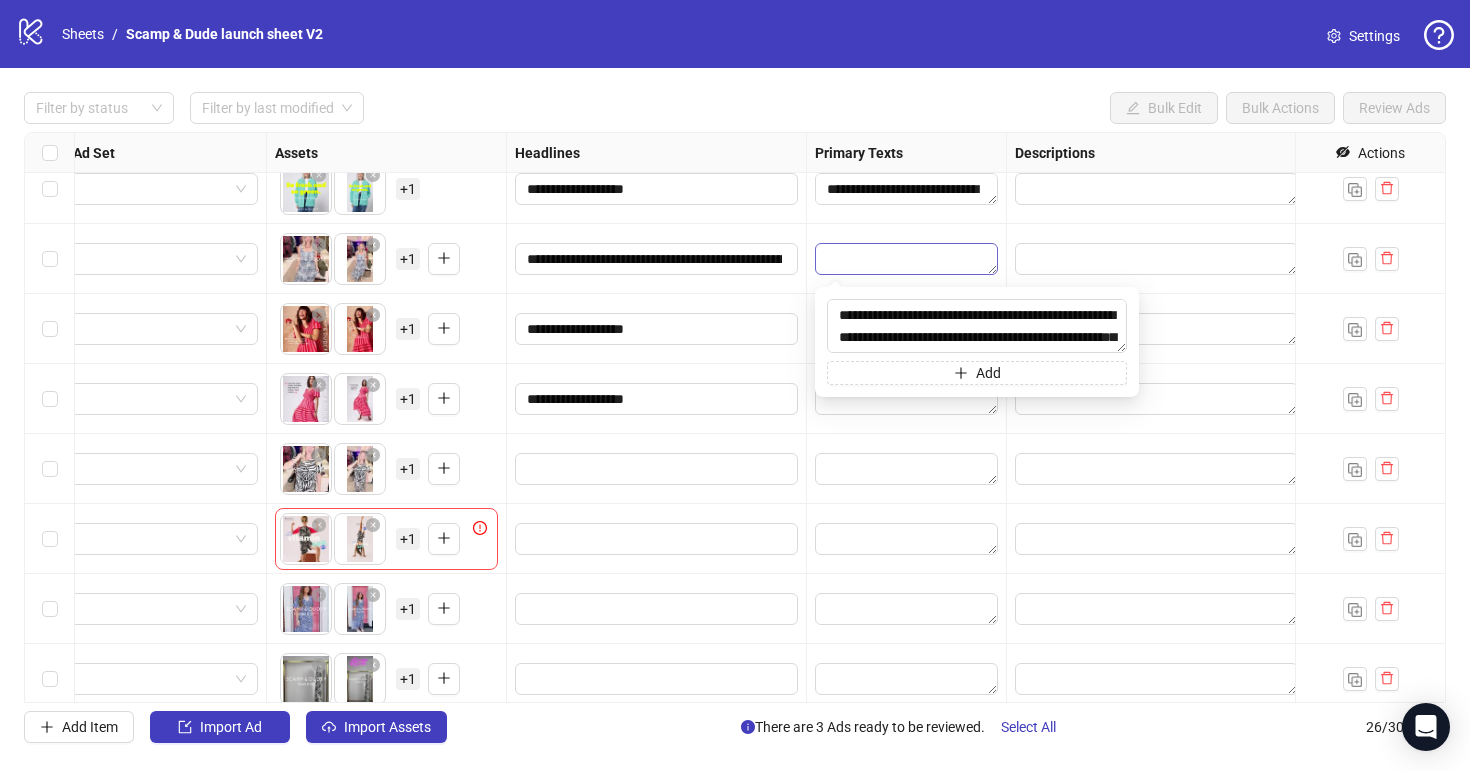 scroll, scrollTop: 37, scrollLeft: 0, axis: vertical 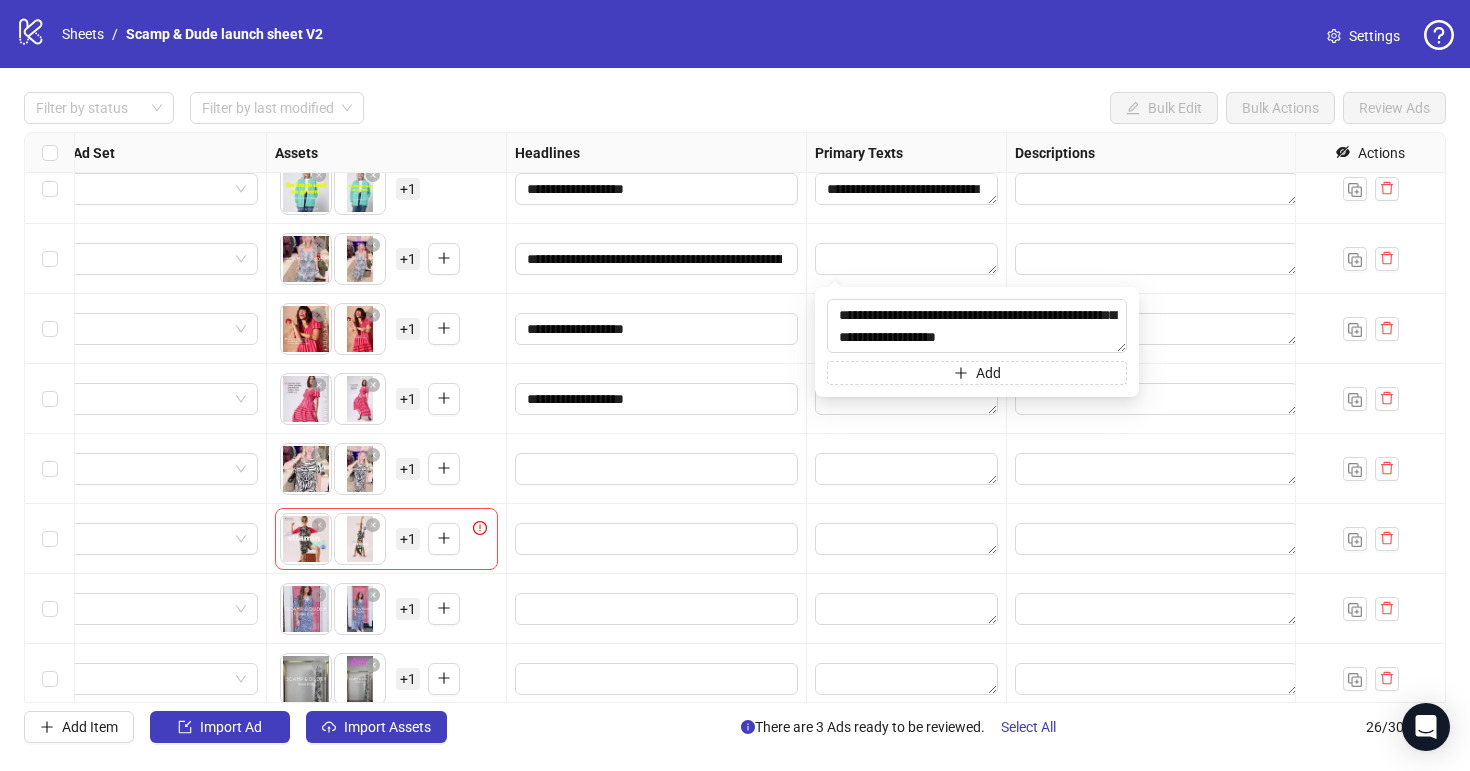 type on "**********" 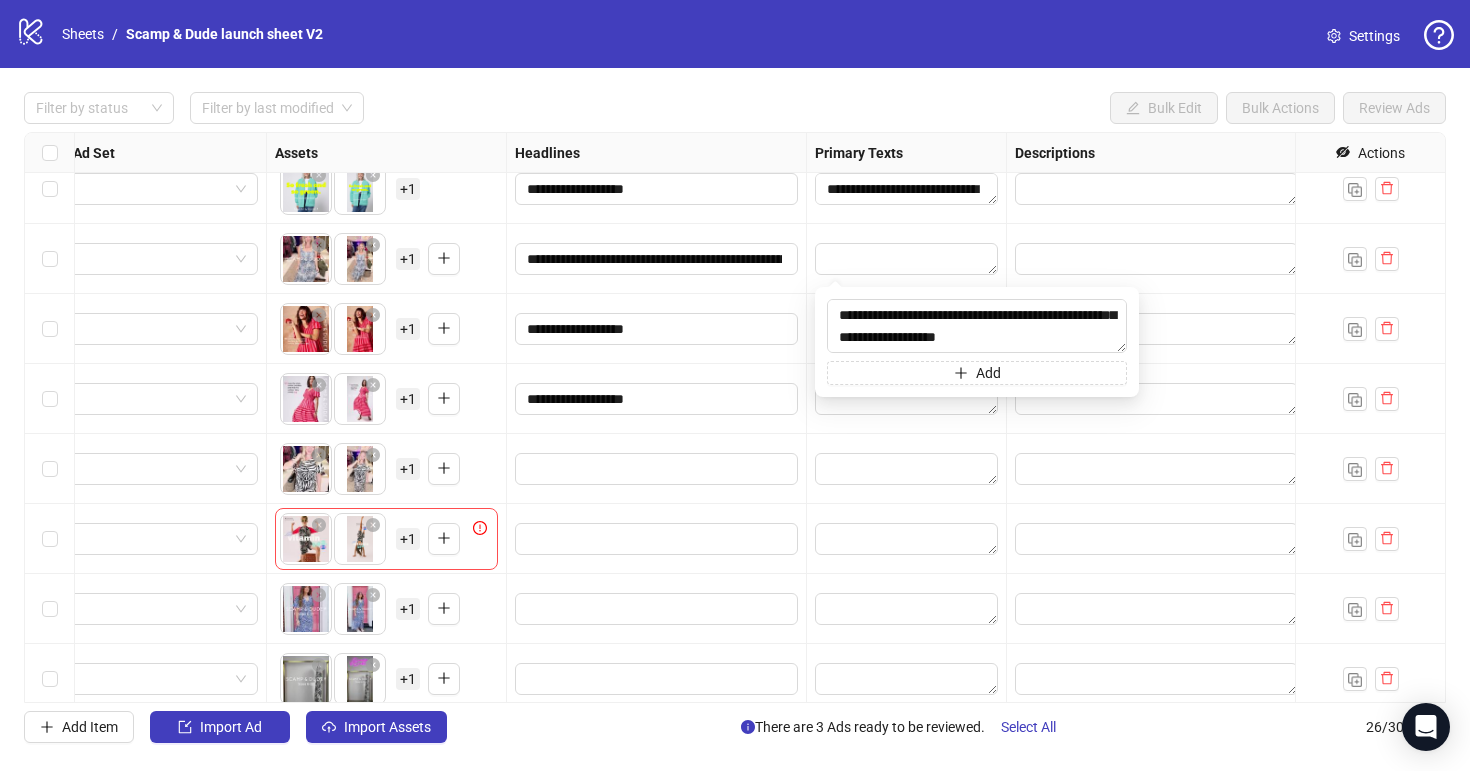 click on "**********" at bounding box center (657, 329) 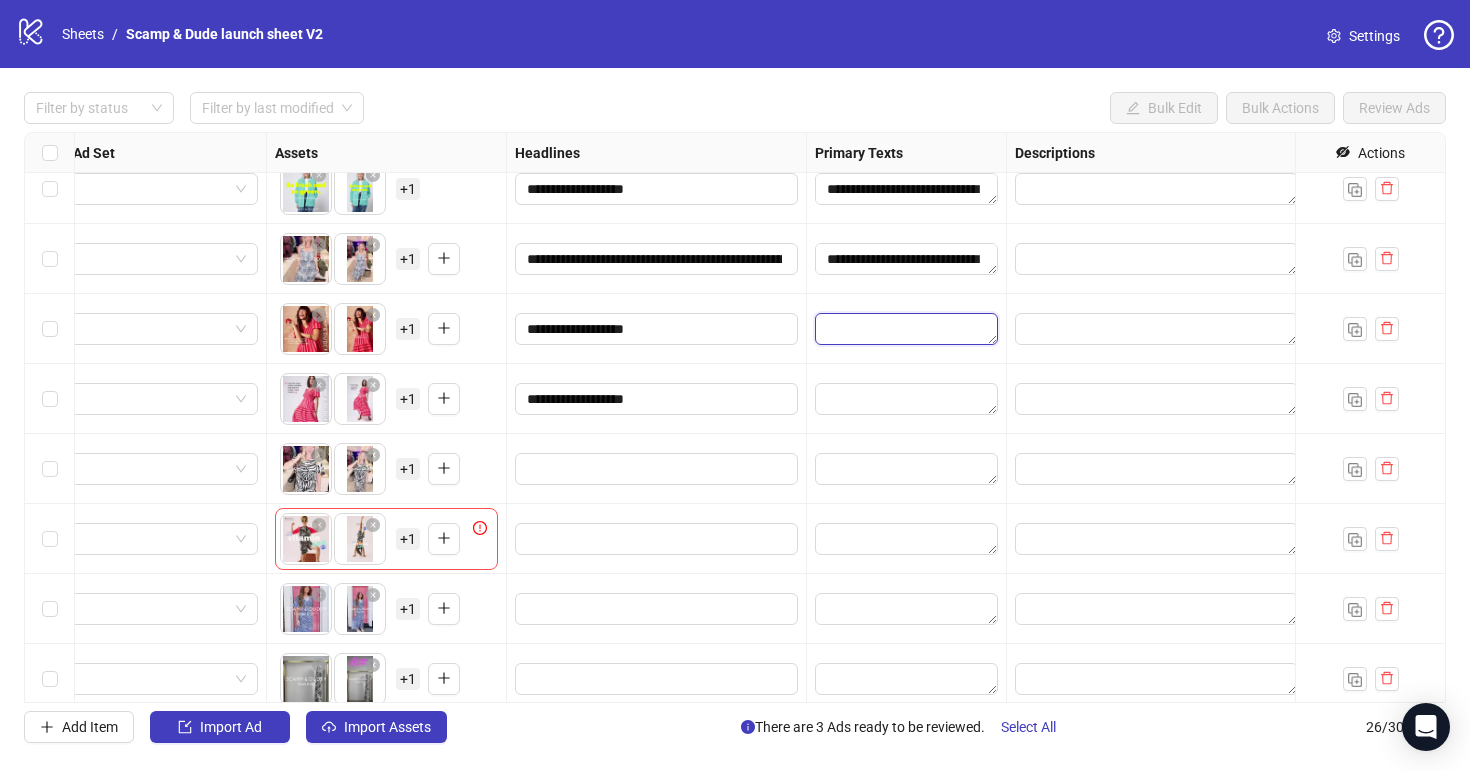click at bounding box center (906, 329) 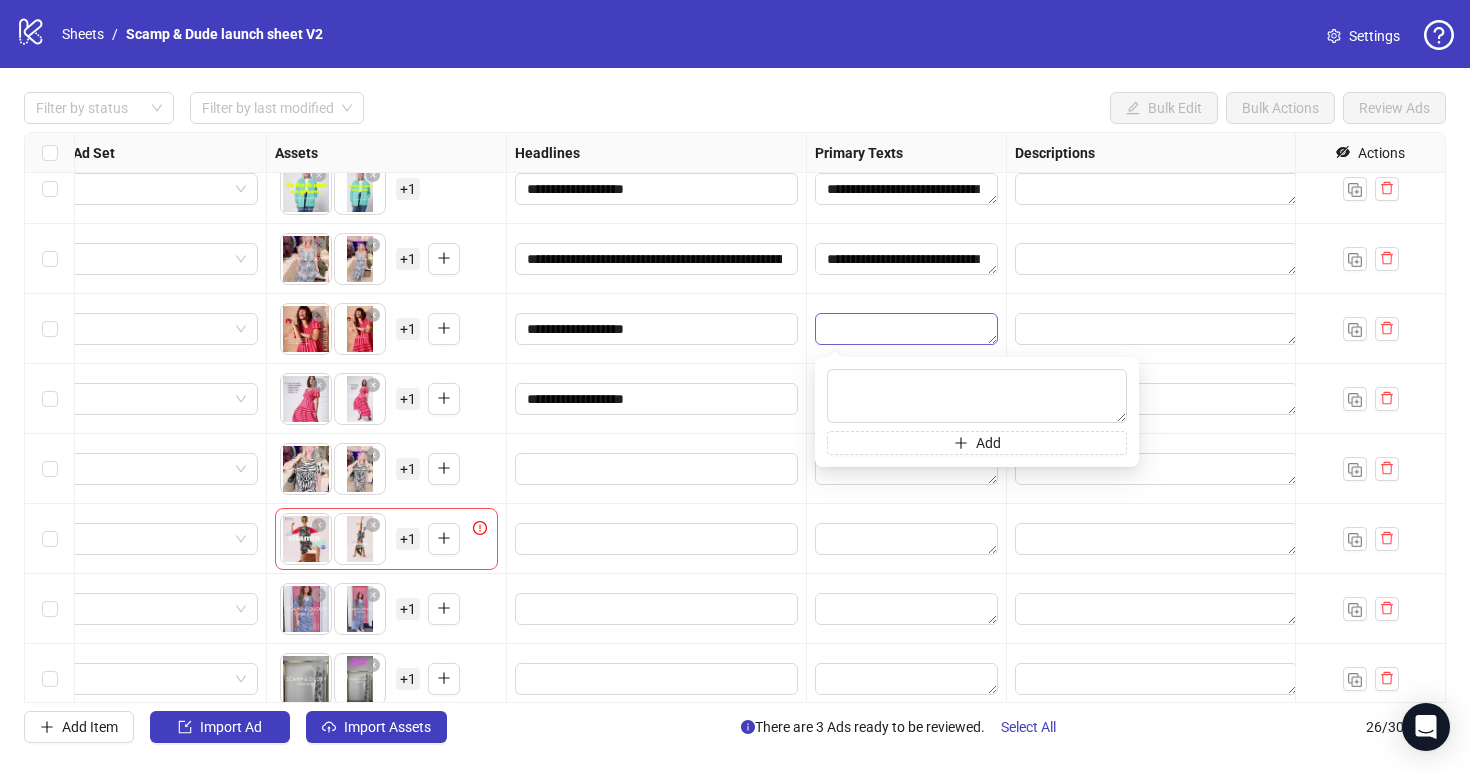 type on "**********" 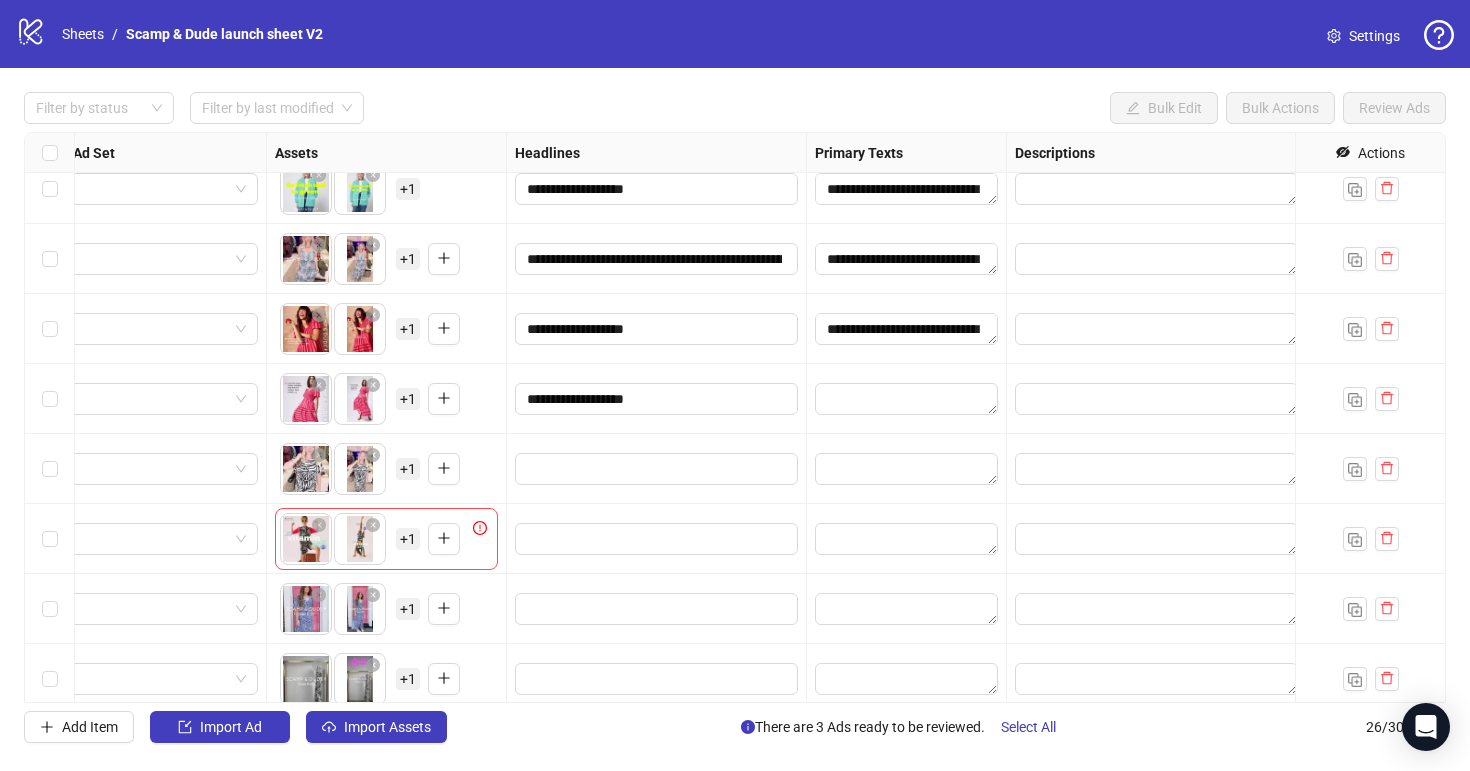 click on "**********" at bounding box center (657, 399) 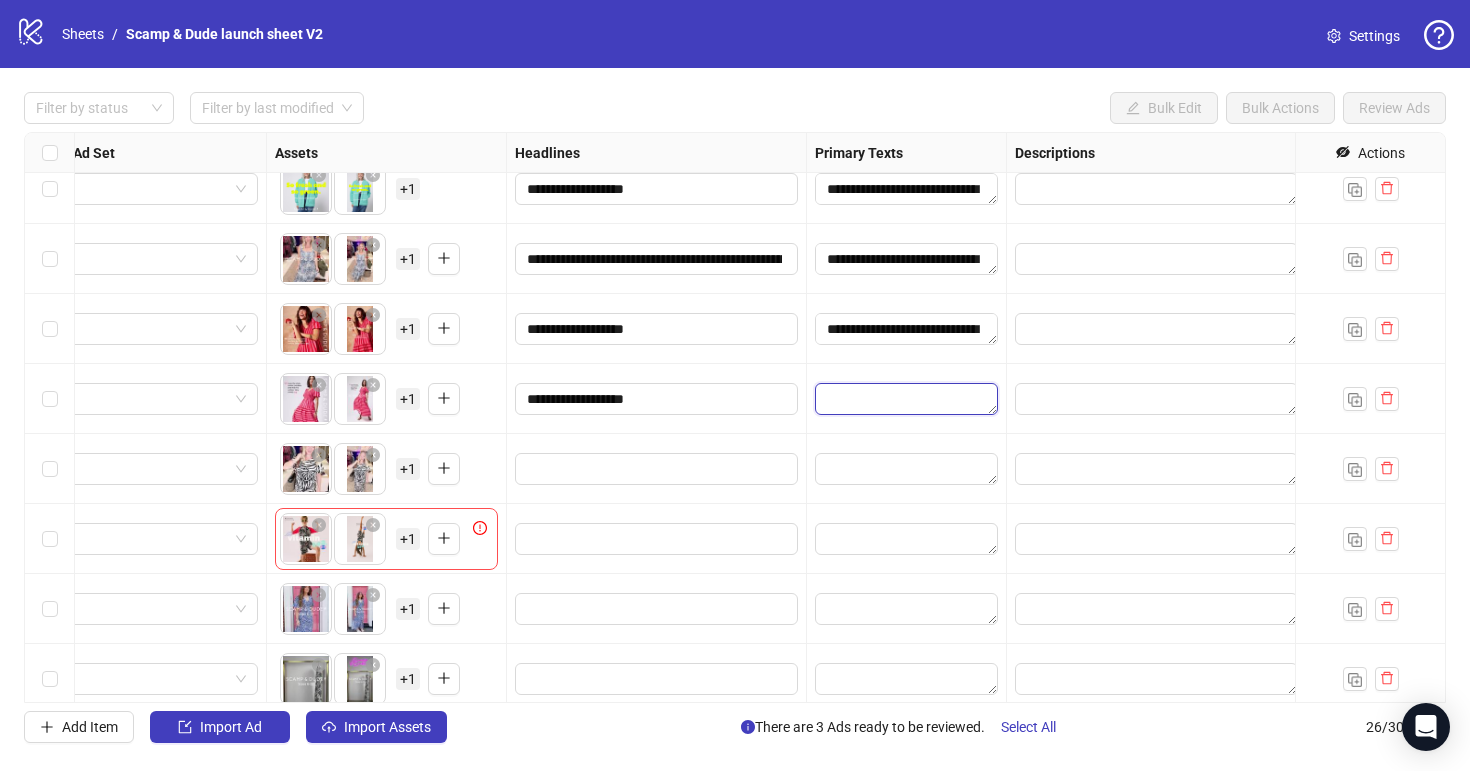 click at bounding box center [906, 399] 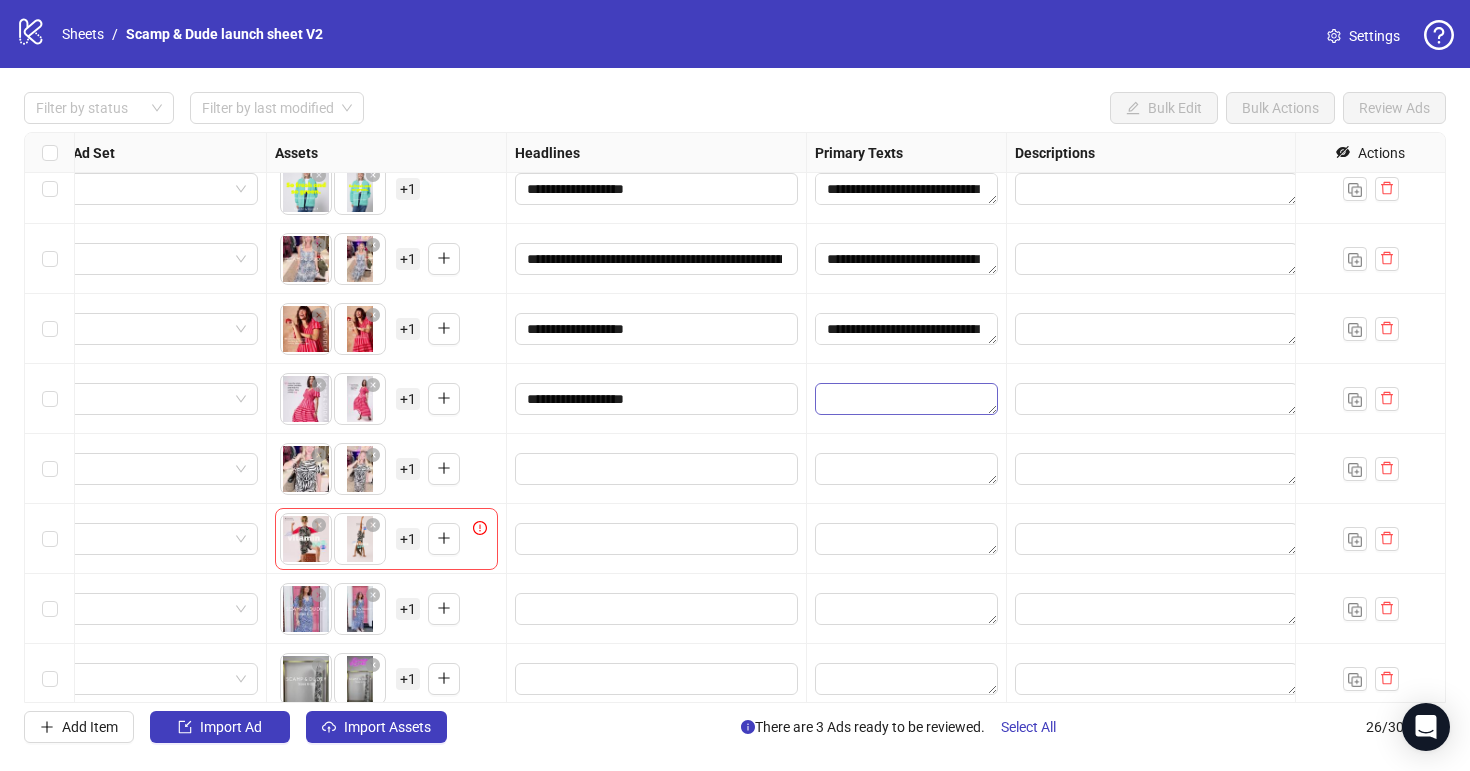 type on "**********" 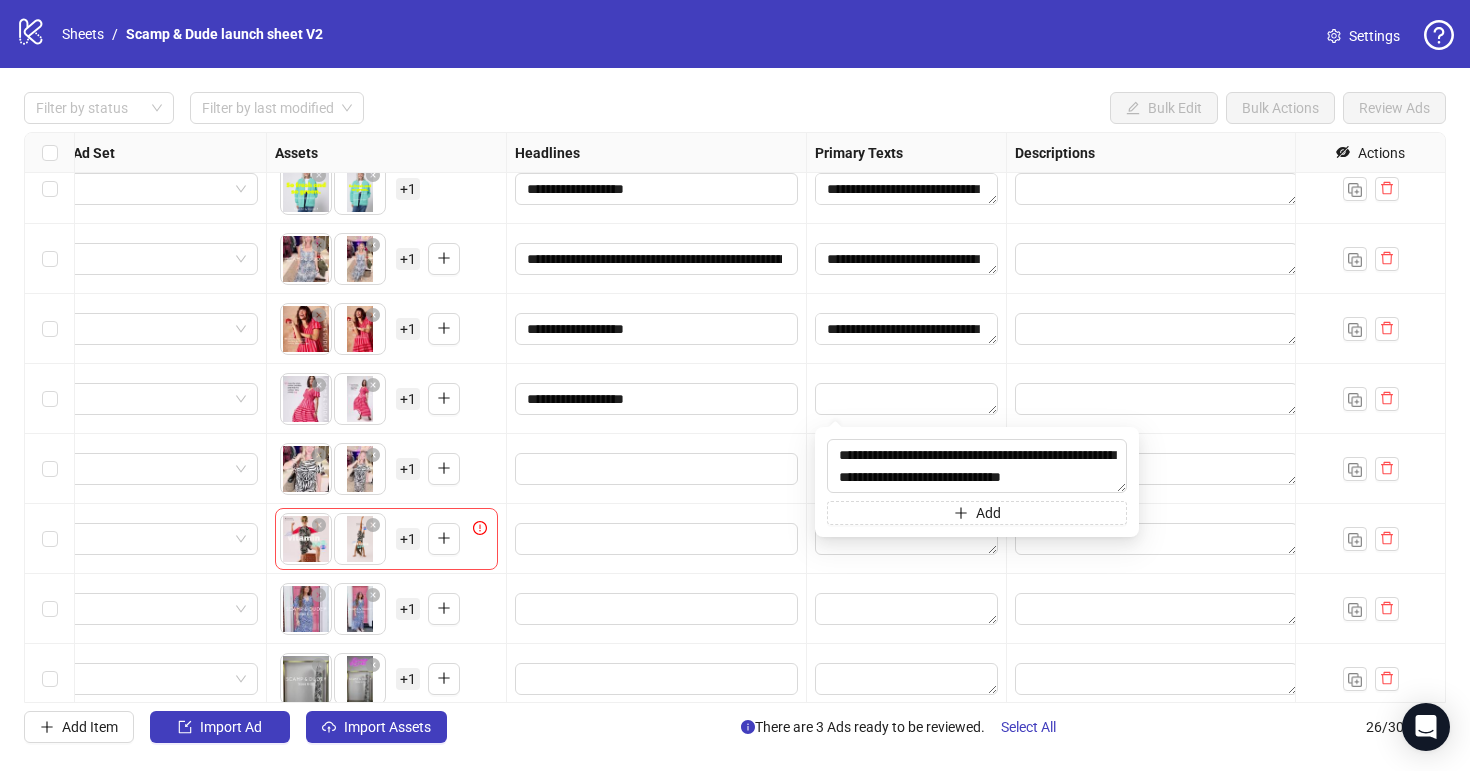 click at bounding box center [907, 399] 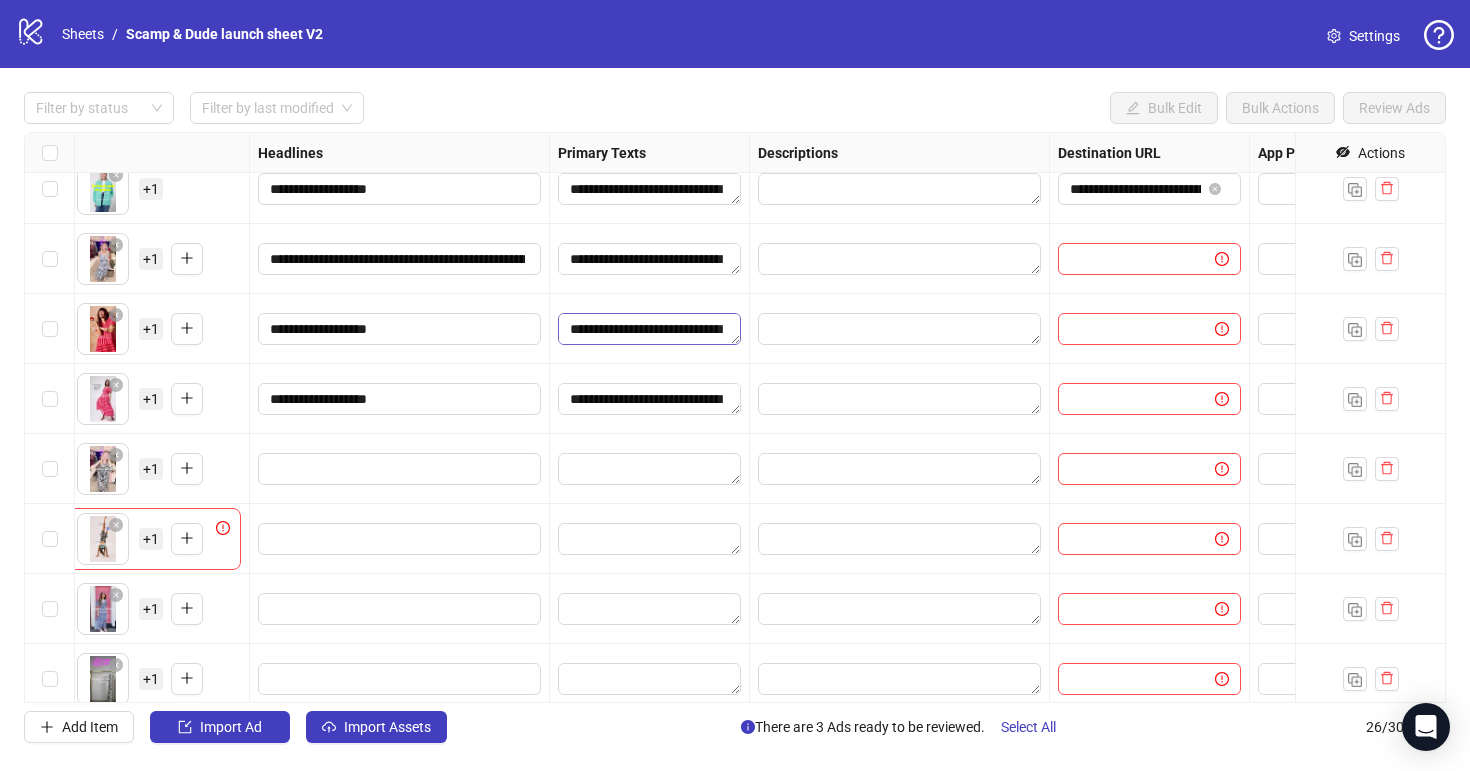 scroll, scrollTop: 1279, scrollLeft: 1056, axis: both 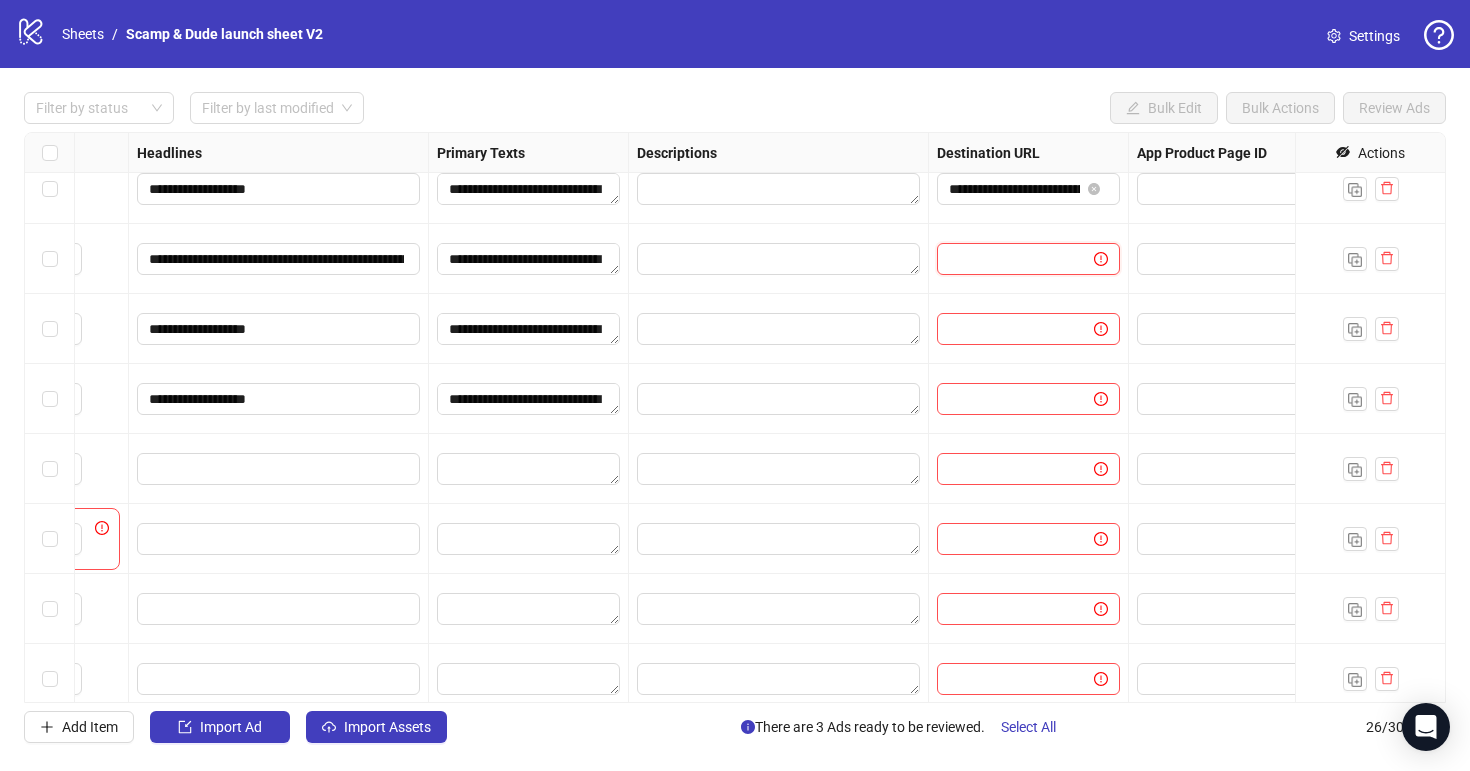 click at bounding box center [1007, 259] 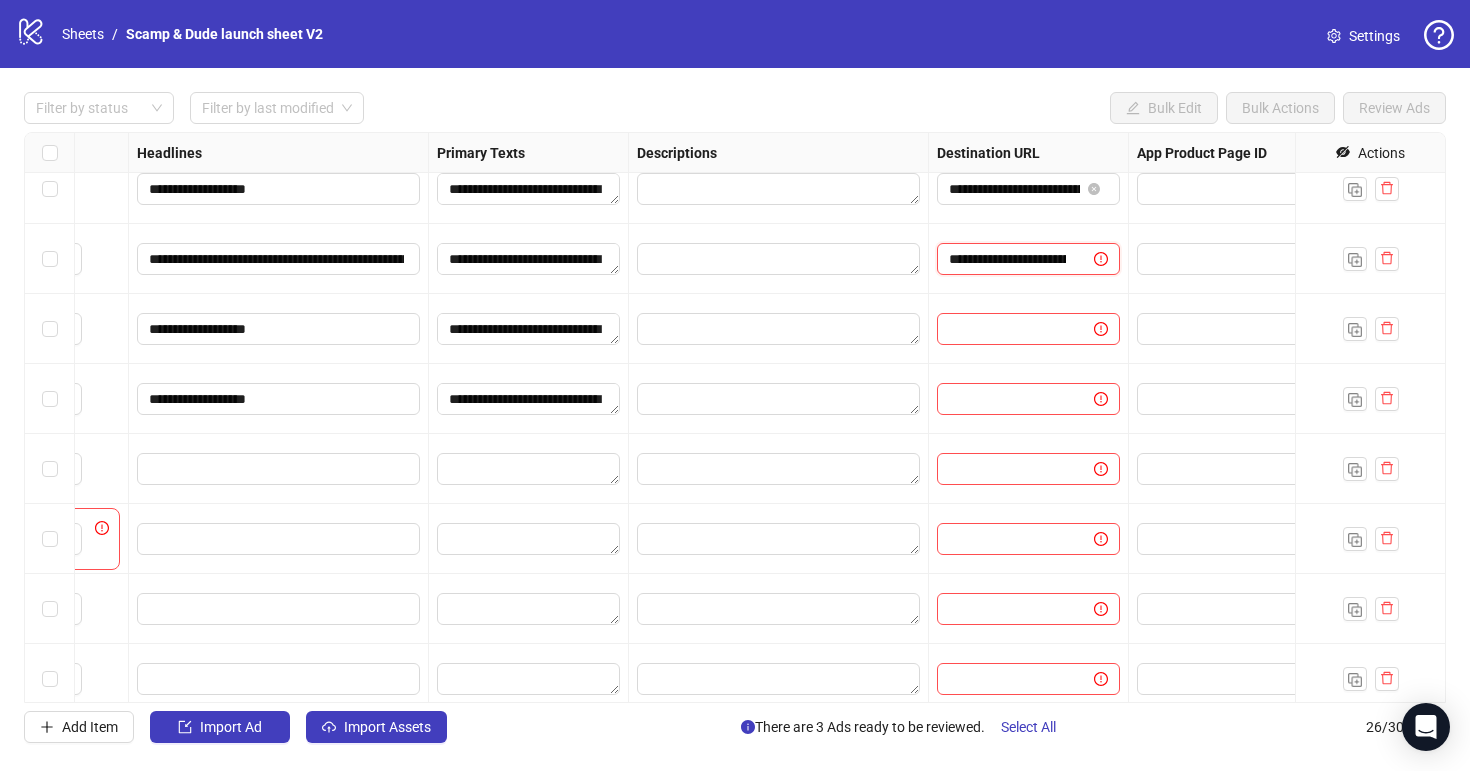 scroll, scrollTop: 0, scrollLeft: 529, axis: horizontal 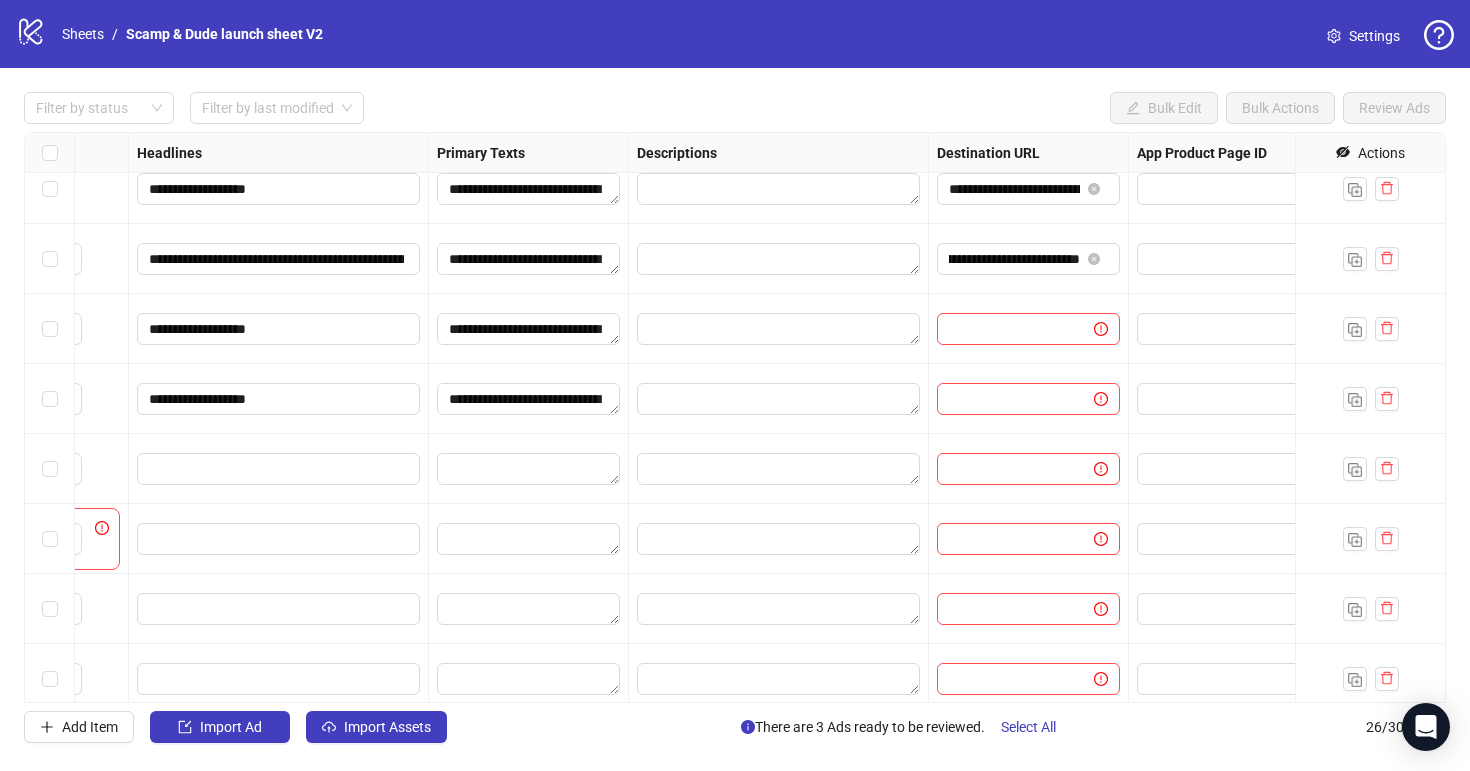 click at bounding box center (1029, 329) 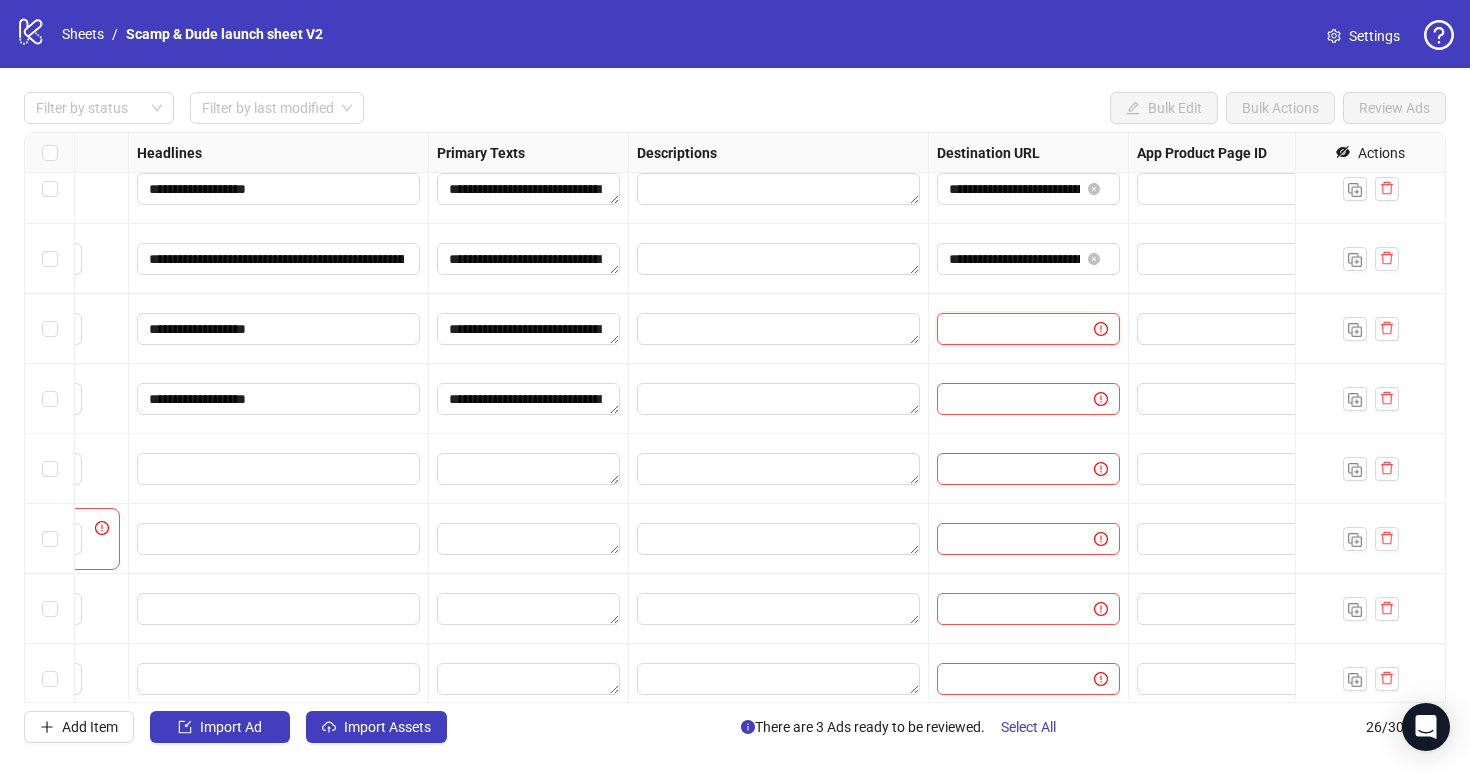 click at bounding box center (1007, 329) 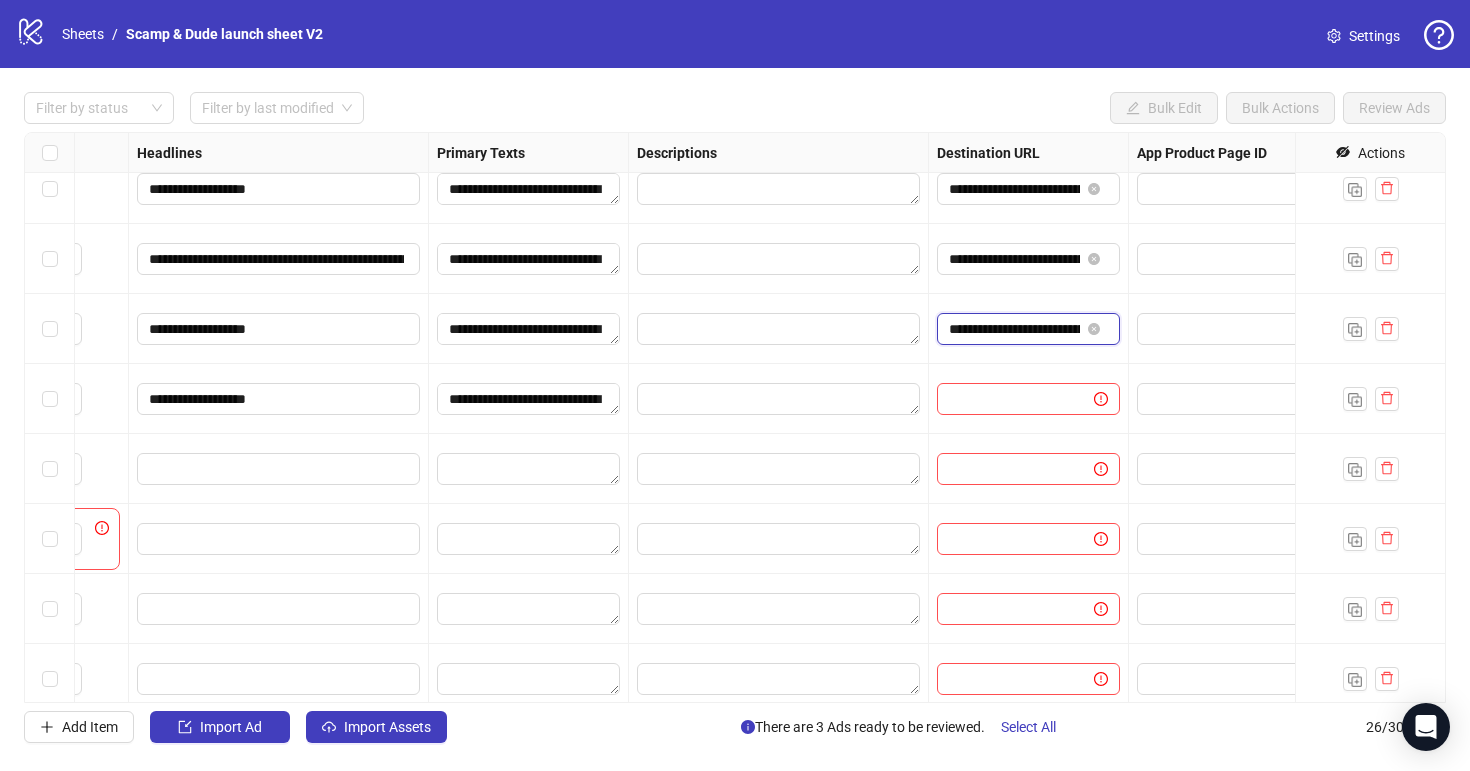 scroll, scrollTop: 0, scrollLeft: 581, axis: horizontal 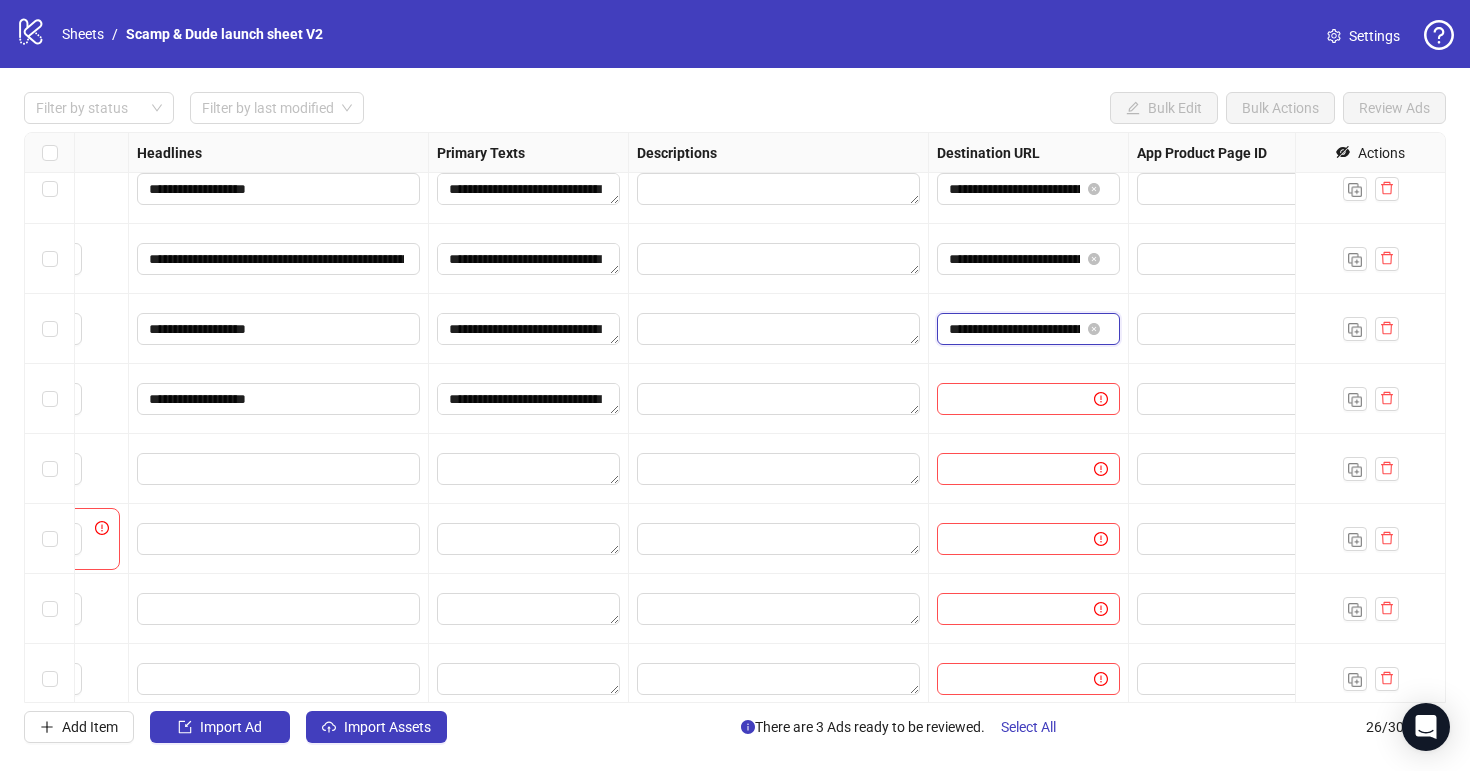 click on "**********" at bounding box center (1014, 329) 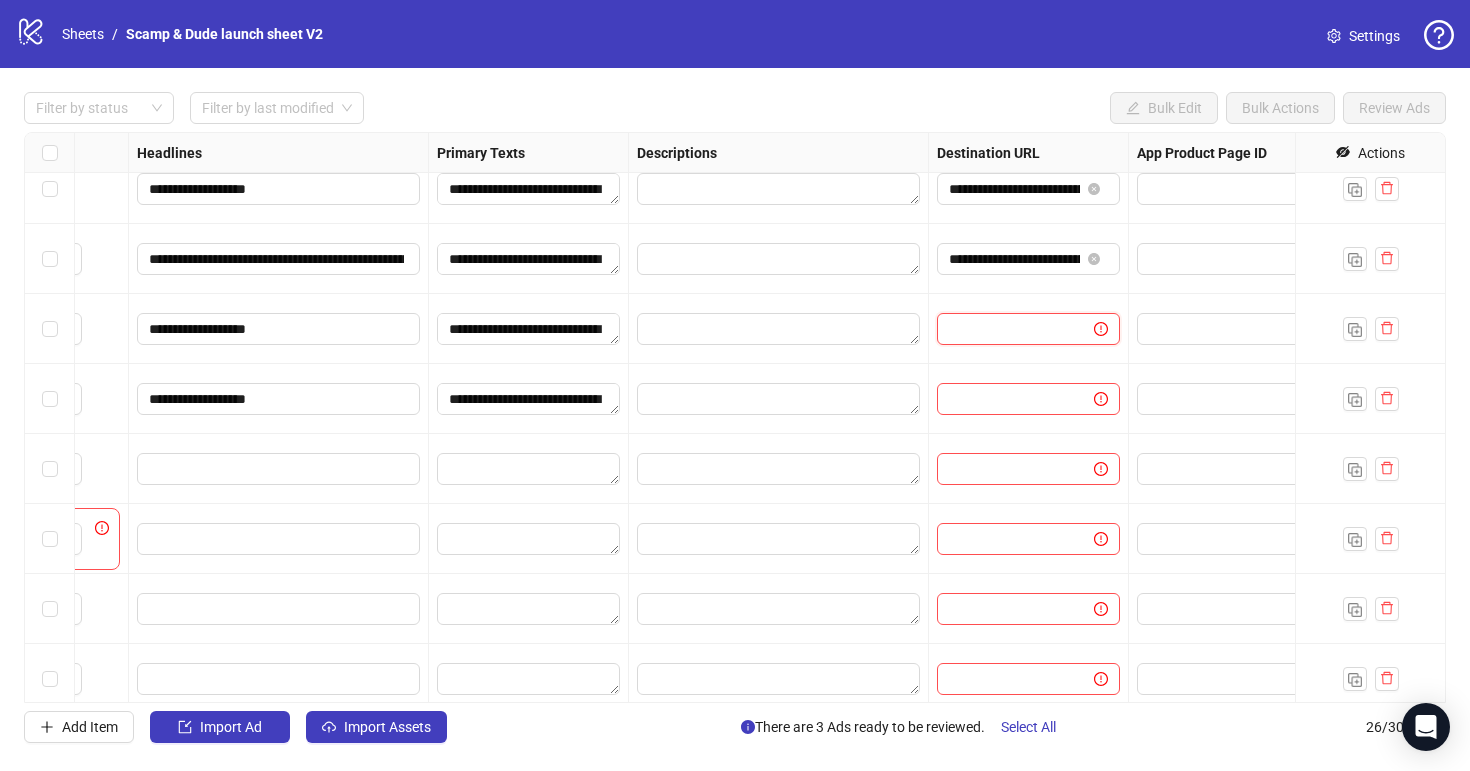 click at bounding box center [1007, 329] 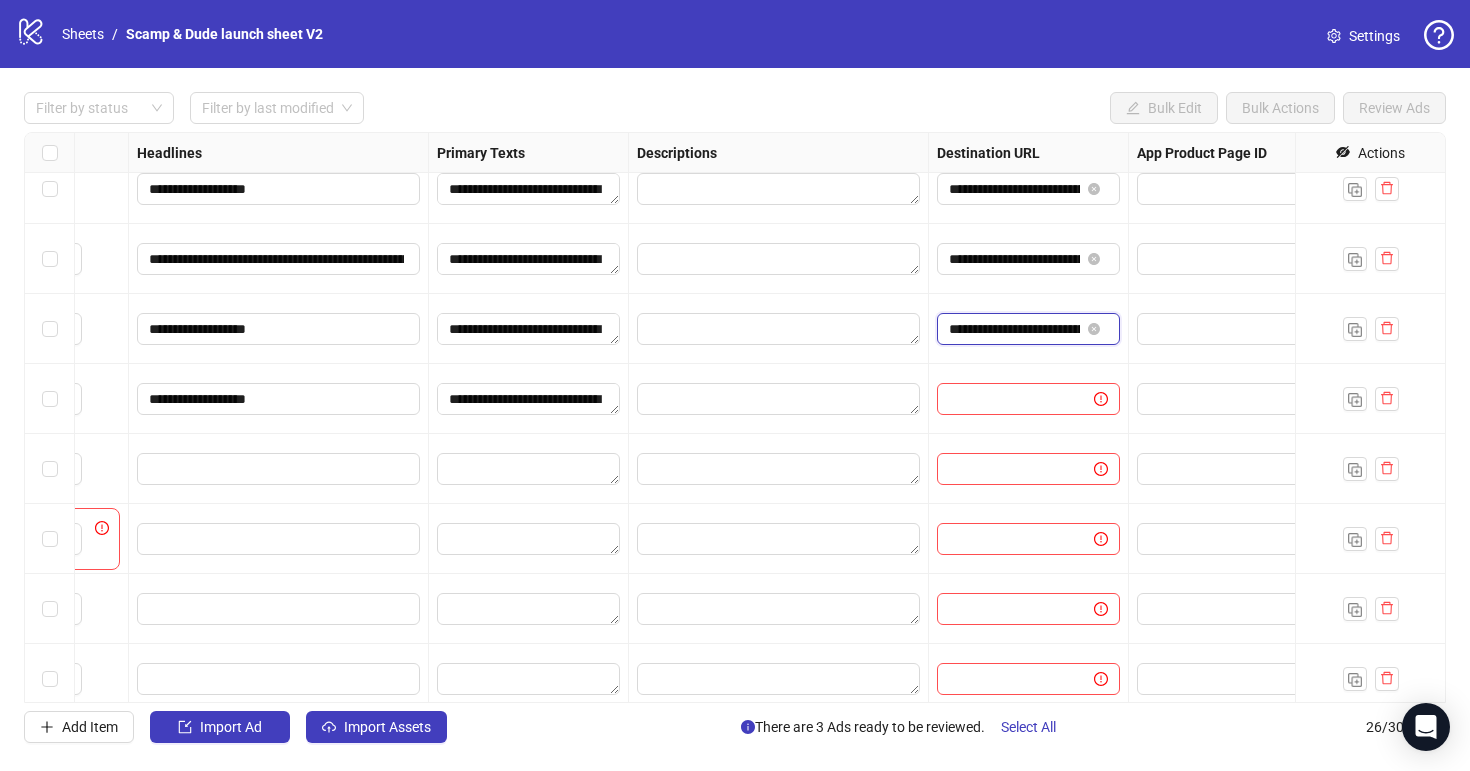 scroll, scrollTop: 0, scrollLeft: 581, axis: horizontal 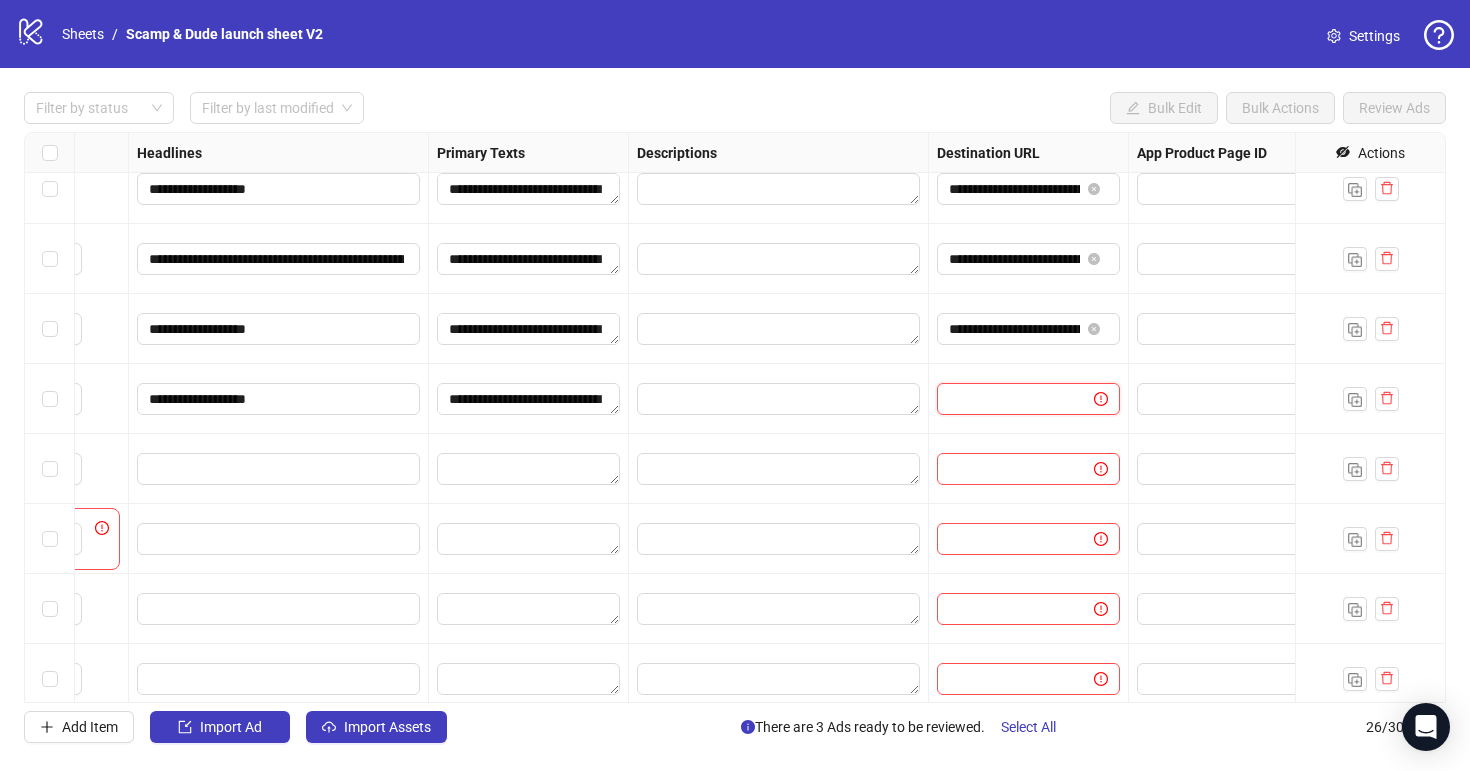 click at bounding box center (1007, 399) 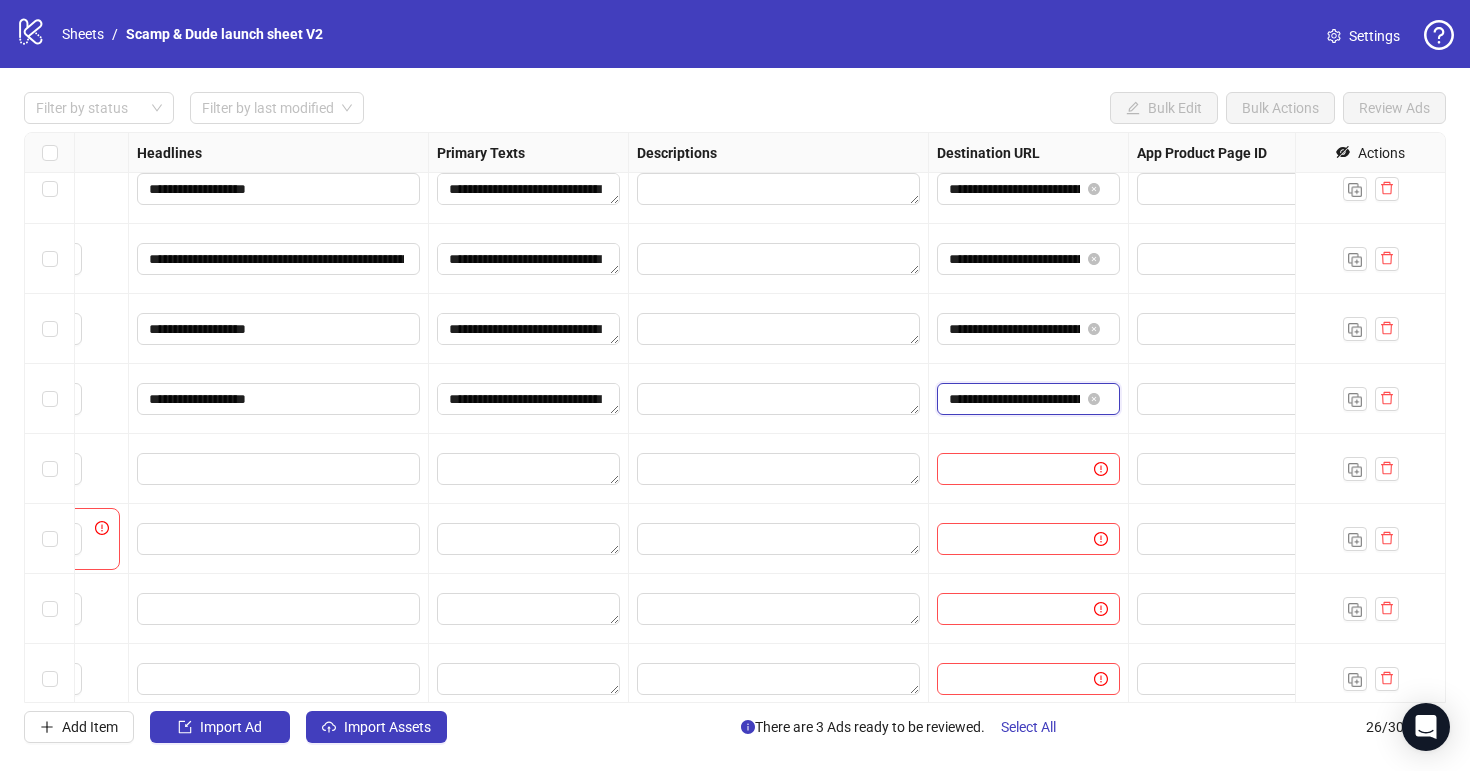 scroll, scrollTop: 0, scrollLeft: 581, axis: horizontal 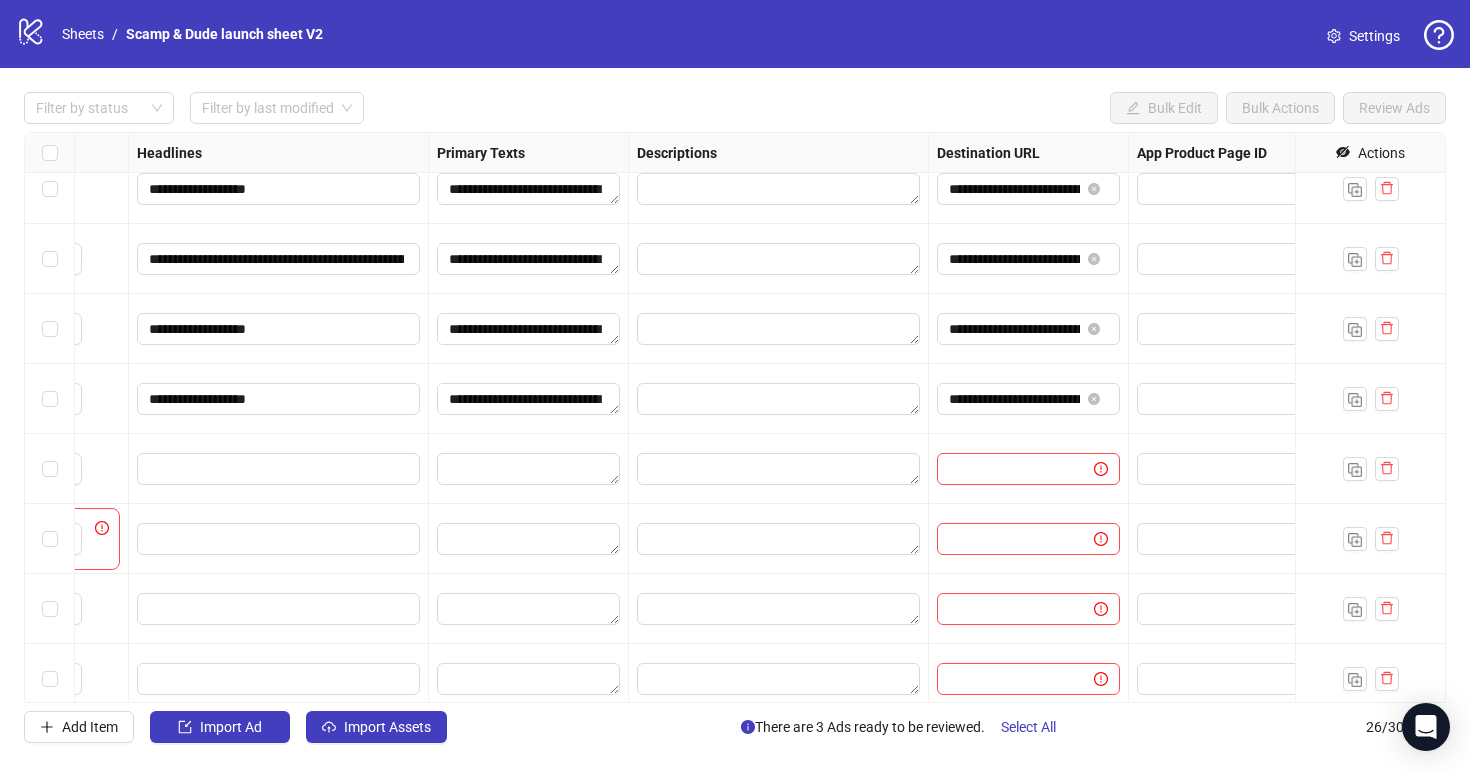 click on "**********" at bounding box center (1029, 399) 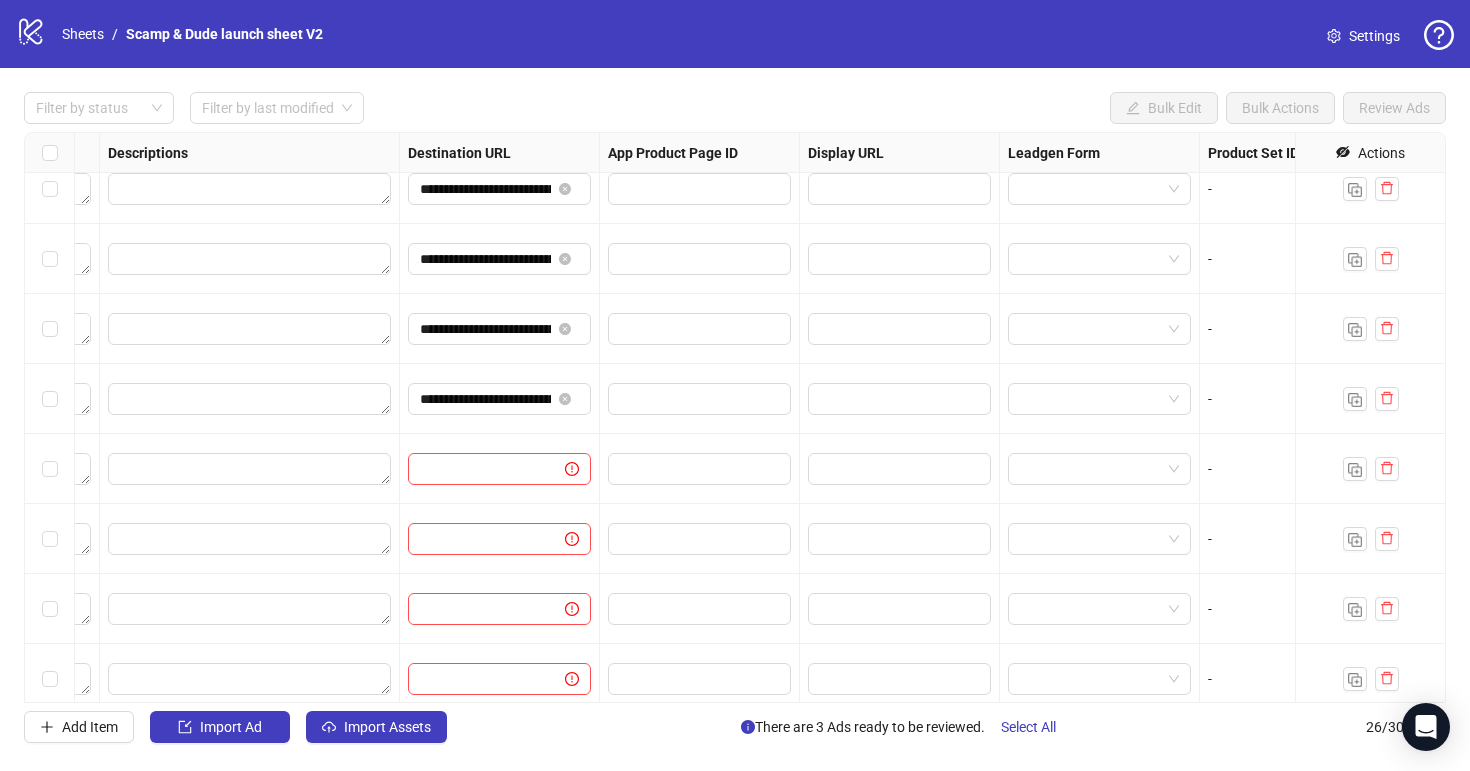 scroll, scrollTop: 1279, scrollLeft: 1850, axis: both 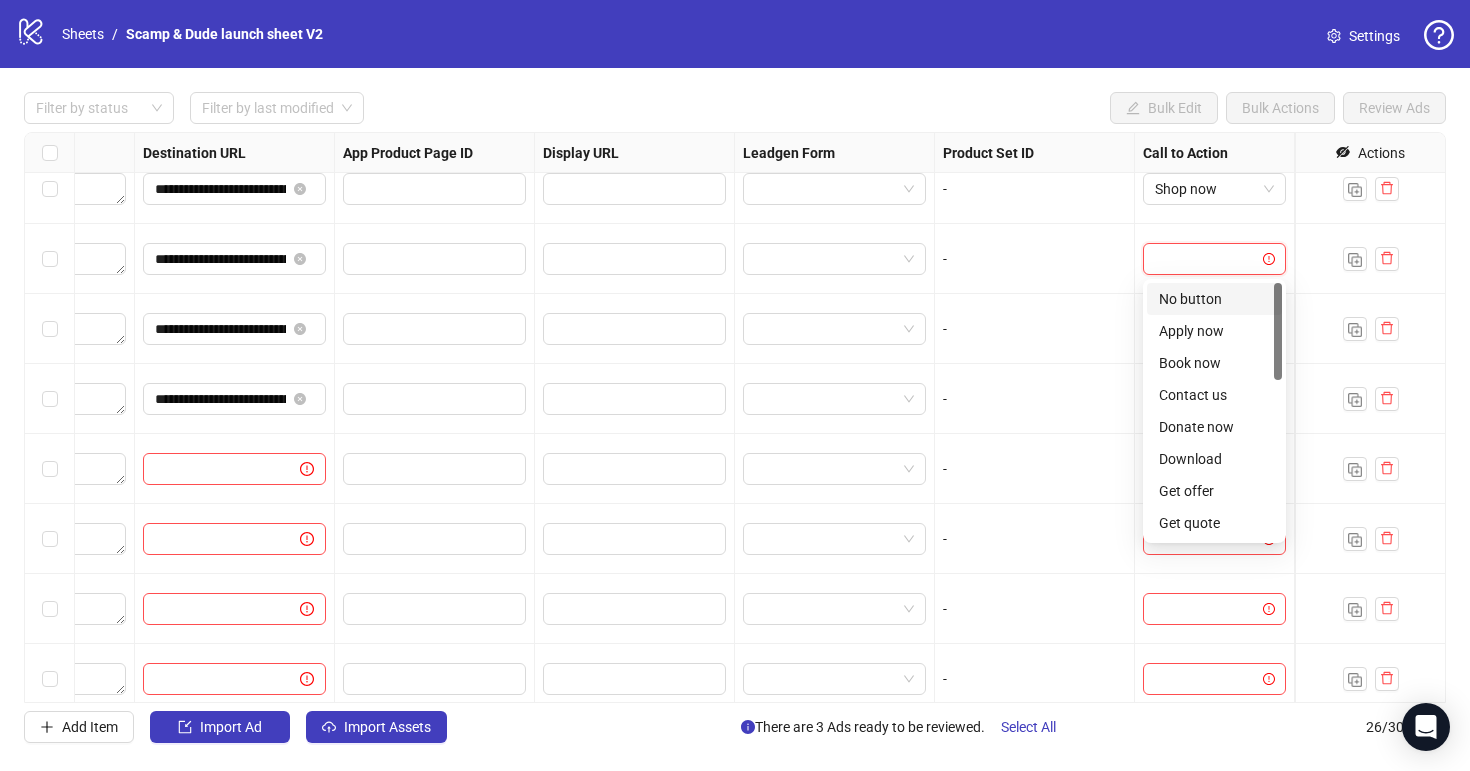 click at bounding box center [1205, 259] 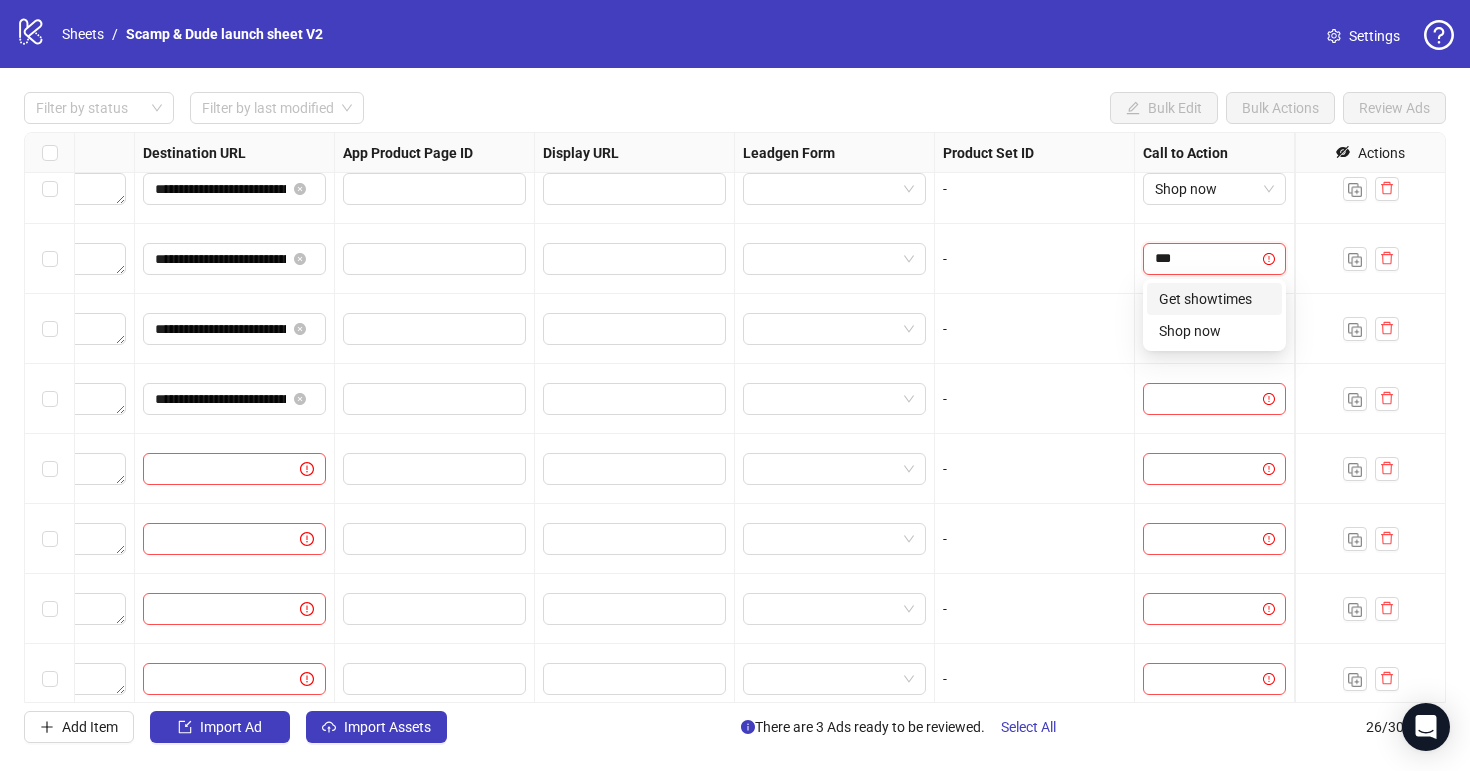 type on "****" 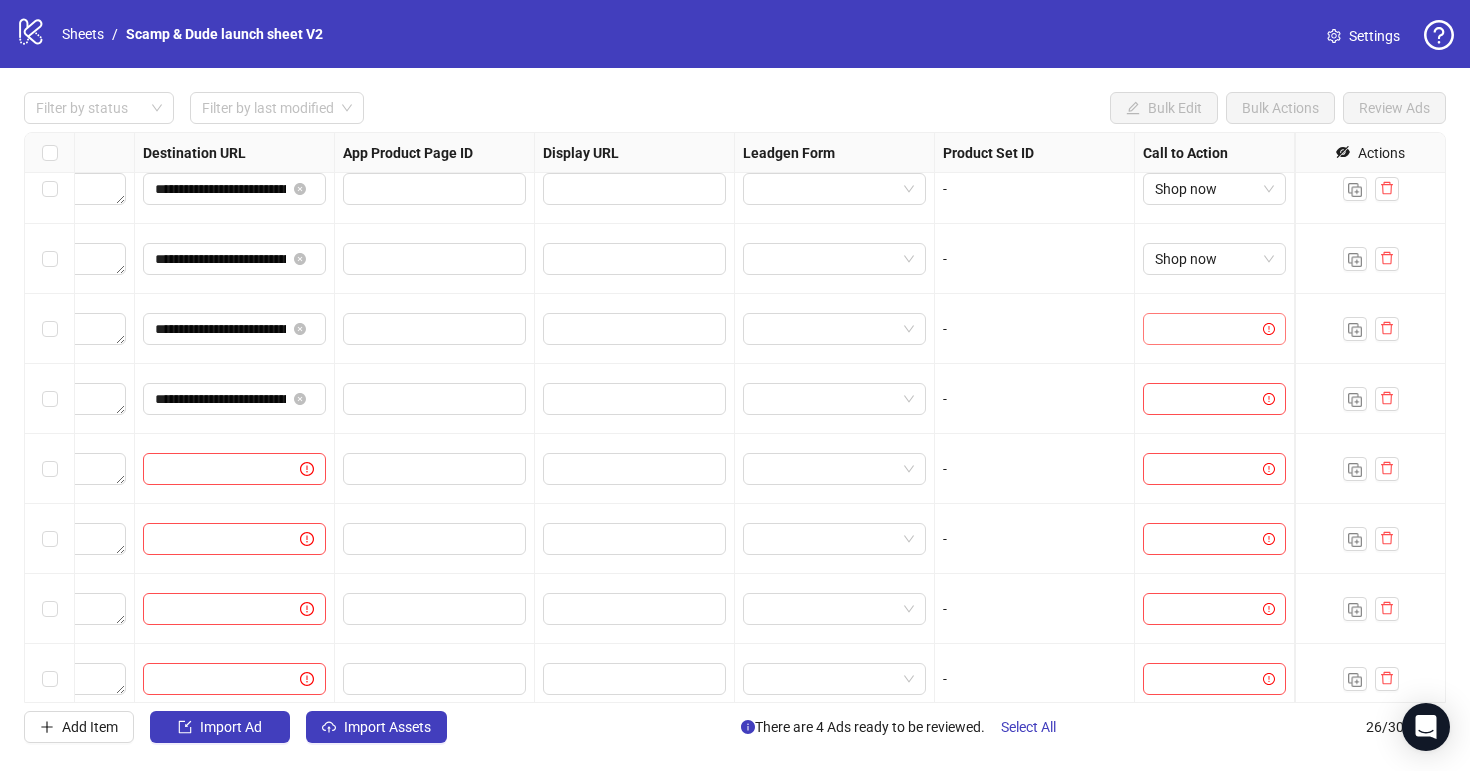 click at bounding box center (1205, 329) 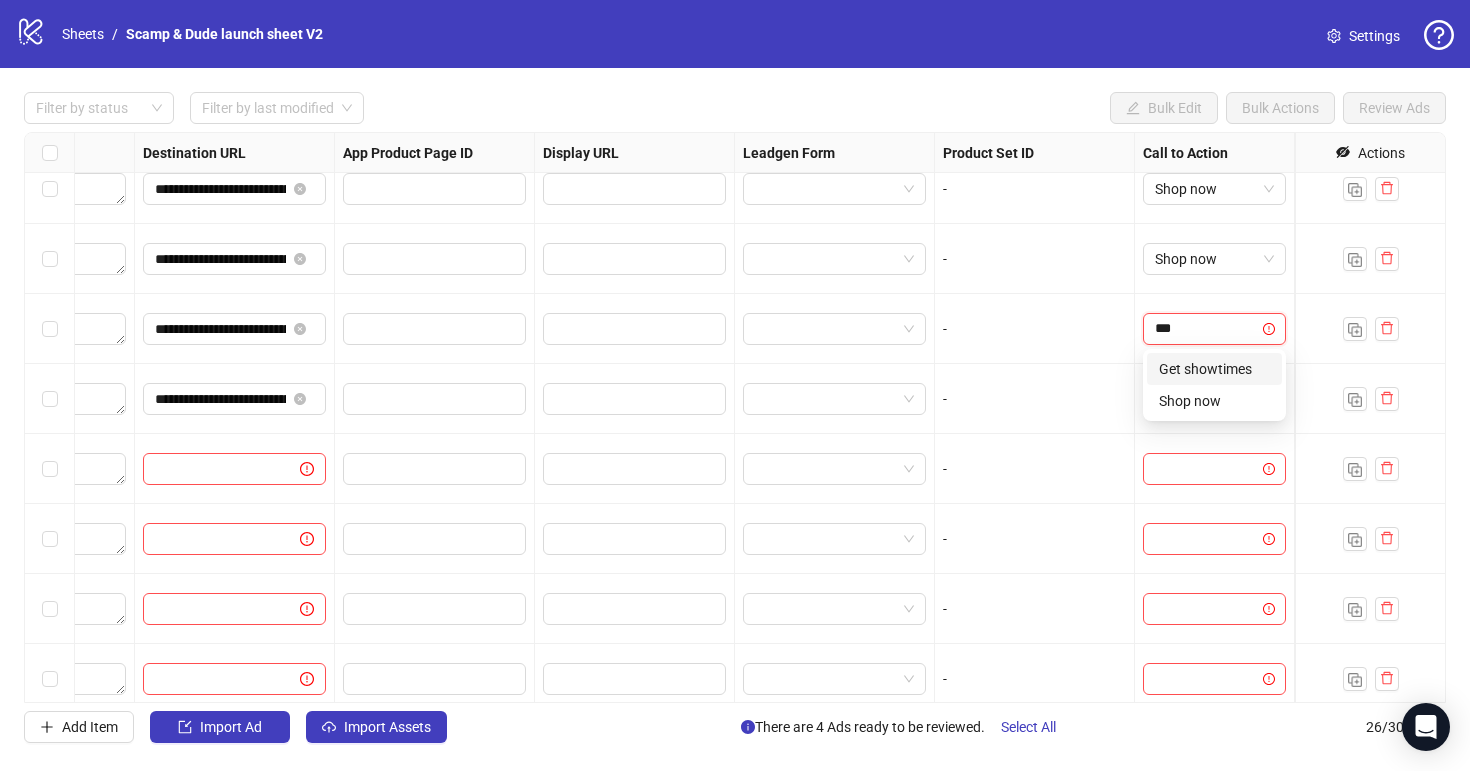 type on "****" 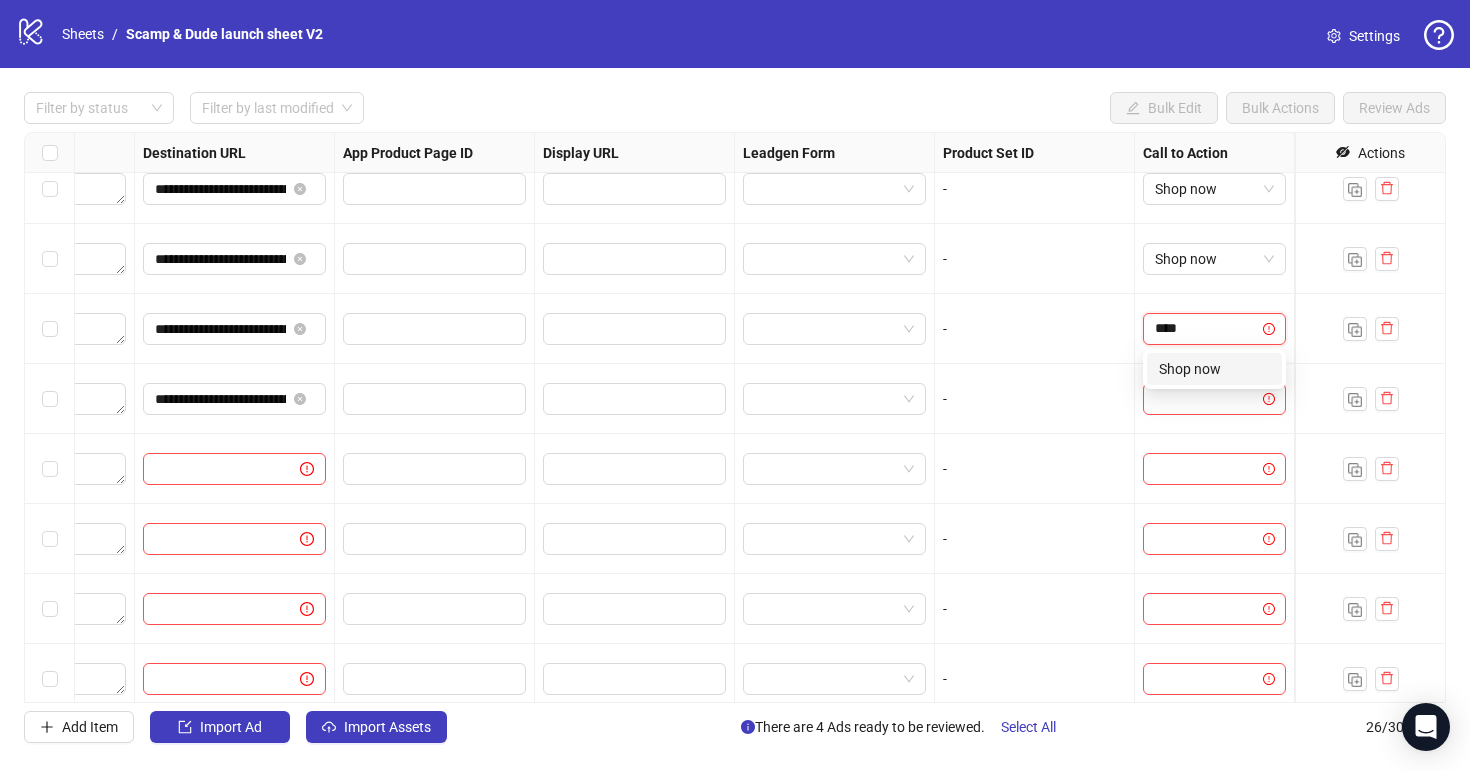 click on "Shop now" at bounding box center [1214, 369] 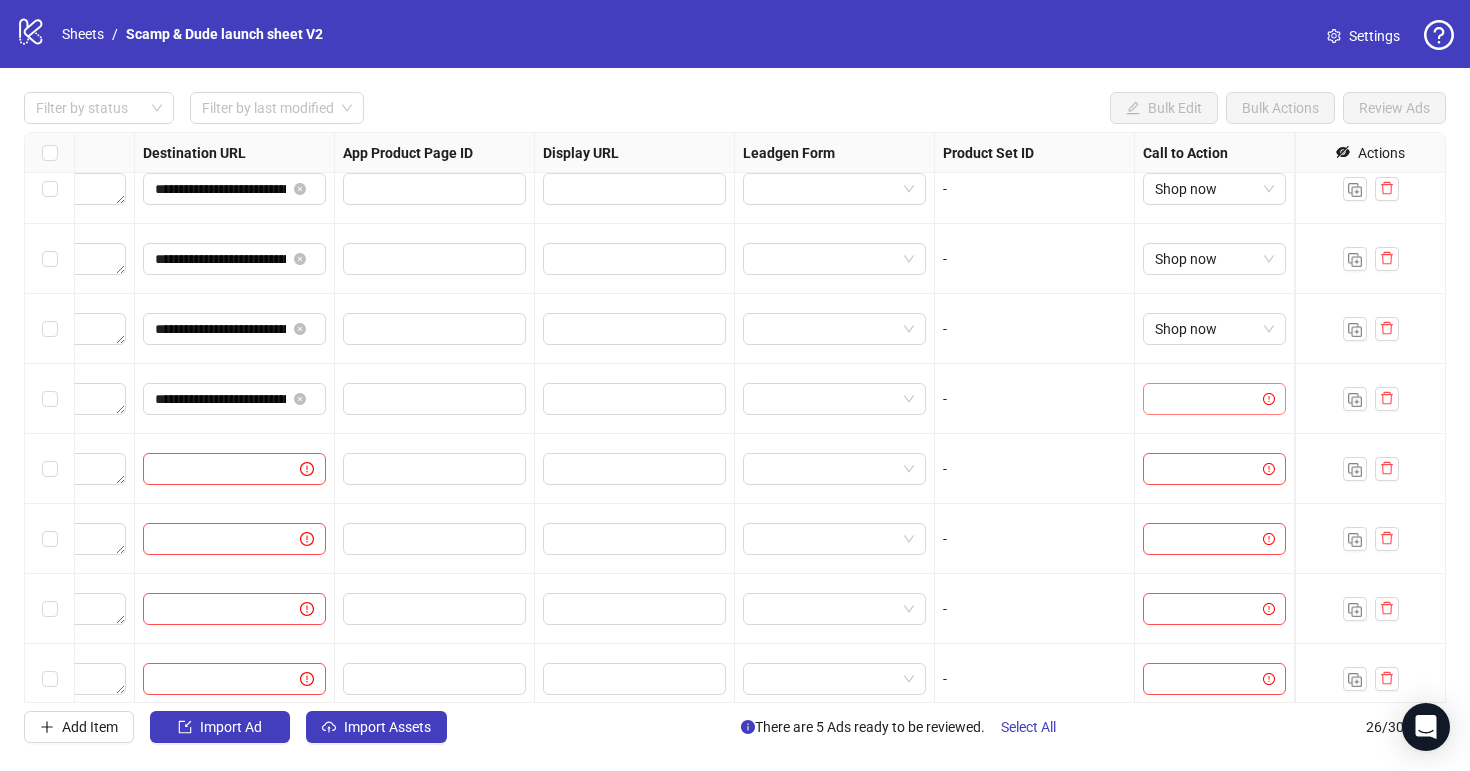 click at bounding box center [1205, 399] 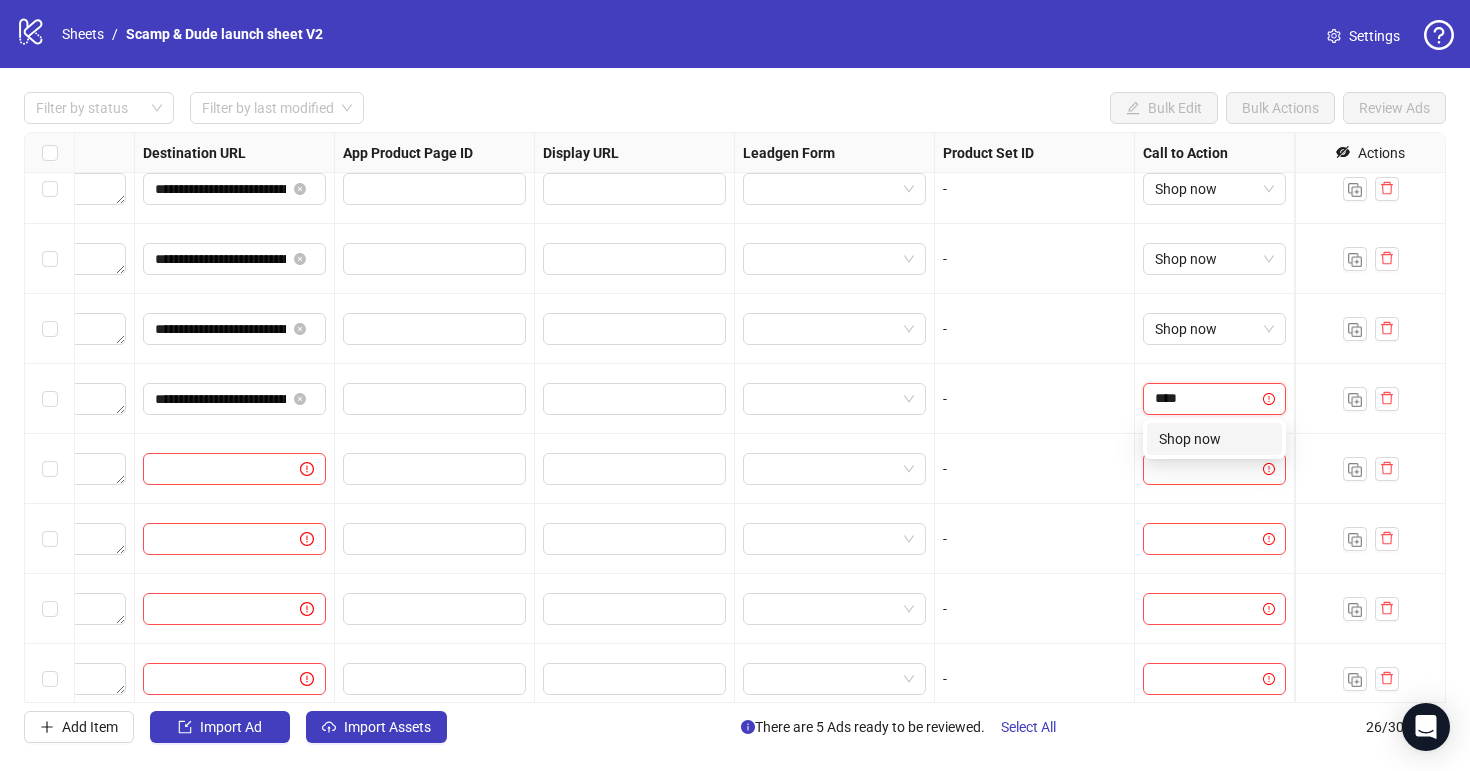 type on "****" 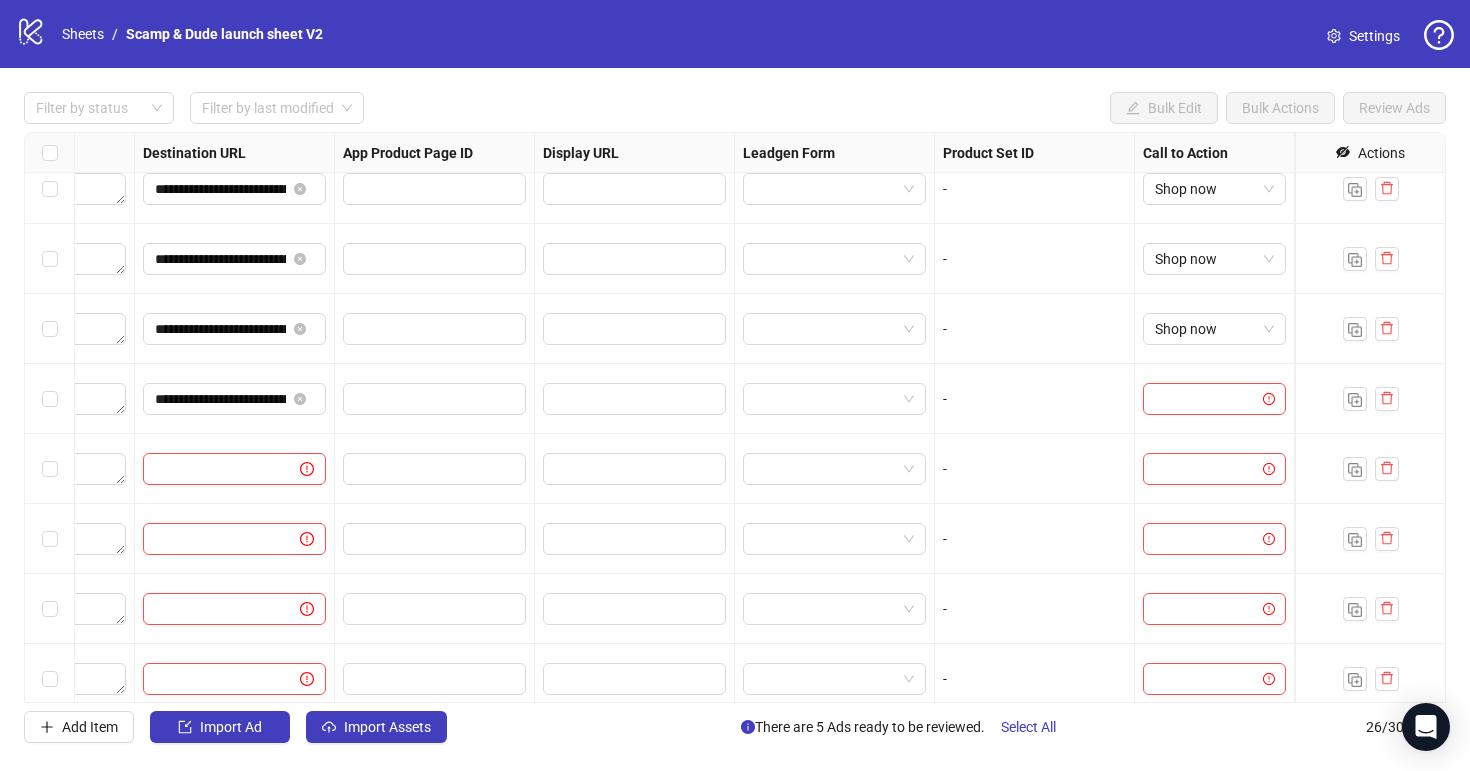 click on "-" at bounding box center (1035, 399) 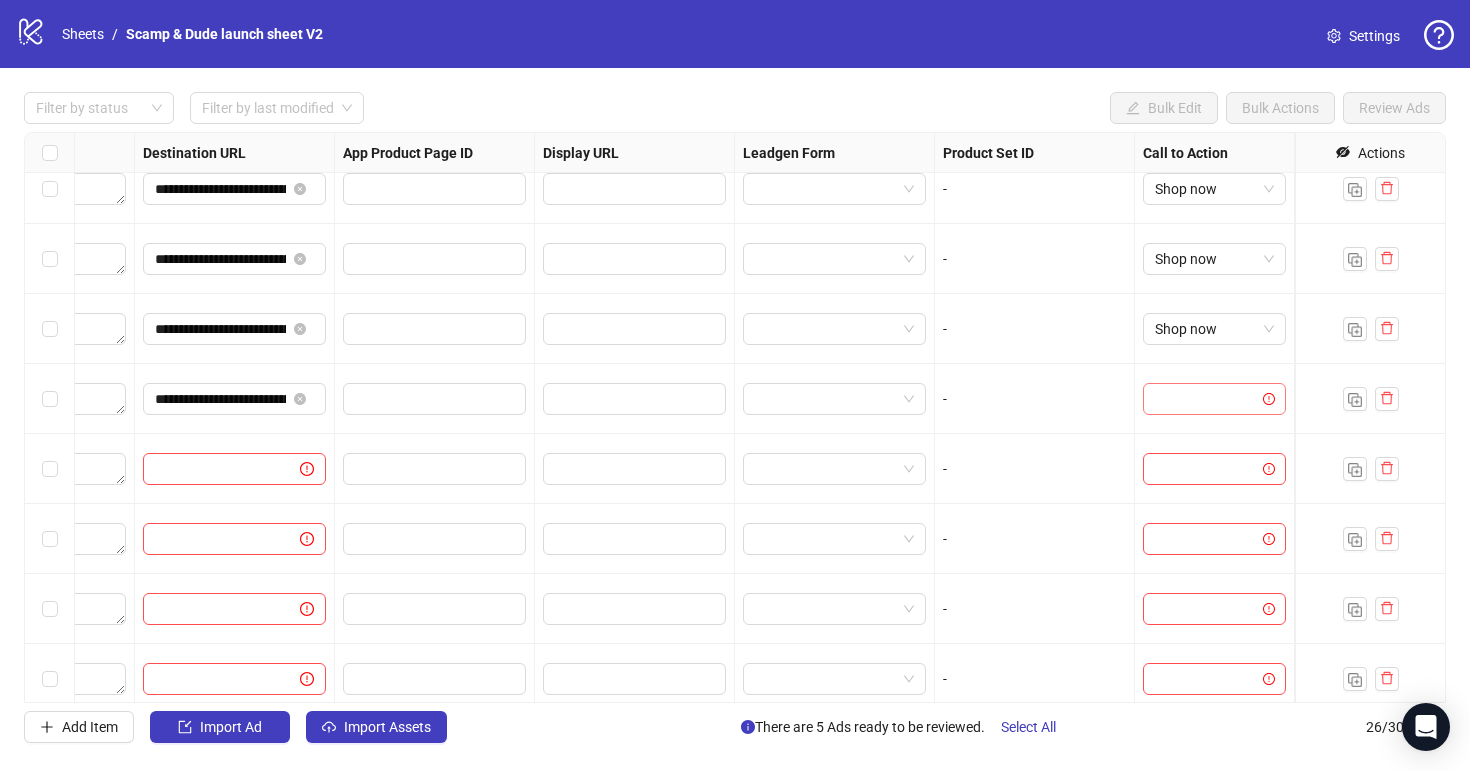 click at bounding box center [1214, 399] 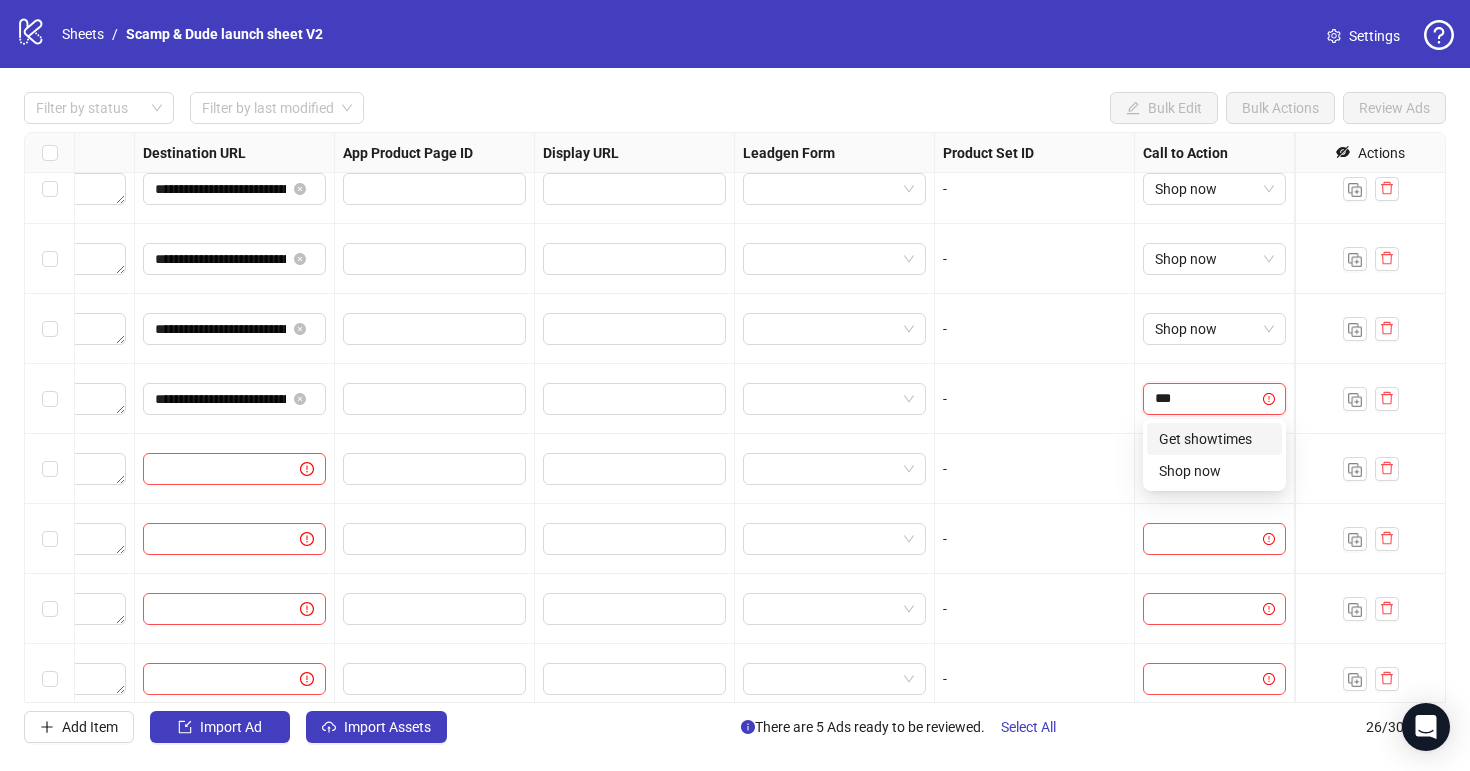 type on "****" 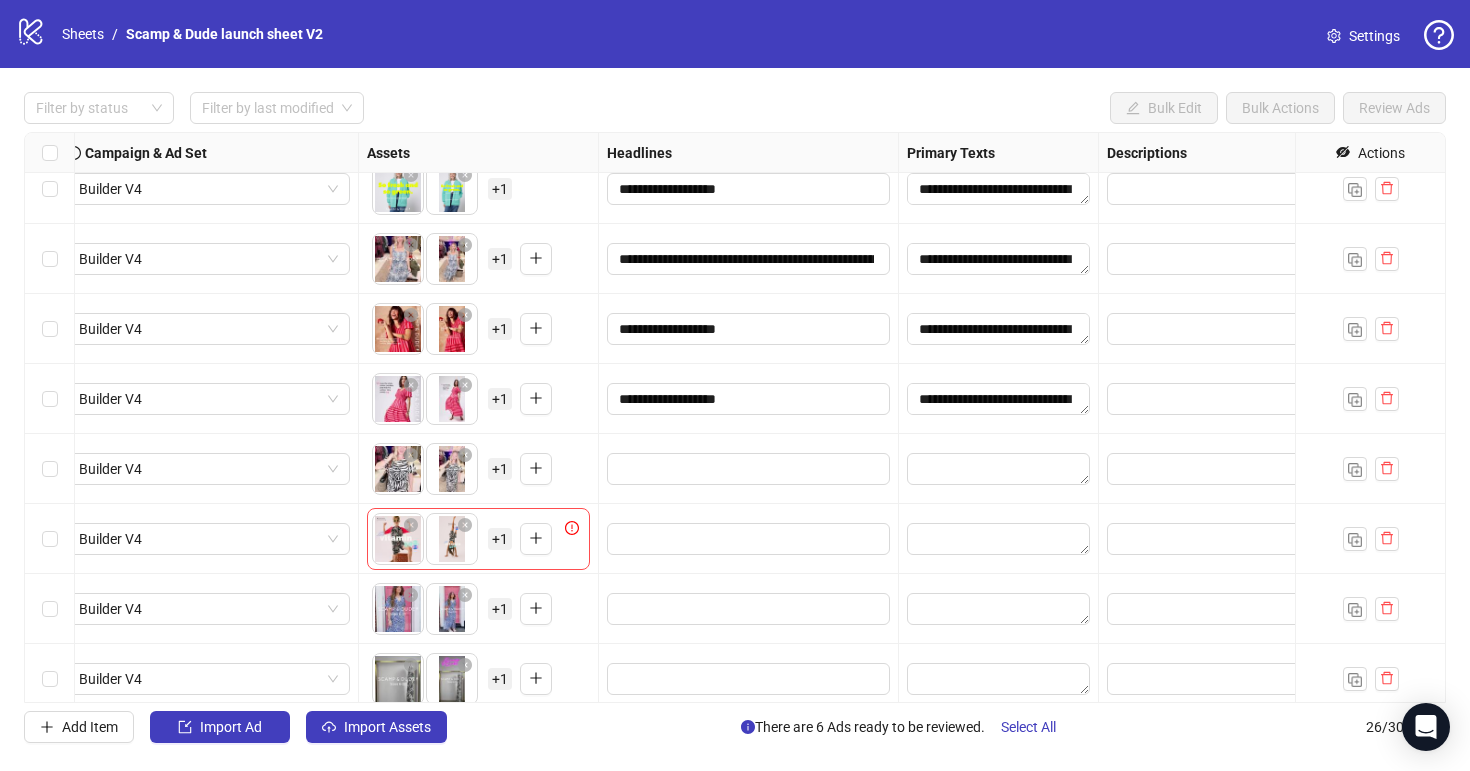 scroll, scrollTop: 1291, scrollLeft: 586, axis: both 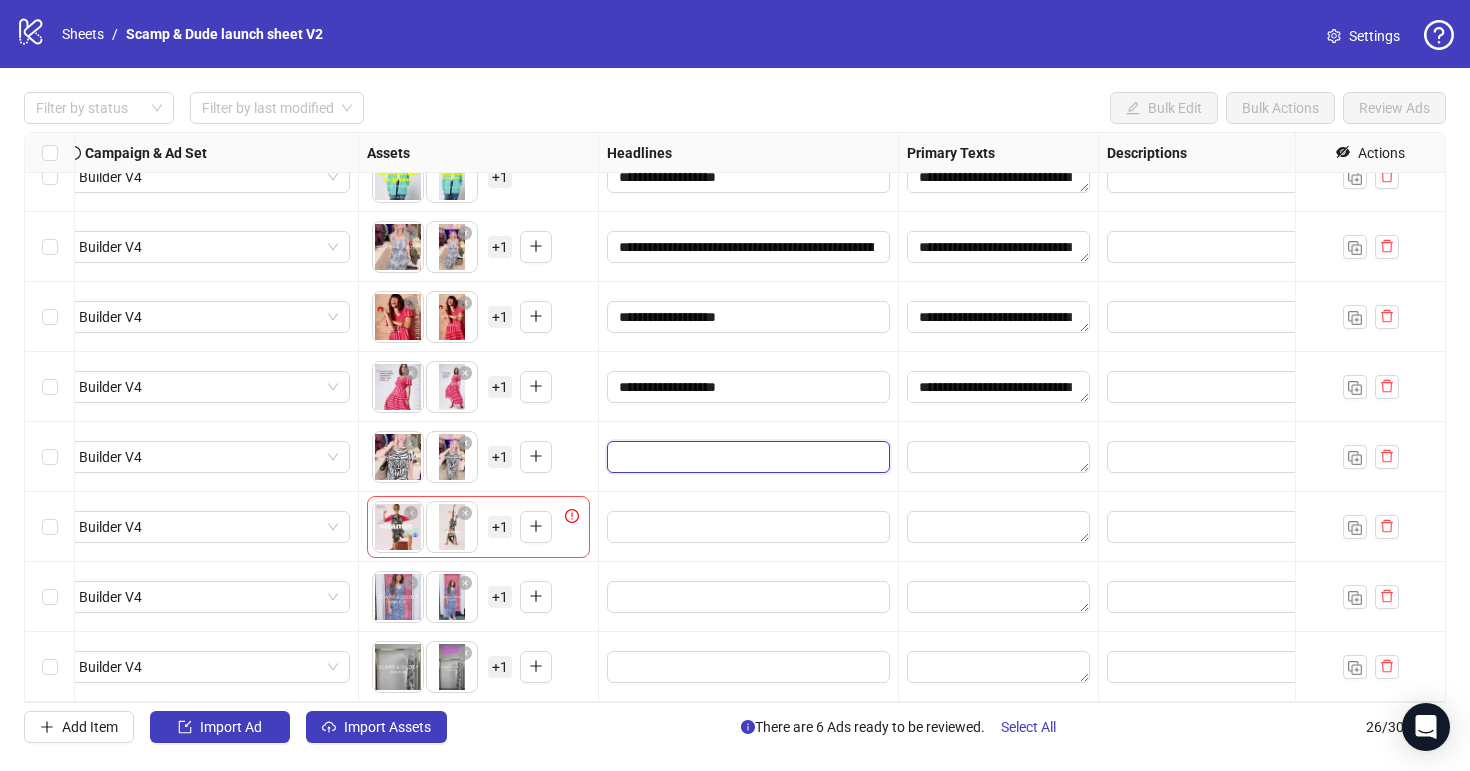 click at bounding box center [746, 457] 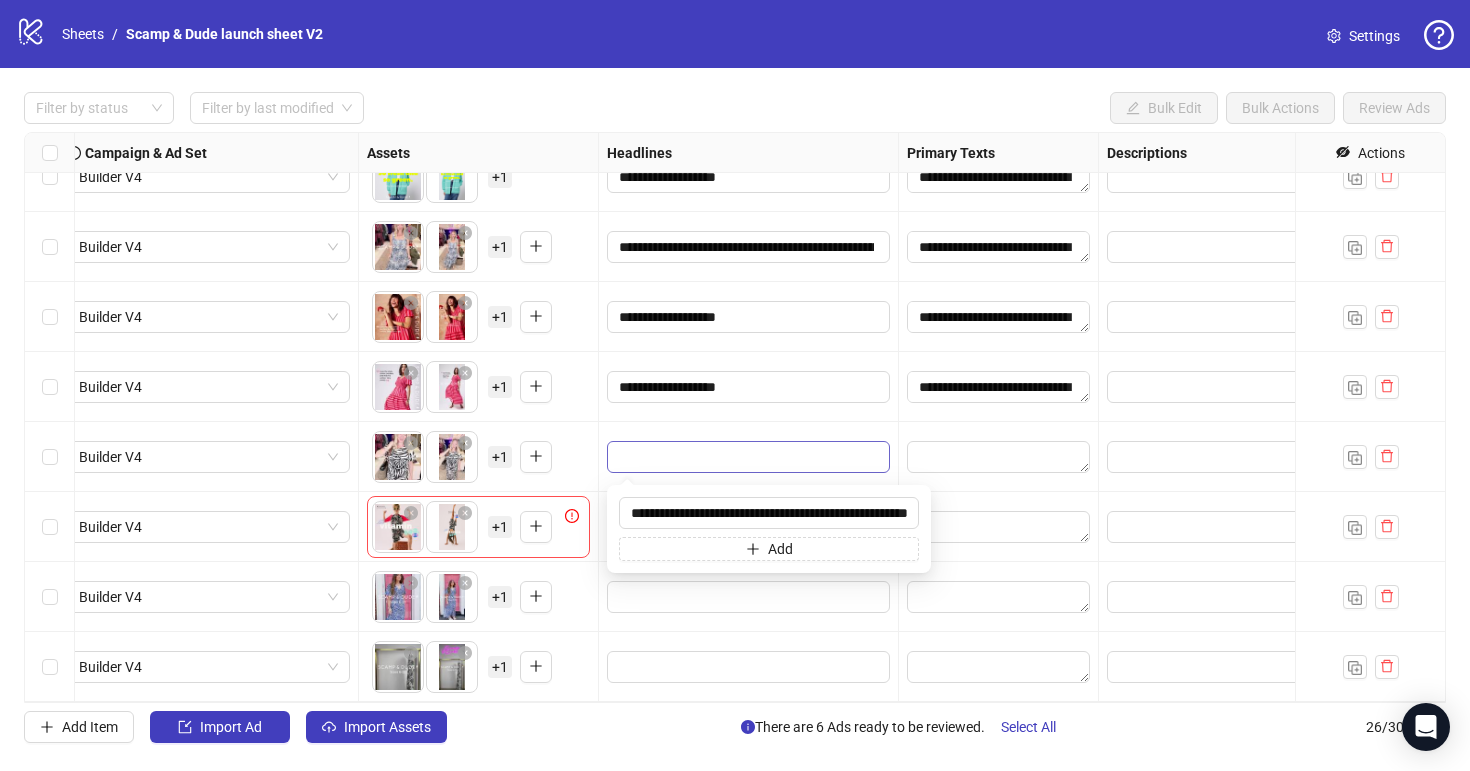 scroll, scrollTop: 0, scrollLeft: 50, axis: horizontal 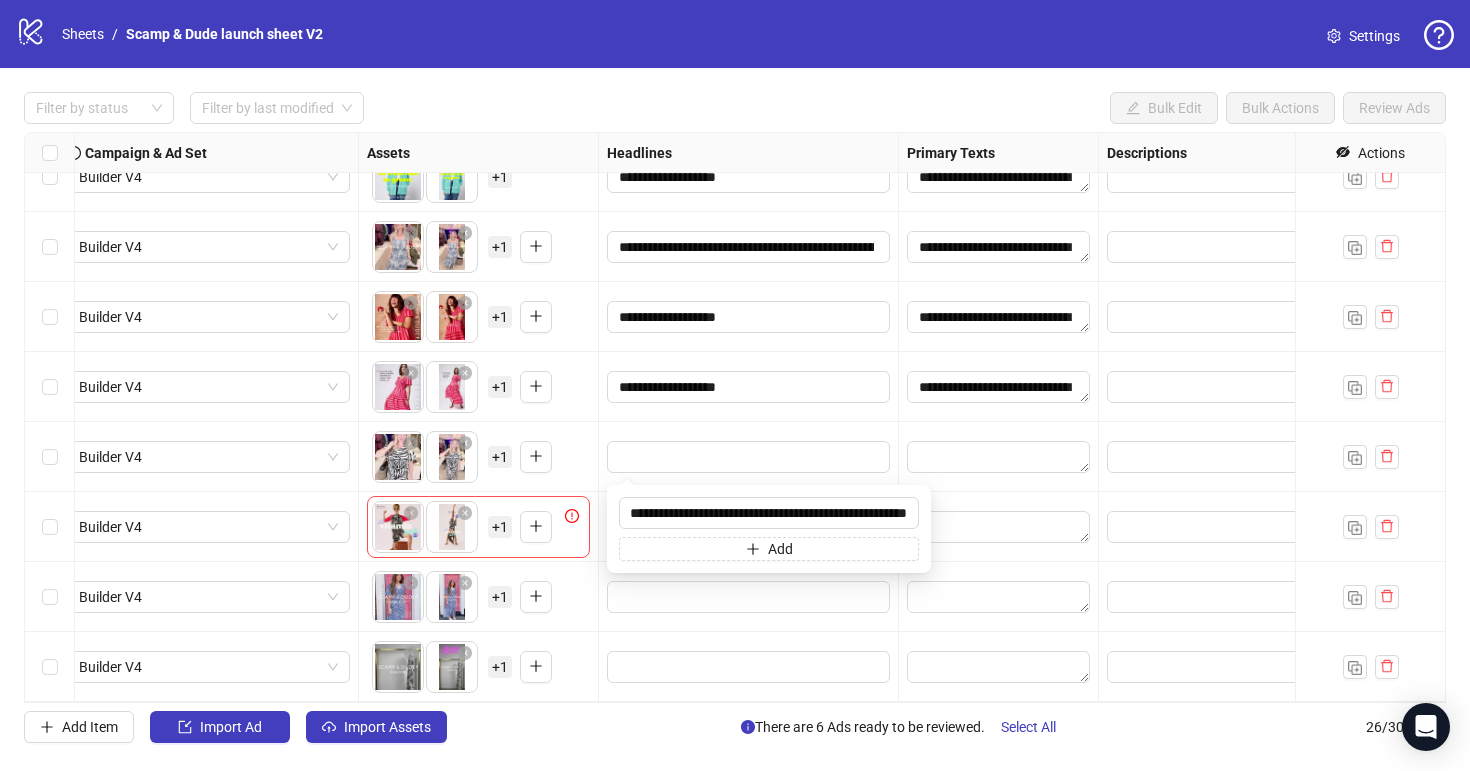 type on "**********" 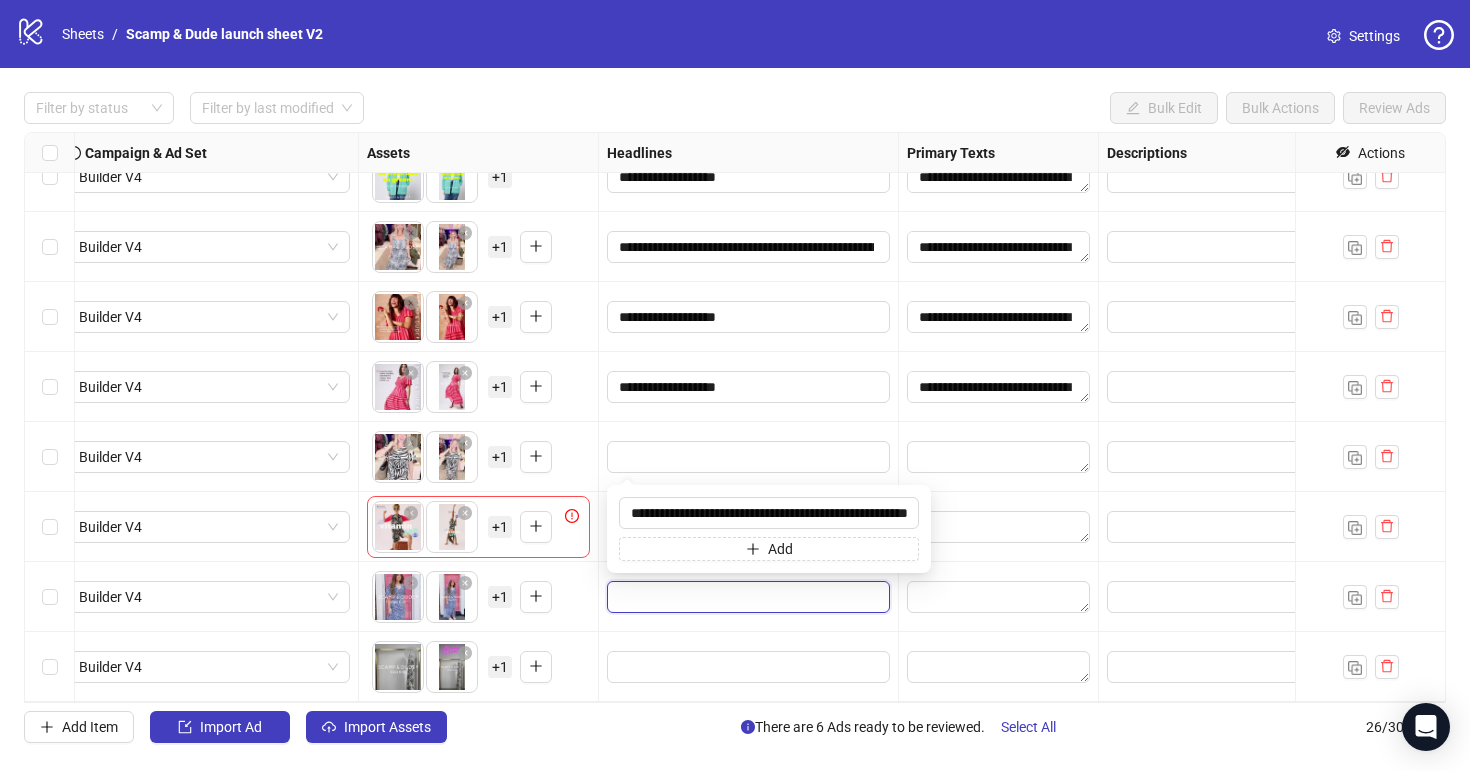 click at bounding box center (746, 597) 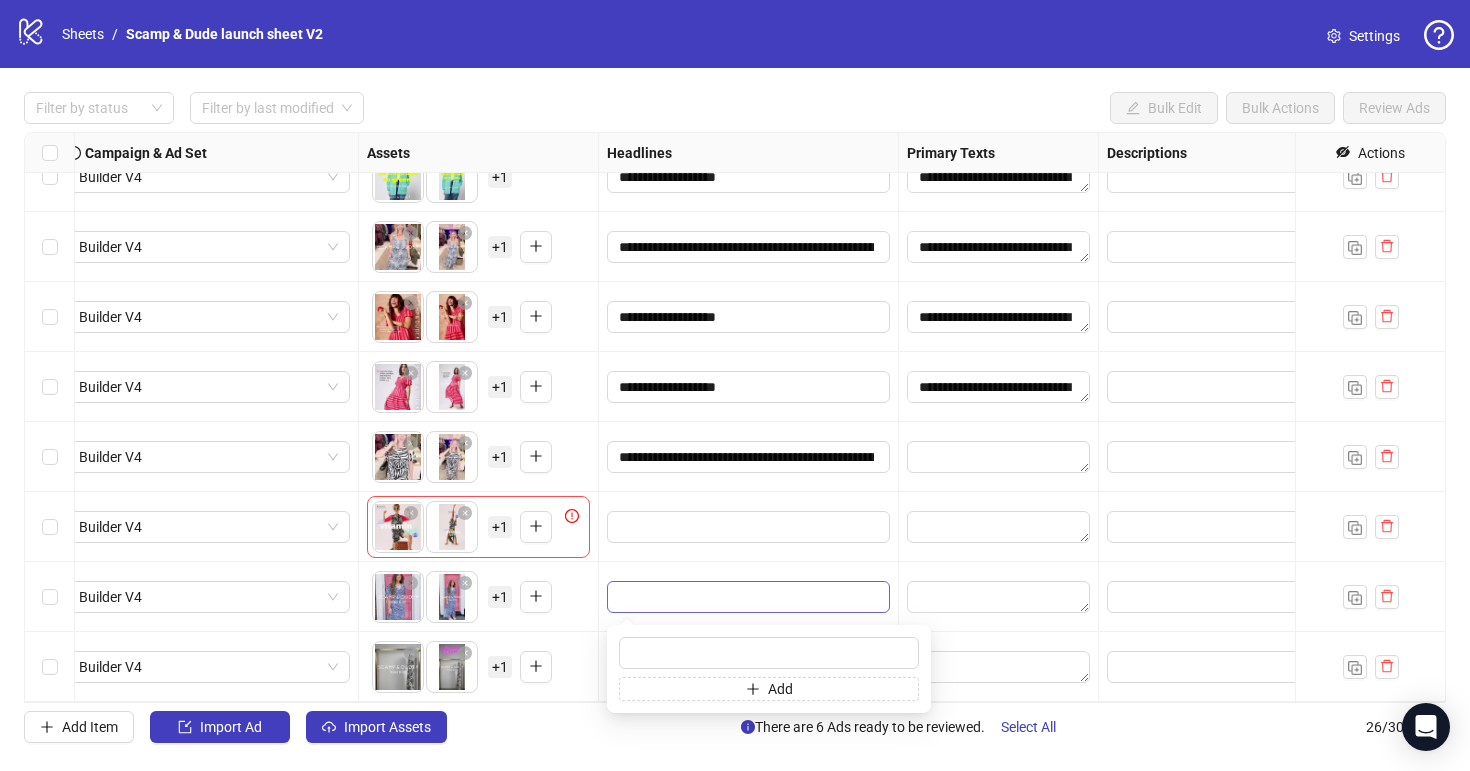 type on "**********" 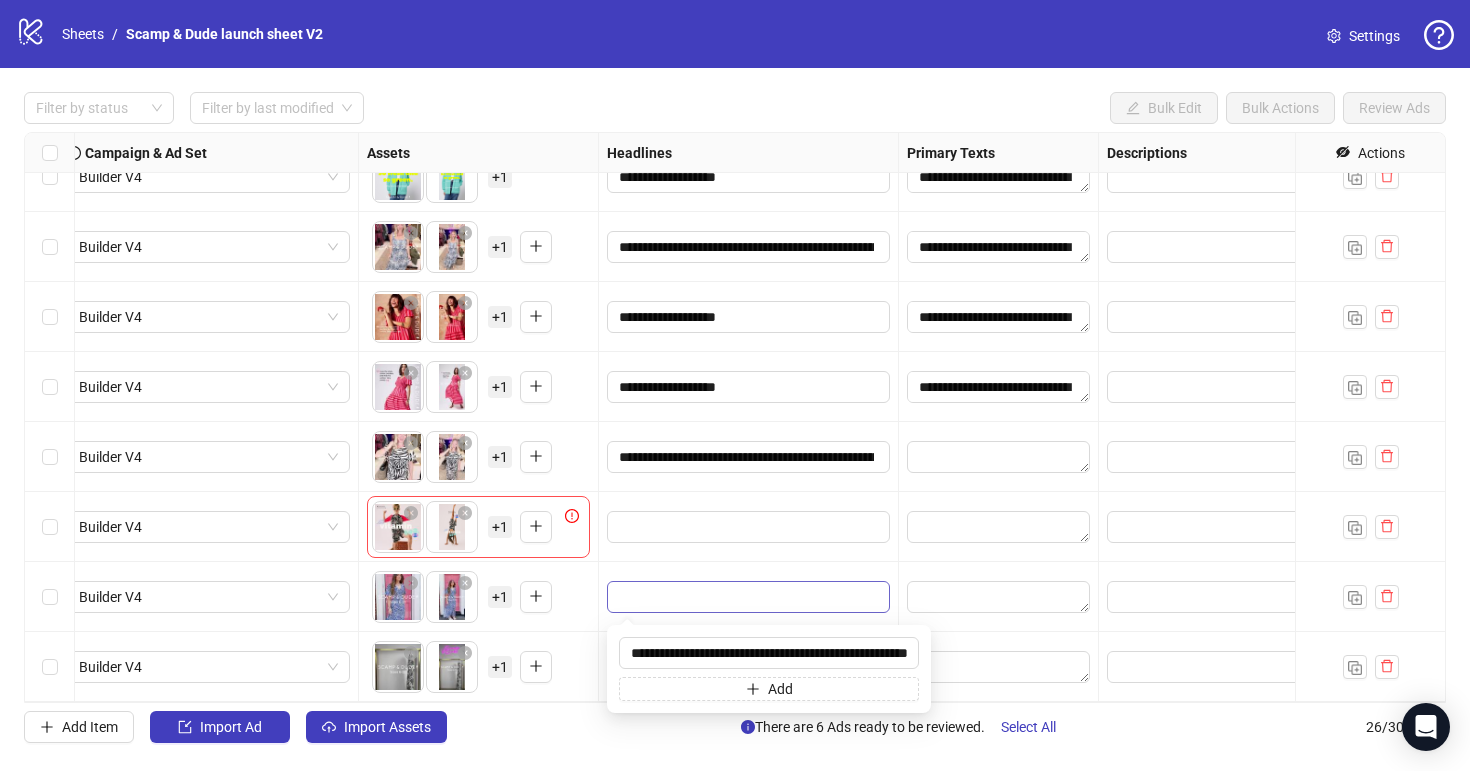 scroll, scrollTop: 0, scrollLeft: 50, axis: horizontal 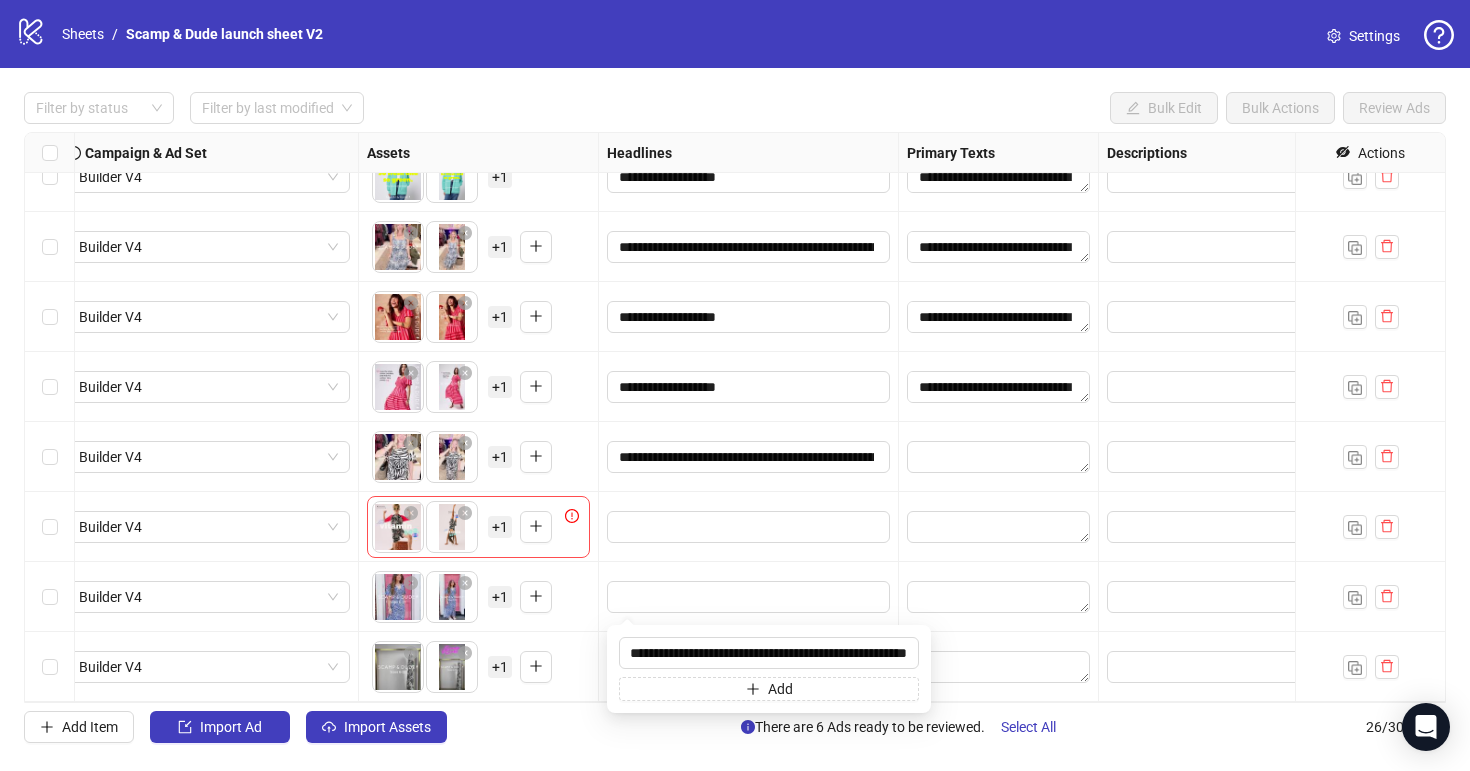 click on "To pick up a draggable item, press the space bar.
While dragging, use the arrow keys to move the item.
Press space again to drop the item in its new position, or press escape to cancel.
+ 1" at bounding box center (478, 667) 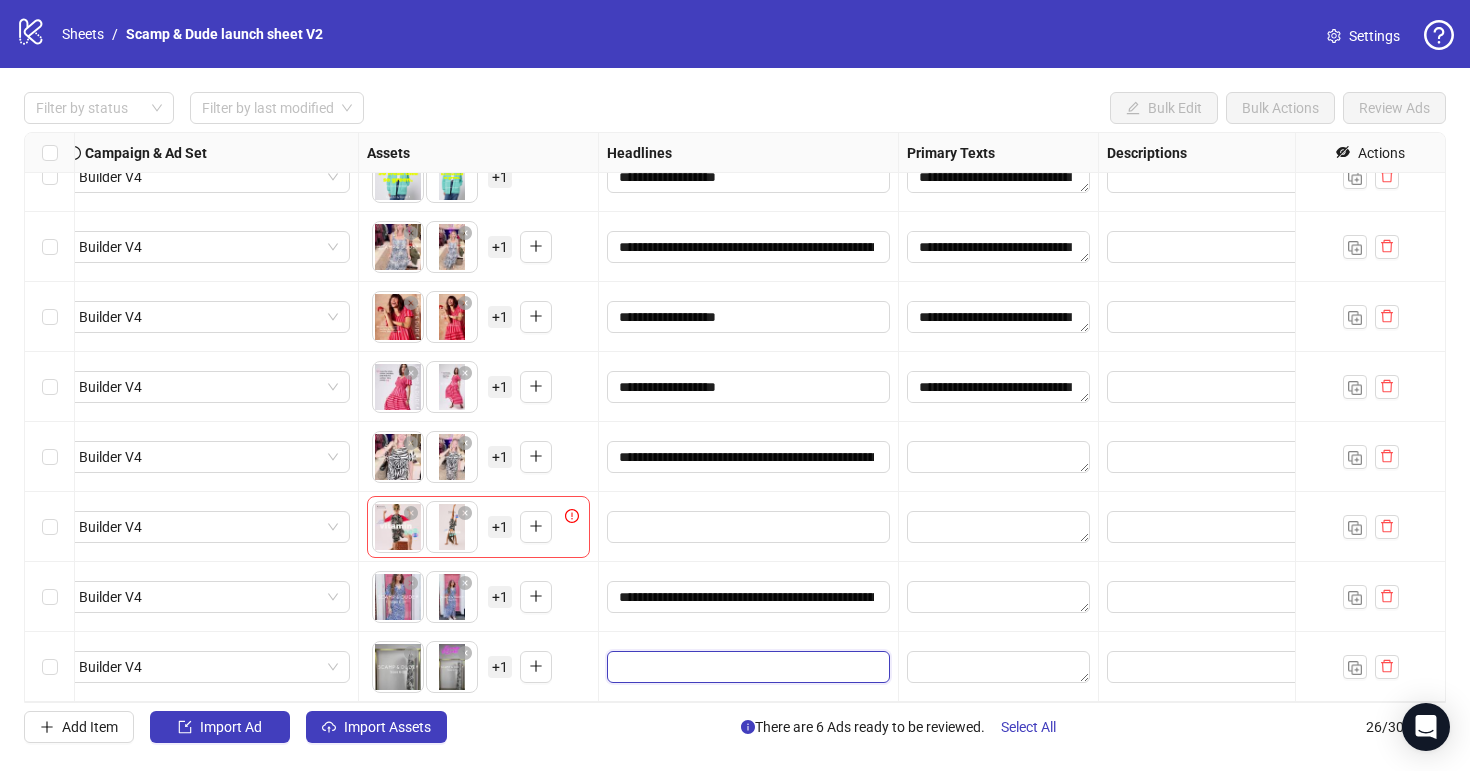 click at bounding box center [746, 667] 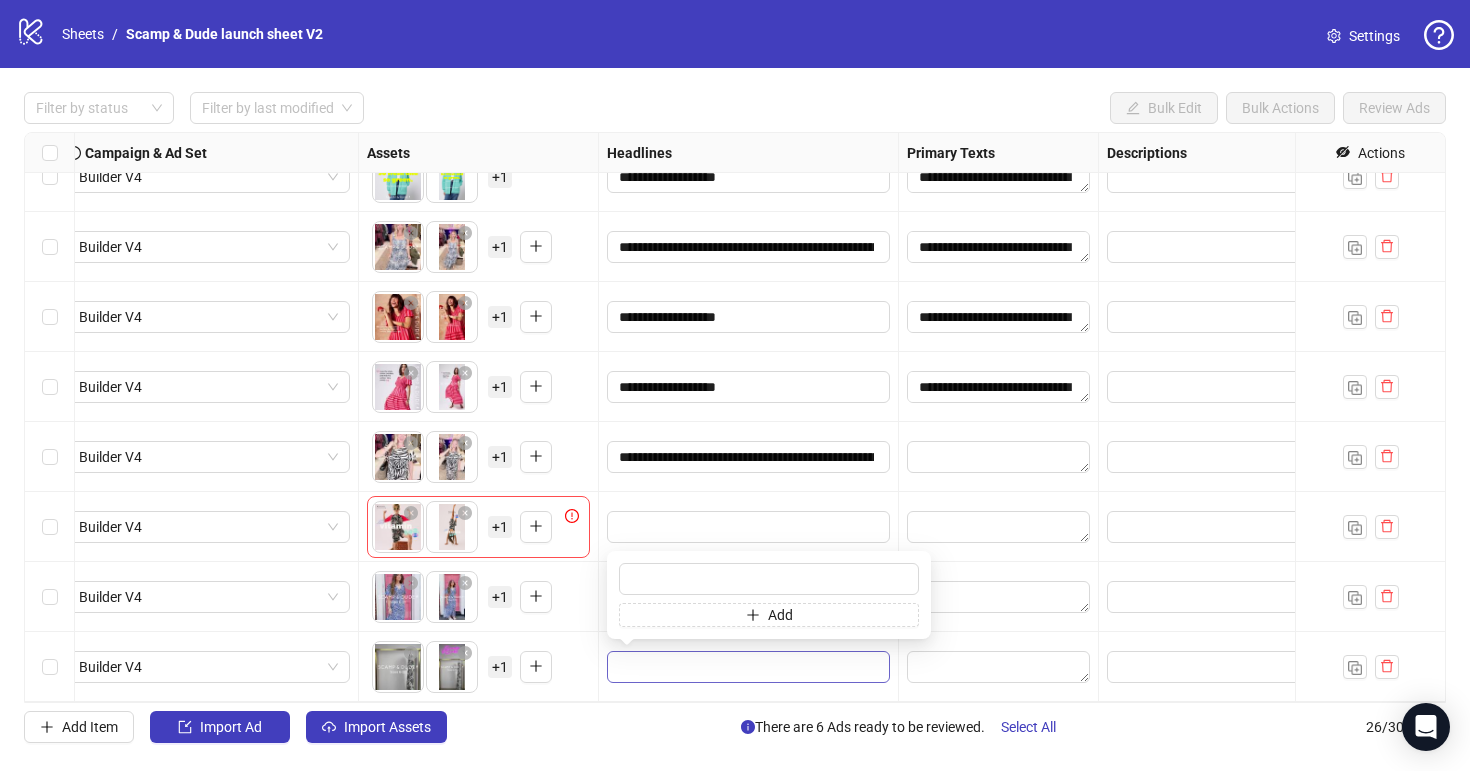 type on "**********" 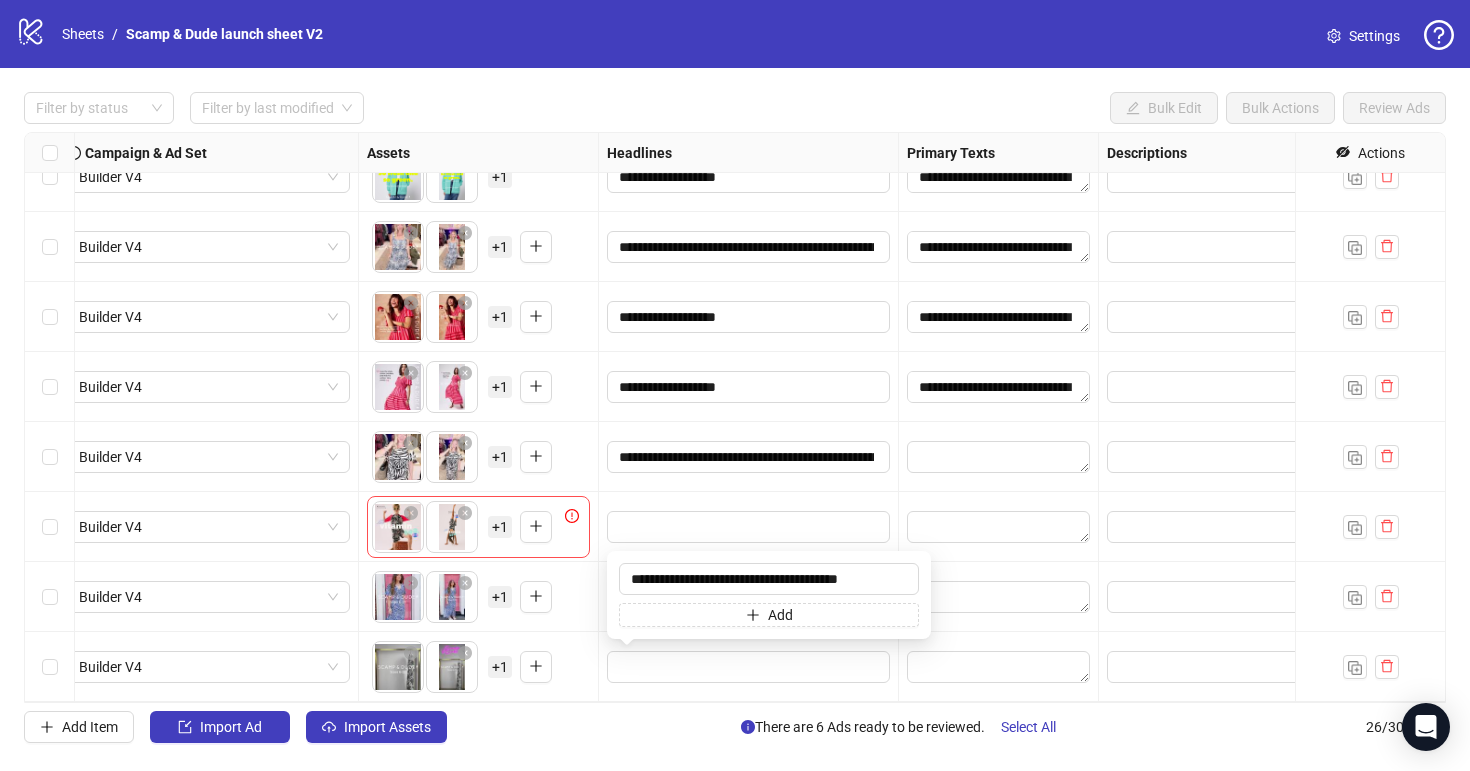 click at bounding box center [749, 667] 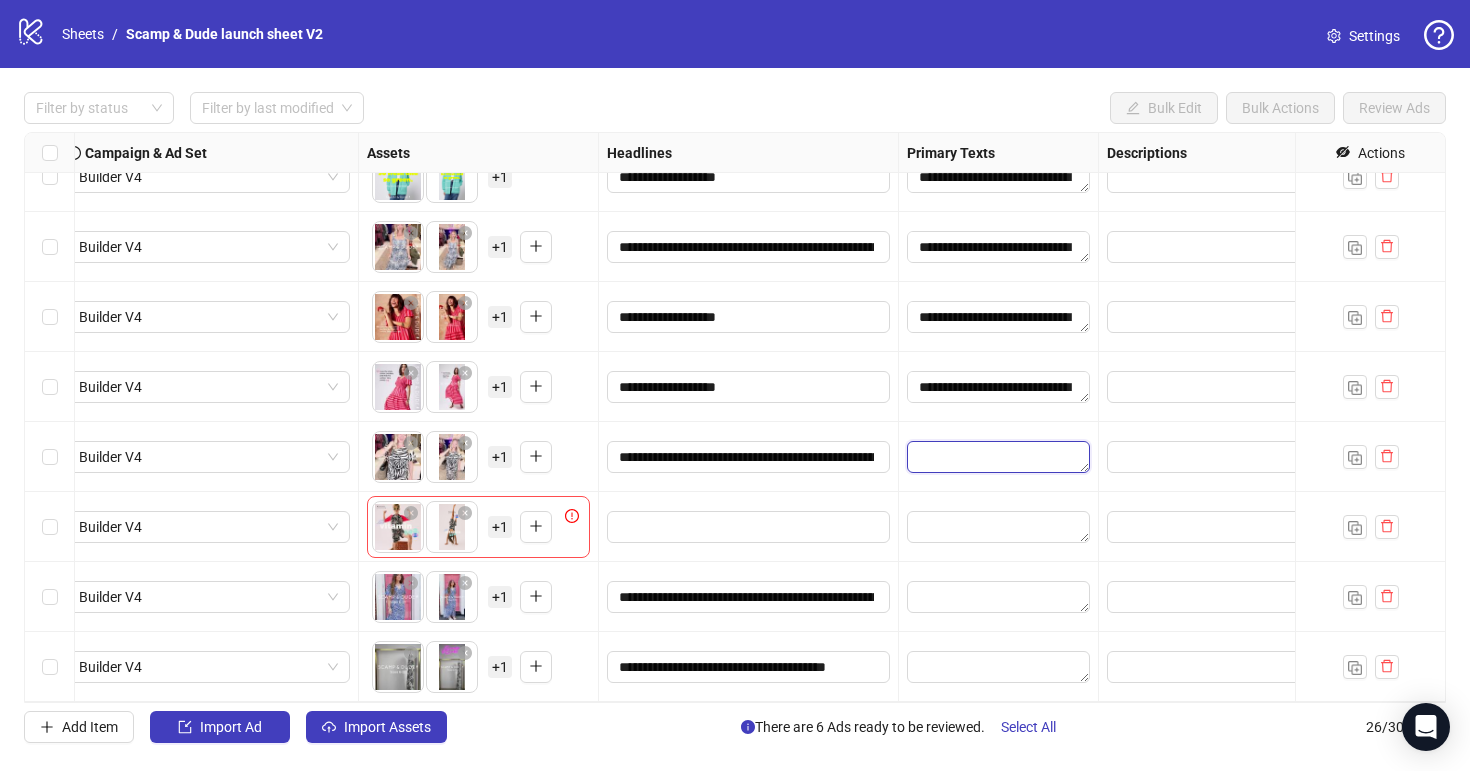 click at bounding box center (998, 457) 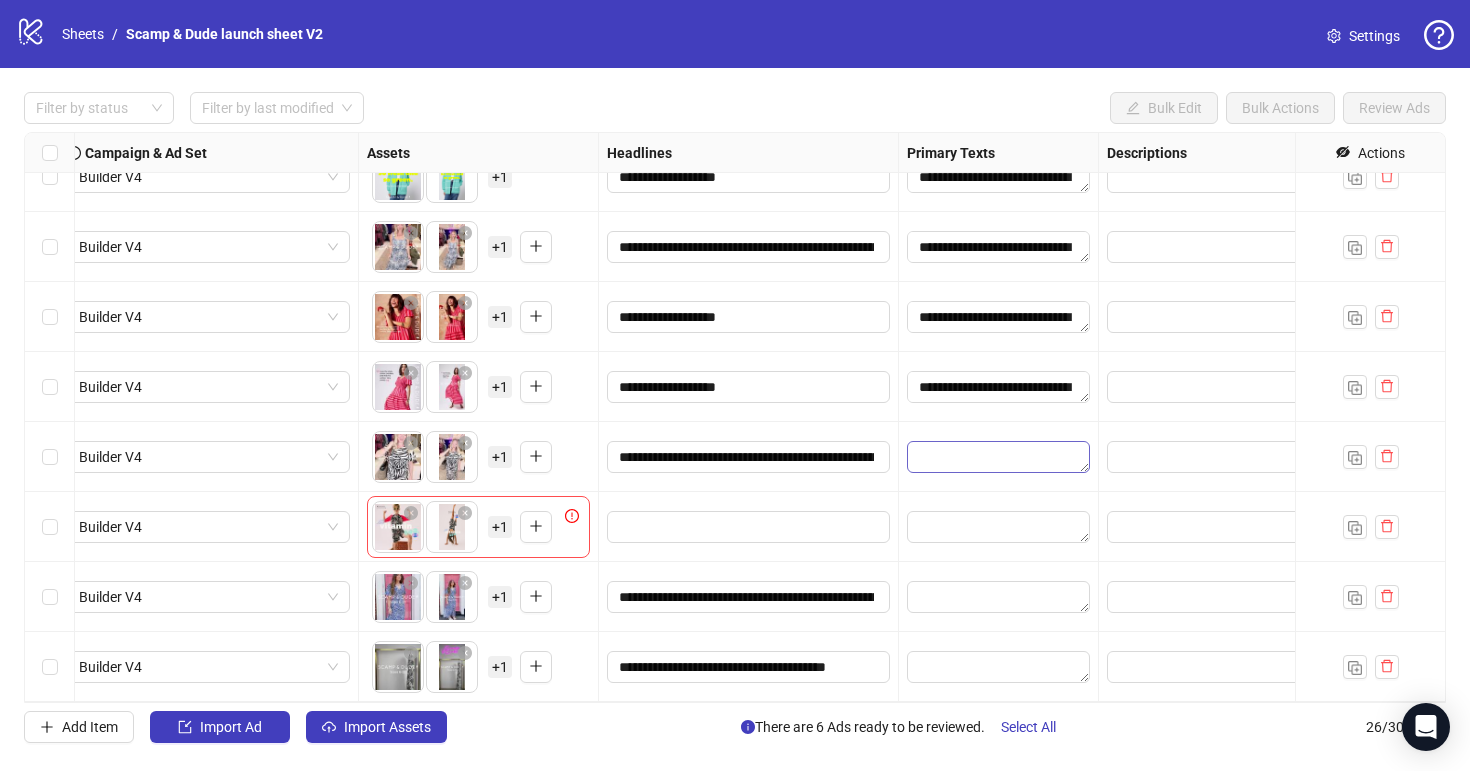 type on "**********" 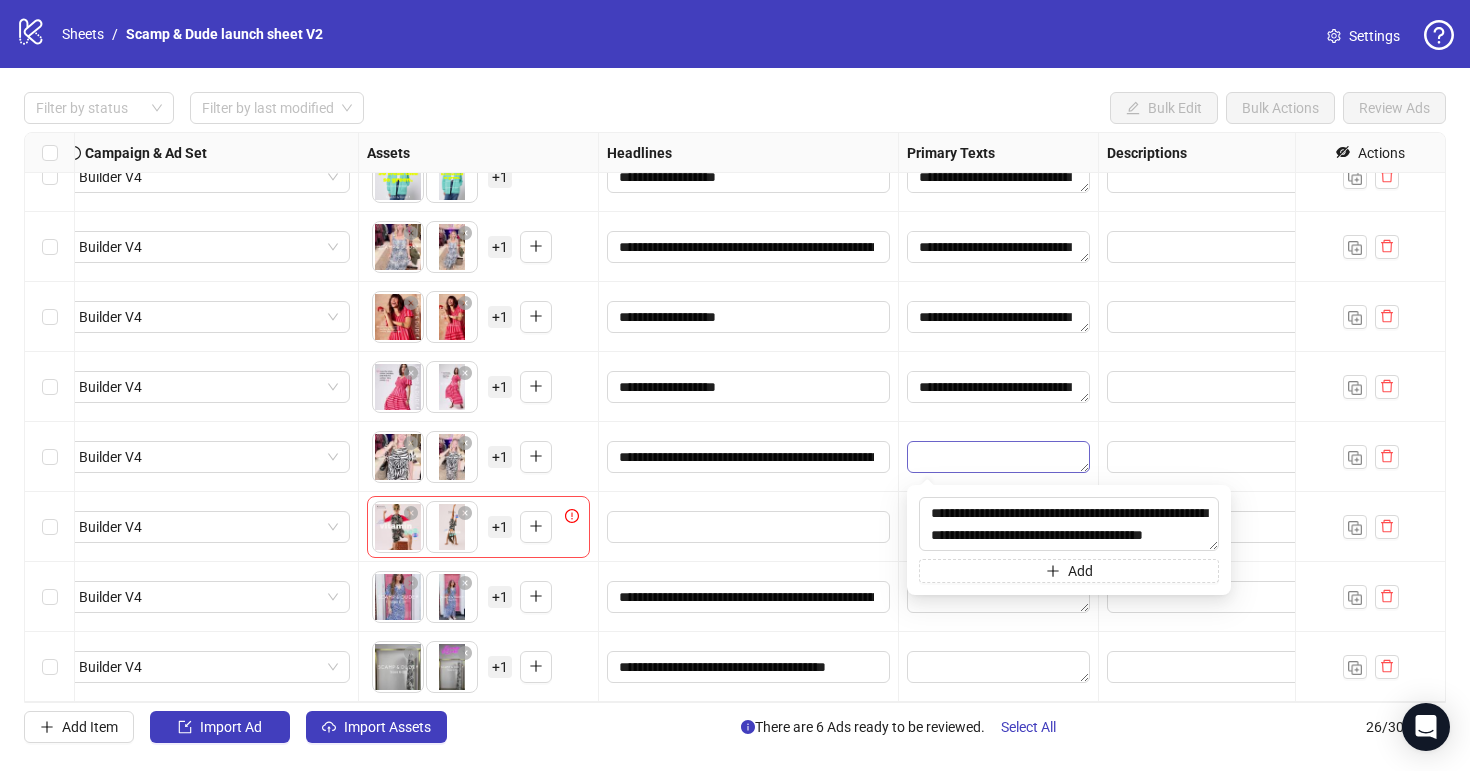 scroll, scrollTop: 15, scrollLeft: 0, axis: vertical 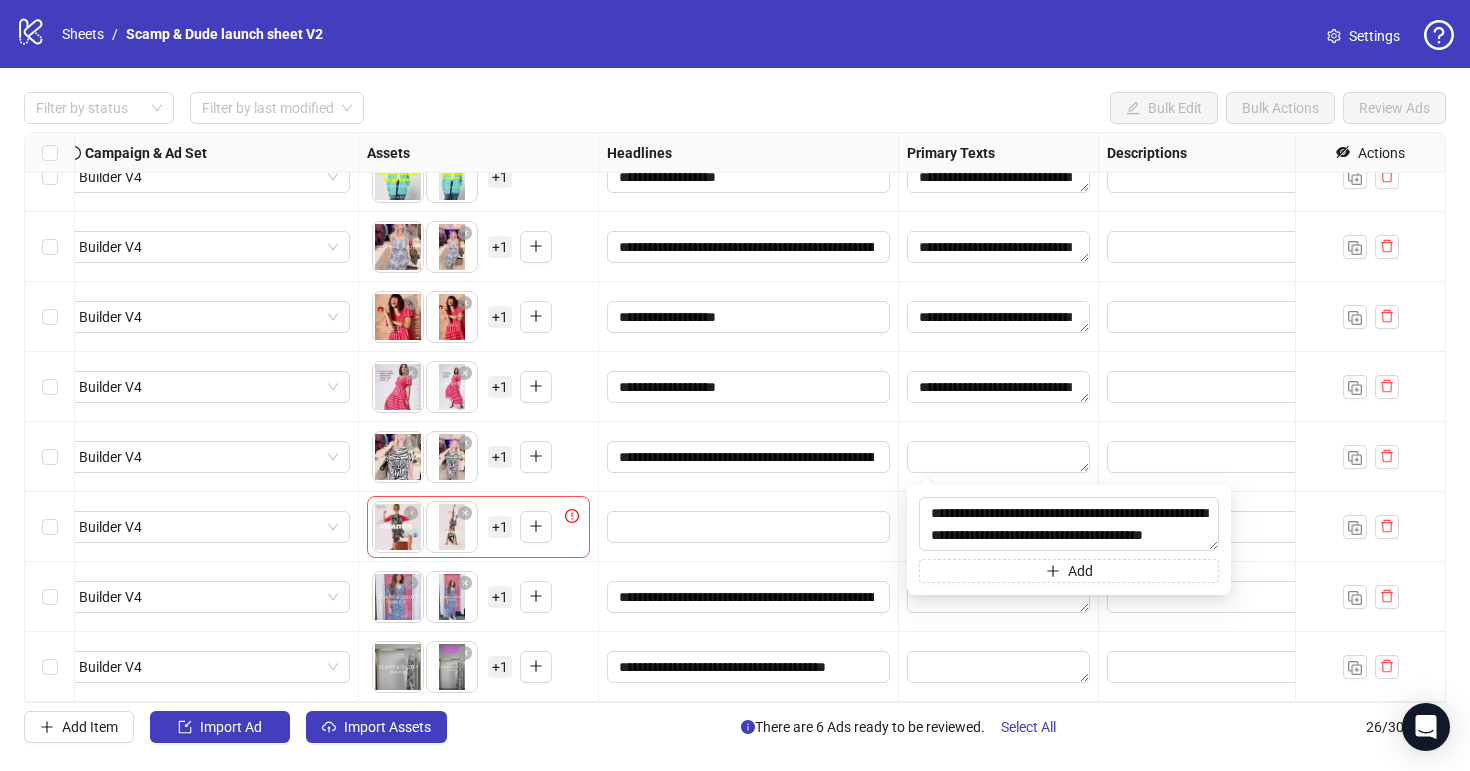 click at bounding box center (749, 527) 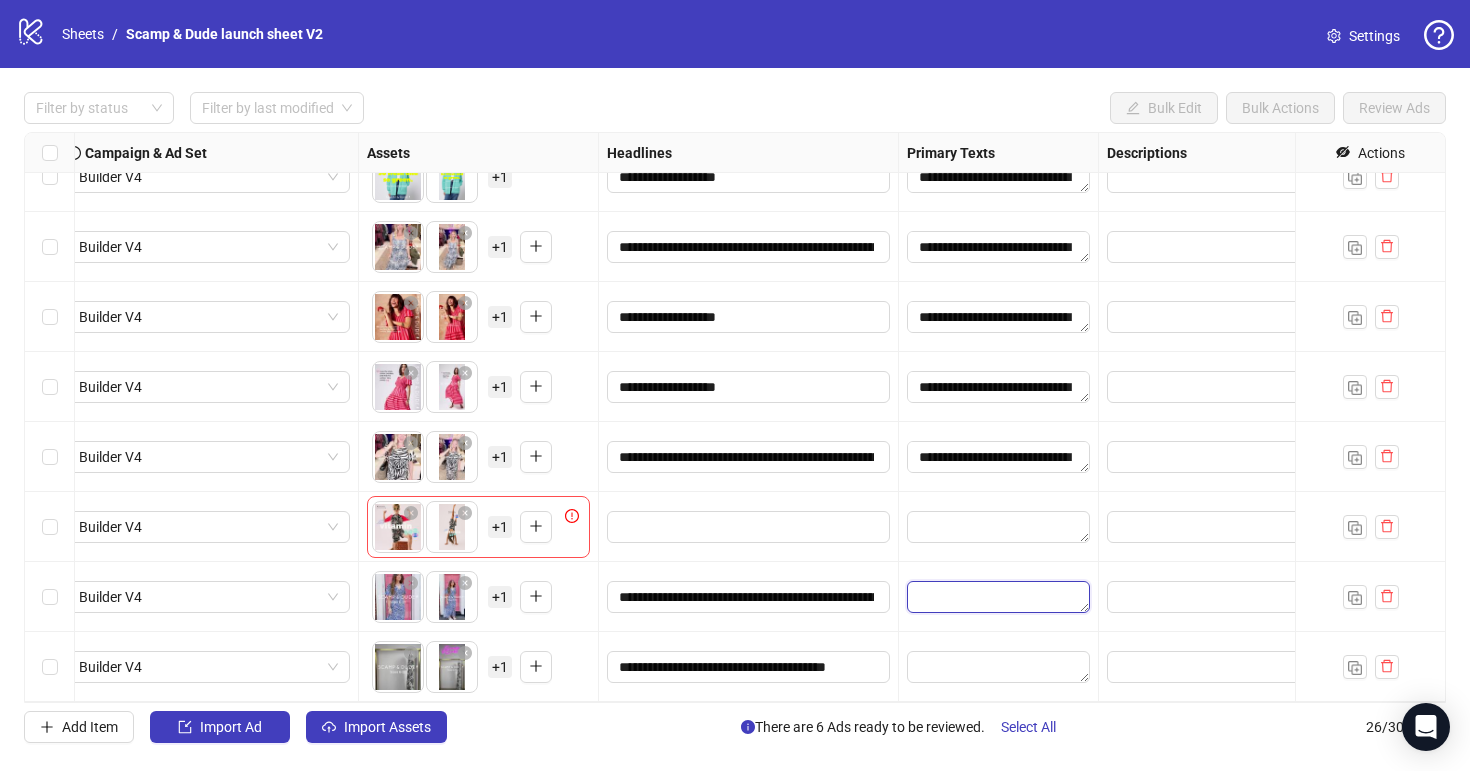 click at bounding box center (998, 597) 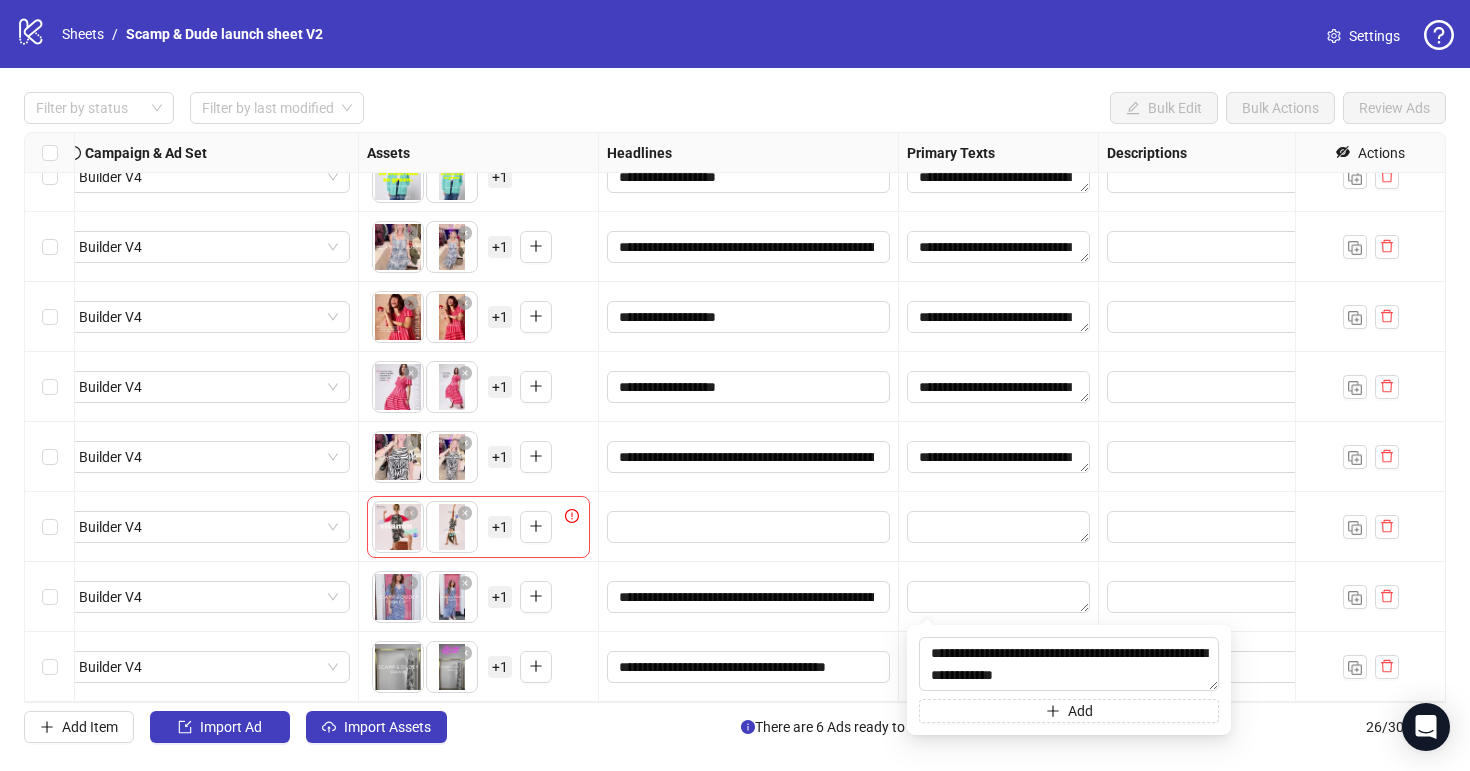 type on "**********" 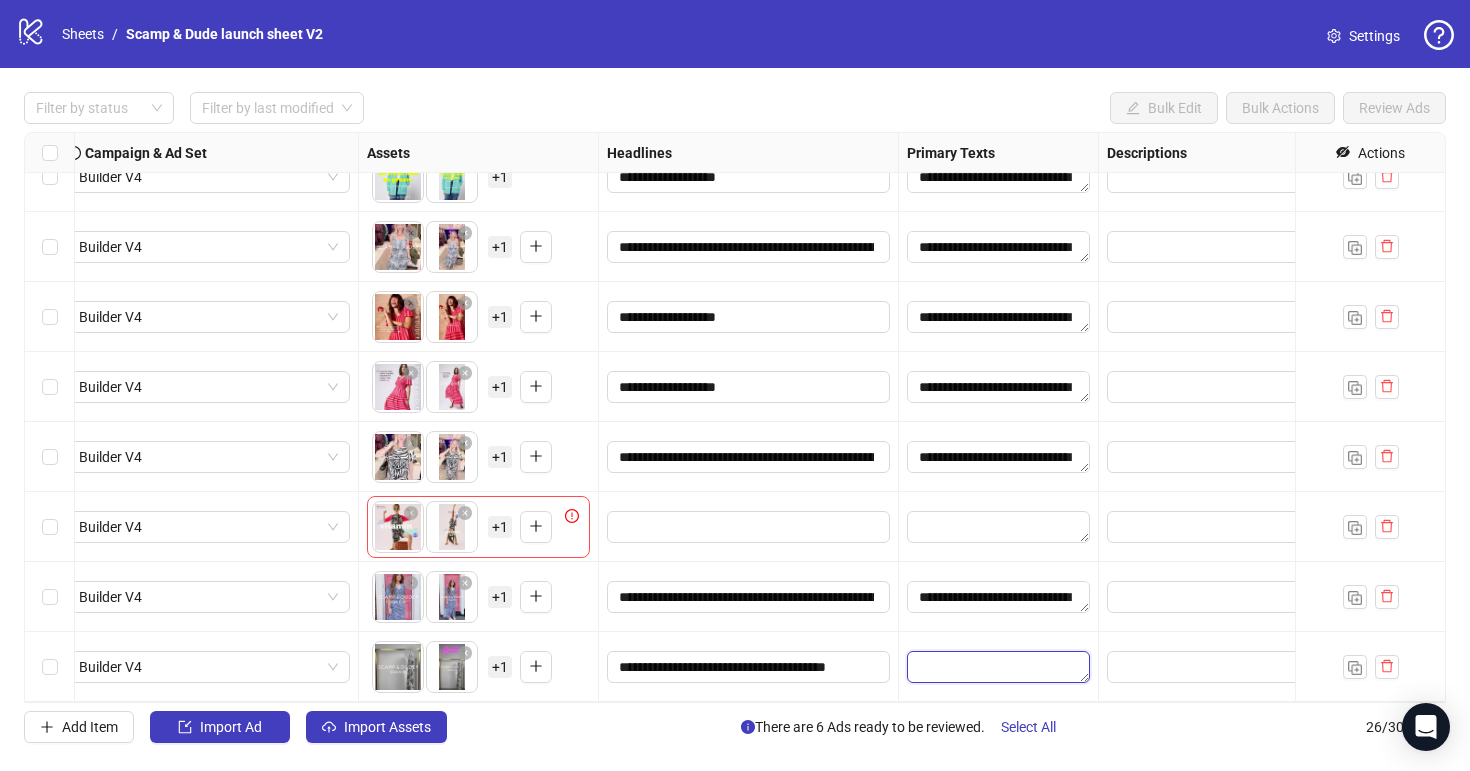 click at bounding box center [998, 667] 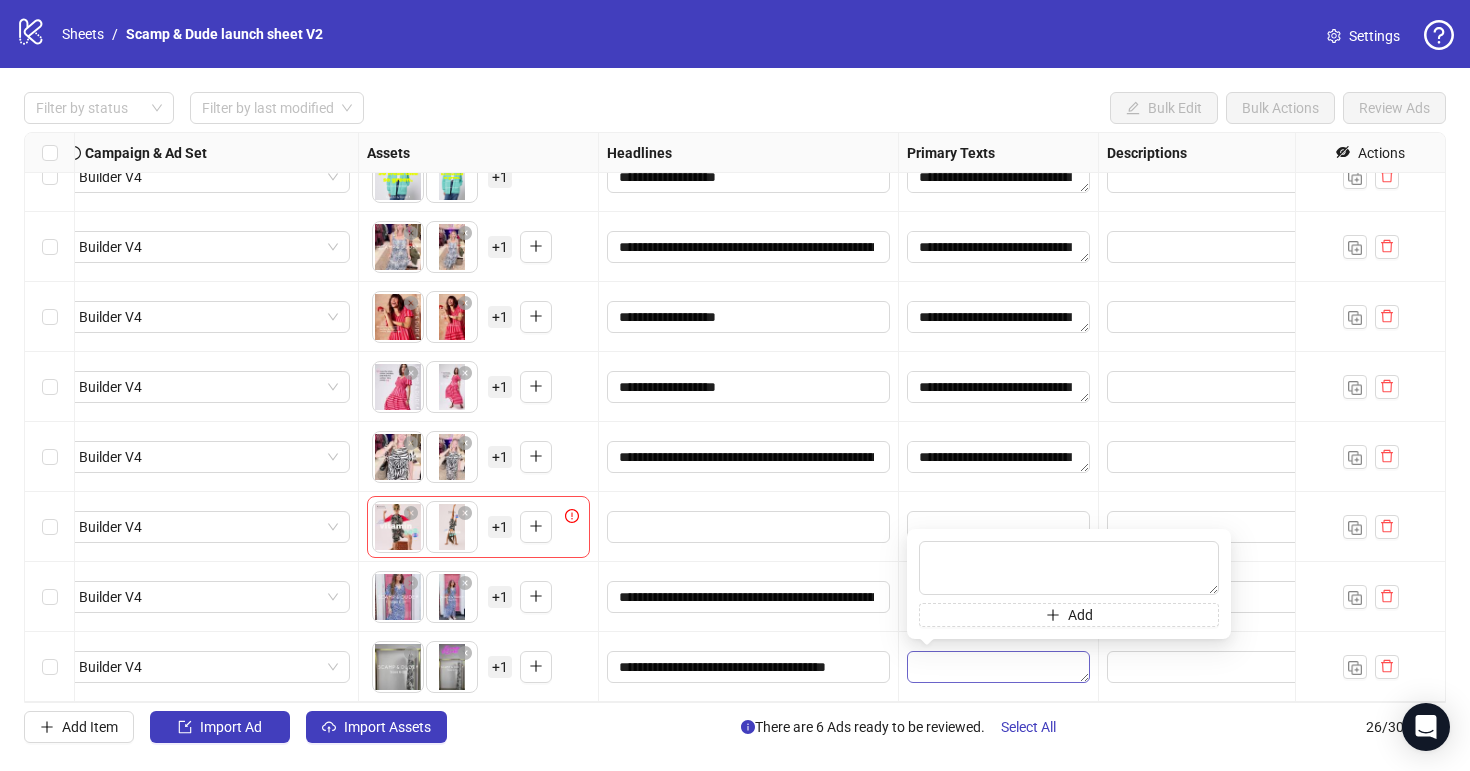 type on "**********" 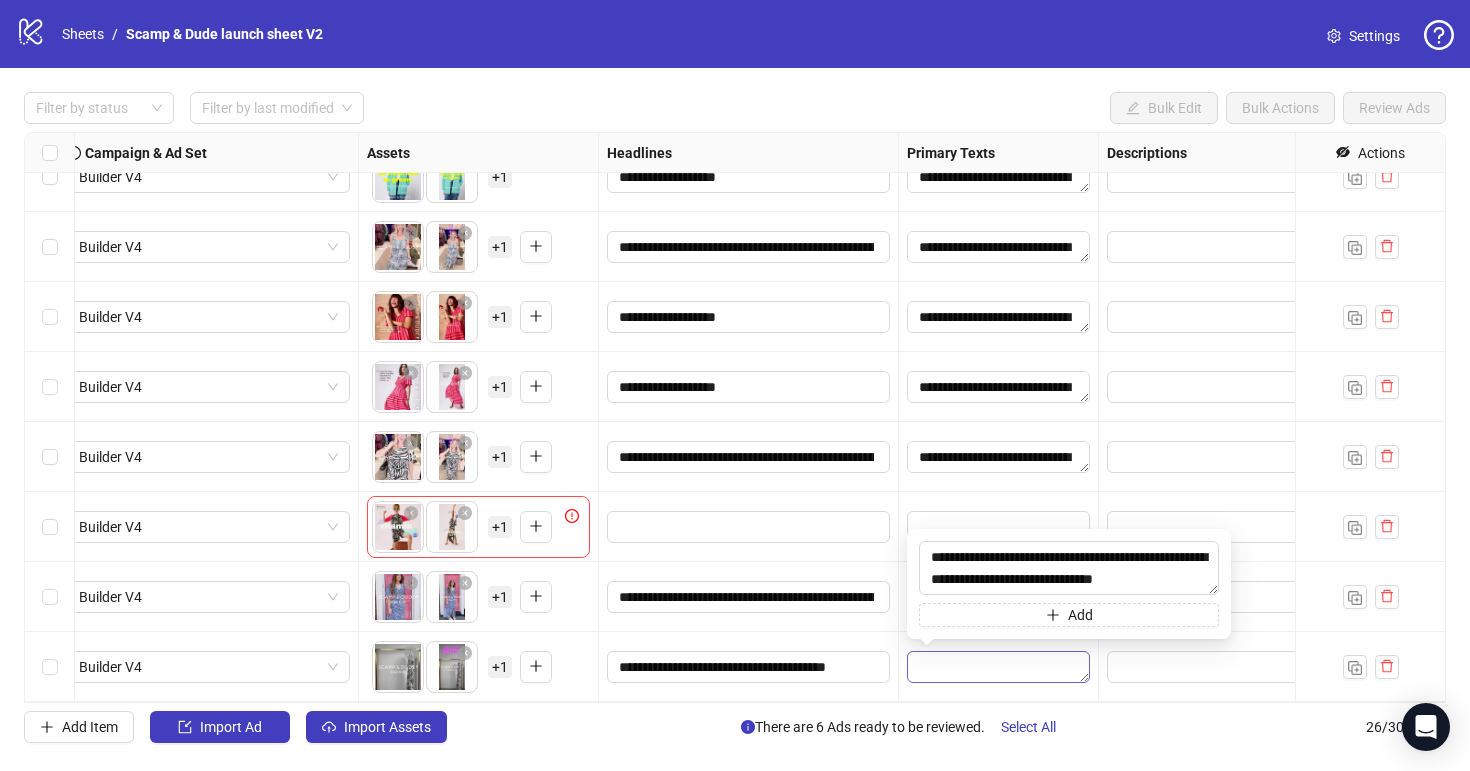 scroll, scrollTop: 15, scrollLeft: 0, axis: vertical 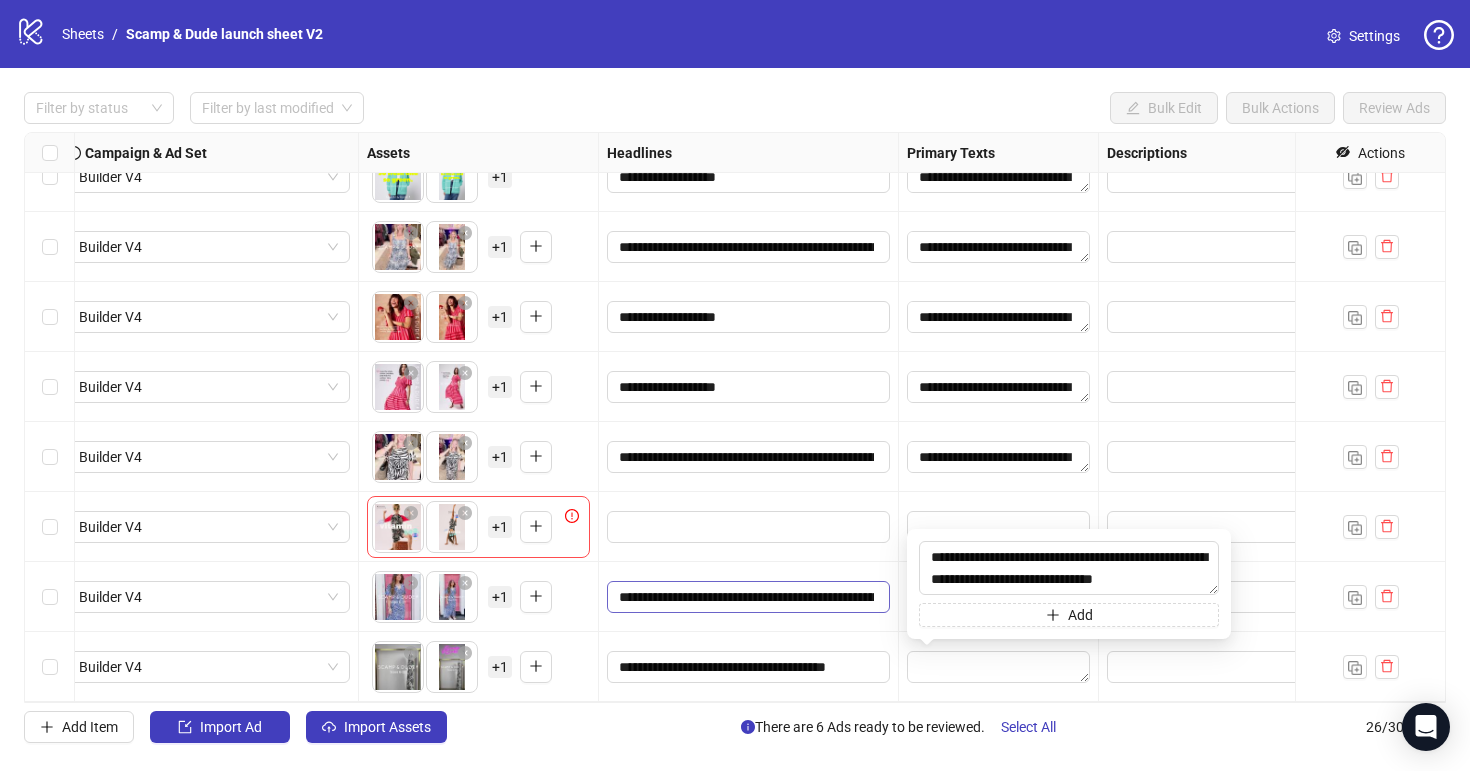click on "**********" at bounding box center [748, 597] 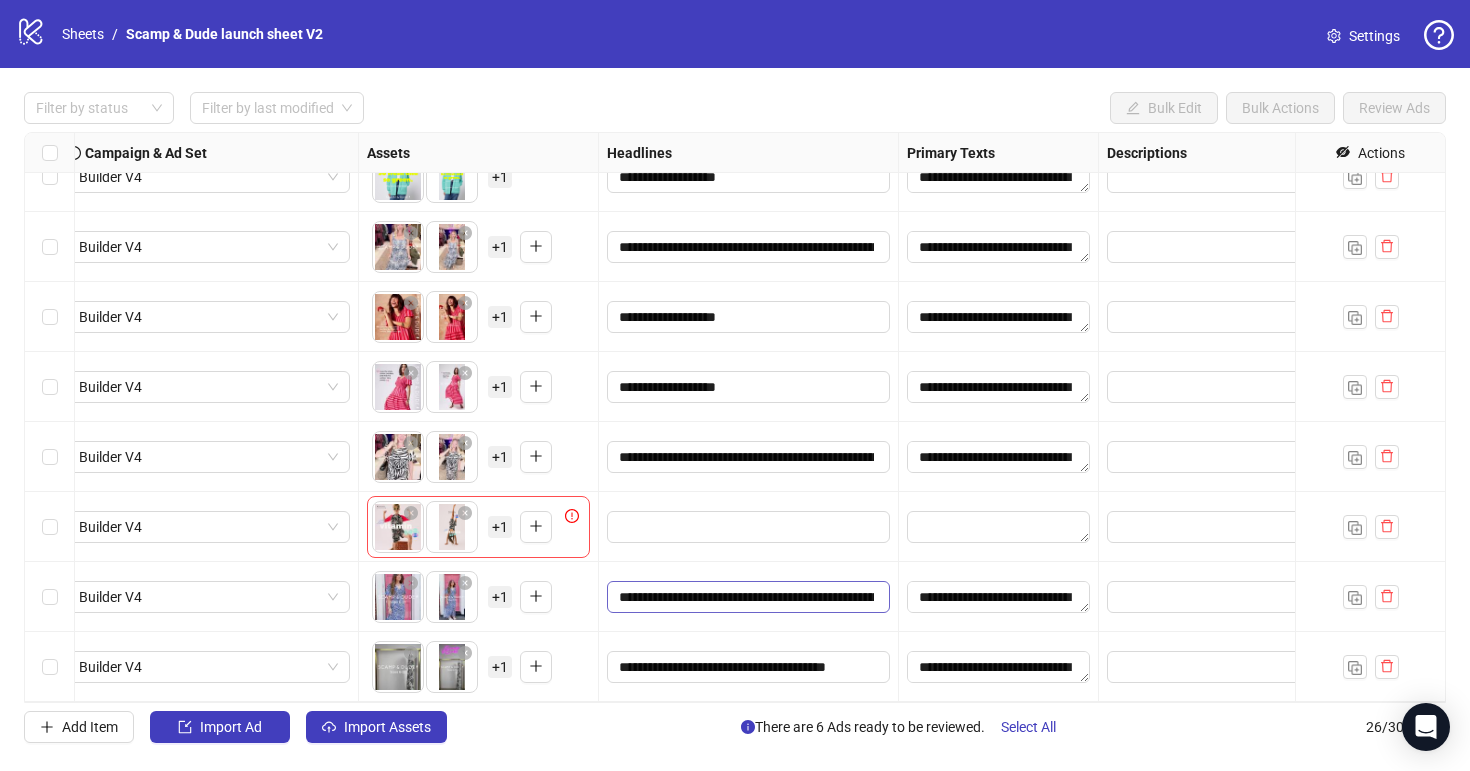 scroll, scrollTop: 0, scrollLeft: 0, axis: both 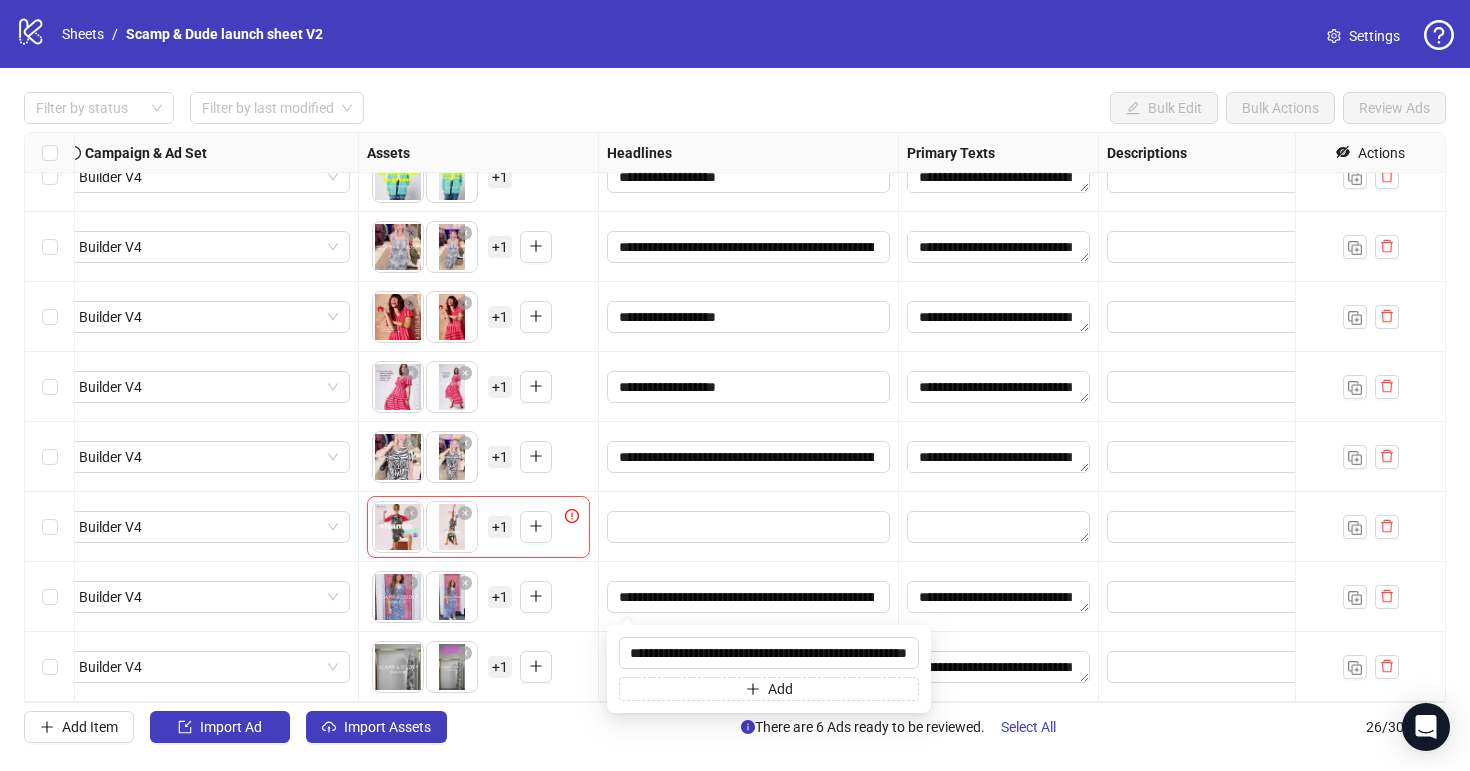 click at bounding box center (999, 527) 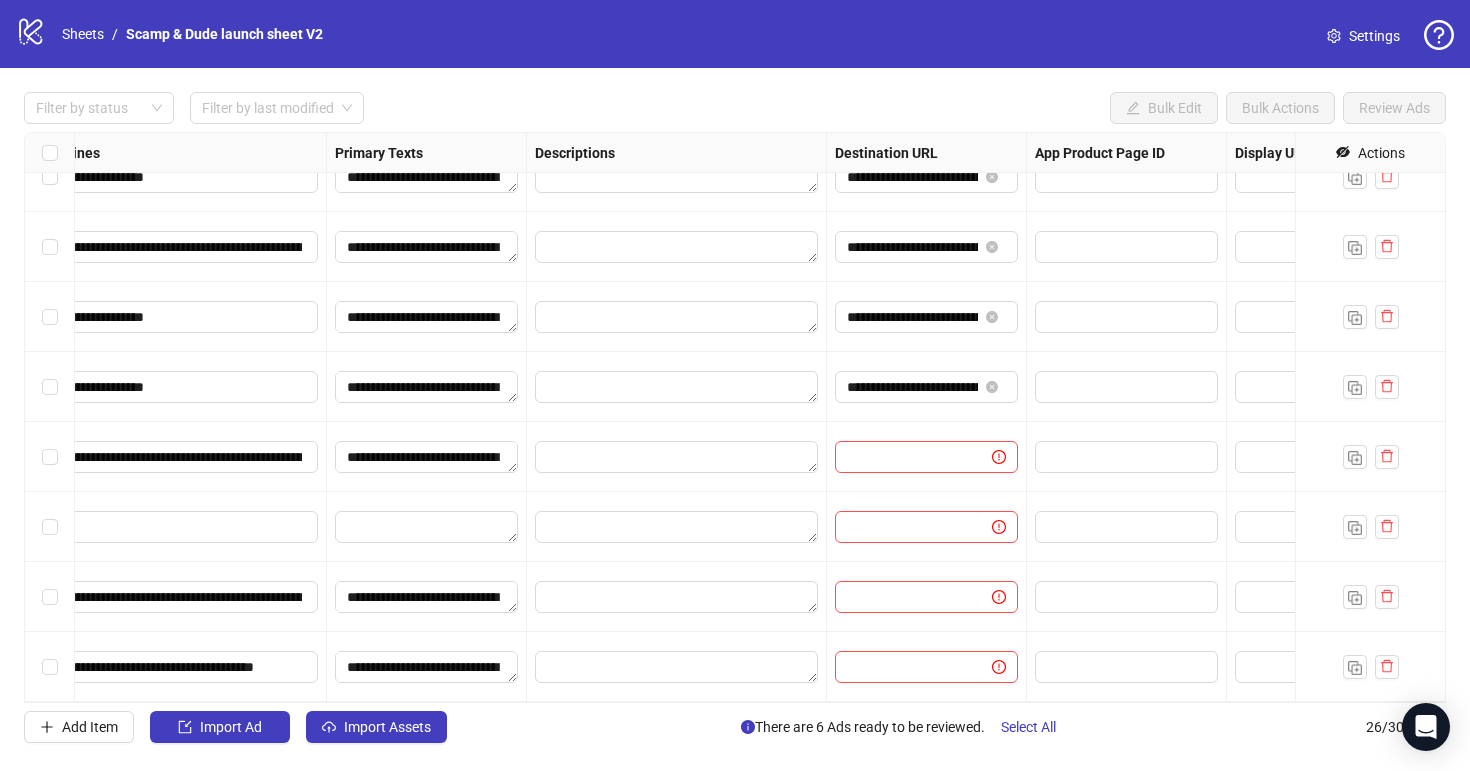 scroll, scrollTop: 1291, scrollLeft: 1173, axis: both 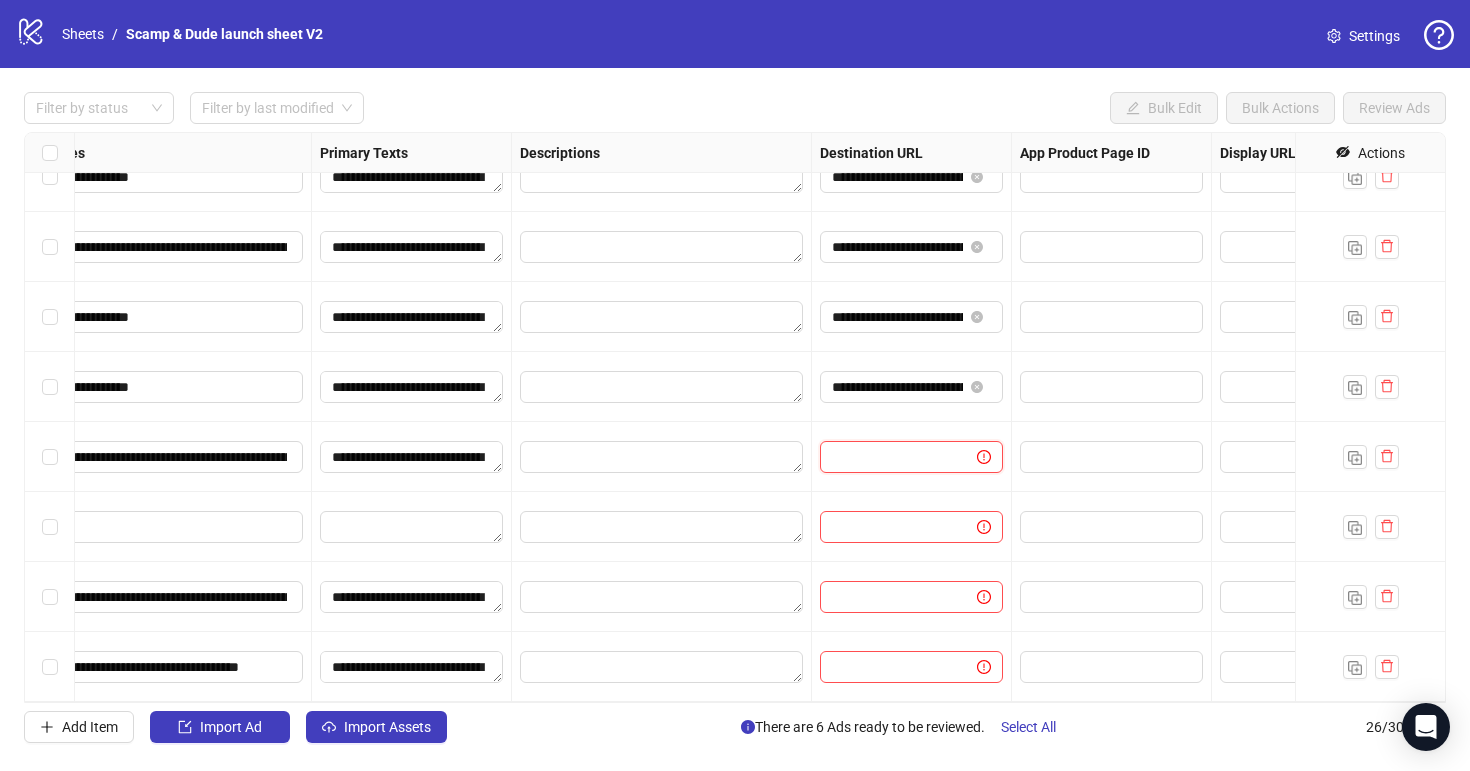 click at bounding box center [890, 457] 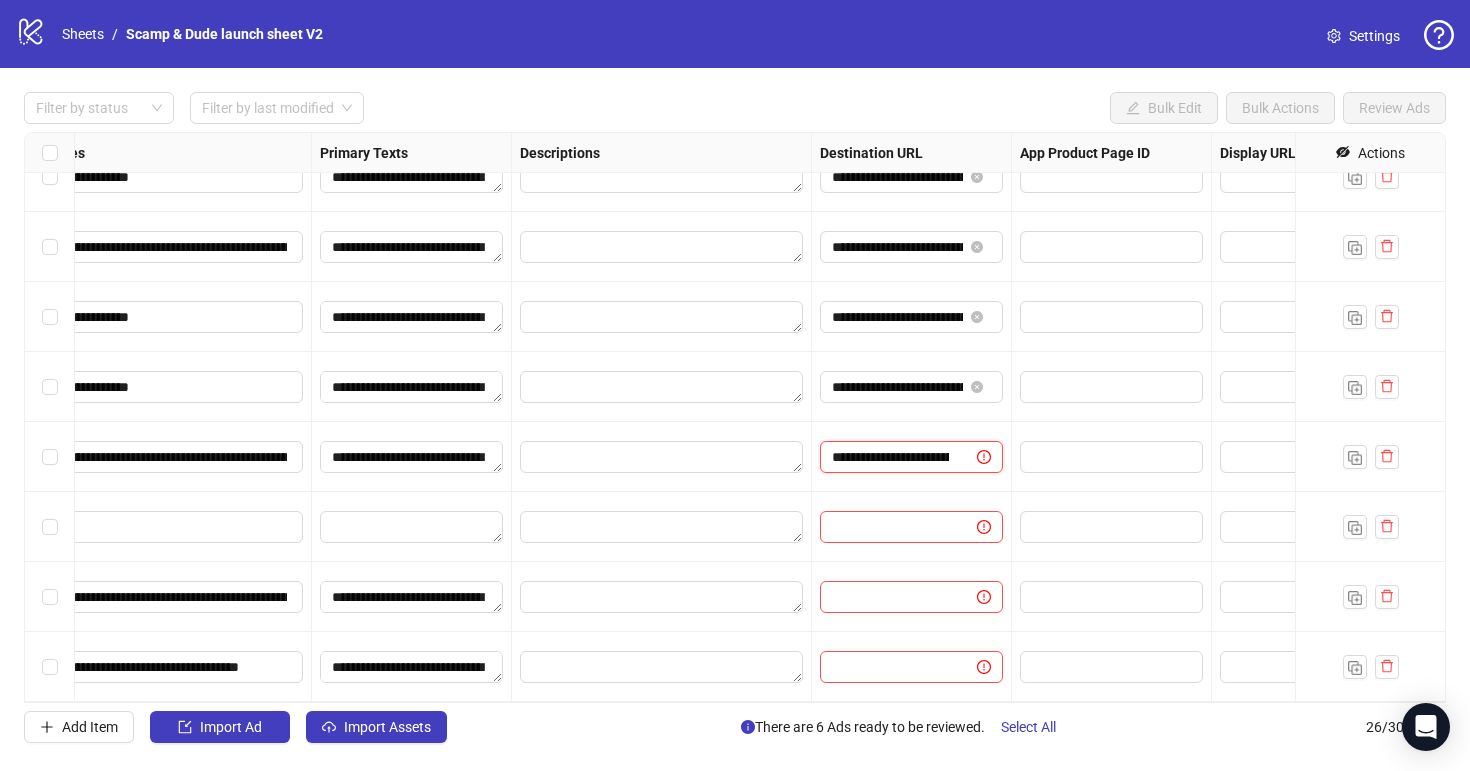 scroll, scrollTop: 0, scrollLeft: 192, axis: horizontal 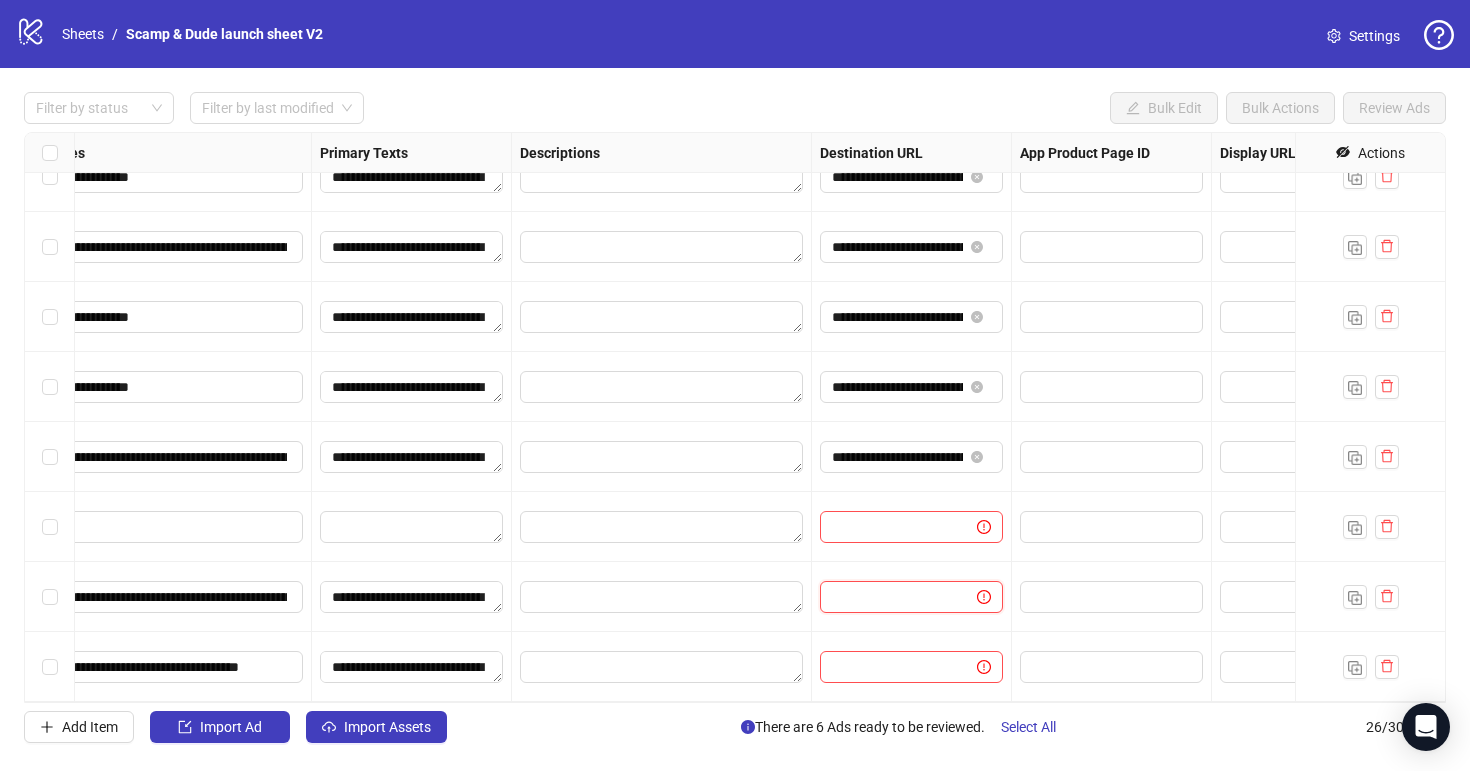 click at bounding box center (890, 597) 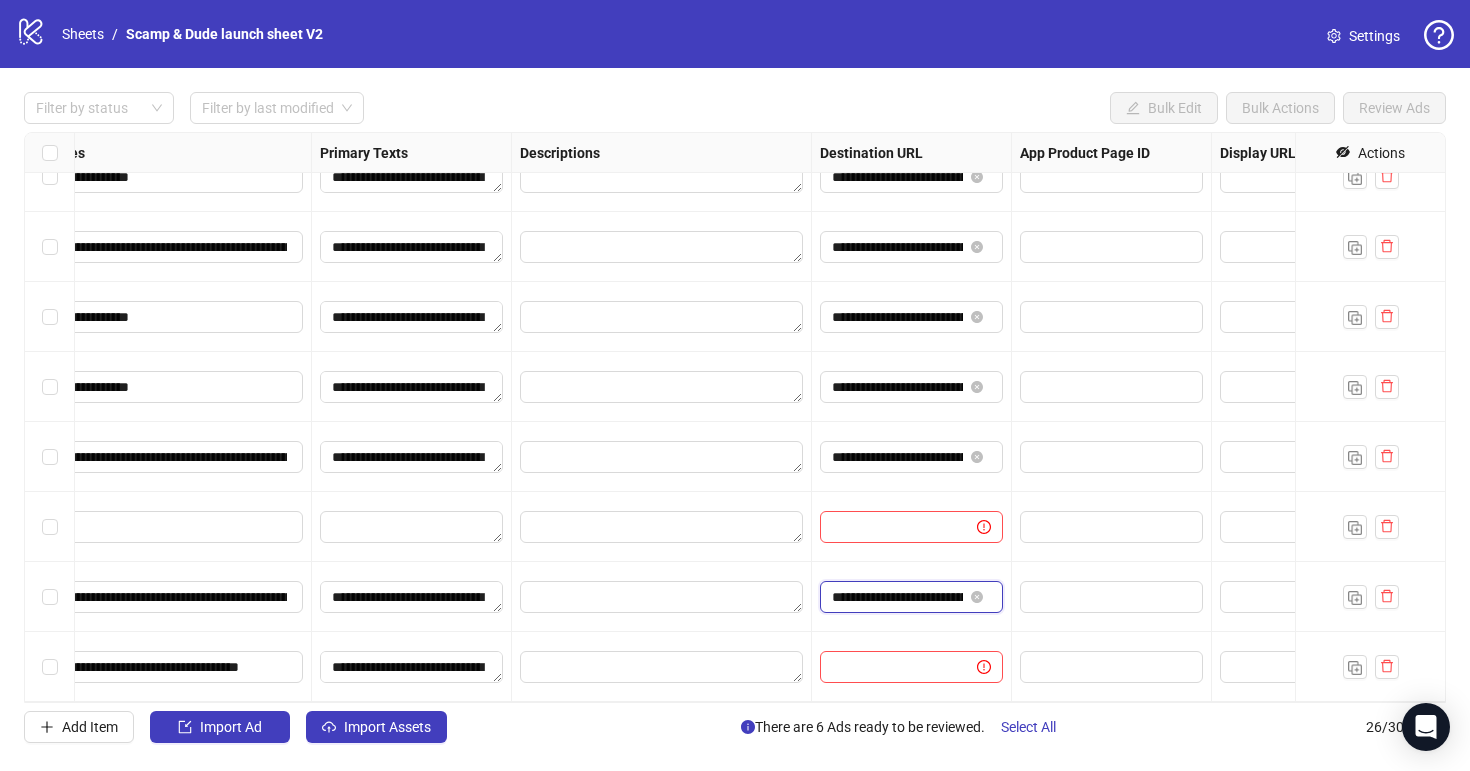 scroll, scrollTop: 0, scrollLeft: 618, axis: horizontal 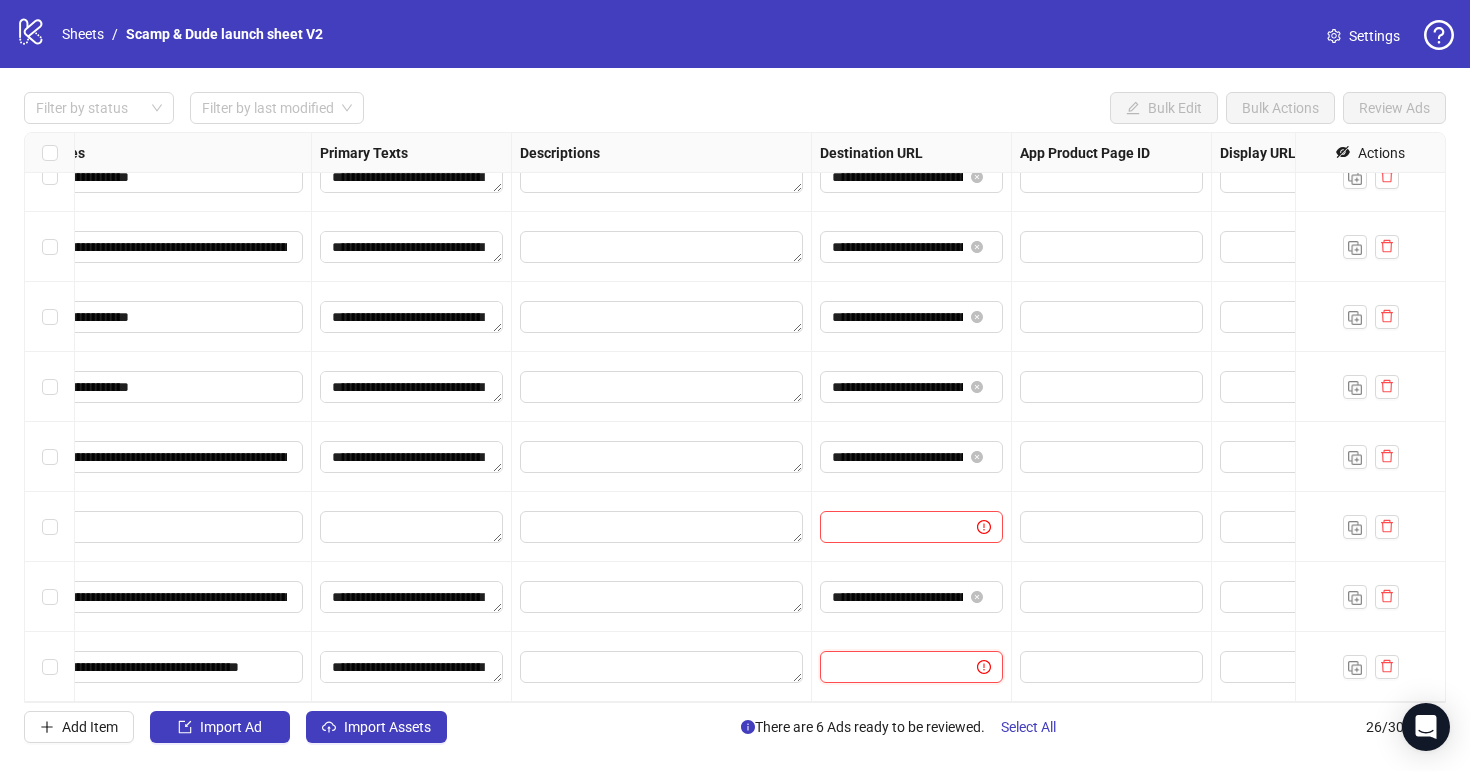 click at bounding box center [890, 667] 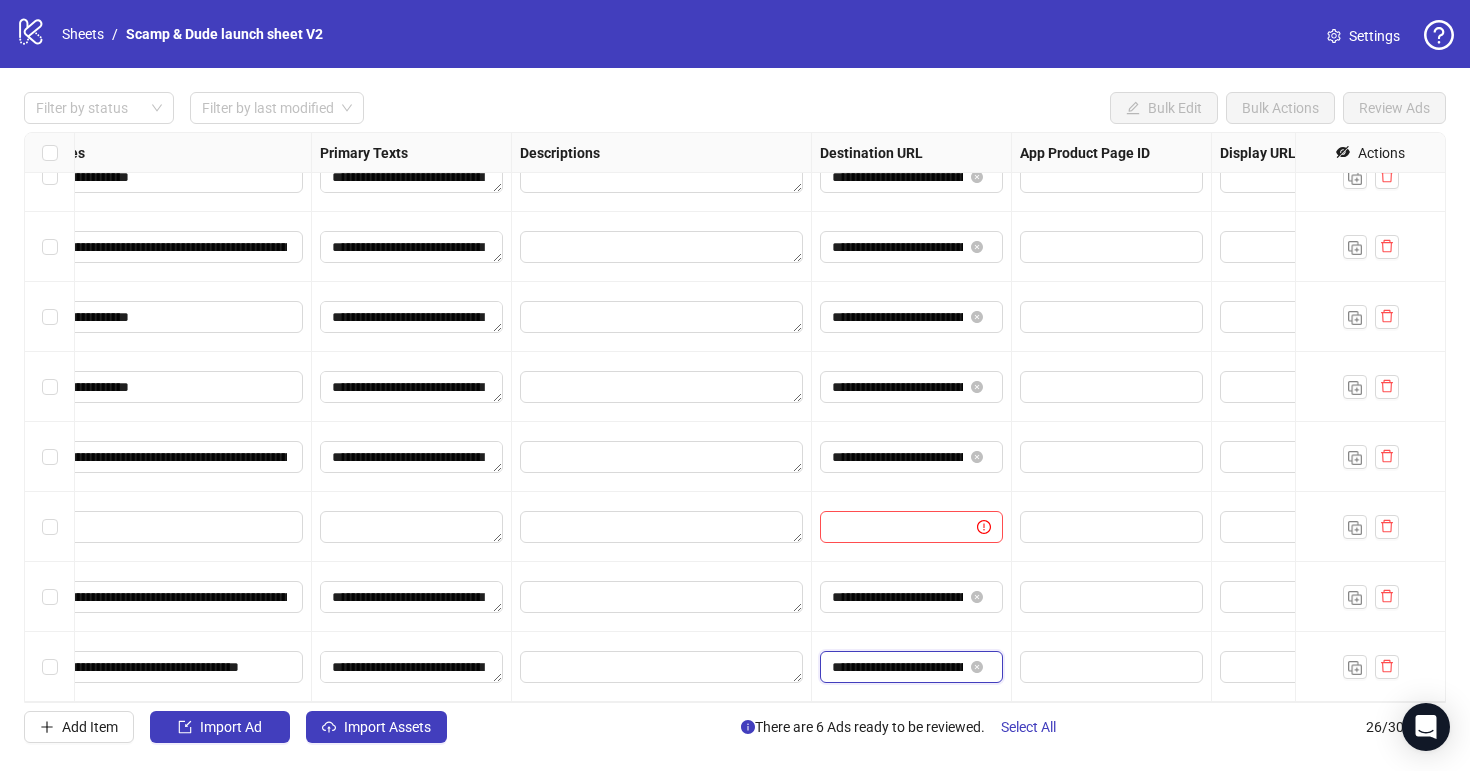 scroll, scrollTop: 0, scrollLeft: 170, axis: horizontal 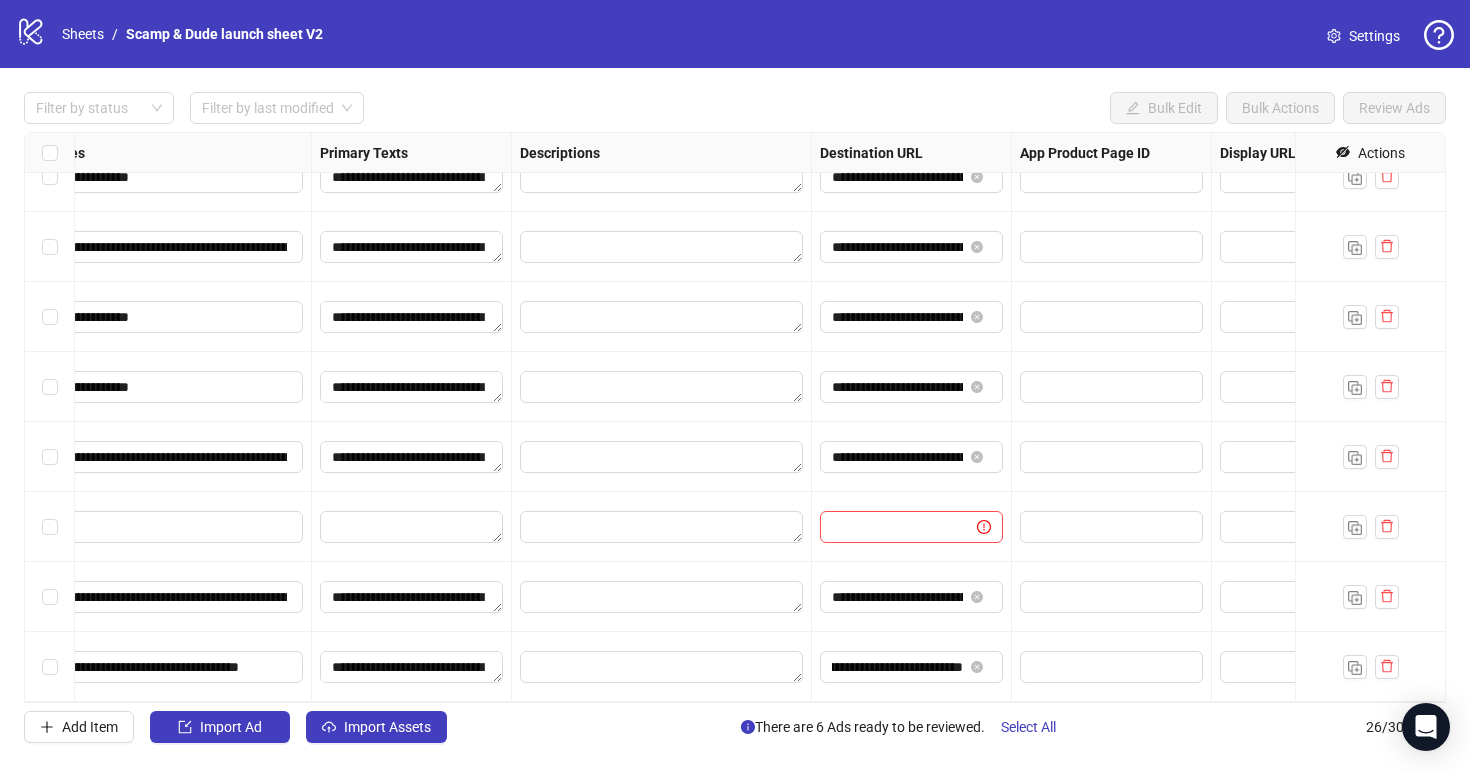 click on "**********" at bounding box center (735, 417) 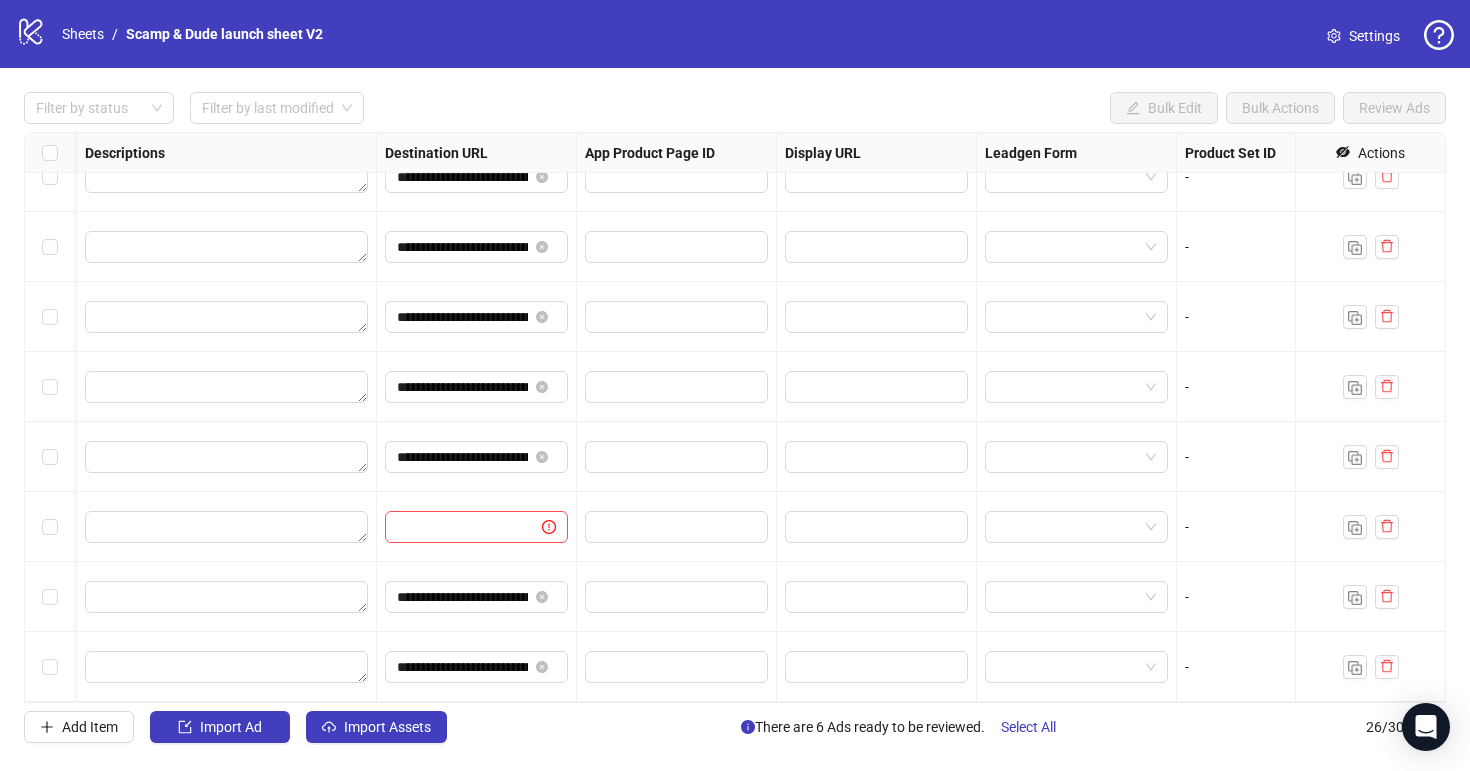 scroll, scrollTop: 1291, scrollLeft: 1850, axis: both 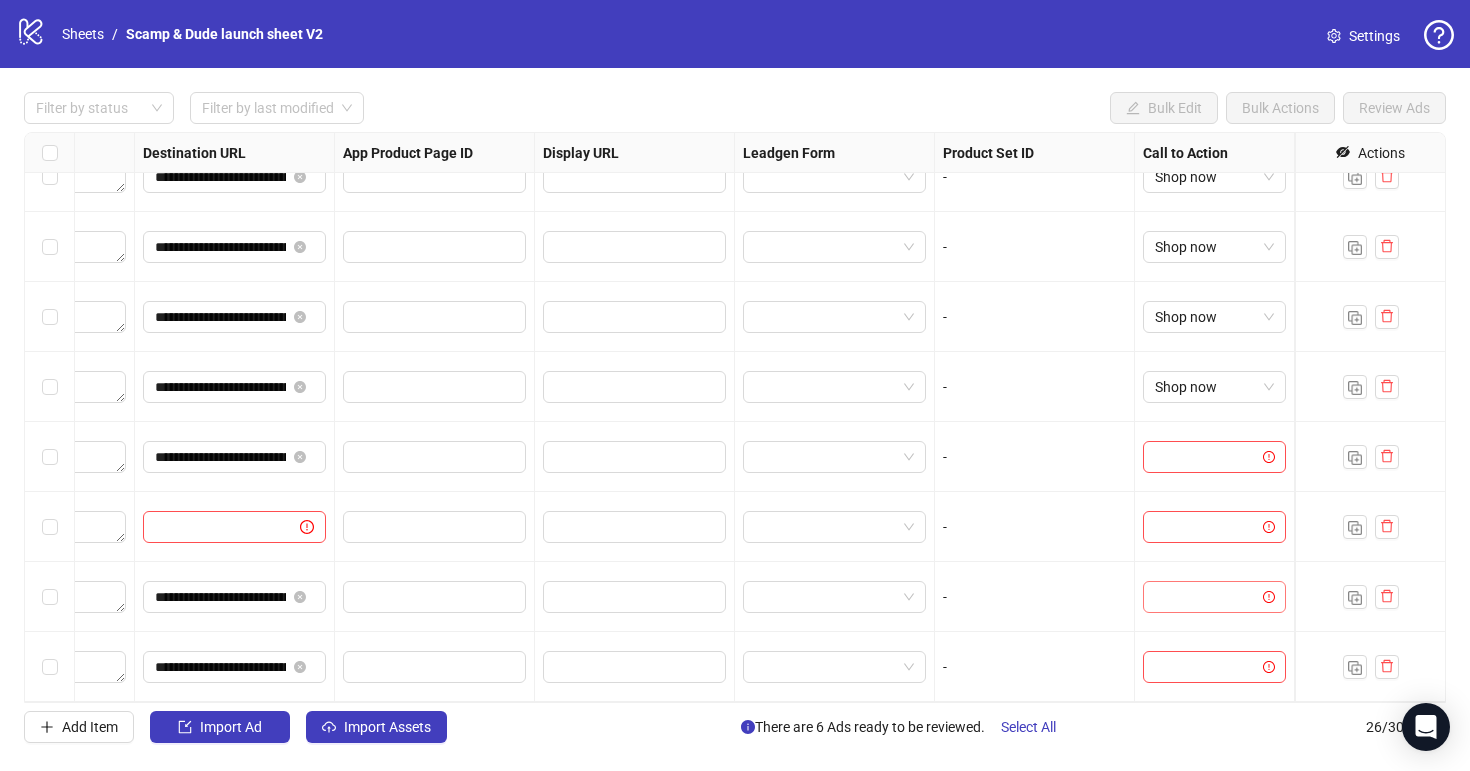 click at bounding box center [1205, 597] 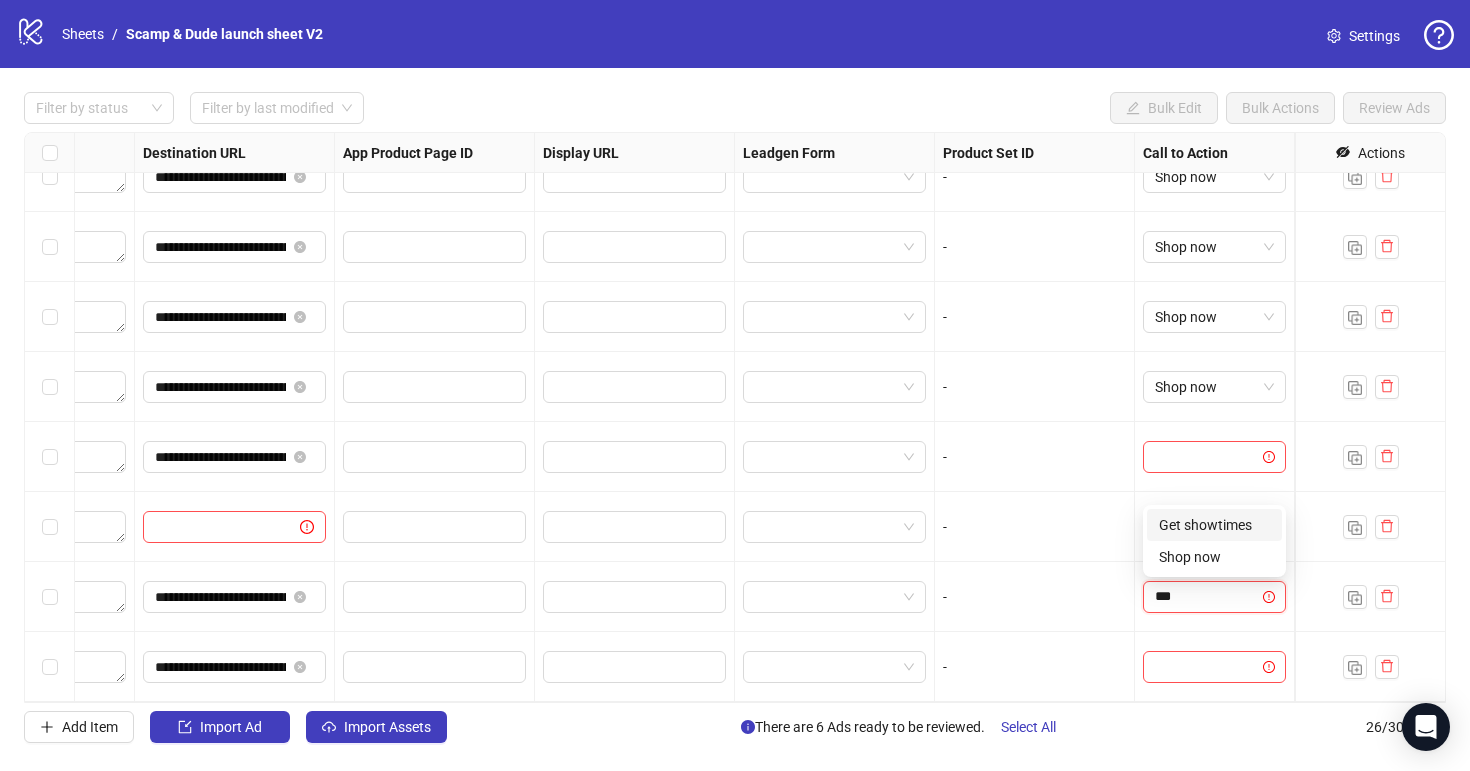 type on "****" 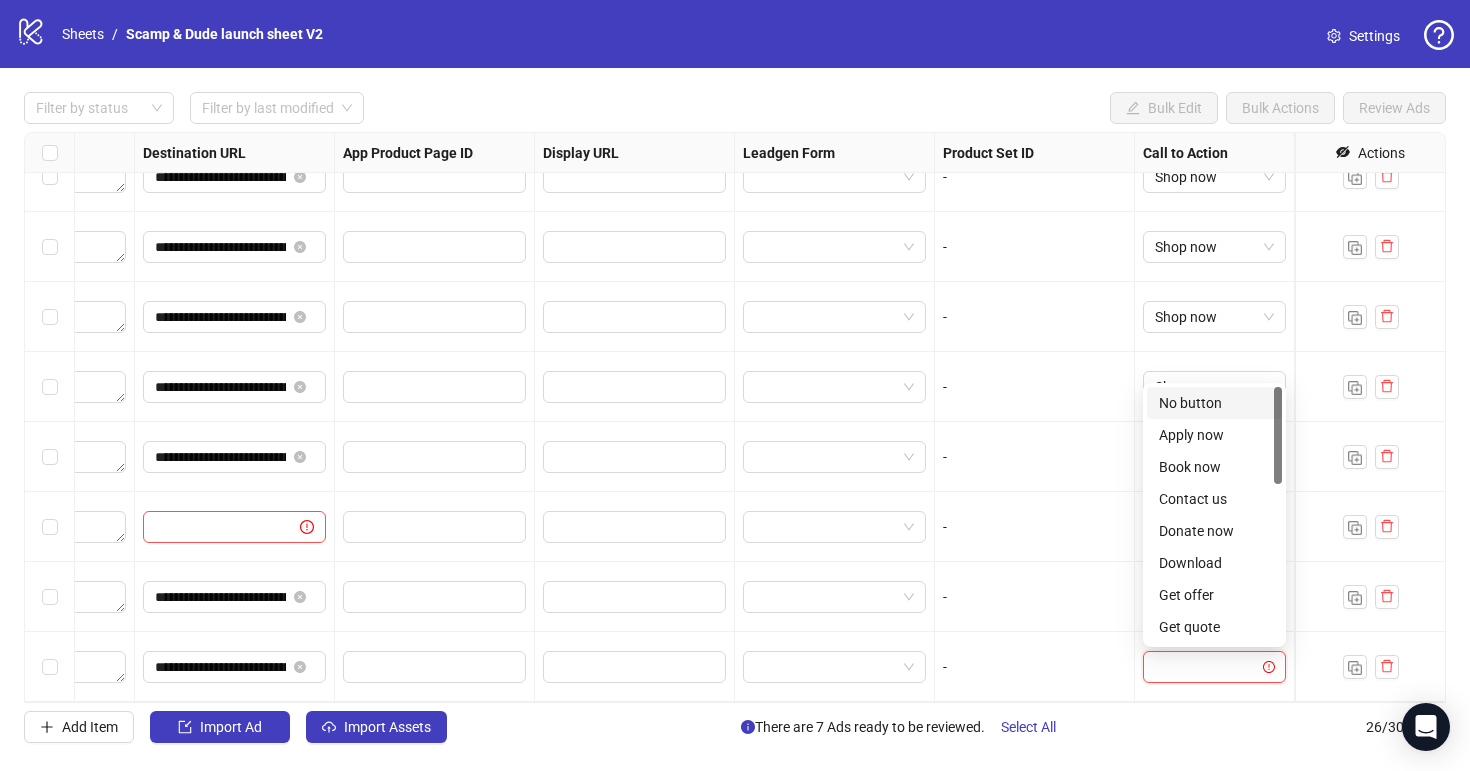 click at bounding box center (1205, 667) 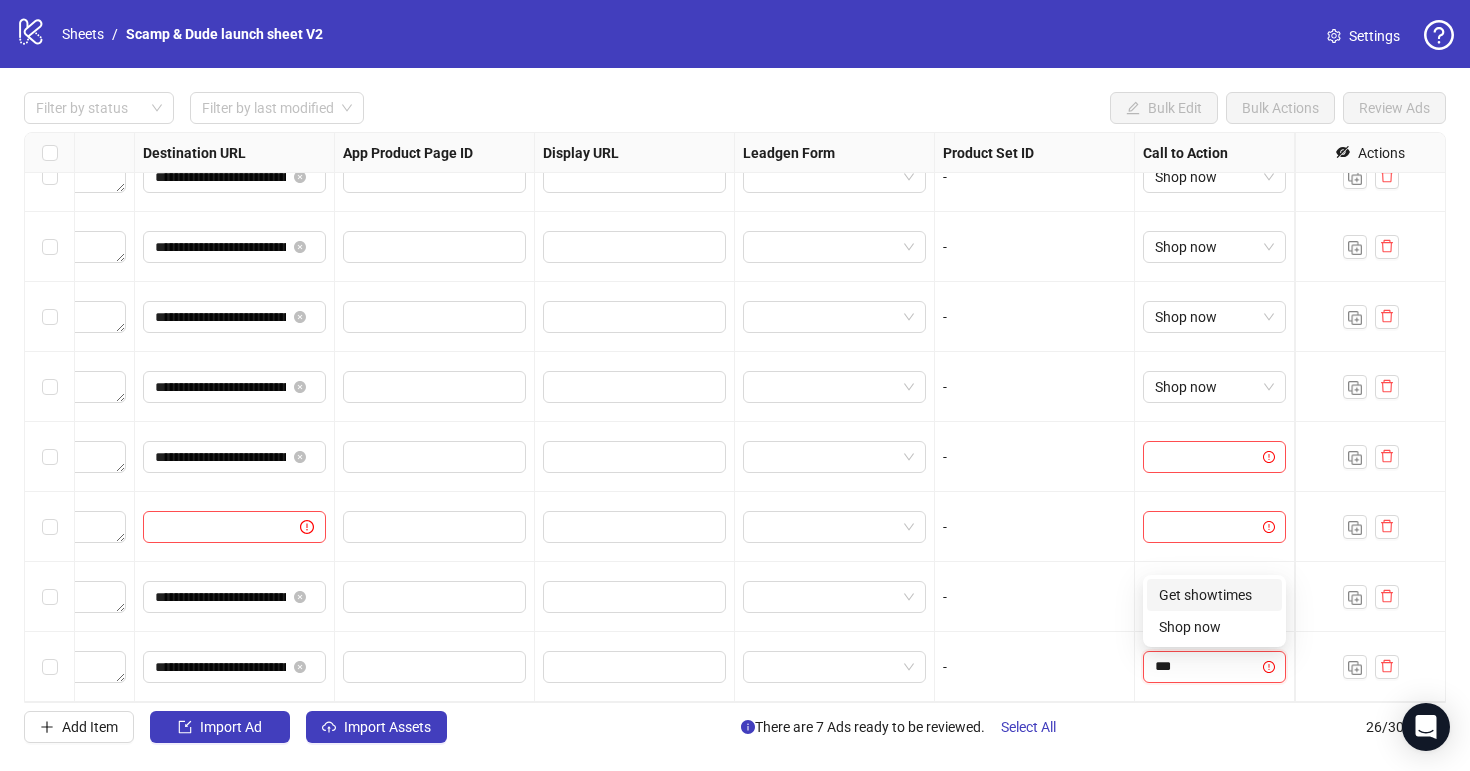 type on "****" 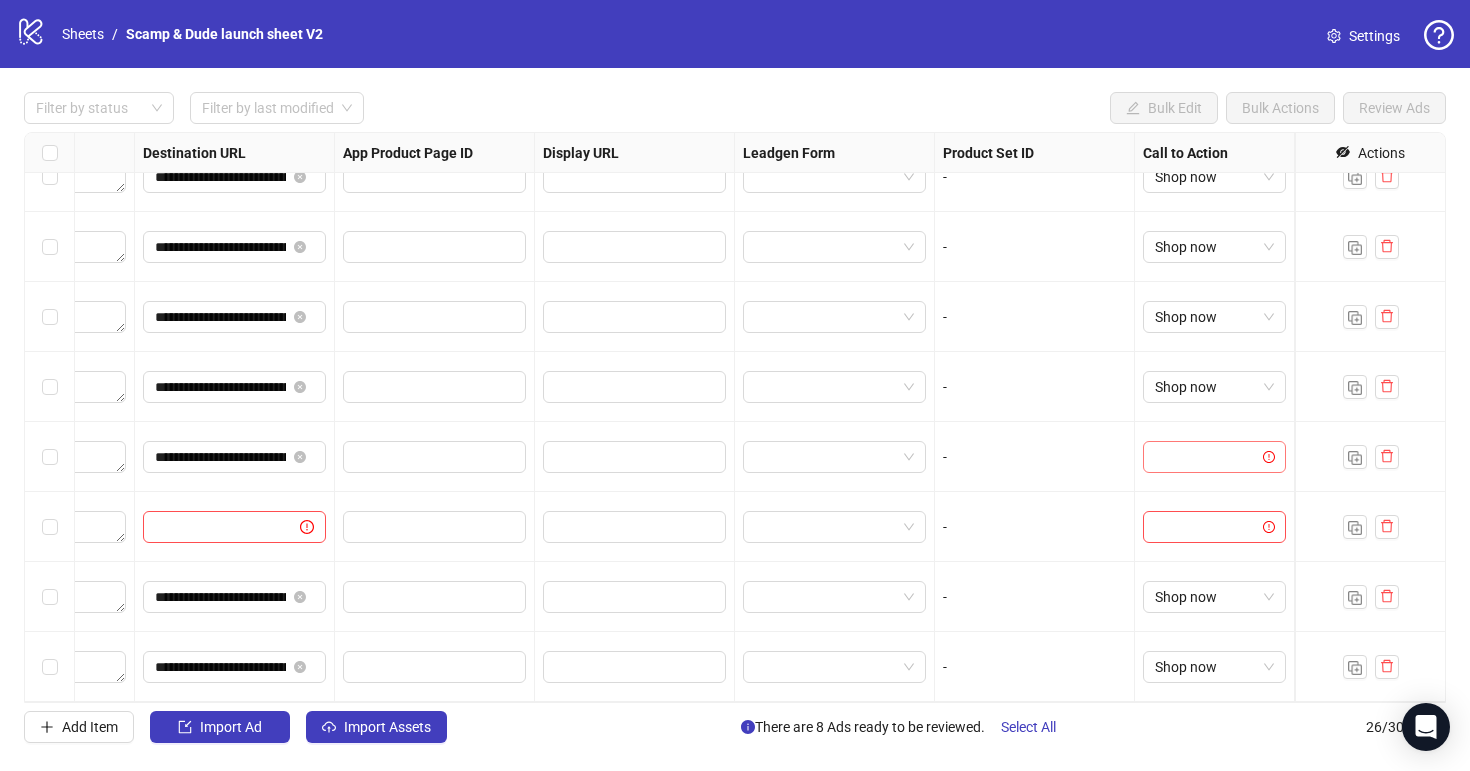 click at bounding box center (1205, 457) 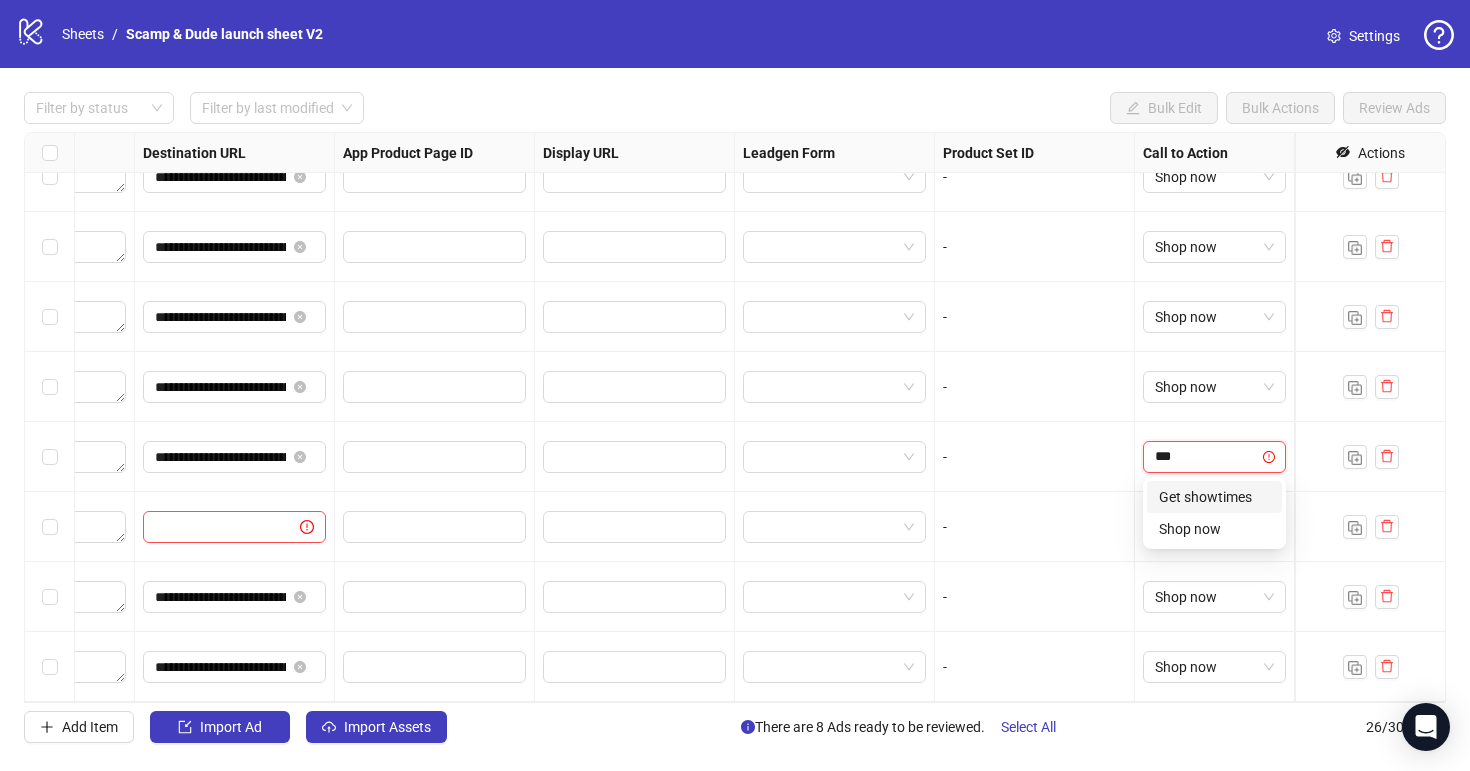 type on "****" 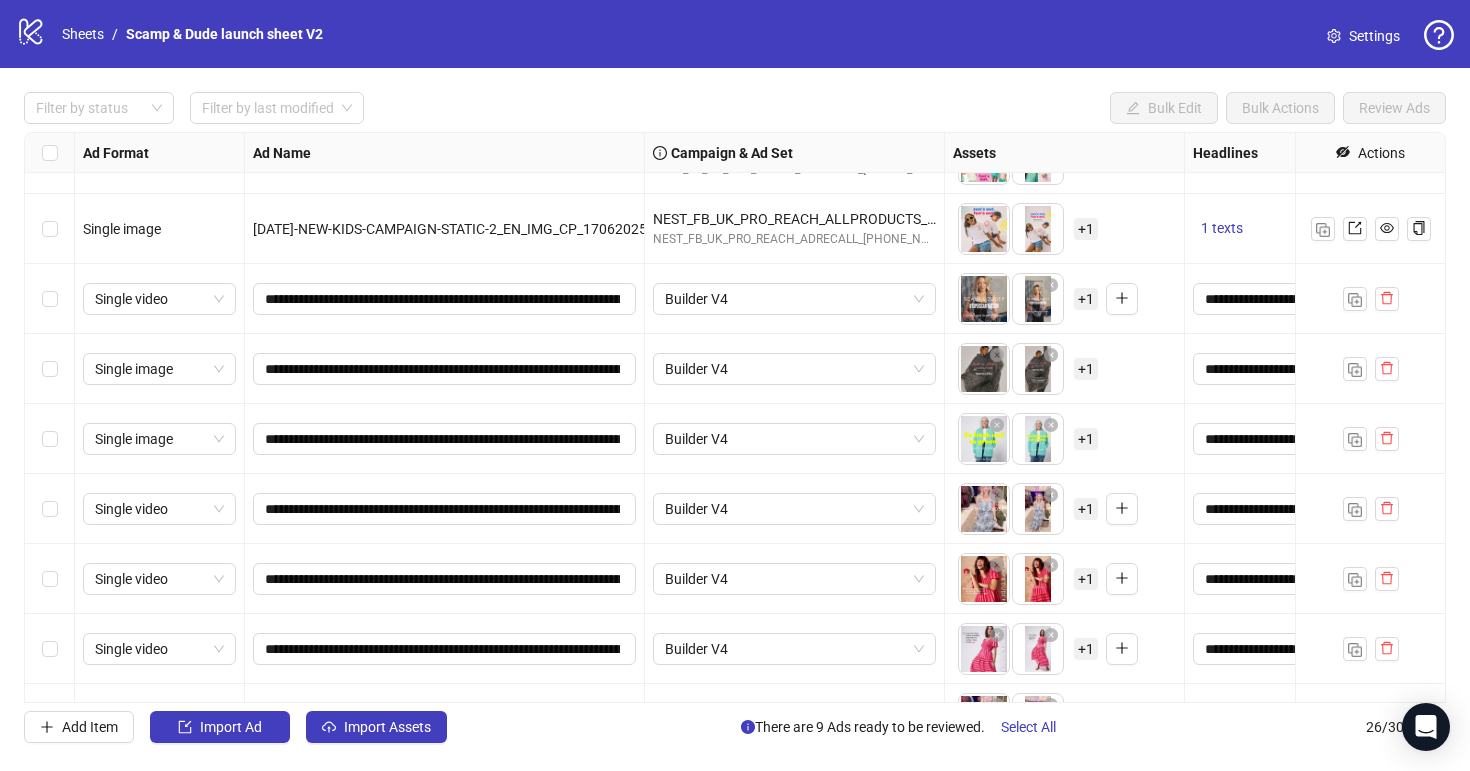 scroll, scrollTop: 1030, scrollLeft: 0, axis: vertical 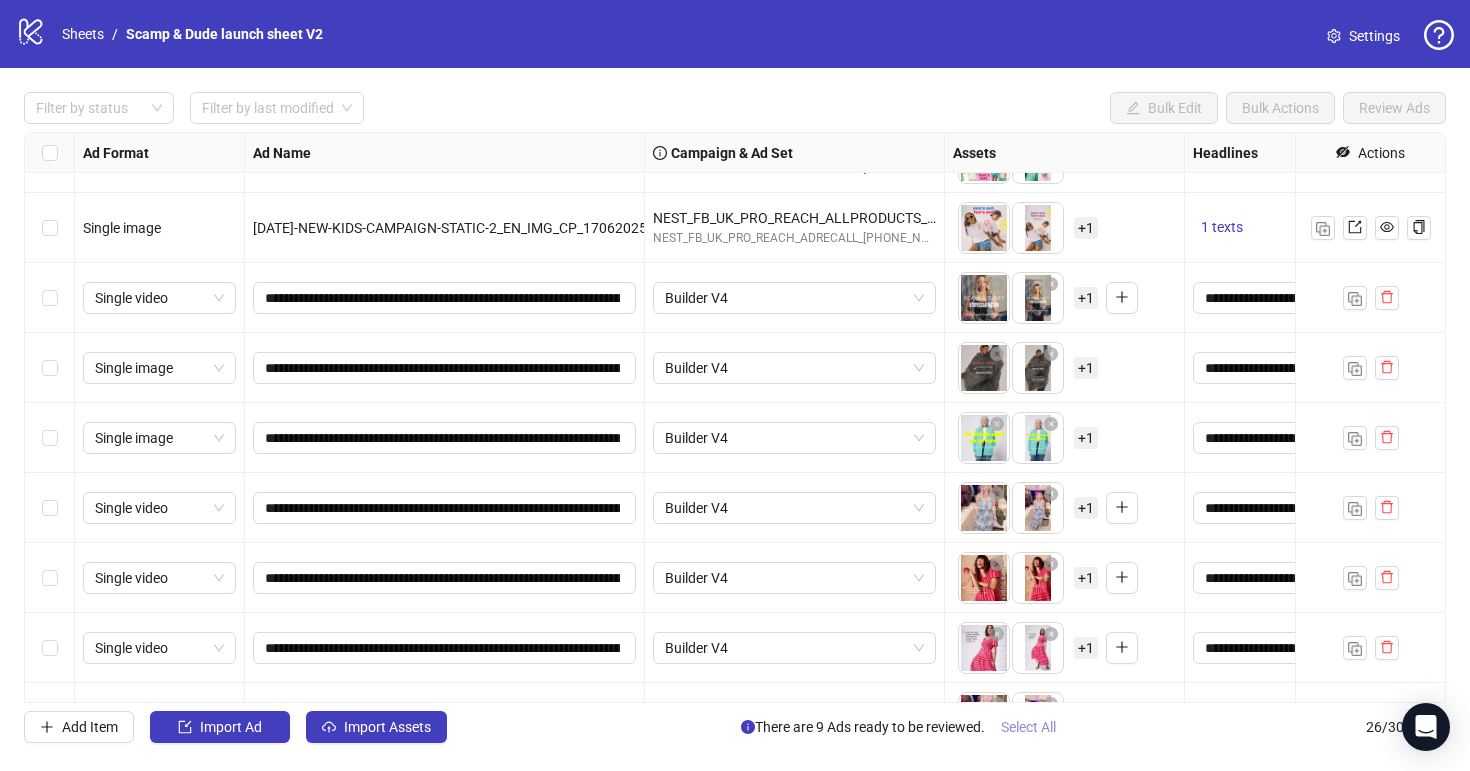 click on "Select All" at bounding box center (1028, 727) 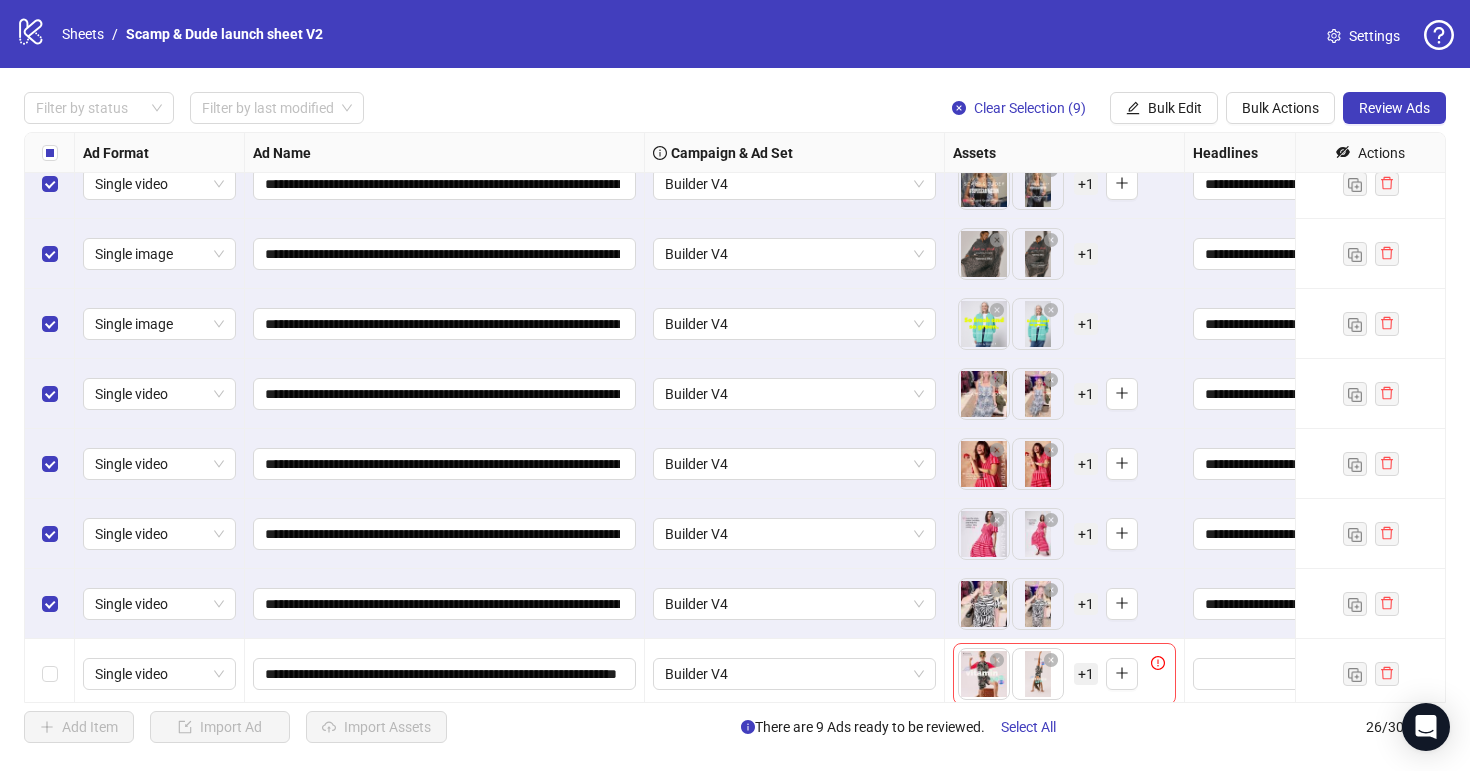 scroll, scrollTop: 1291, scrollLeft: 0, axis: vertical 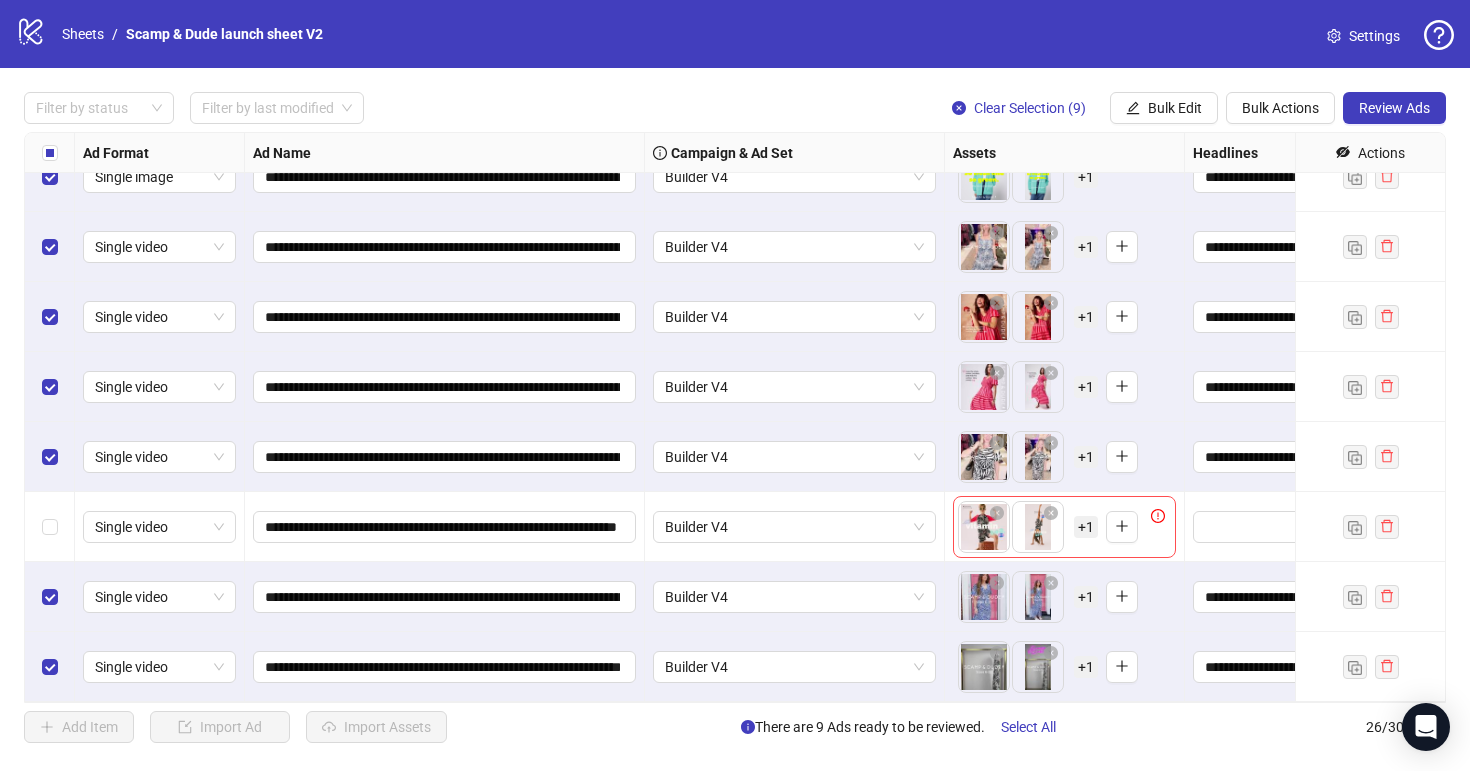 click on "**********" at bounding box center (735, 417) 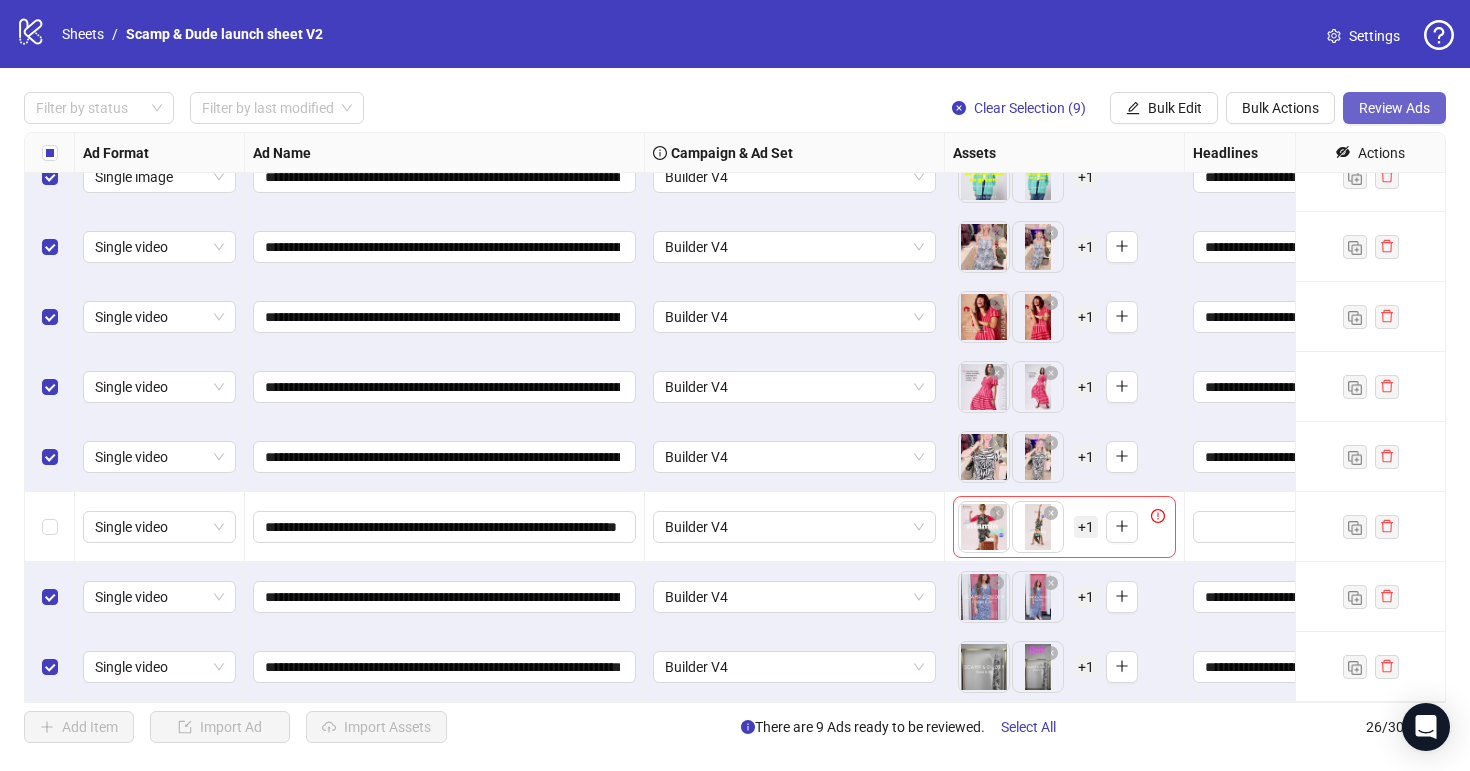 click on "Review Ads" at bounding box center (1394, 108) 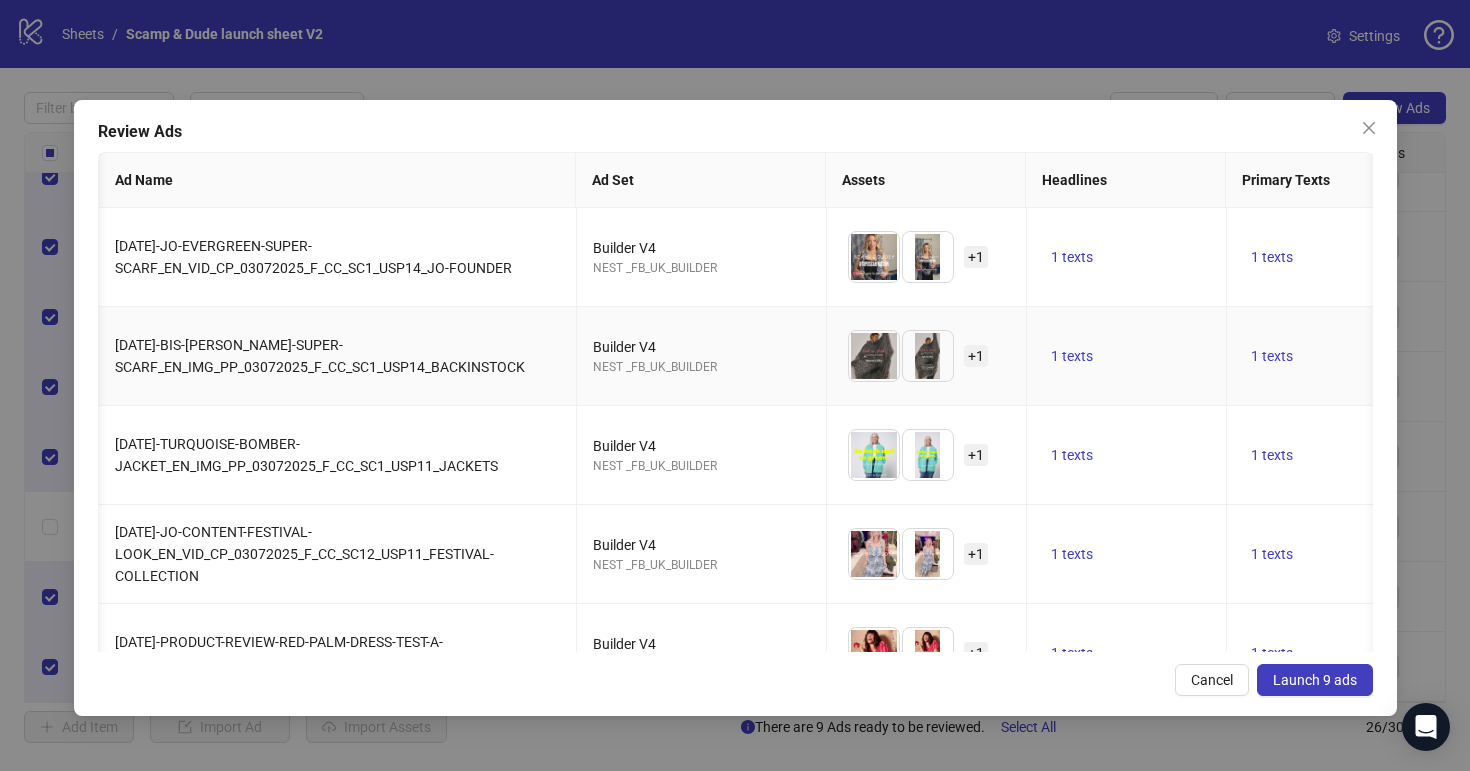 scroll, scrollTop: 0, scrollLeft: 545, axis: horizontal 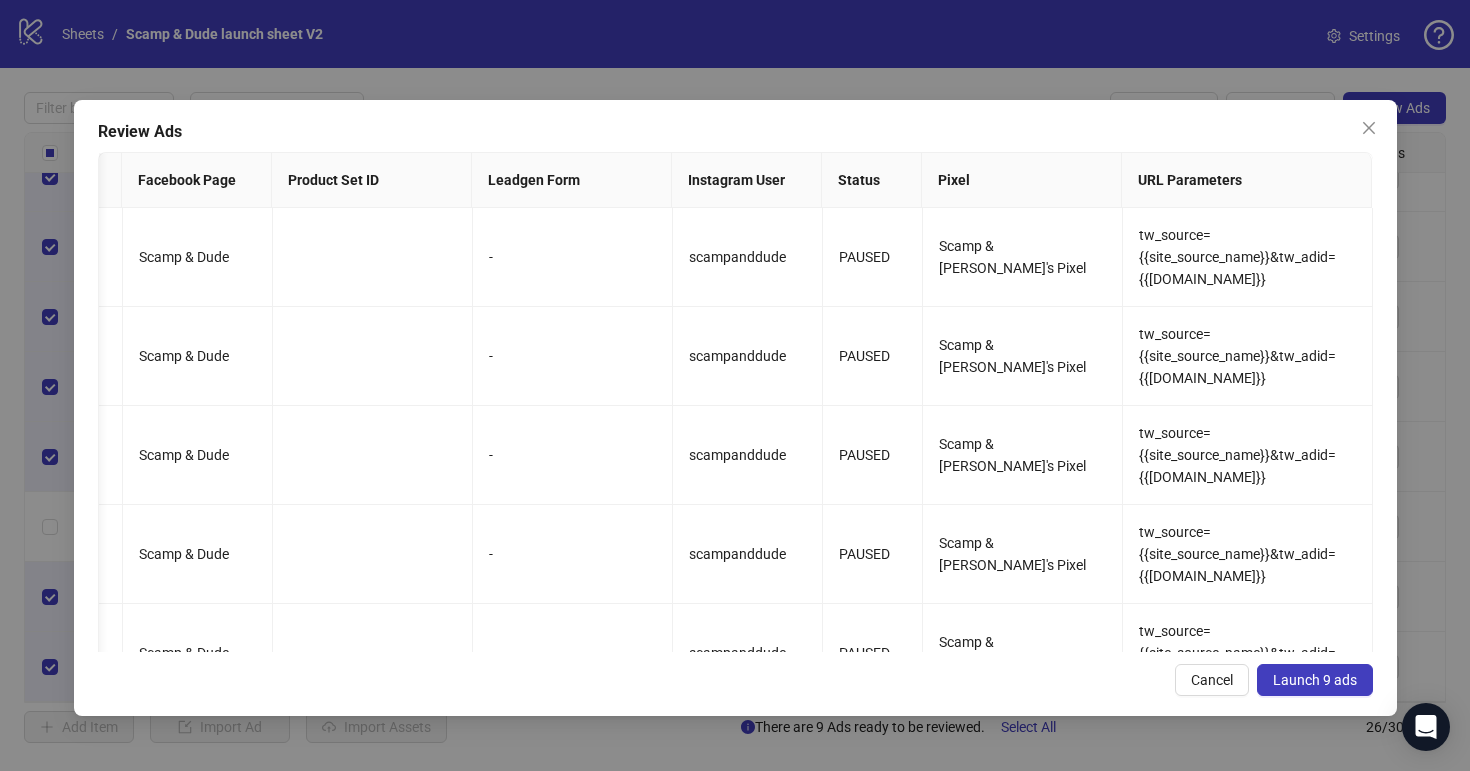 click on "Launch 9 ads" at bounding box center (1315, 680) 